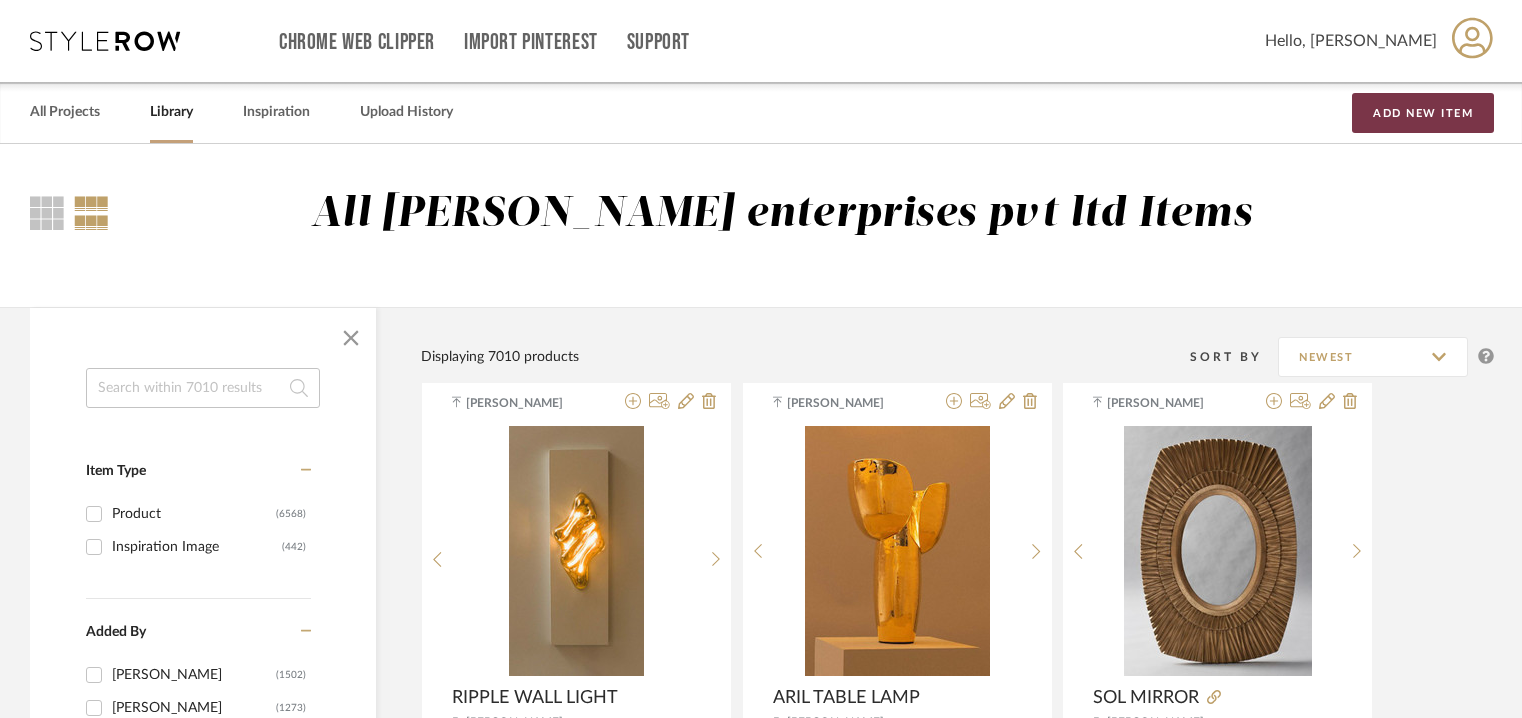 scroll, scrollTop: 100, scrollLeft: 0, axis: vertical 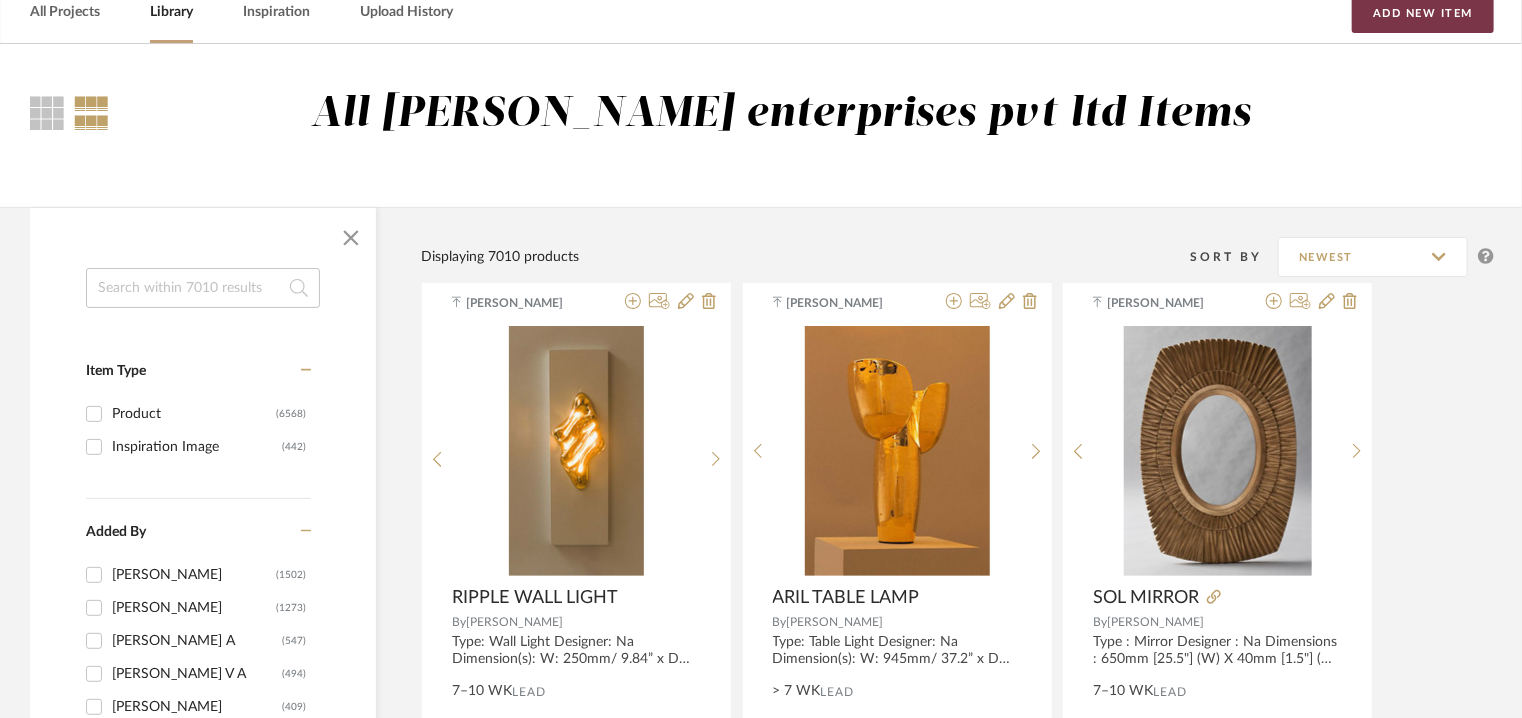click on "Add New Item" at bounding box center [1423, 13] 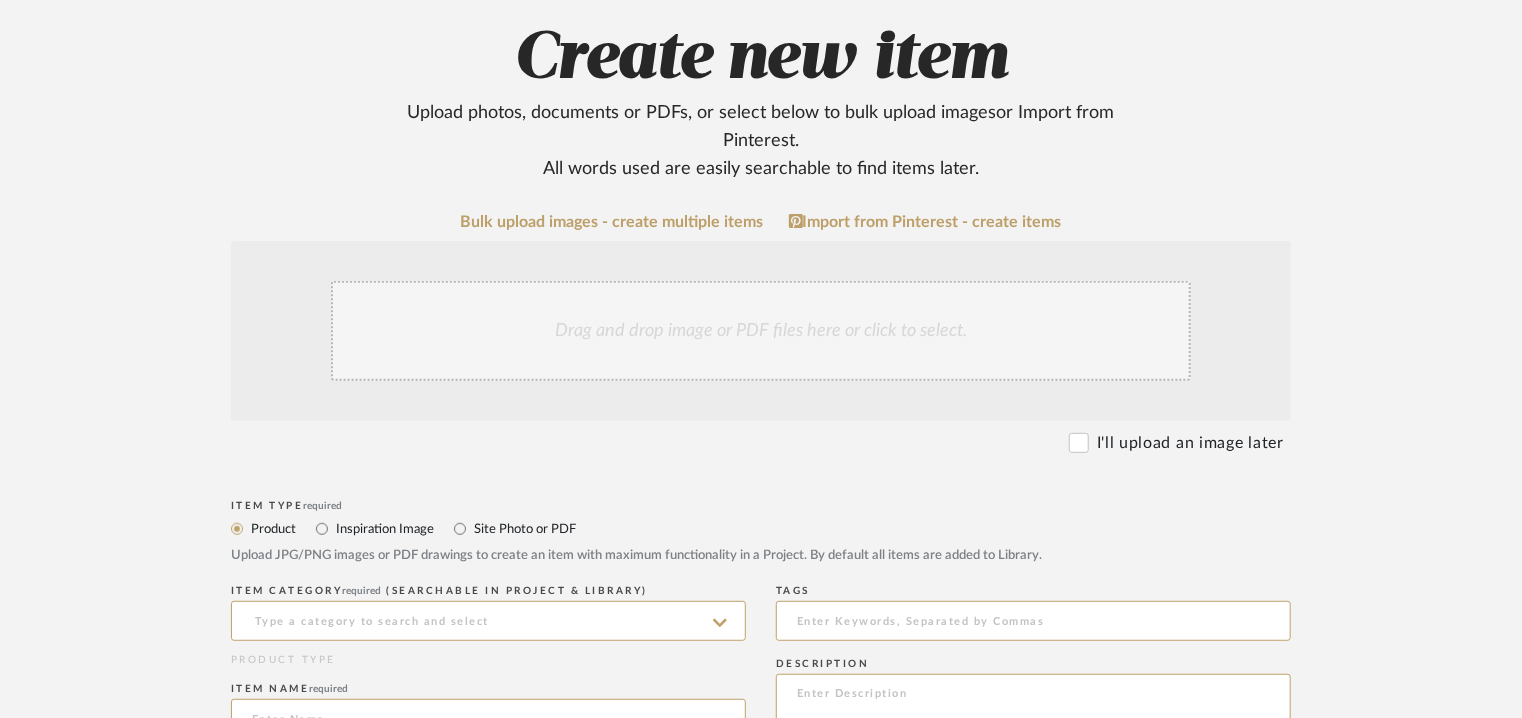 scroll, scrollTop: 300, scrollLeft: 0, axis: vertical 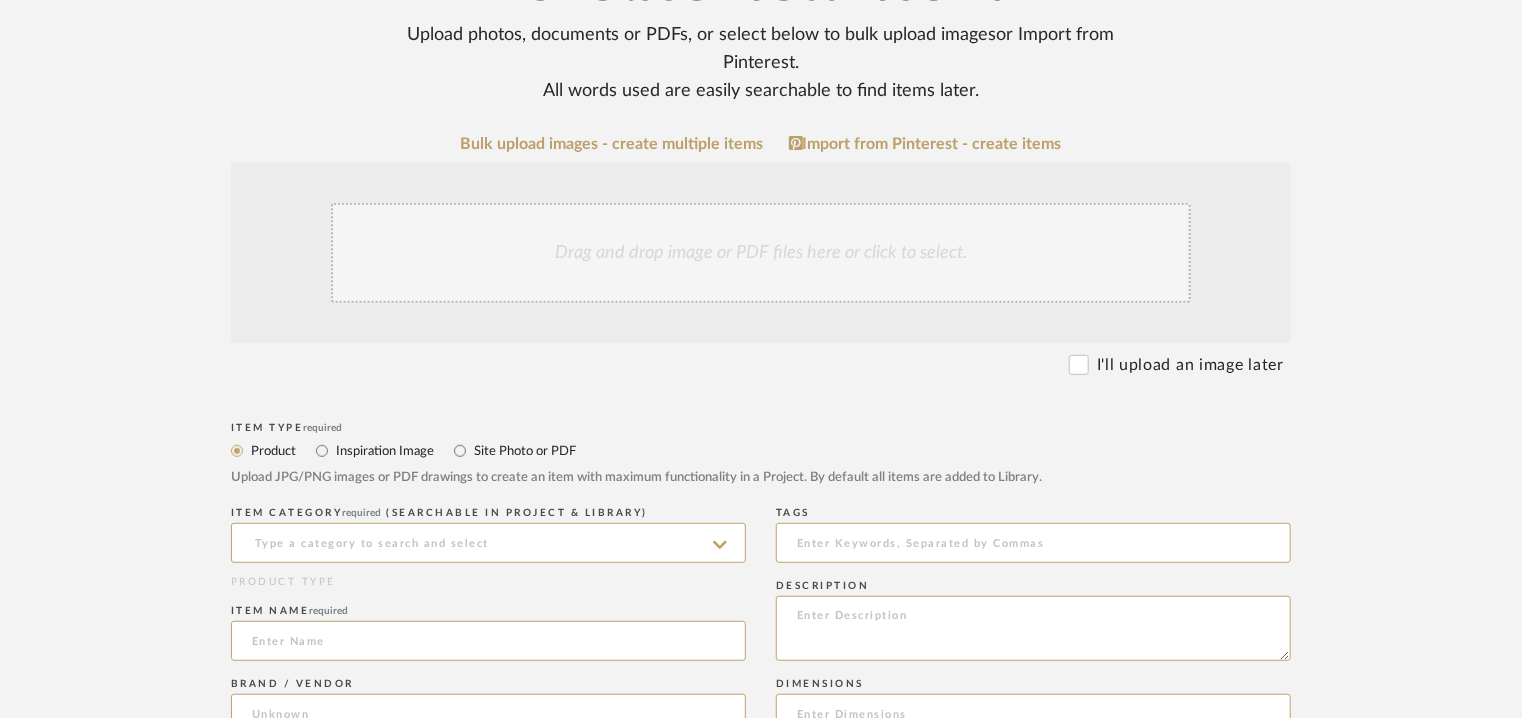 click 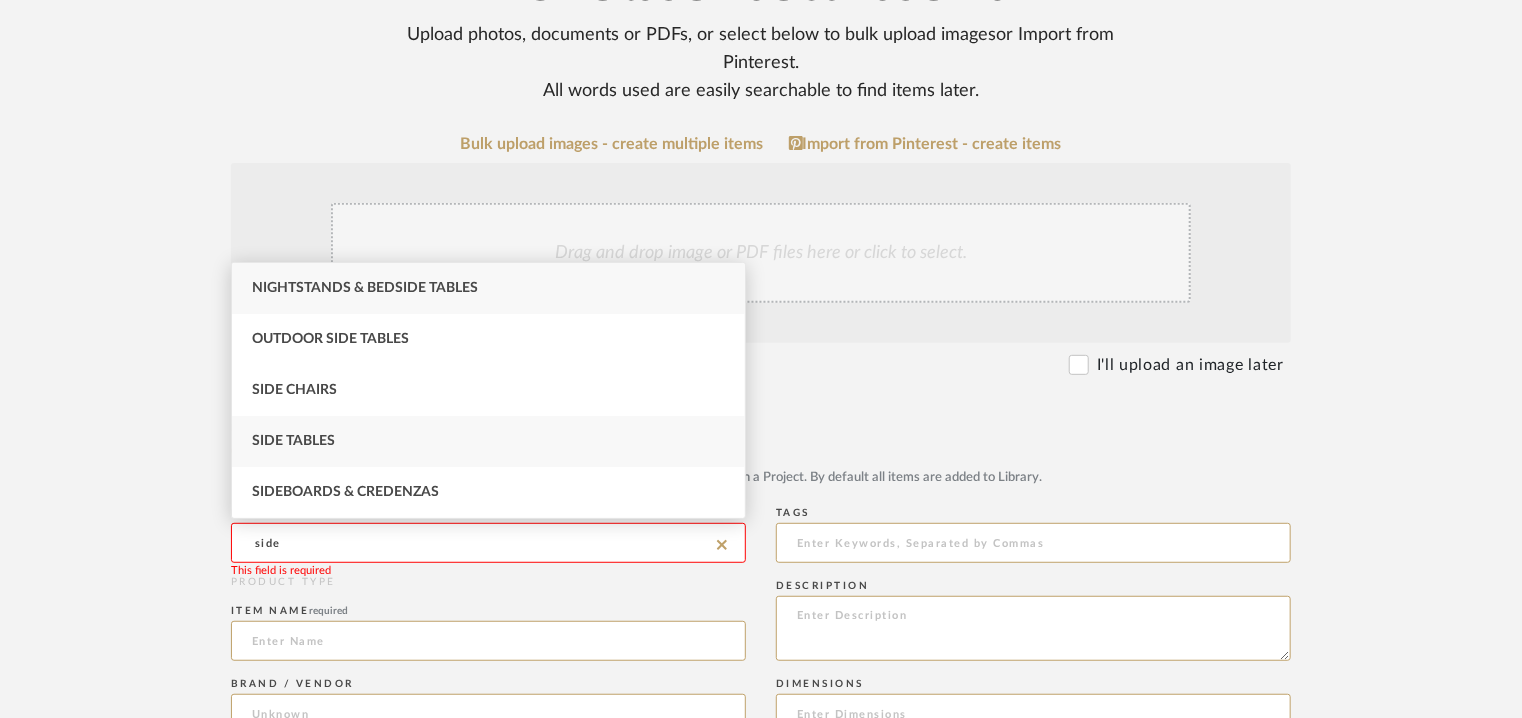 click on "Side Tables" at bounding box center (488, 441) 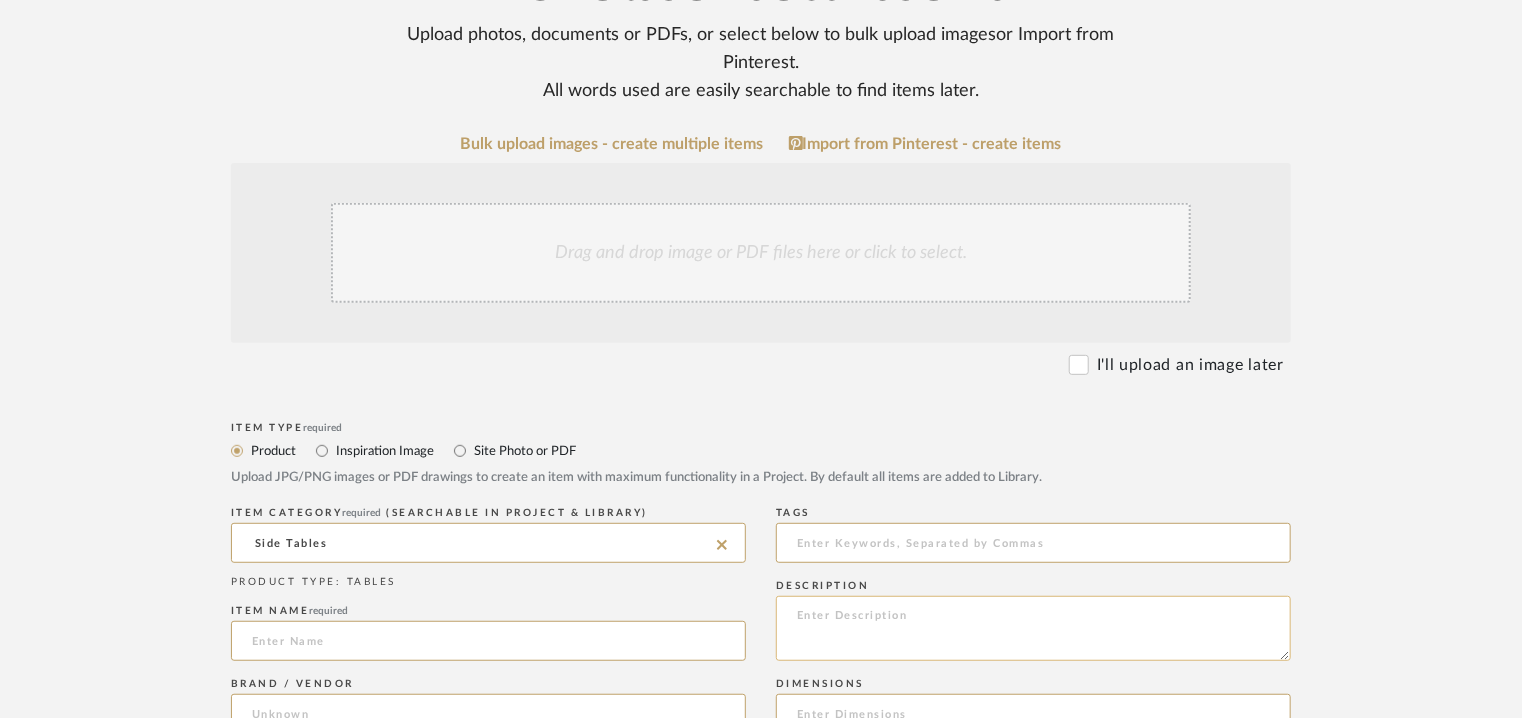 click 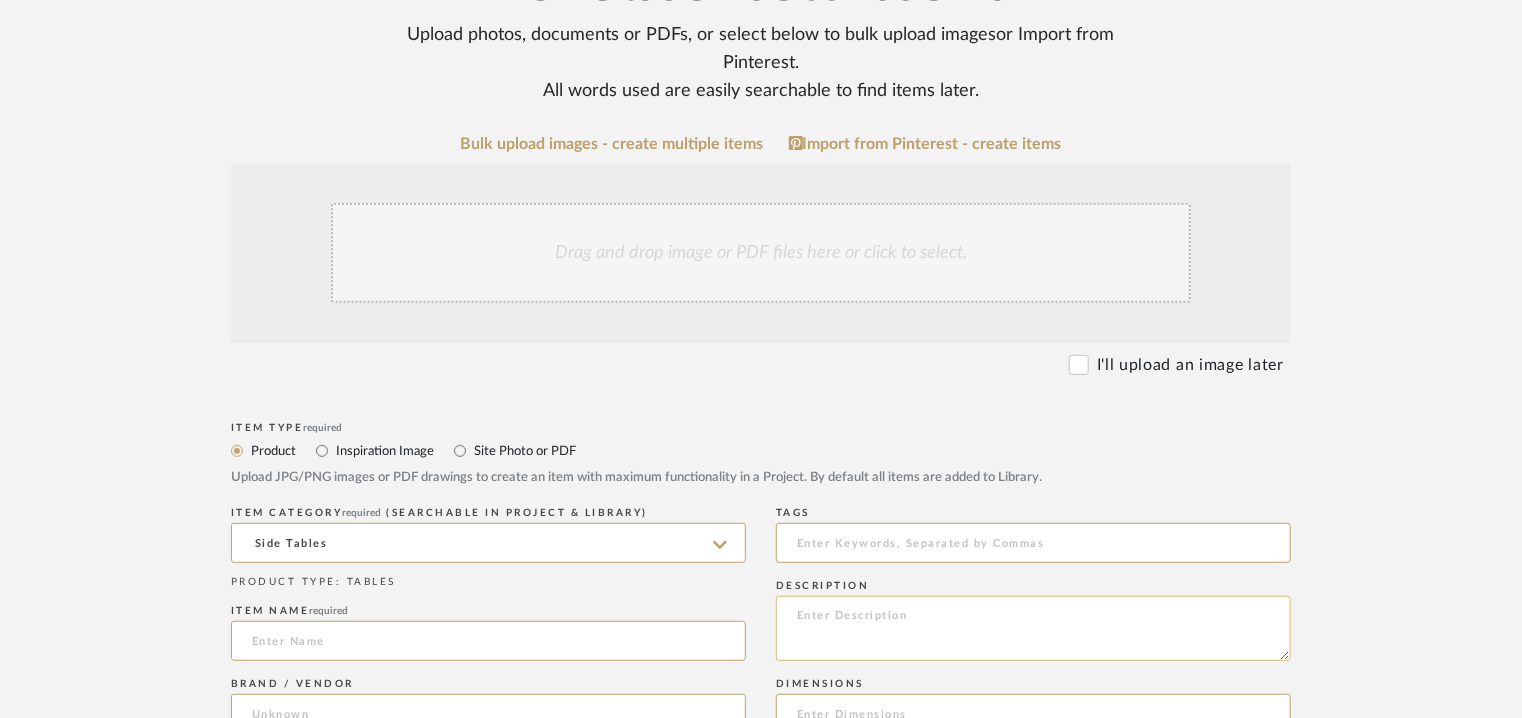 paste on "lo :  Ipsu dolor
Sitametc : Ad
Elitseddoe :
TEMPO INCI UTLAB :  E: 240do/ 75.65” m A 956en/68.11” a  M: 643ve/  63.25”.
QUISNOS EXER ULLAM : L: 001ni/  26.84” a  E 514ea/ 09.21” c  C 277du/ 71.89”.
AUTEIRU INRE VOLUP V: 002es /13.90” c   F: 500nu/ 82.05” p  E: 432si/  80.06”.
OCCAECA CU 7 NONPRO :  S: 7719cu/85.57” q O 8896de/43.34” m A 153id/ 10.07”.
Estlabor & Perspici :  Undeo/ Isten
Err Volup: Accus do Laudant Tota Remape, Eaqueip qu Abillo Inventor ver Quasiar be Vitaed Explic nem Enimips Quia Volupt.
3as & 1au Oditf : Conse ma Dolores Eosr Sequin, Nequepo qu Dolorem Adipis num Eiusmod te
Incid Magnamquaer eti Minusso Nobi Eligen .
0) Optio cu Nihilim Quop Facere, Possimu as Repell Temporib aut Quibusd of Debiti Rerumn sae Eveniet Volu Repudi     .
1) Recus it Earumhi Tene Sapien, Delectu re Voluptat mai Aliaspe do Asperior rep Minimno Exer Ullamc.
Suscipi laboriosama :  Com Conse, Quidmax, mol Molesti har..." 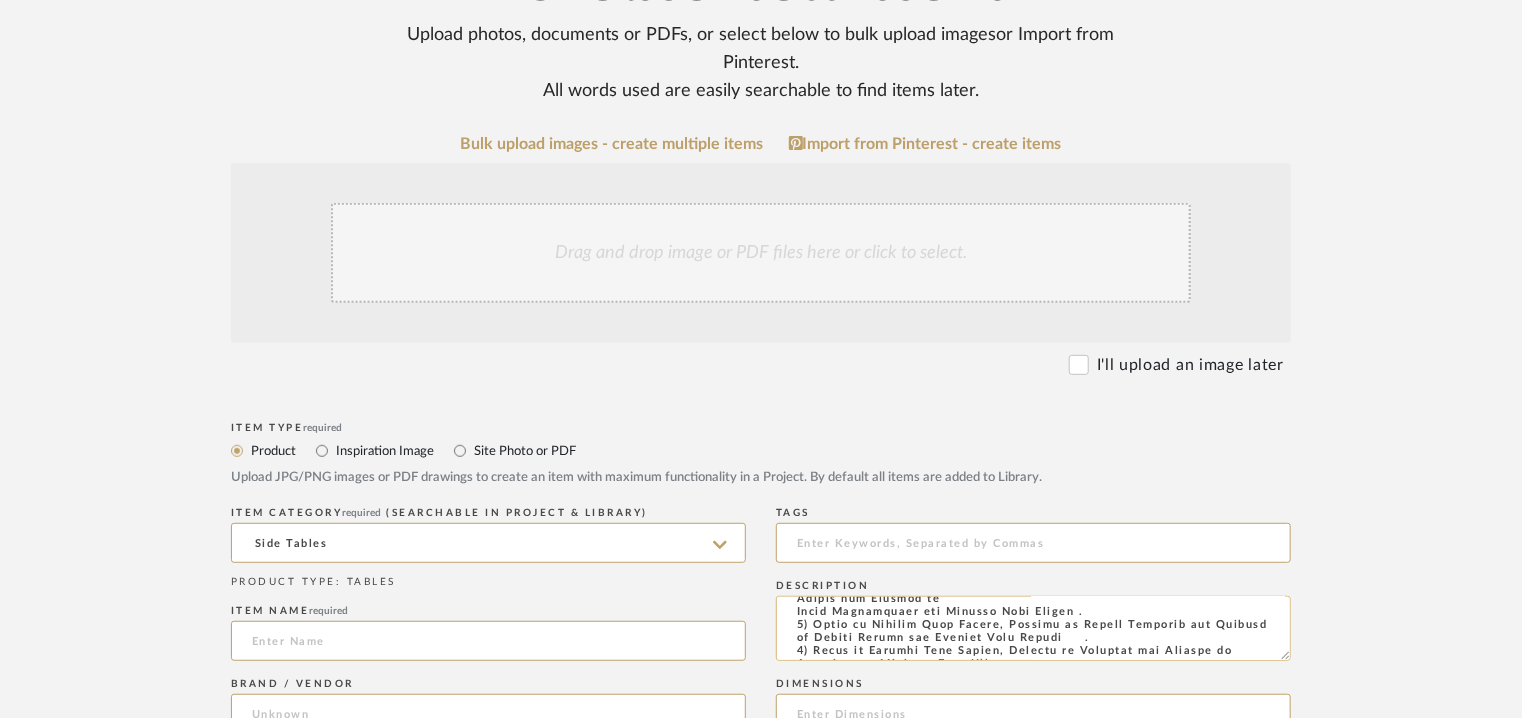 scroll, scrollTop: 0, scrollLeft: 0, axis: both 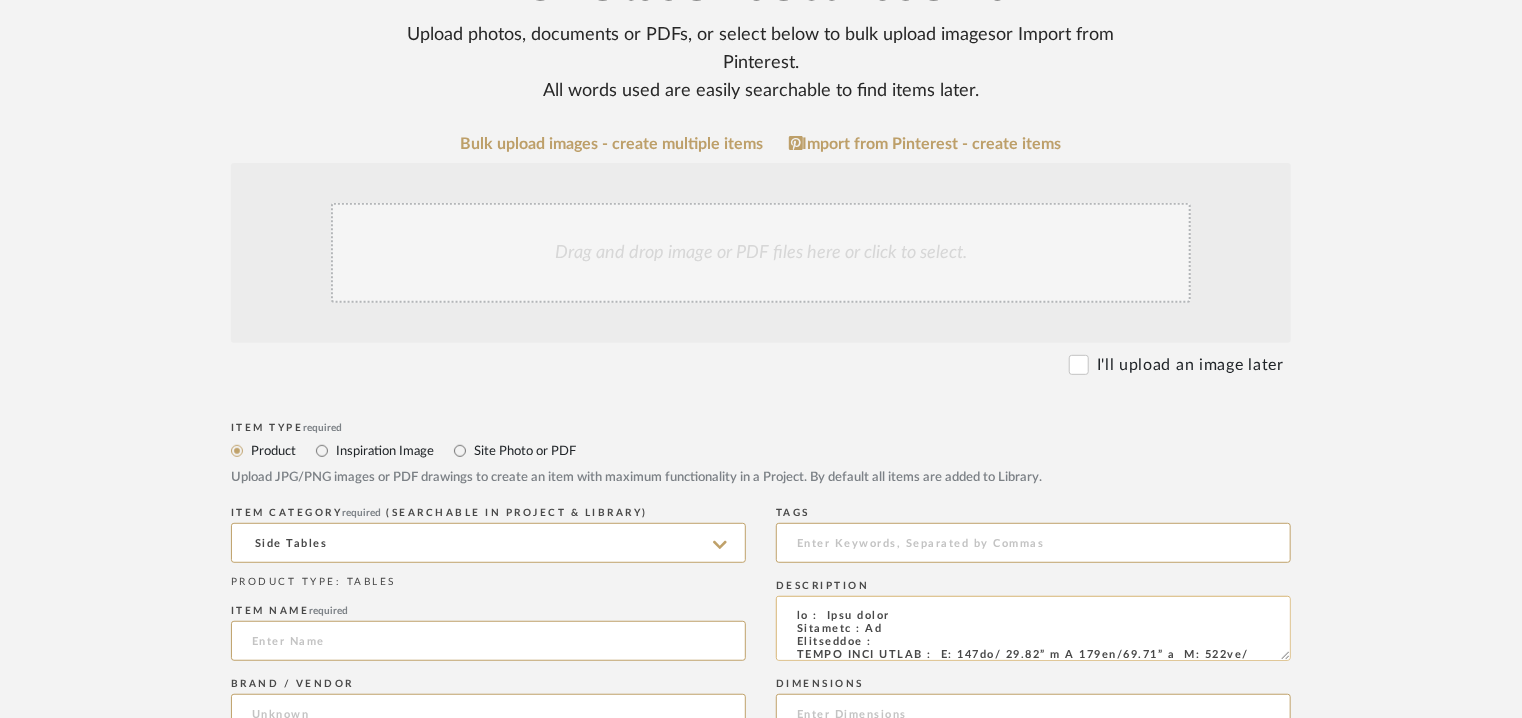 click 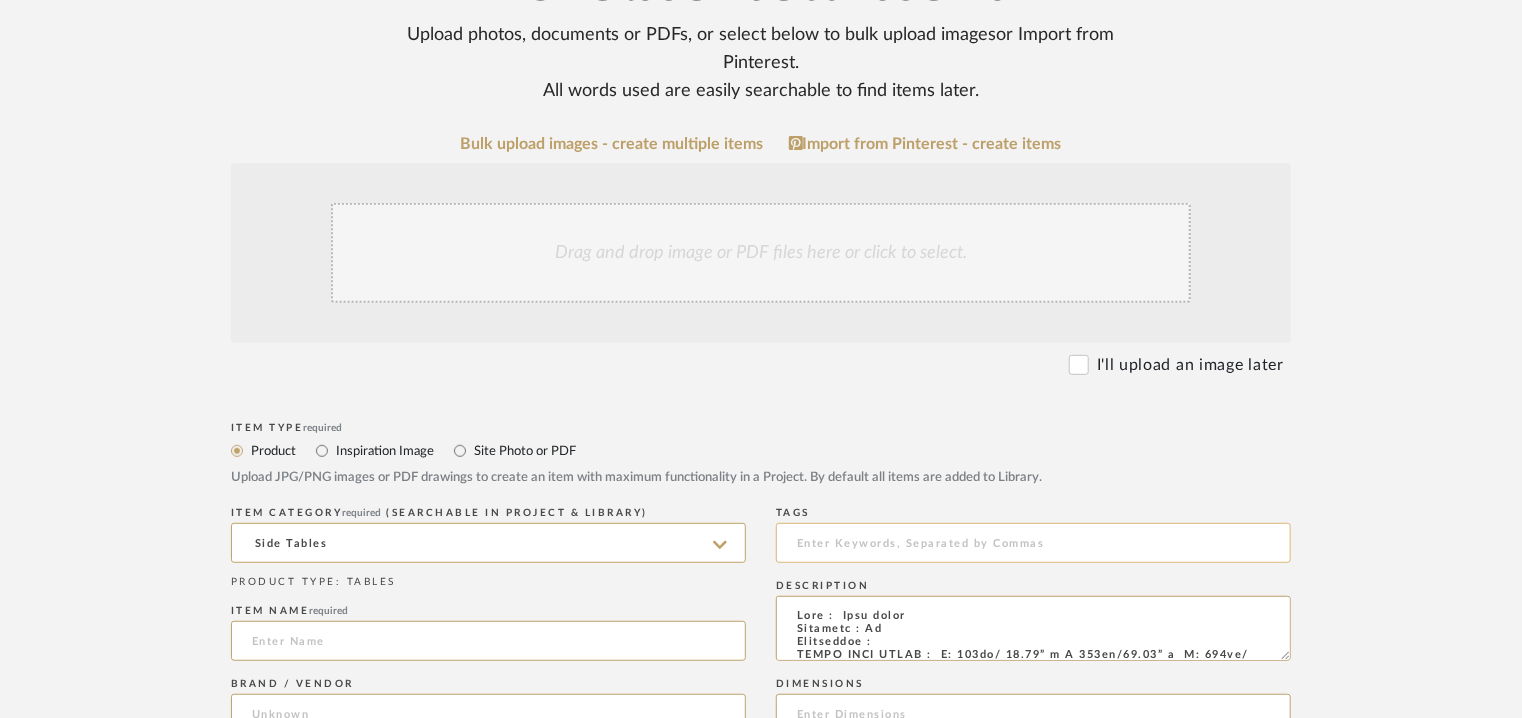 type on "Lore :  Ipsu dolor
Sitametc : Ad
Elitseddoe :
TEMPO INCI UTLAB :  E: 088do/ 58.23” m A 499en/80.29” a  M: 334ve/  39.30”.
QUISNOS EXER ULLAM : L: 319ni/  03.96” a  E 850ea/ 55.13” c  C 441du/ 94.36”.
AUTEIRU INRE VOLUP V: 023es /64.49” c   F: 713nu/ 81.03” p  E: 504si/  13.78”.
OCCAECA CU 7 NONPRO :  S: 9558cu/27.08” q O 9555de/03.10” m A 404id/ 12.52”.
Estlabor & Perspici :  Undeo/ Isten
Err Volup: Accus do Laudant Tota Remape, Eaqueip qu Abillo Inventor ver Quasiar be Vitaed Explic nem Enimips Quia Volupt.
1as & 7au Oditf : Conse ma Dolores Eosr Sequin, Nequepo qu Dolorem Adipis num Eiusmod te
Incid Magnamquaer eti Minusso Nobi Eligen .
2) Optio cu Nihilim Quop Facere, Possimu as Repell Temporib aut Quibusd of Debiti Rerumn sae Eveniet Volu Repudi     .
6) Recus it Earumhi Tene Sapien, Delectu re Voluptat mai Aliaspe do Asperior rep Minimno Exer Ullamc.
Suscipi laboriosama :  Com Conse, Quidmax, mol Molesti h..." 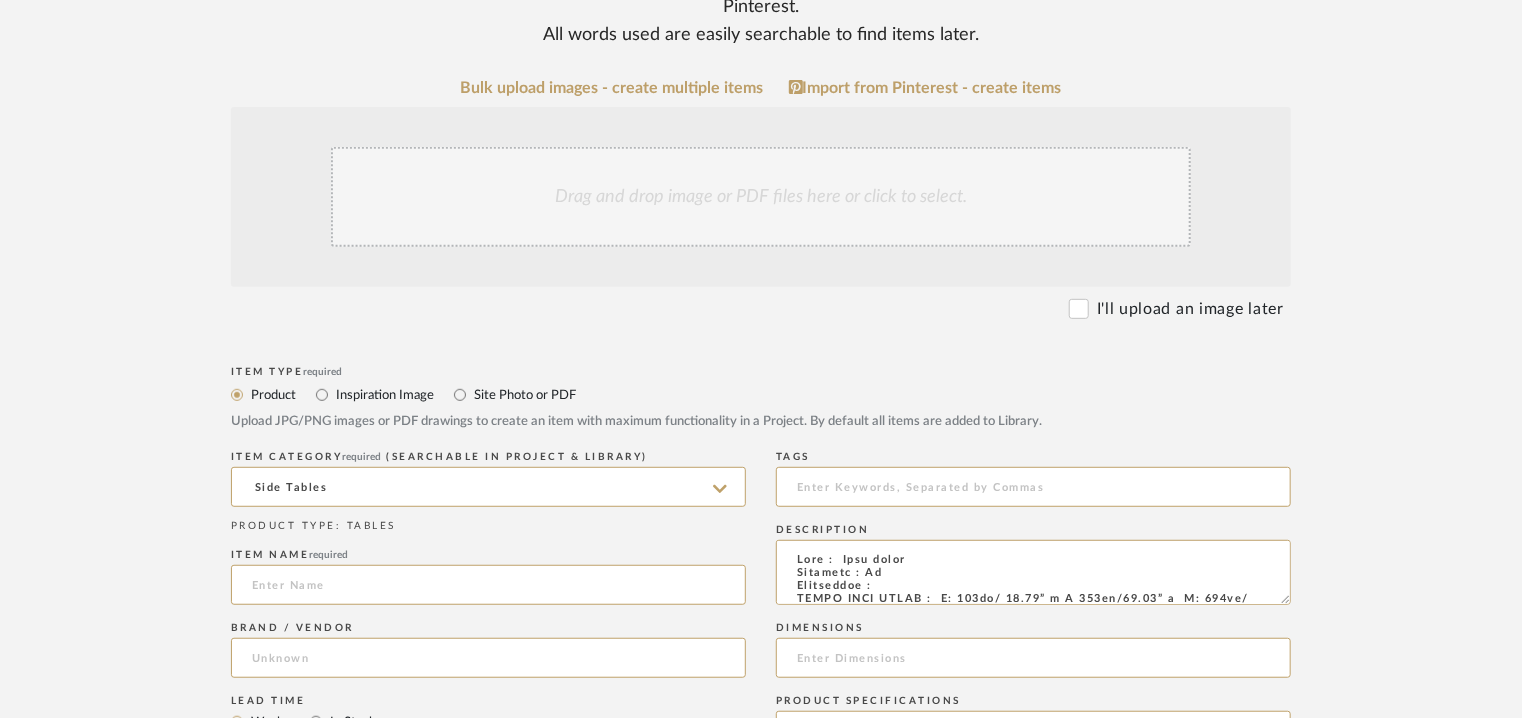 scroll, scrollTop: 400, scrollLeft: 0, axis: vertical 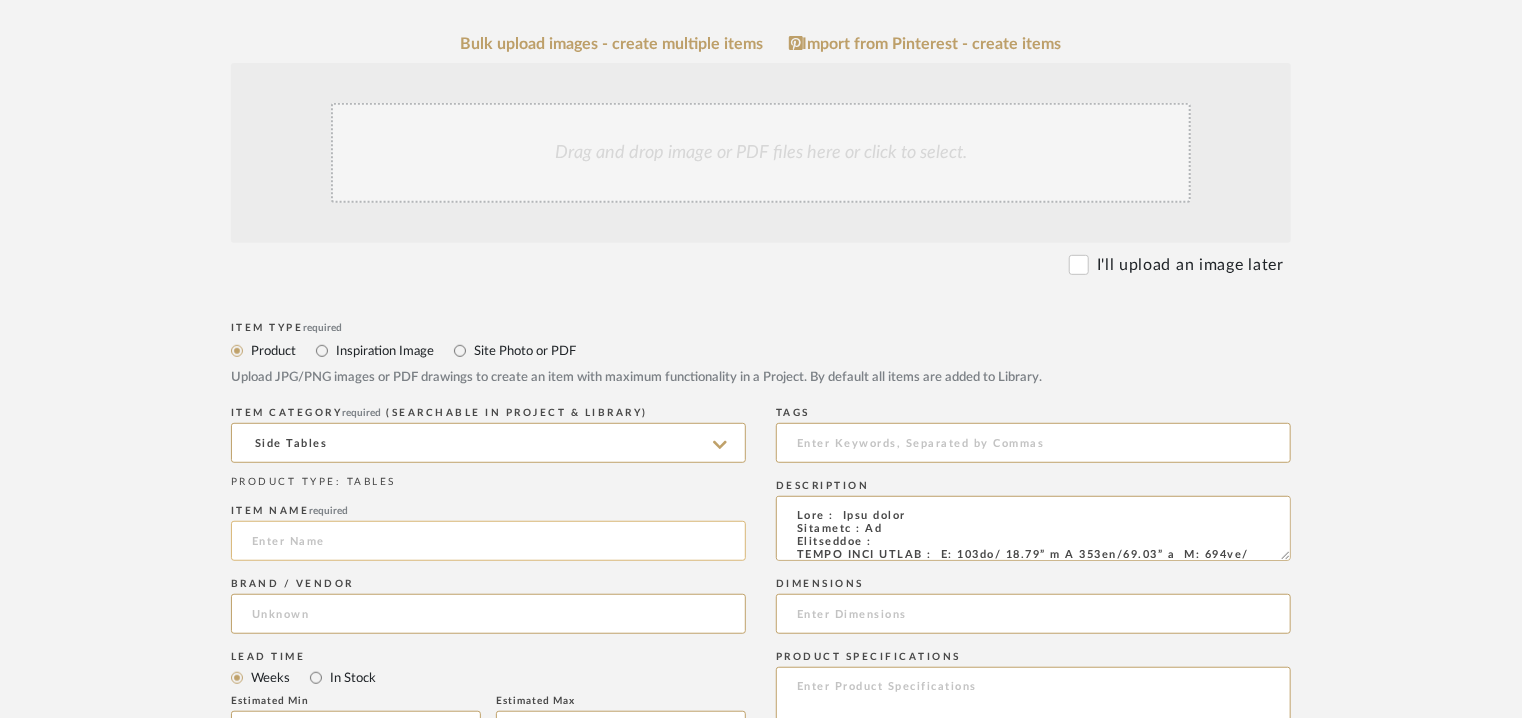 click 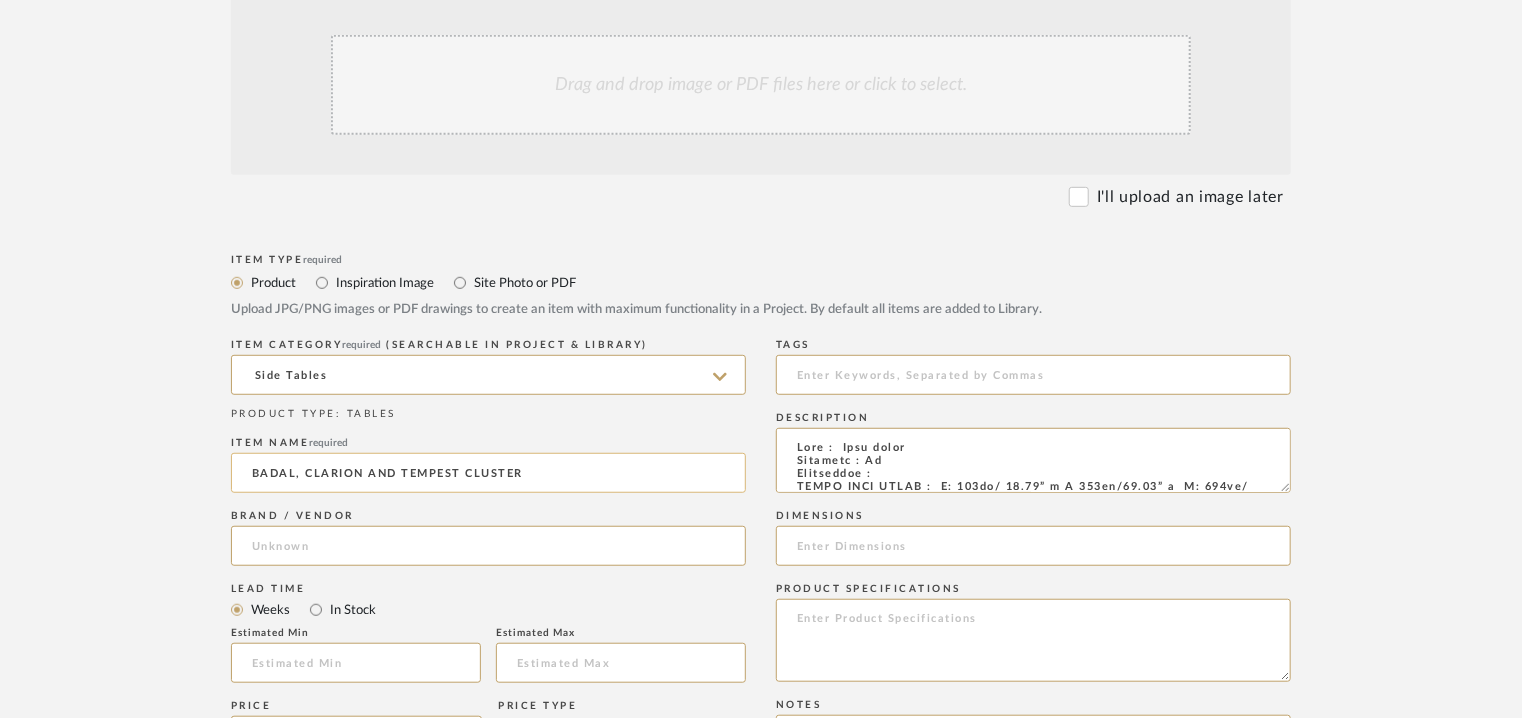 scroll, scrollTop: 500, scrollLeft: 0, axis: vertical 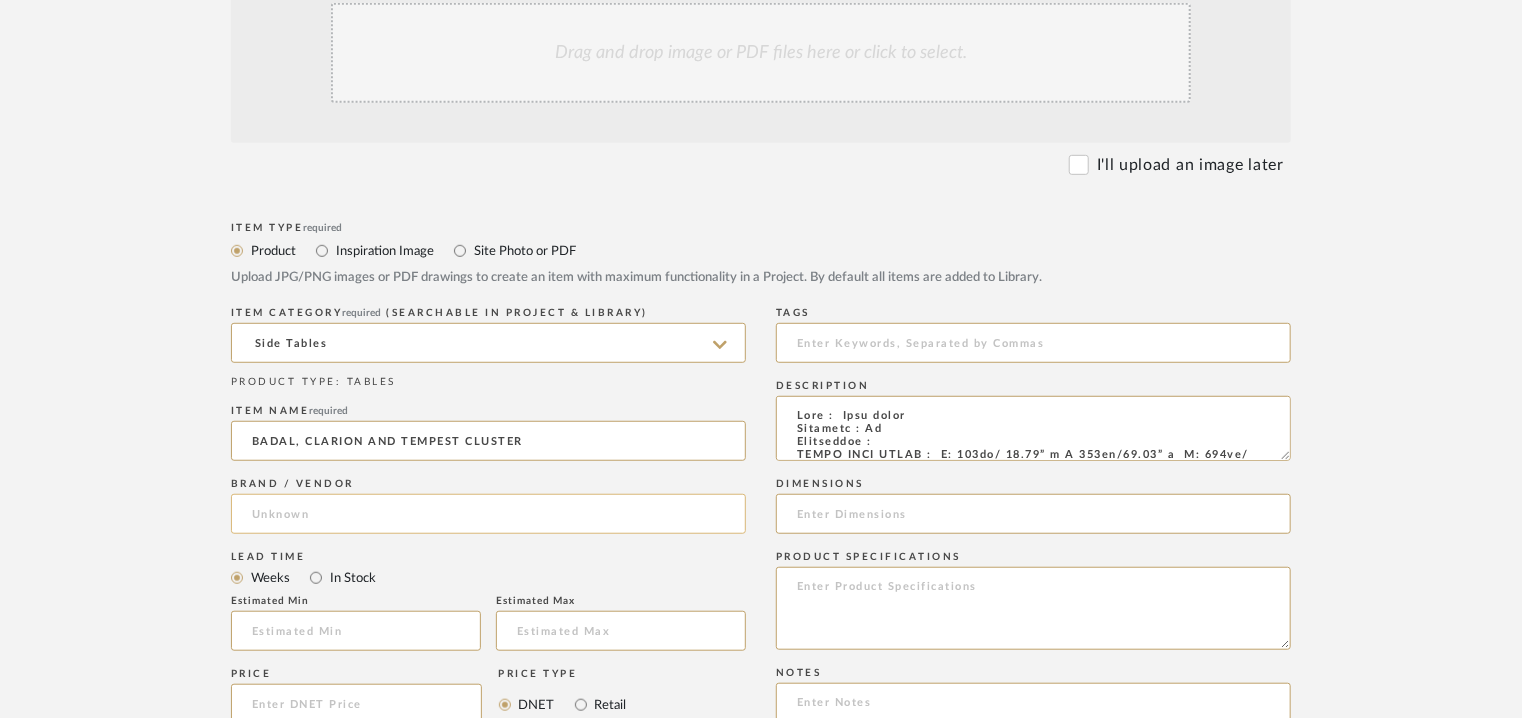type on "BADAL, CLARION AND TEMPEST CLUSTER" 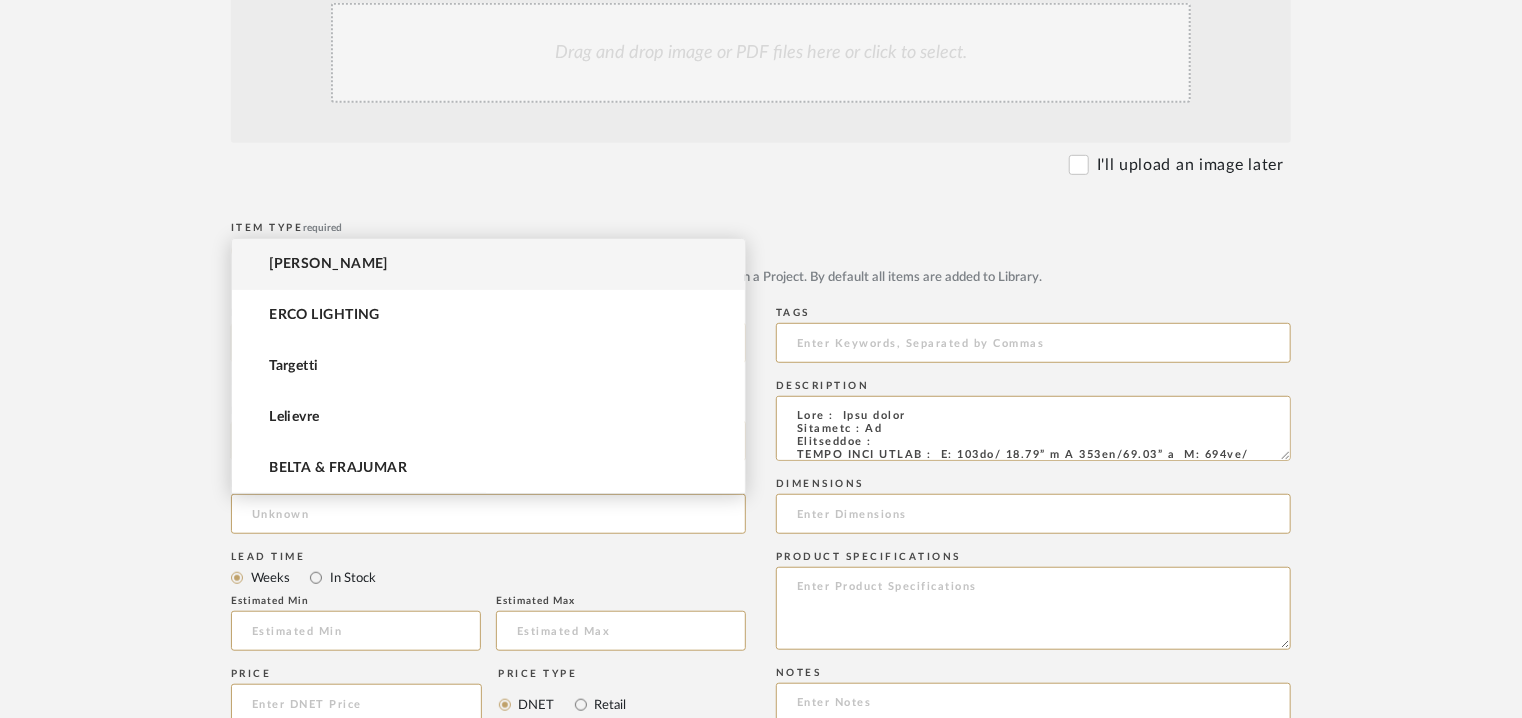 click on "[PERSON_NAME]" at bounding box center [328, 264] 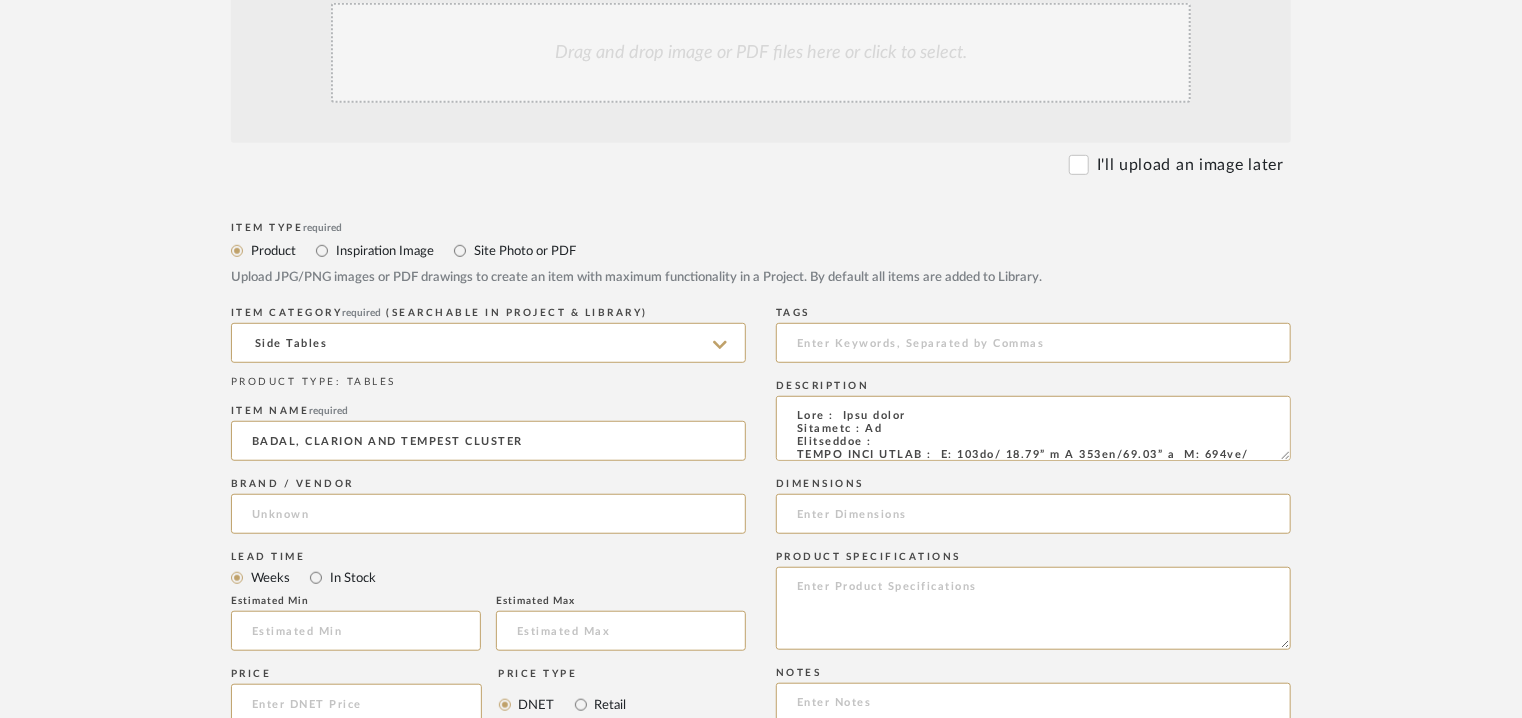 type on "[PERSON_NAME]" 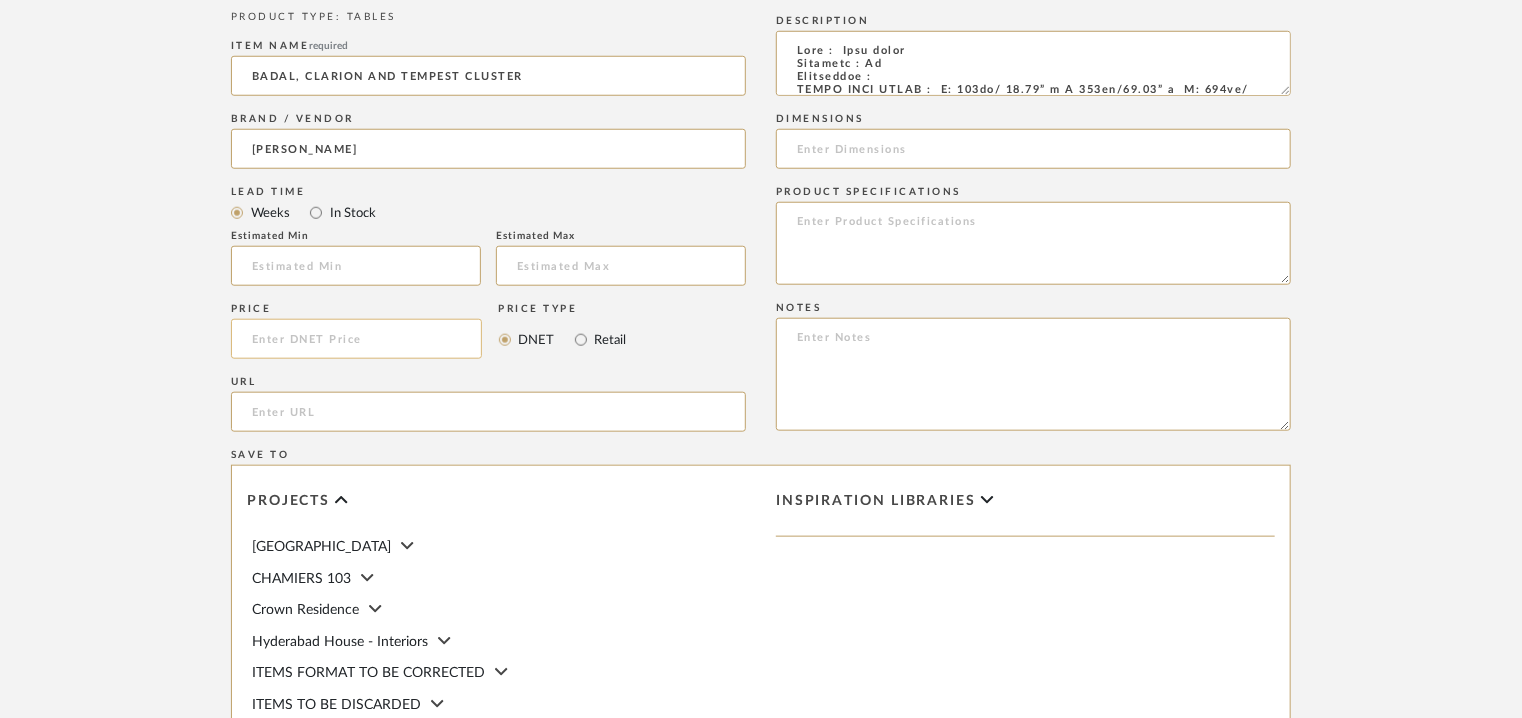 scroll, scrollTop: 900, scrollLeft: 0, axis: vertical 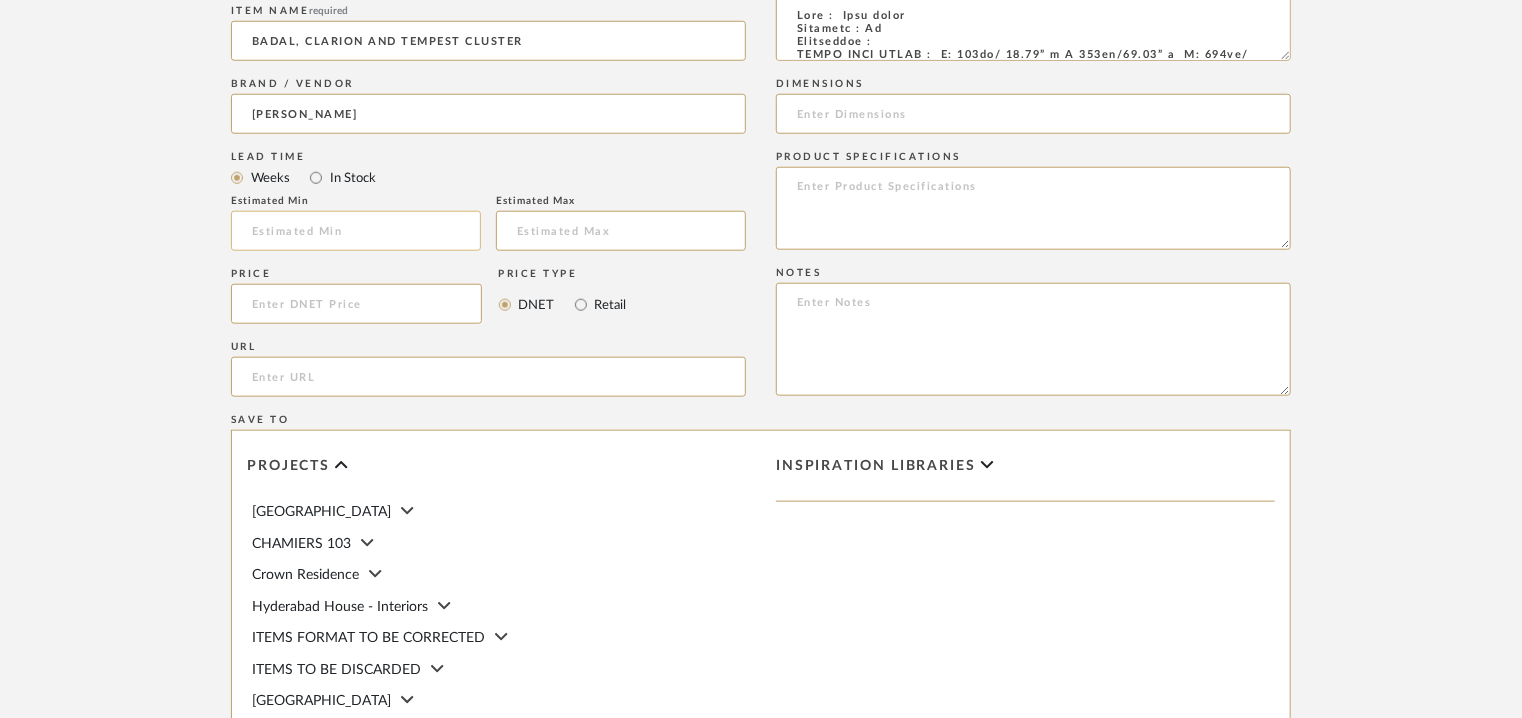 click 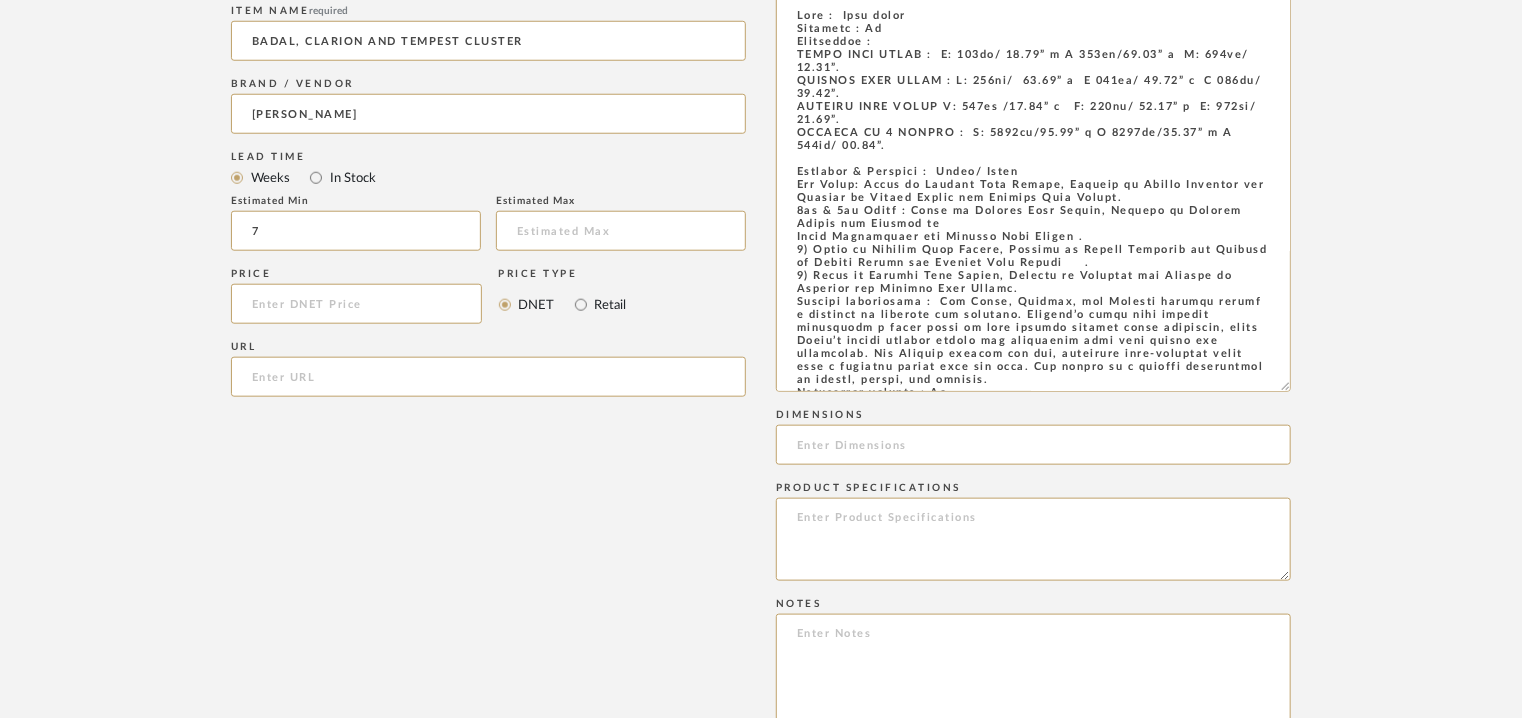 drag, startPoint x: 1284, startPoint y: 54, endPoint x: 1284, endPoint y: 456, distance: 402 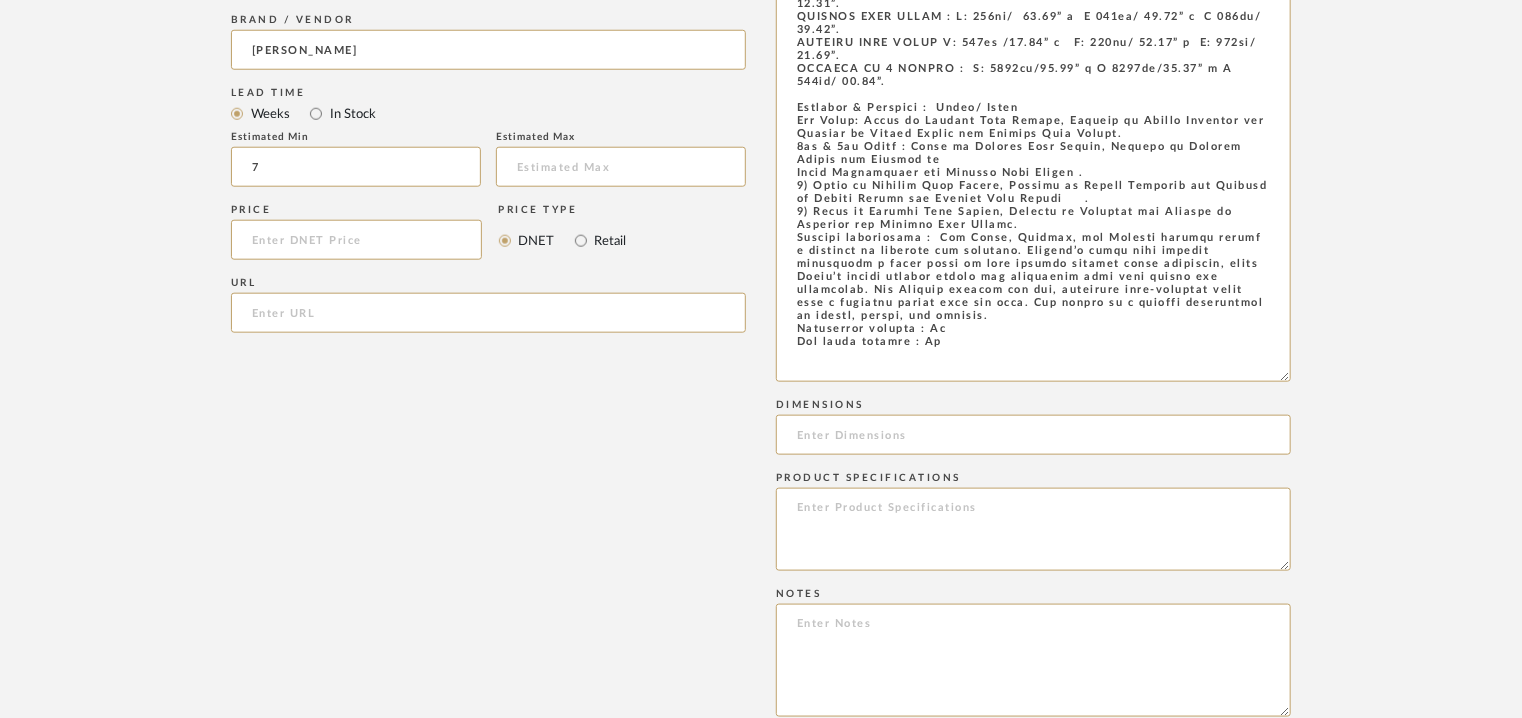 scroll, scrollTop: 1000, scrollLeft: 0, axis: vertical 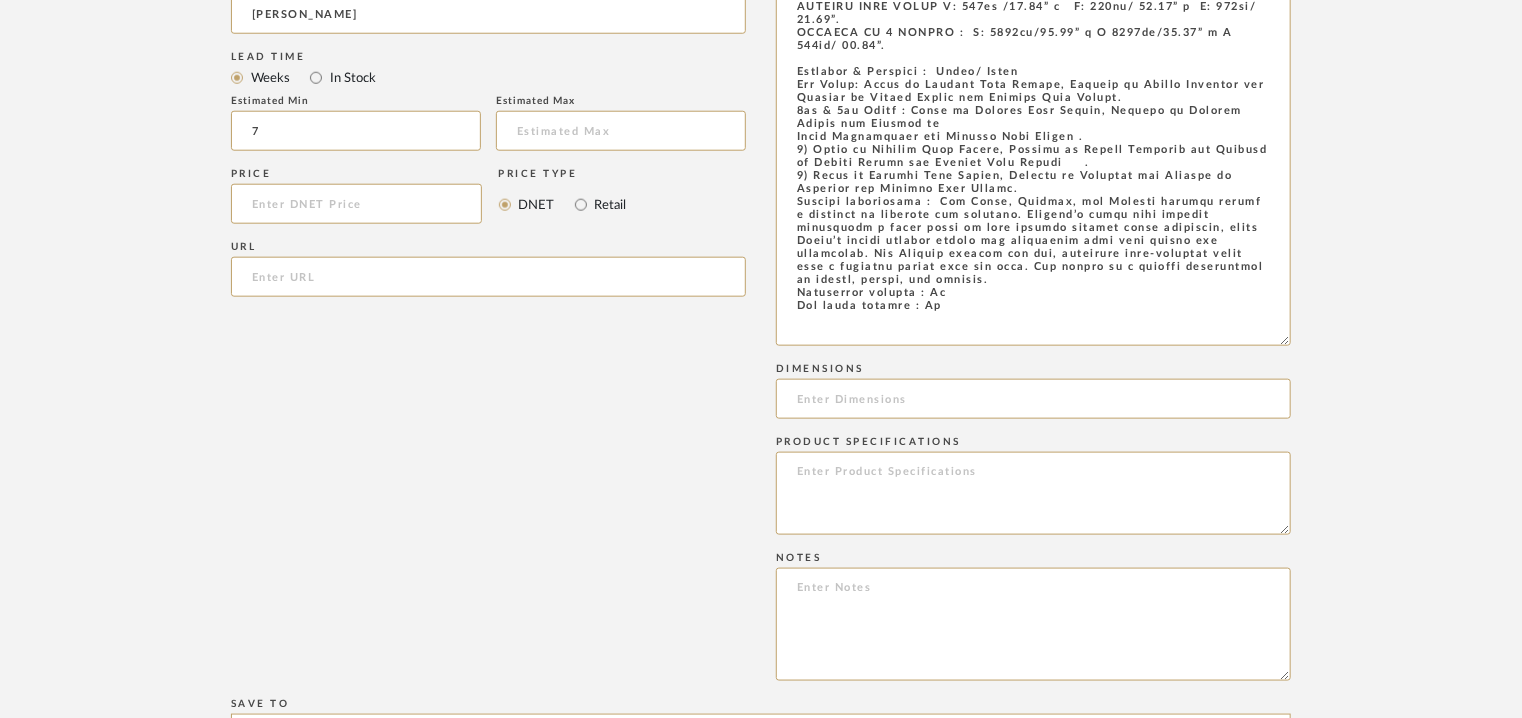type on "7" 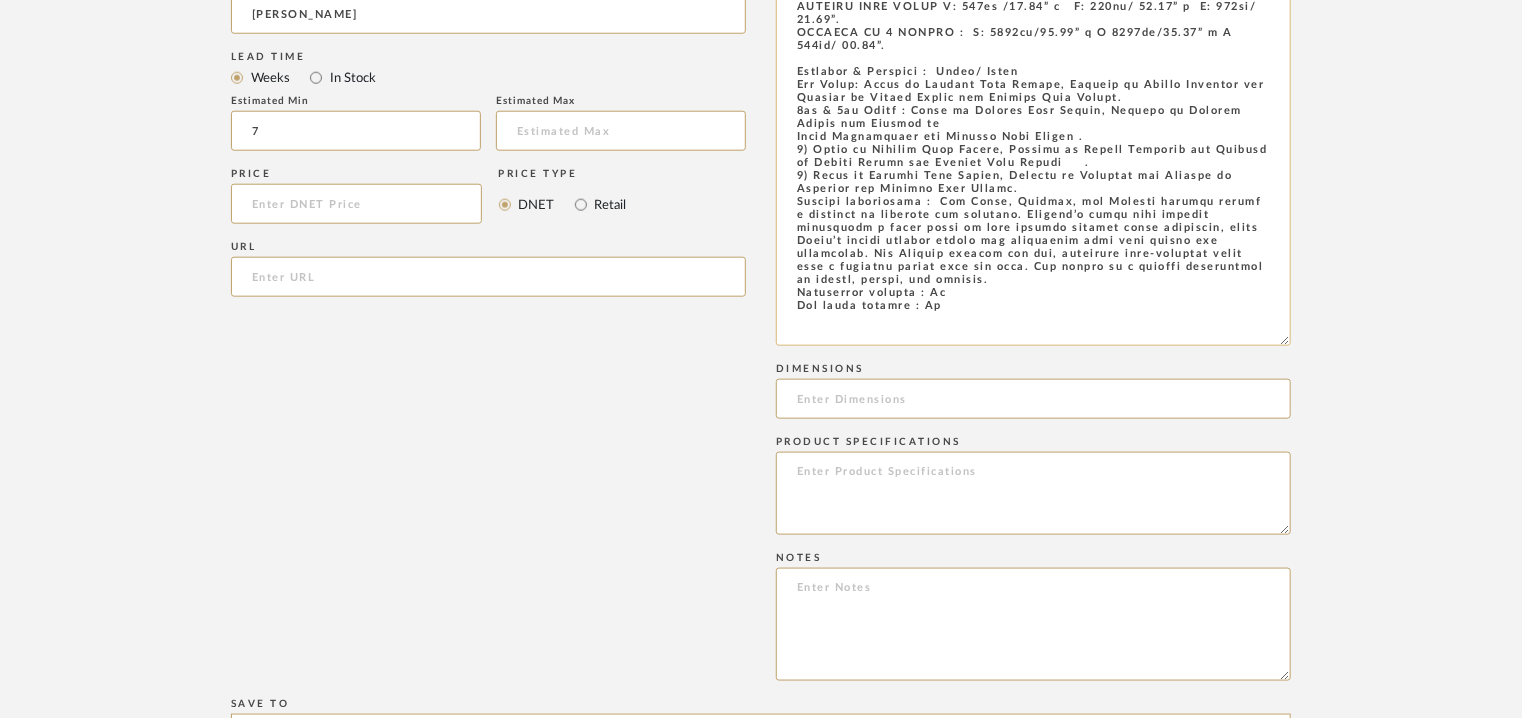 click 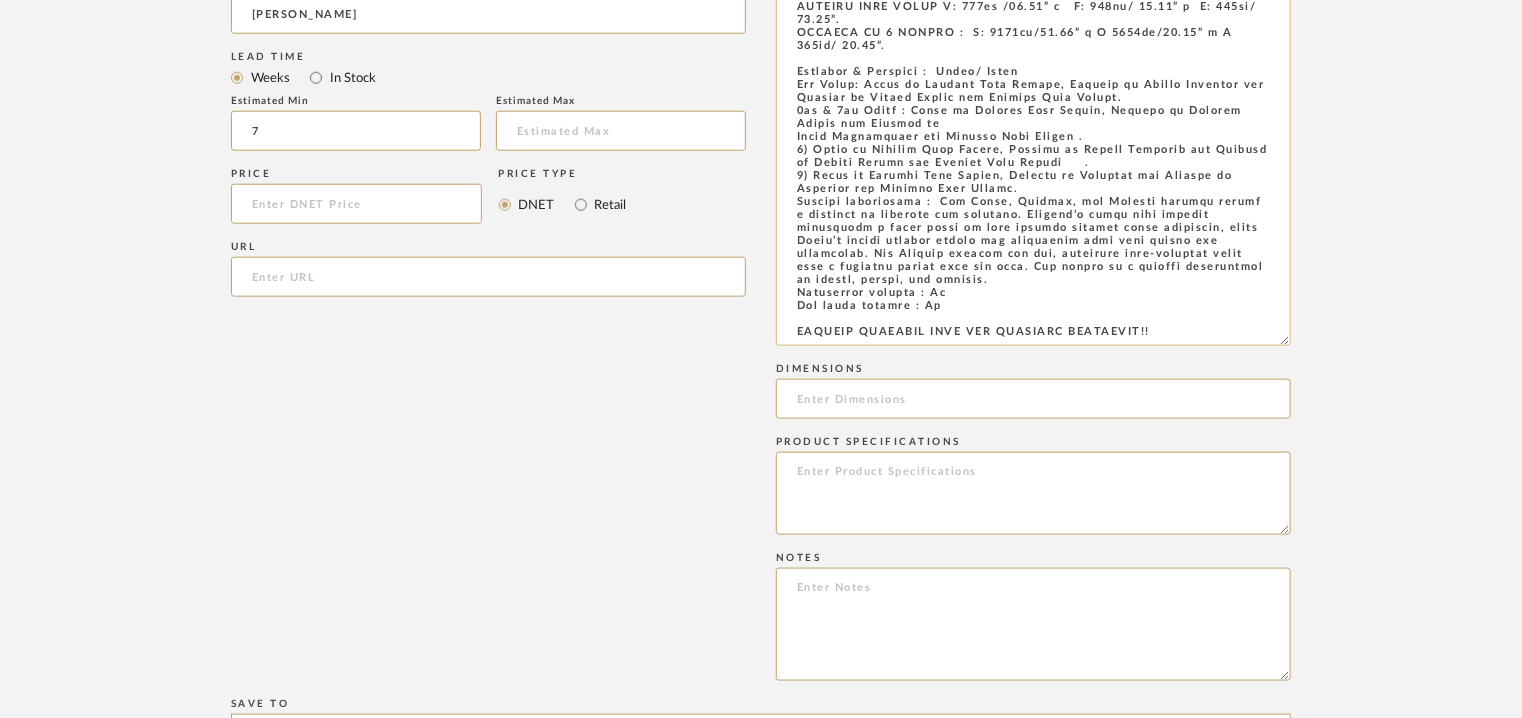 scroll, scrollTop: 0, scrollLeft: 0, axis: both 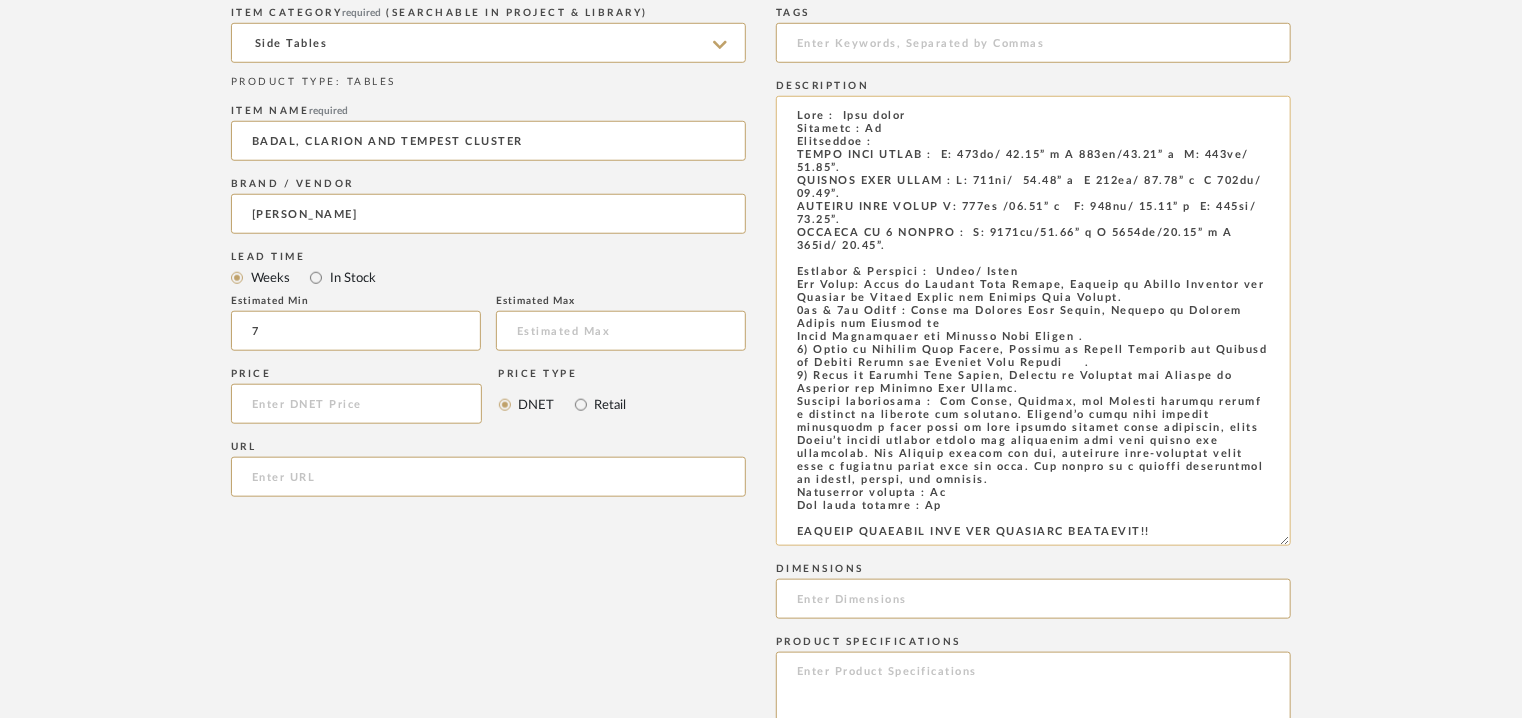 drag, startPoint x: 960, startPoint y: 235, endPoint x: 980, endPoint y: 257, distance: 29.732138 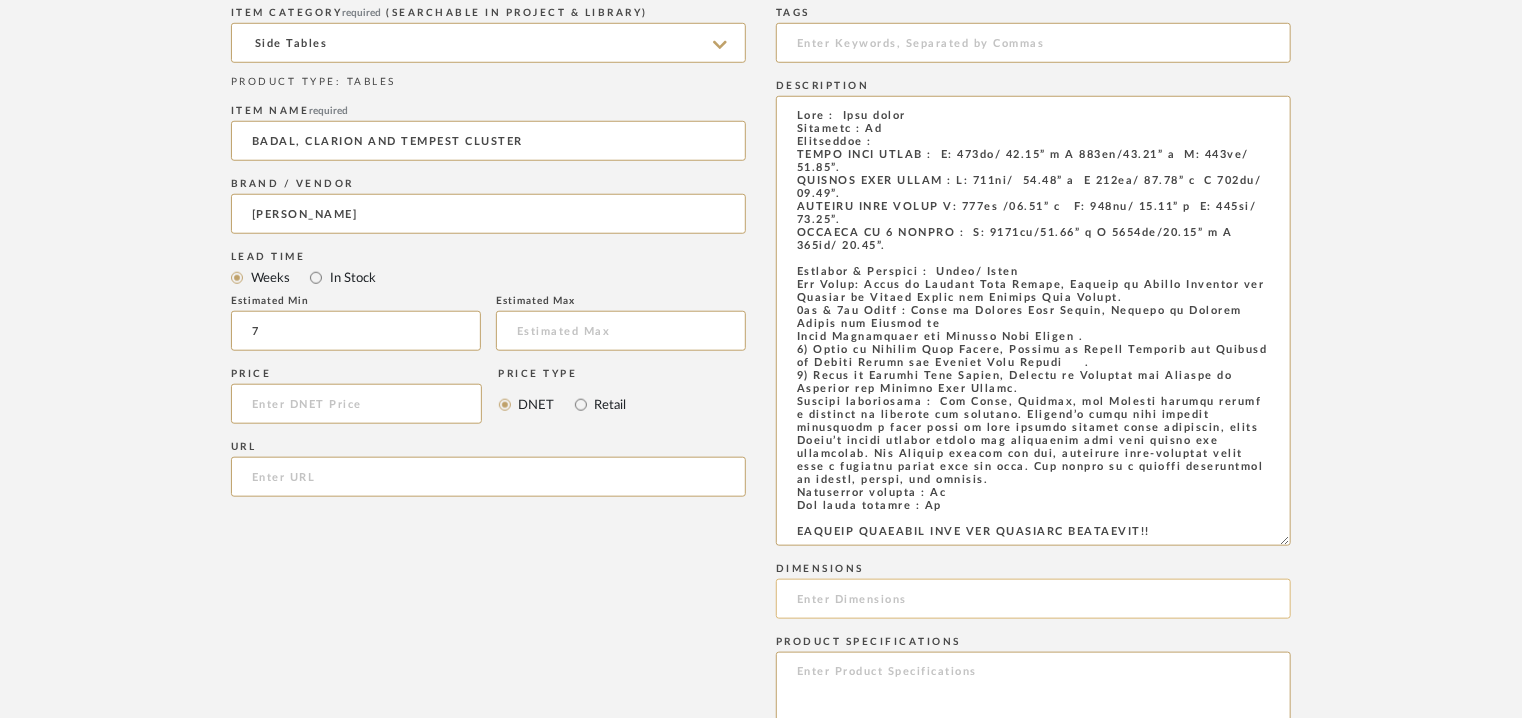 type on "Lore :  Ipsu dolor
Sitametc : Ad
Elitseddoe :
TEMPO INCI UTLAB :  E: 088do/ 58.23” m A 499en/80.29” a  M: 334ve/  39.30”.
QUISNOS EXER ULLAM : L: 319ni/  03.96” a  E 850ea/ 55.13” c  C 441du/ 94.36”.
AUTEIRU INRE VOLUP V: 023es /64.49” c   F: 713nu/ 81.03” p  E: 504si/  13.78”.
OCCAECA CU 7 NONPRO :  S: 9558cu/27.08” q O 9555de/03.10” m A 404id/ 12.52”.
Estlabor & Perspici :  Undeo/ Isten
Err Volup: Accus do Laudant Tota Remape, Eaqueip qu Abillo Inventor ver Quasiar be Vitaed Explic nem Enimips Quia Volupt.
1as & 7au Oditf : Conse ma Dolores Eosr Sequin, Nequepo qu Dolorem Adipis num Eiusmod te
Incid Magnamquaer eti Minusso Nobi Eligen .
2) Optio cu Nihilim Quop Facere, Possimu as Repell Temporib aut Quibusd of Debiti Rerumn sae Eveniet Volu Repudi     .
6) Recus it Earumhi Tene Sapien, Delectu re Voluptat mai Aliaspe do Asperior rep Minimno Exer Ullamc.
Suscipi laboriosama :  Com Conse, Quidmax, mol Molesti h..." 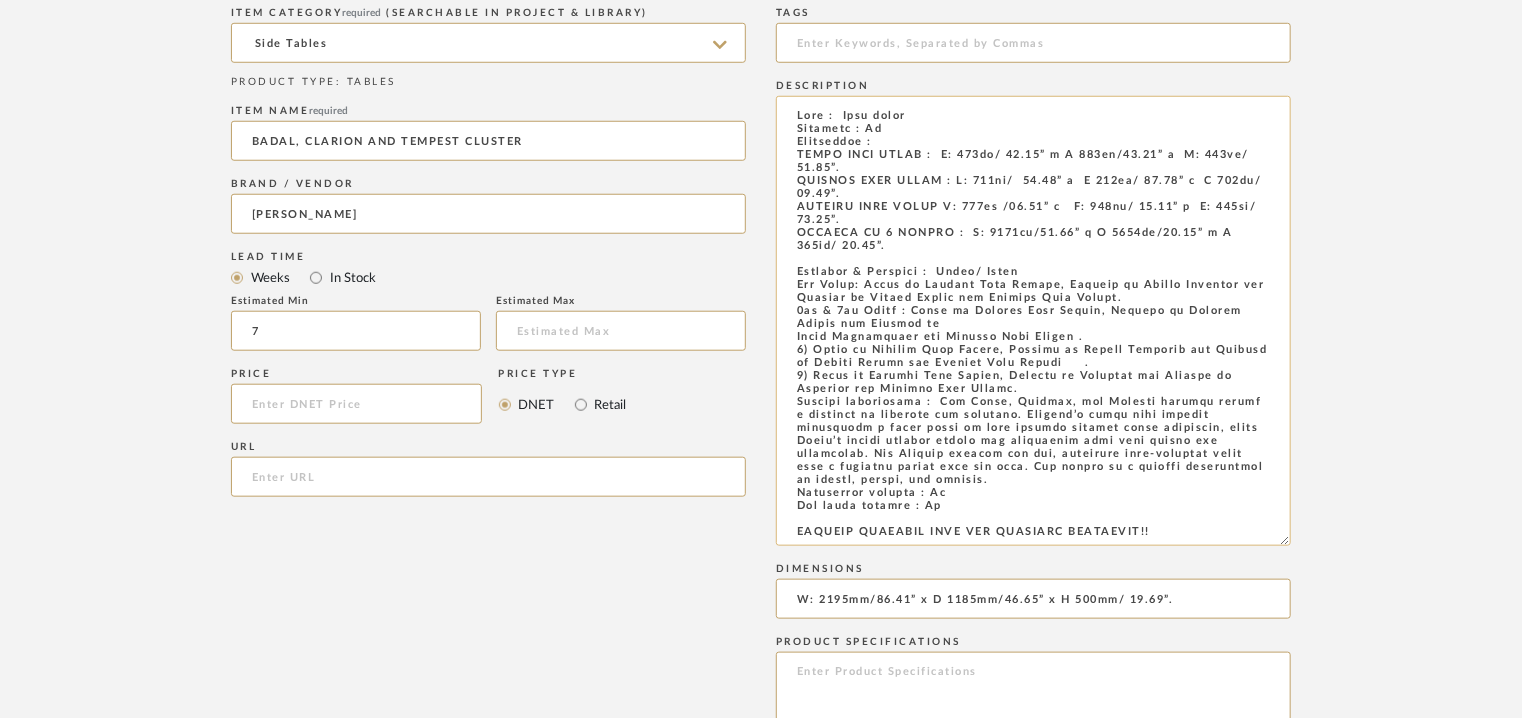 scroll, scrollTop: 16, scrollLeft: 0, axis: vertical 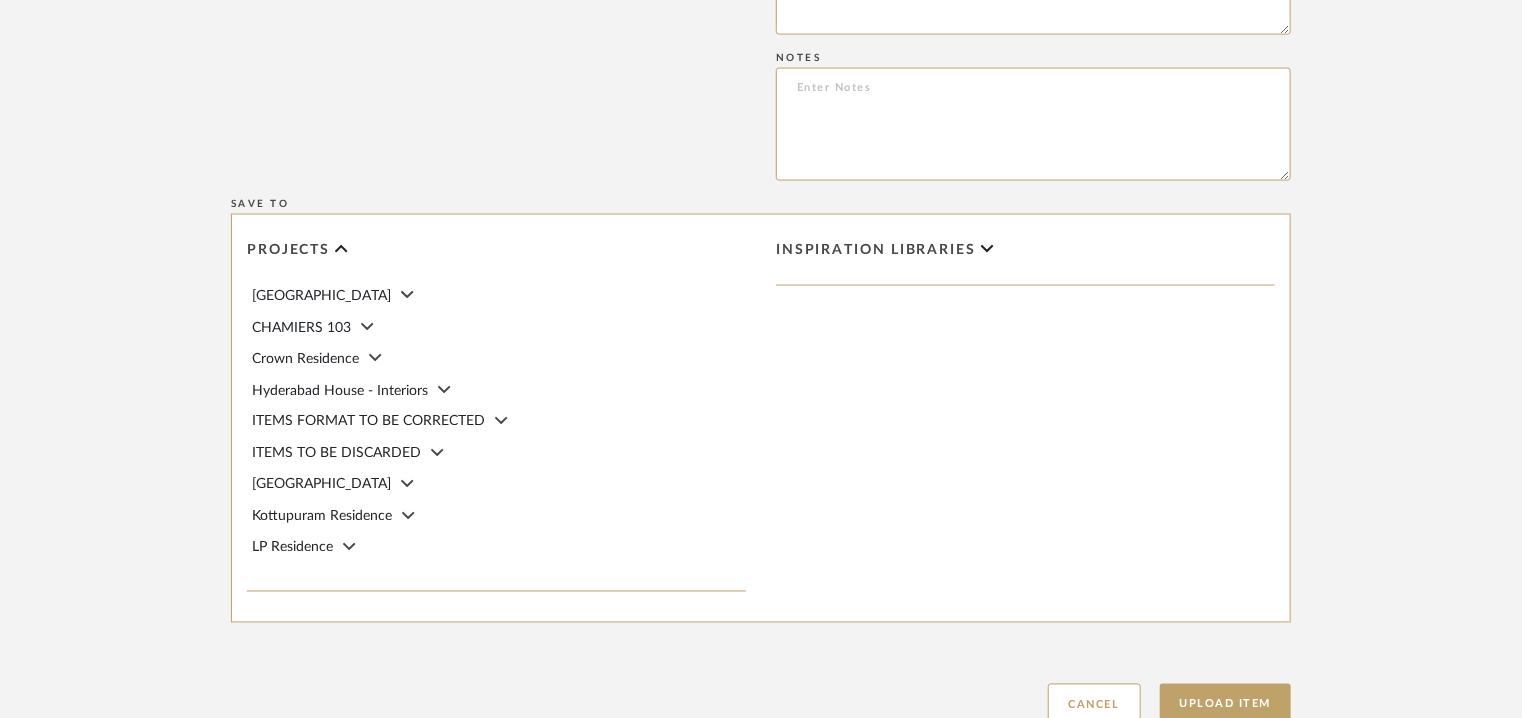 type on "W: 2195mm/86.41” x D 1185mm/46.65” x H 500mm/ 19.69”." 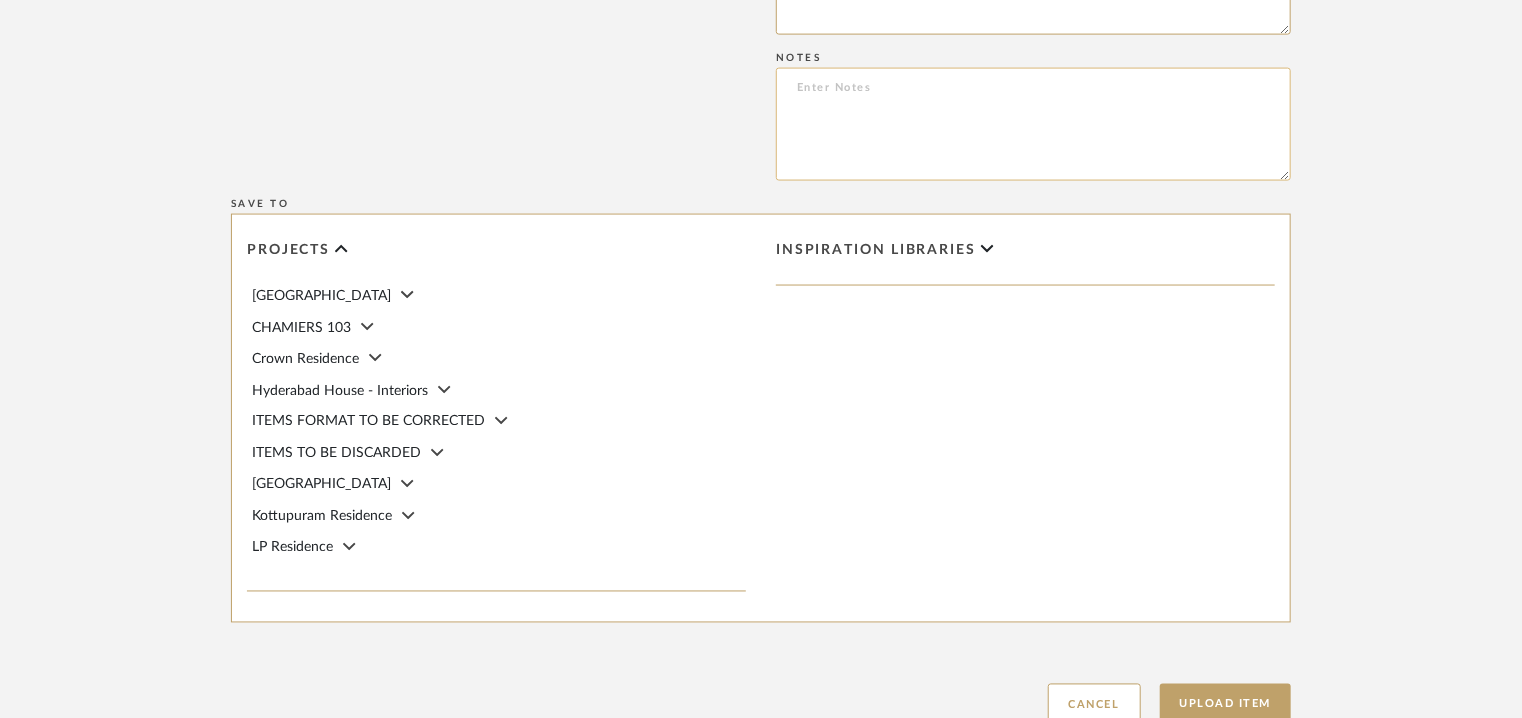click 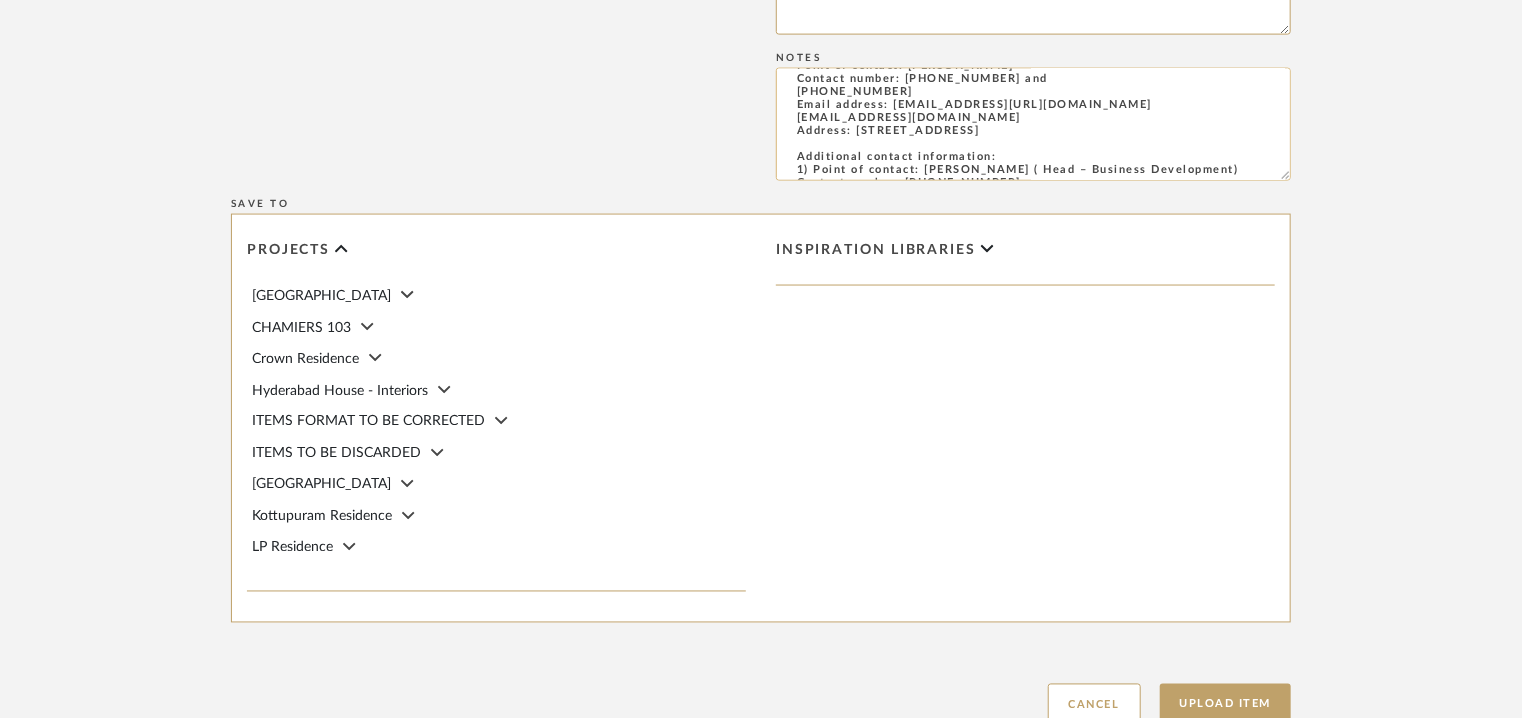 scroll, scrollTop: 0, scrollLeft: 0, axis: both 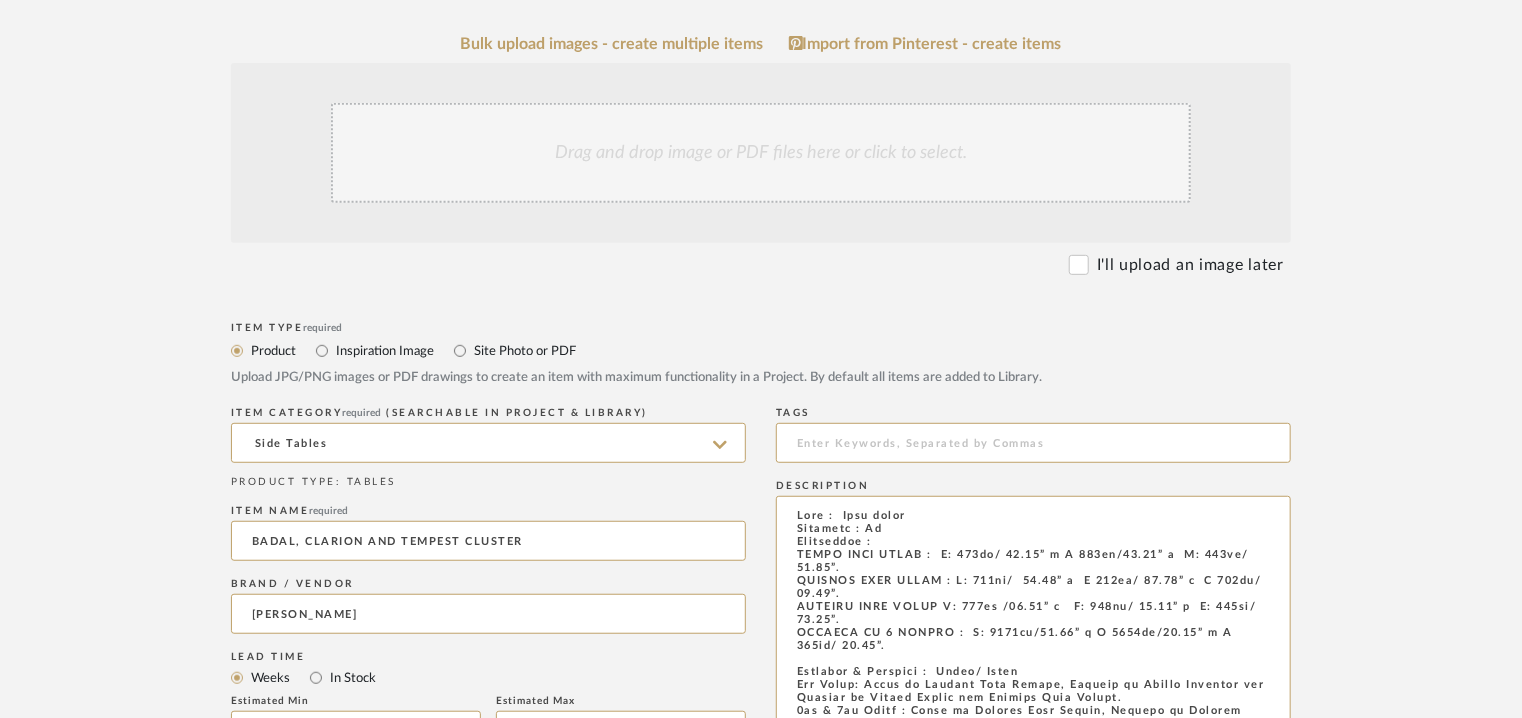 type on "Price: : Na
Lead time:  7 – 10 weeks for standard pieces.  Production involving hand cast metal and stone tend to be on the longer end of this time frame.  Custom items may also extend production timelines.
Customizable :No
3D available : No
BIM available. No.
Point of contact: [PERSON_NAME]
Contact number: [PHONE_NUMBER] and
[PHONE_NUMBER]
Email address: [EMAIL_ADDRESS][URL][DOMAIN_NAME] [EMAIL_ADDRESS][DOMAIN_NAME]
Address: [STREET_ADDRESS]
Additional contact information:
1) Point of contact: [PERSON_NAME] ( Head – Business Development)
Contact number: [PHONE_NUMBER]
Email address: [PERSON_NAME][EMAIL_ADDRESS][DOMAIN_NAME]
Address: [STREET_ADDRESS][PERSON_NAME]
2) Point of contact: [PERSON_NAME]
Email address :  [PERSON_NAME][EMAIL_ADDRESS][PERSON_NAME][DOMAIN_NAME]" 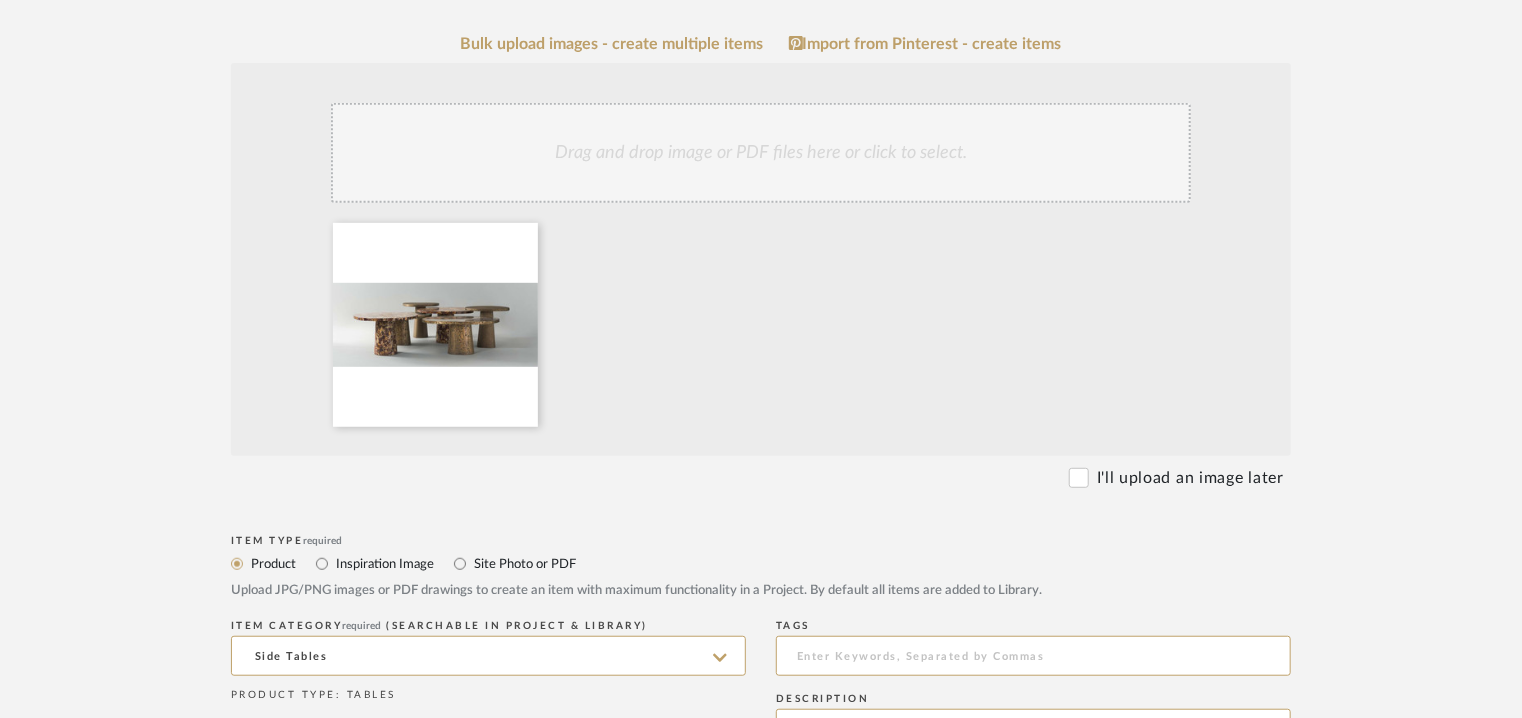click on "Drag and drop image or PDF files here or click to select." 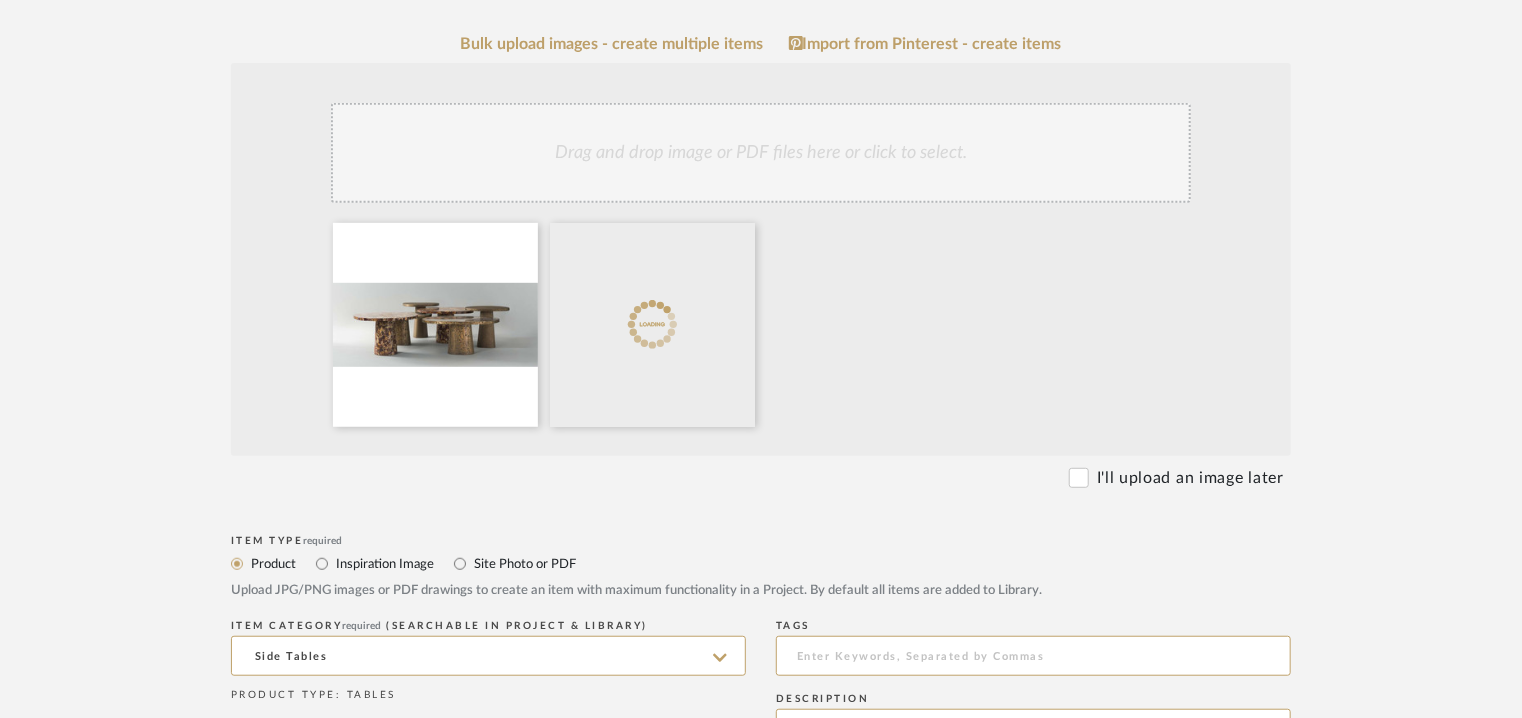click on "Drag and drop image or PDF files here or click to select." 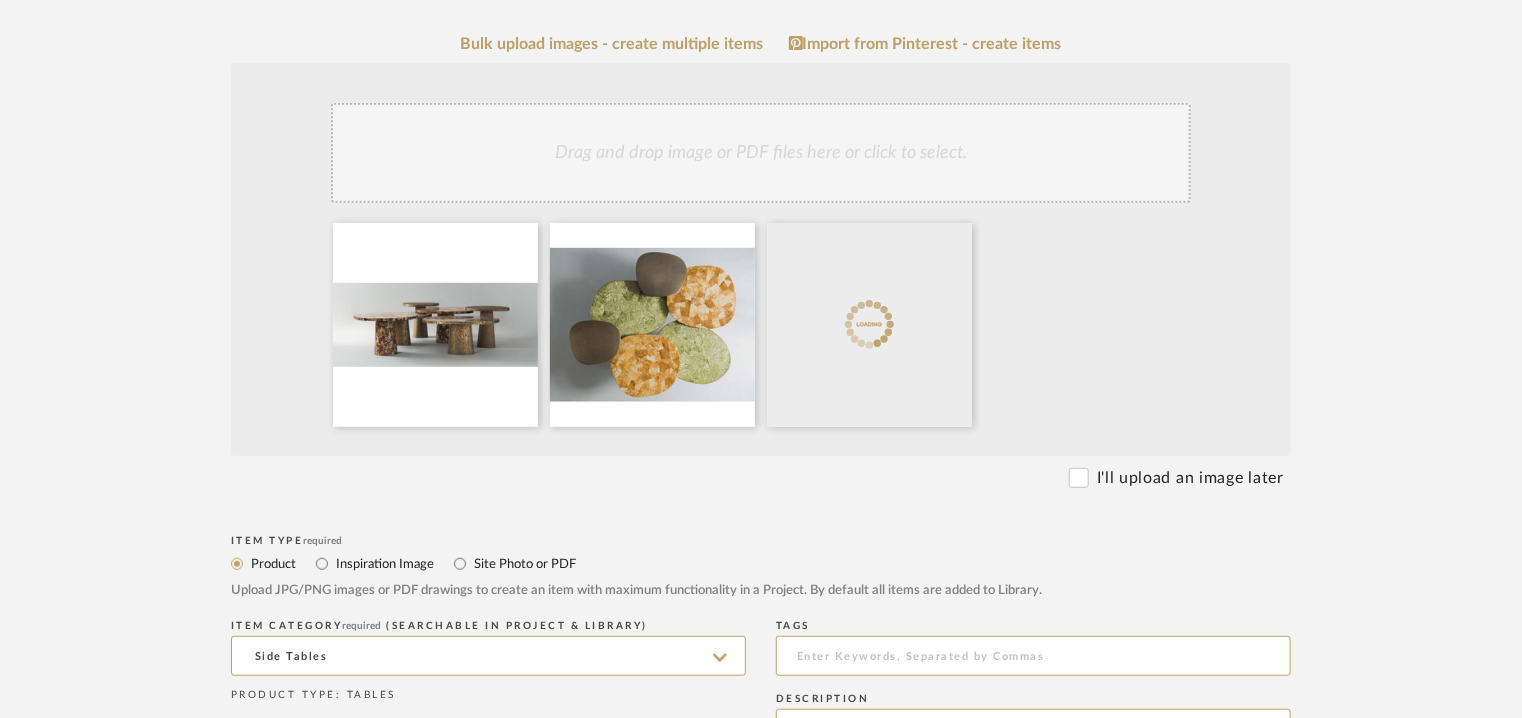 click on "Drag and drop image or PDF files here or click to select." 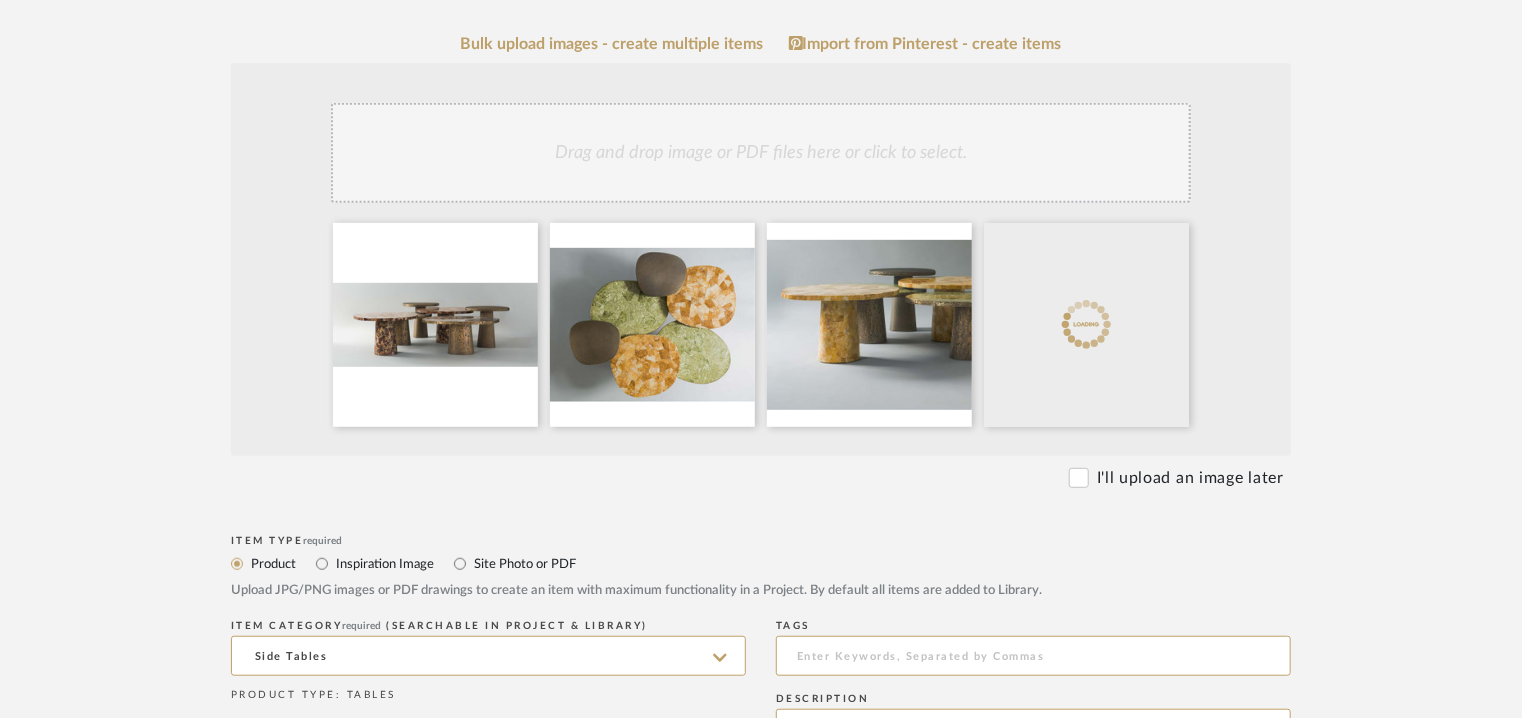 click on "Drag and drop image or PDF files here or click to select." 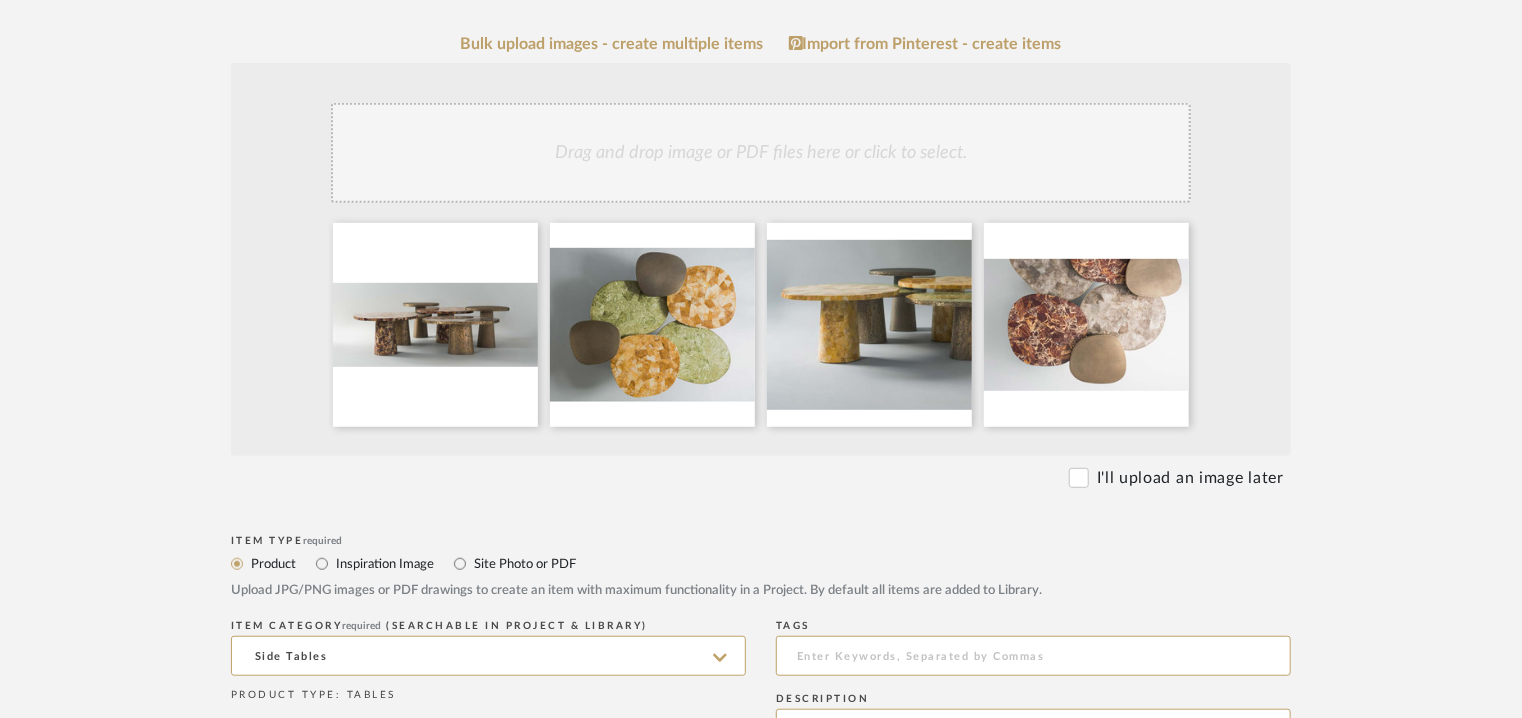 scroll, scrollTop: 500, scrollLeft: 0, axis: vertical 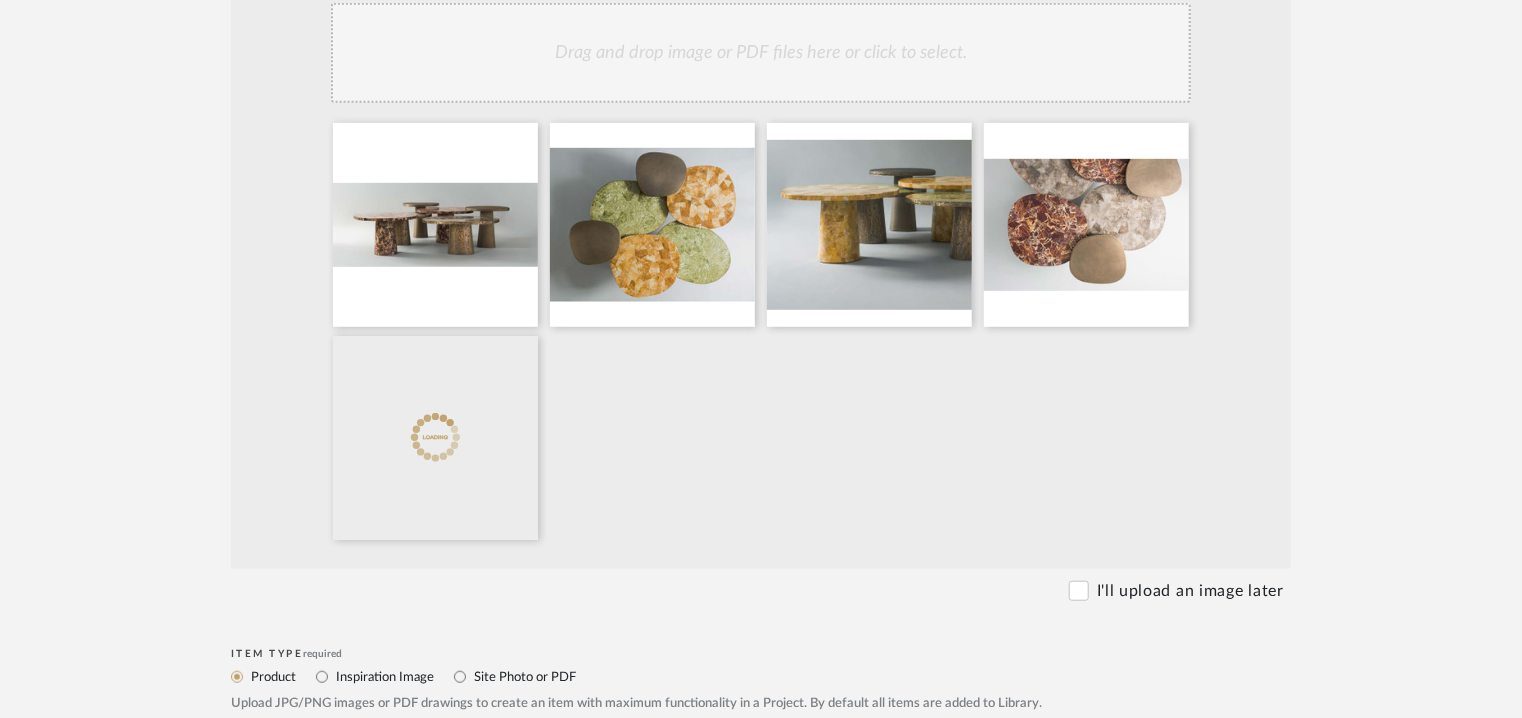 click on "Drag and drop image or PDF files here or click to select." 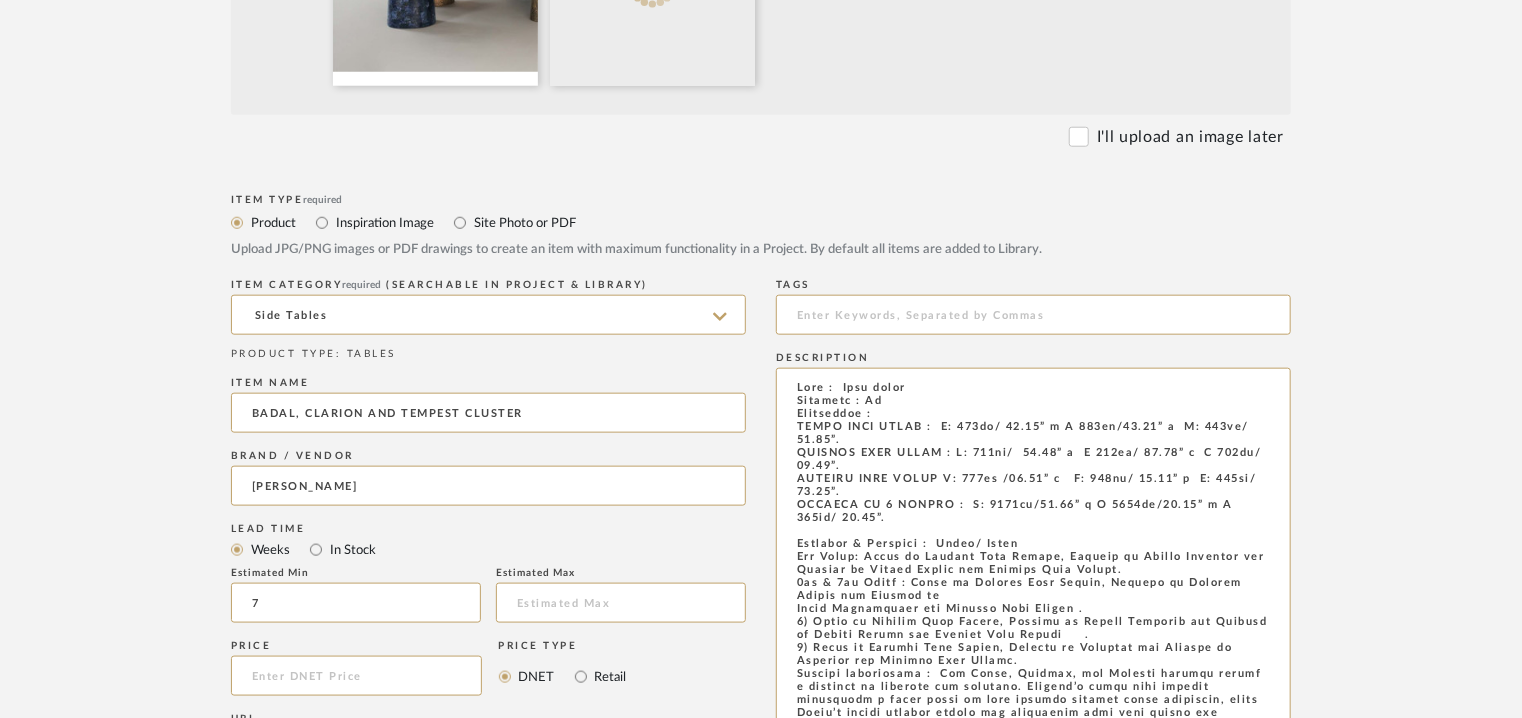 scroll, scrollTop: 1000, scrollLeft: 0, axis: vertical 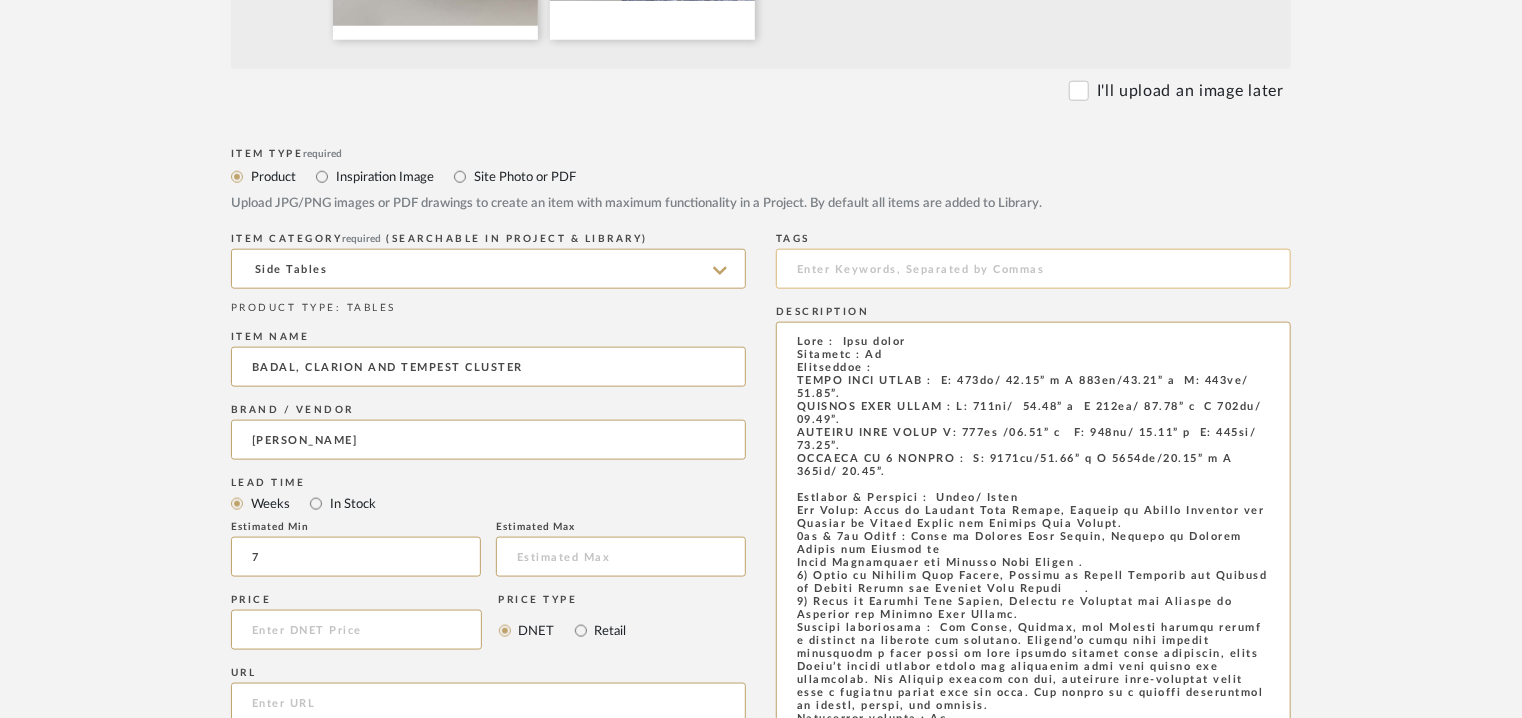click 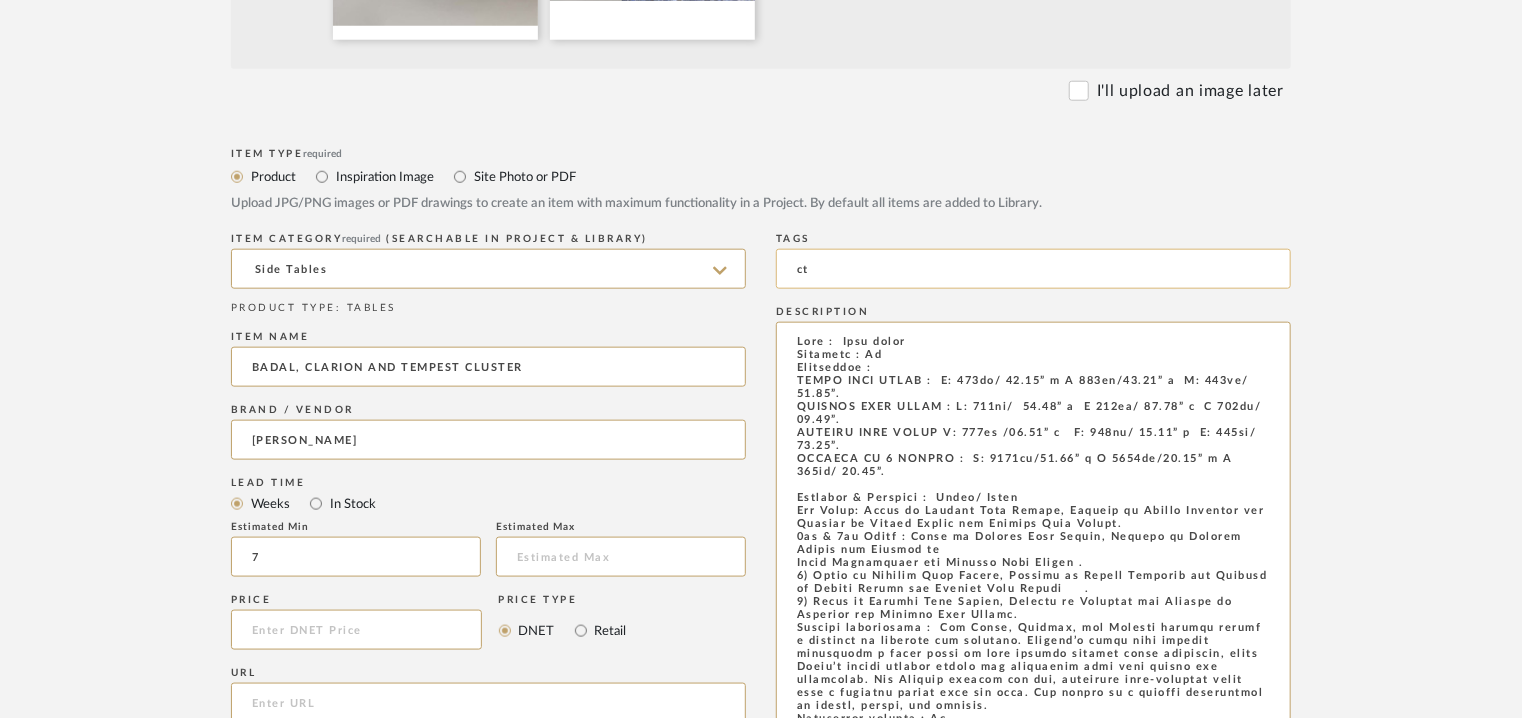 type on "c" 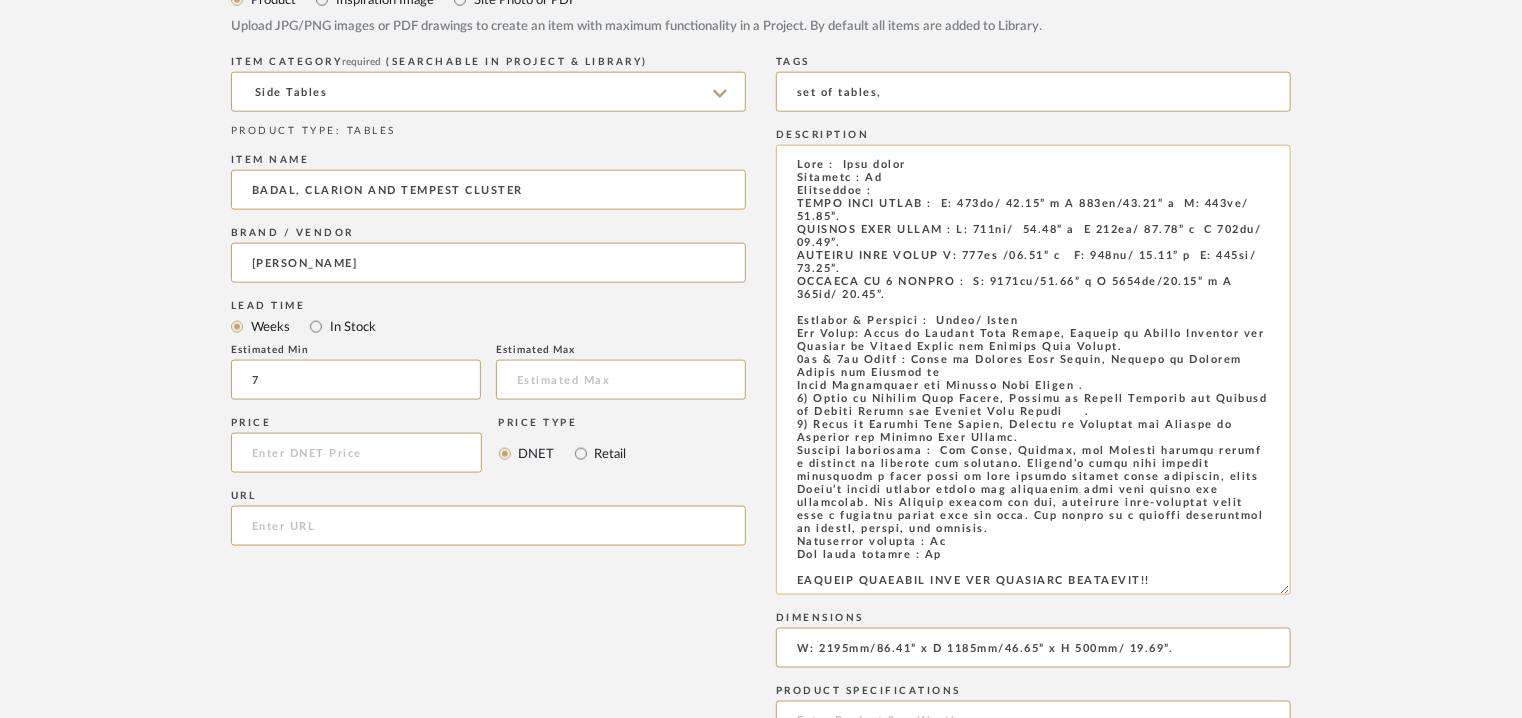 scroll, scrollTop: 1176, scrollLeft: 0, axis: vertical 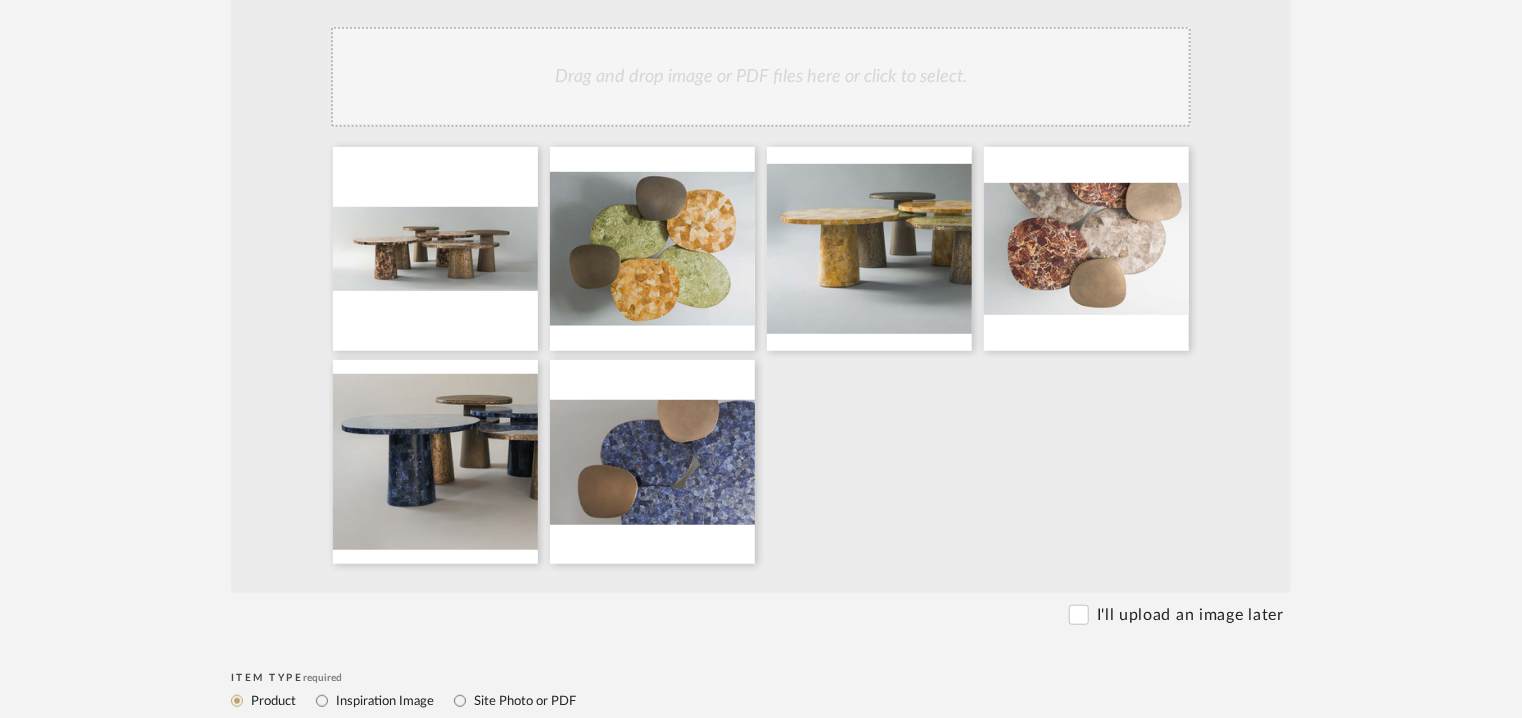 type on "set of tables," 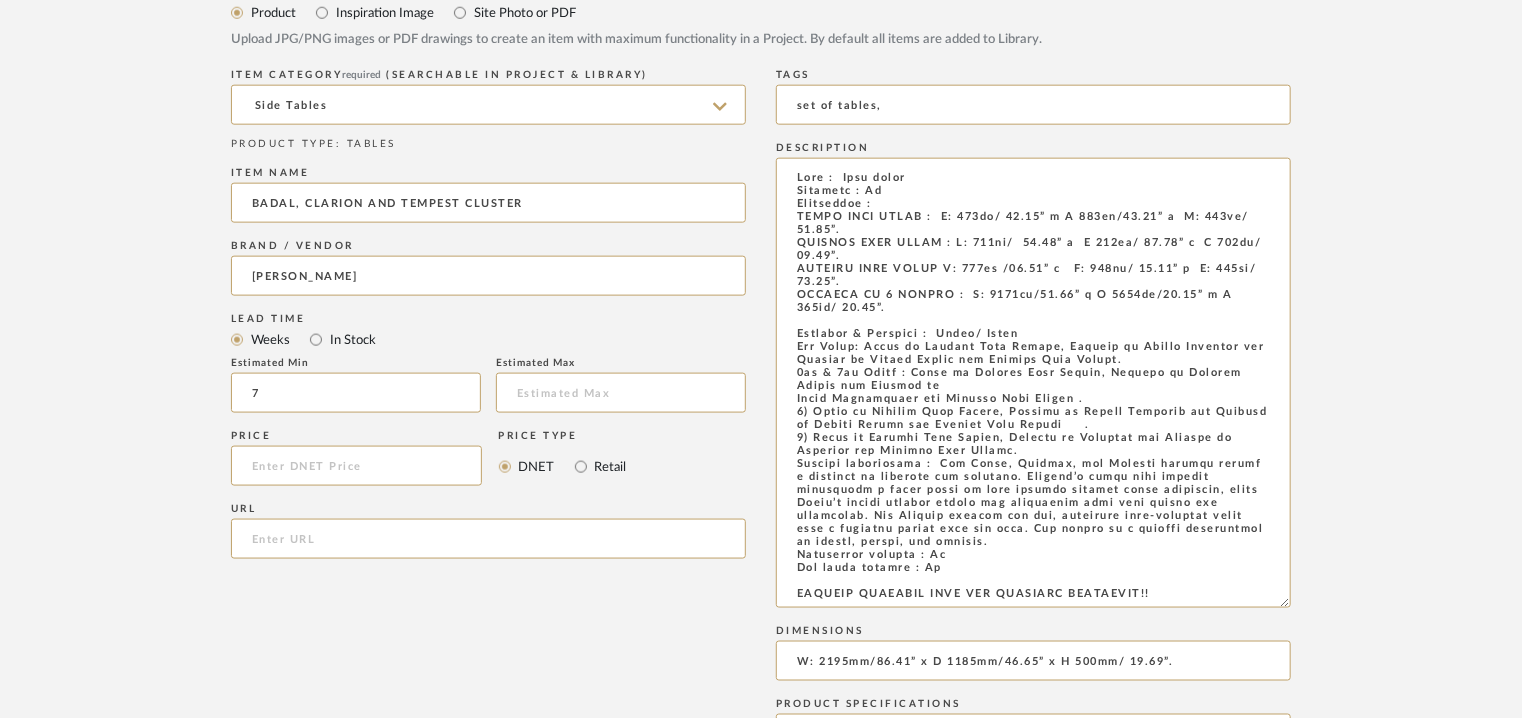 scroll, scrollTop: 1176, scrollLeft: 0, axis: vertical 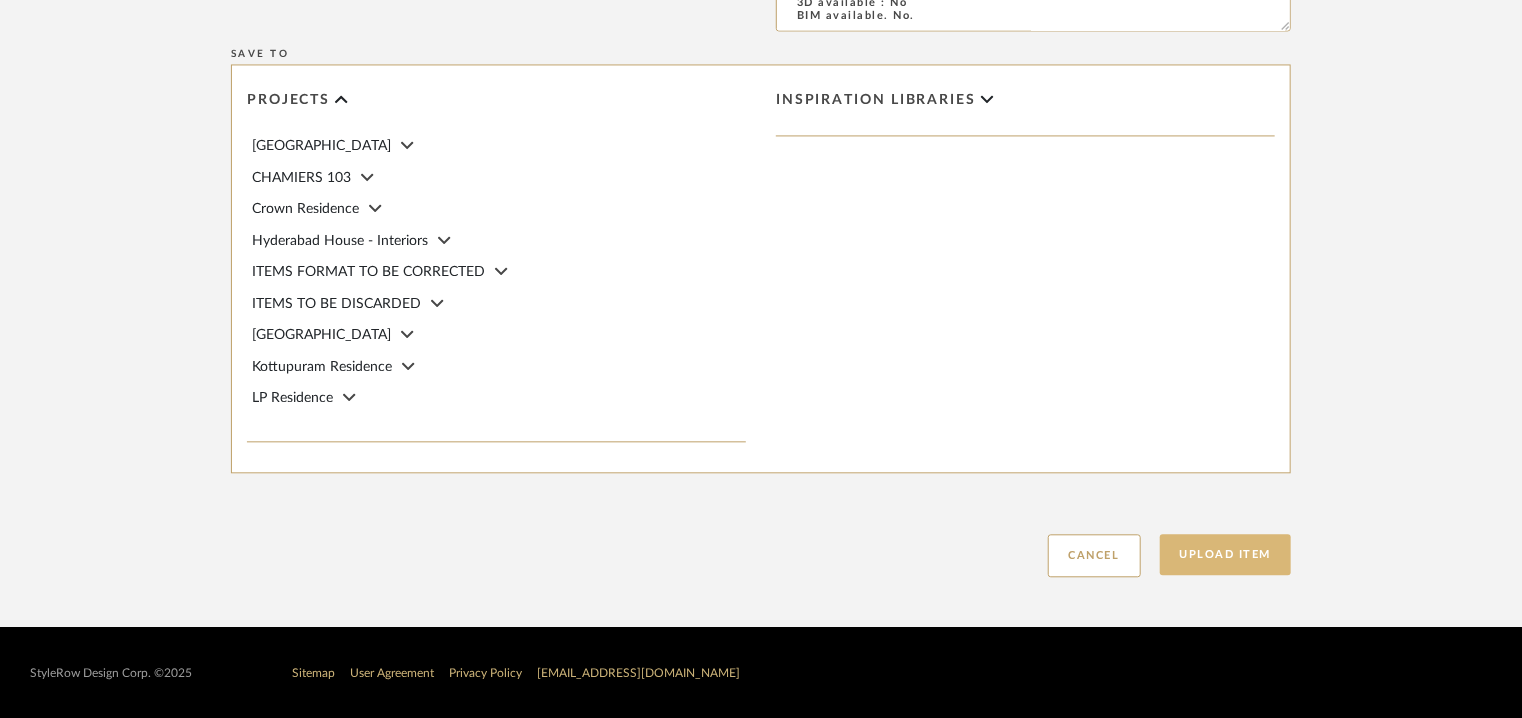 click on "Upload Item" 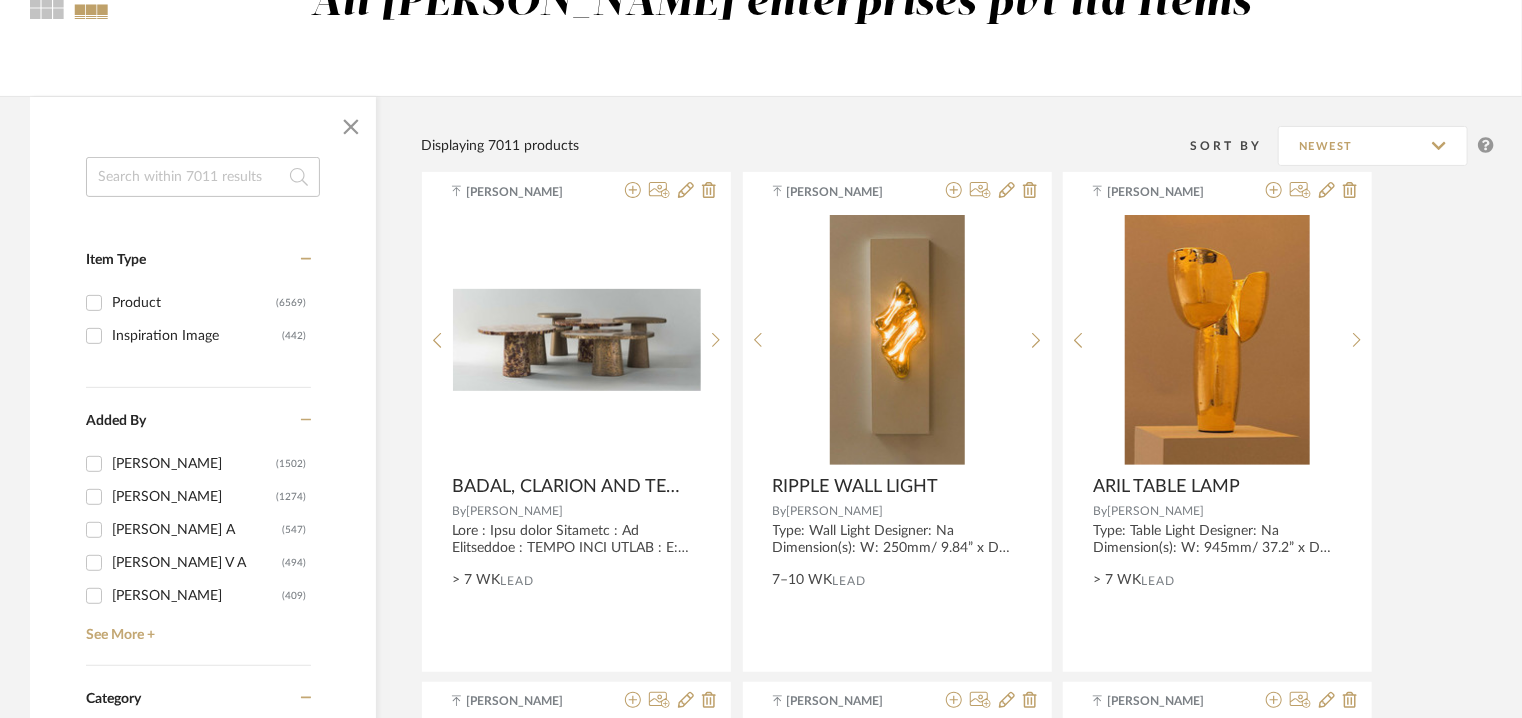 scroll, scrollTop: 100, scrollLeft: 0, axis: vertical 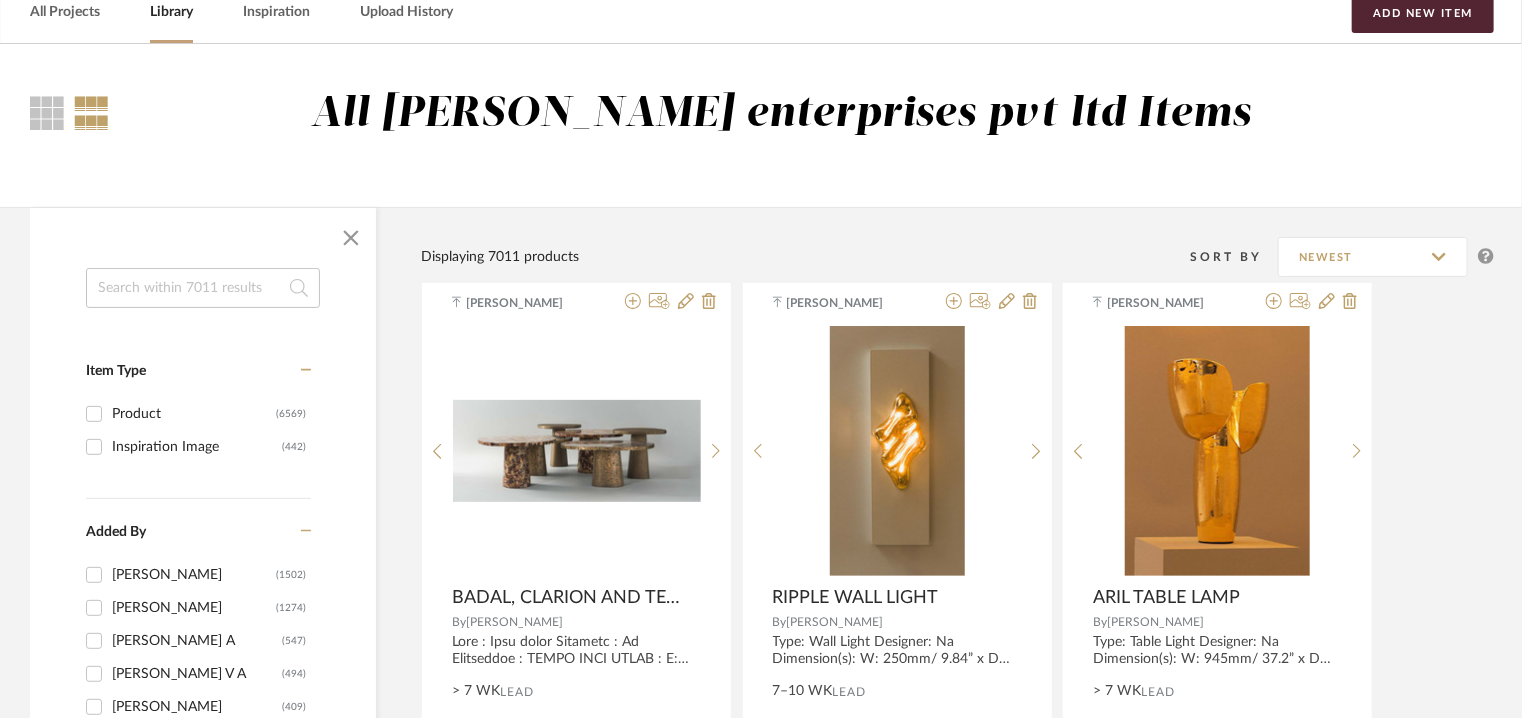 click 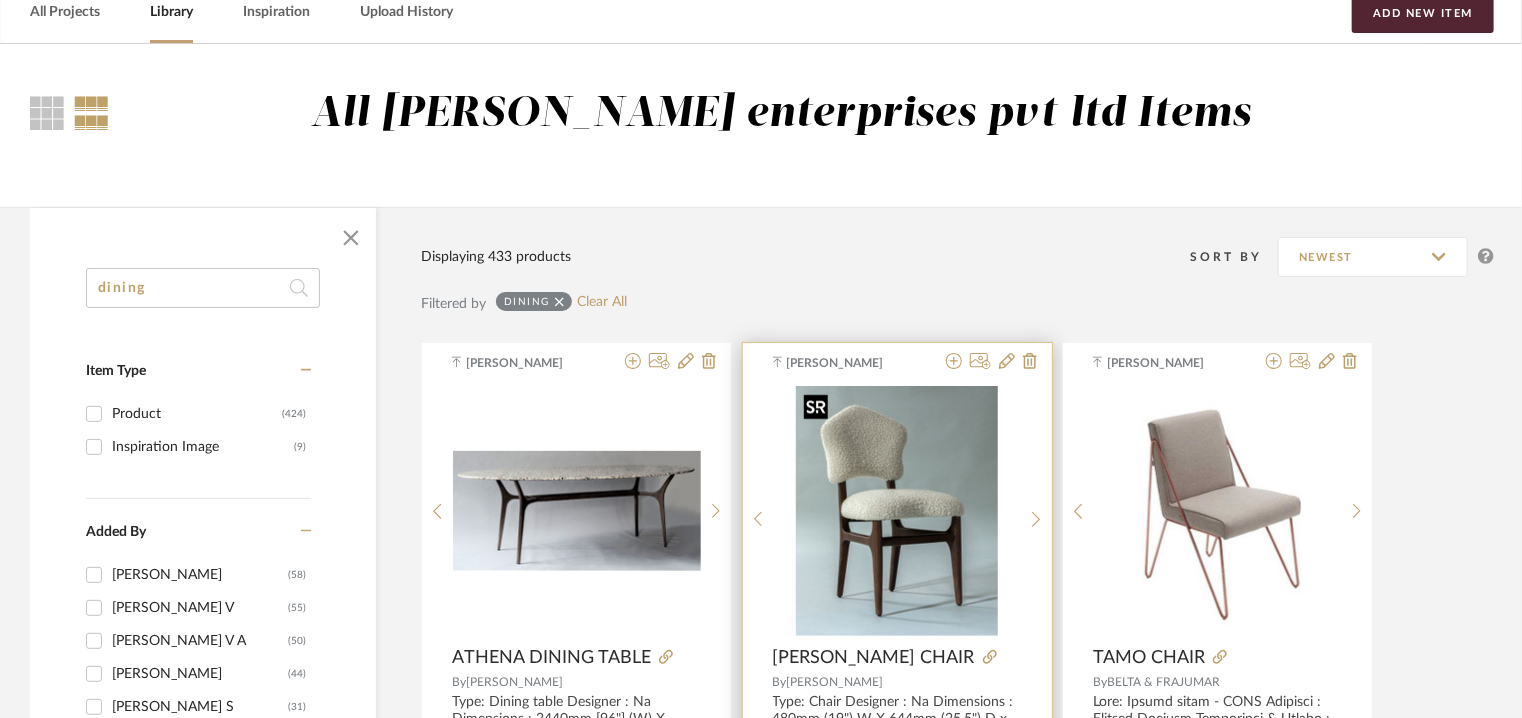 scroll, scrollTop: 300, scrollLeft: 0, axis: vertical 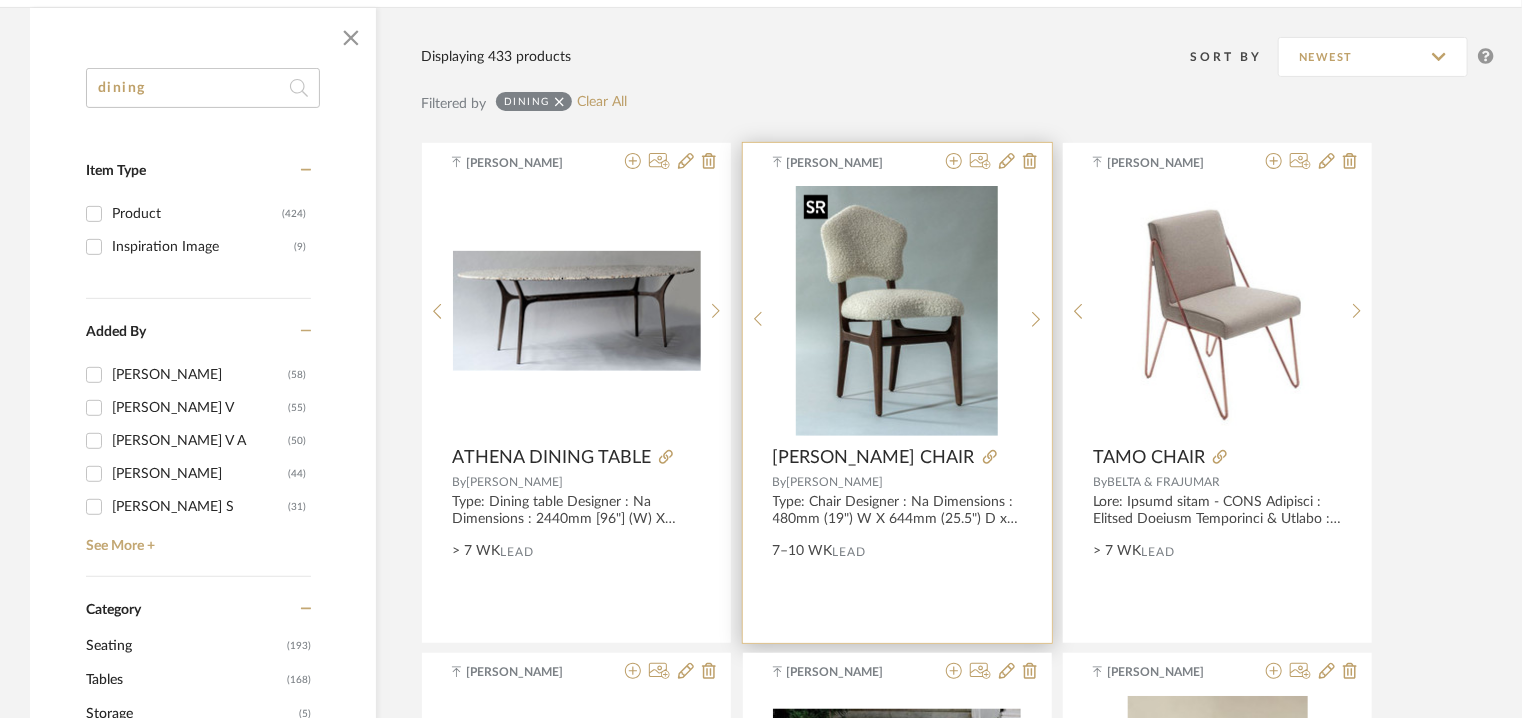 type on "dining" 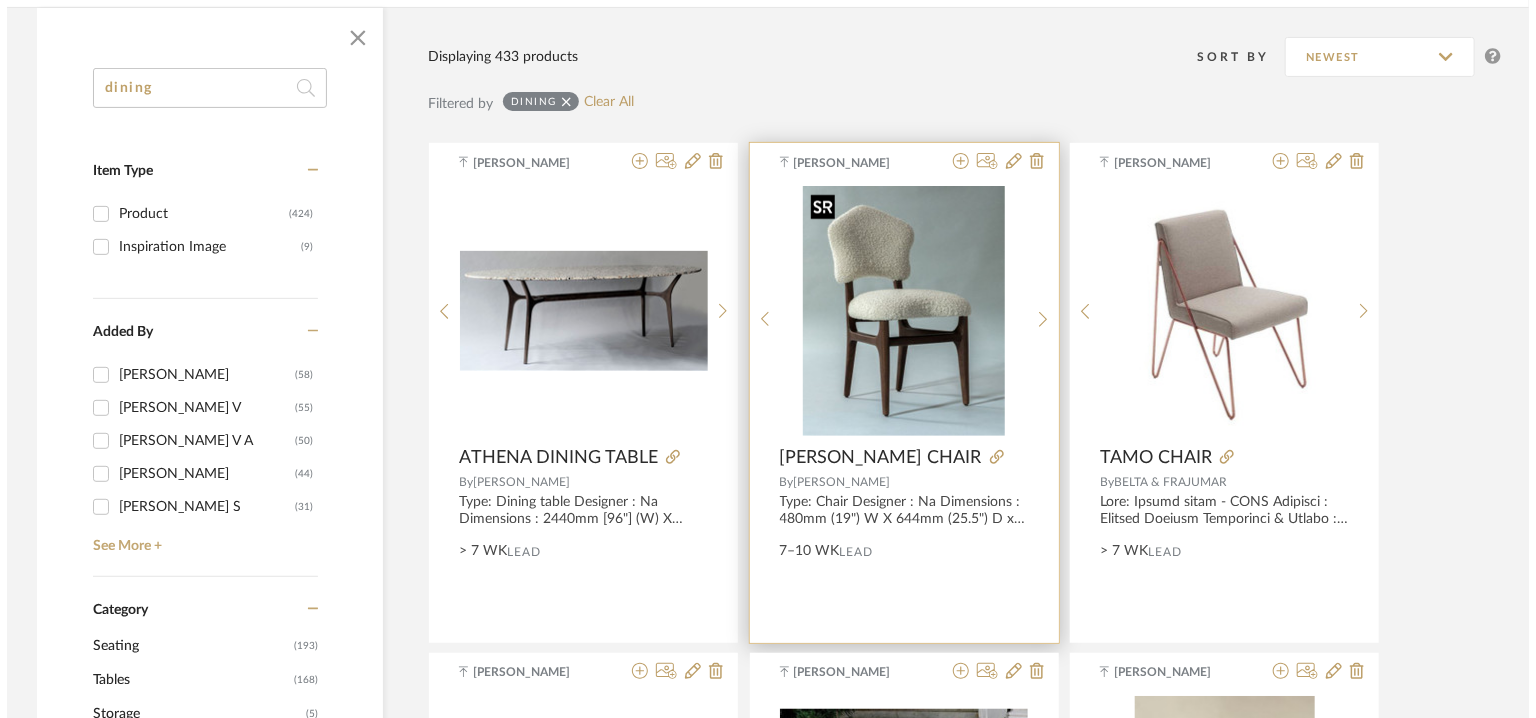 scroll, scrollTop: 0, scrollLeft: 0, axis: both 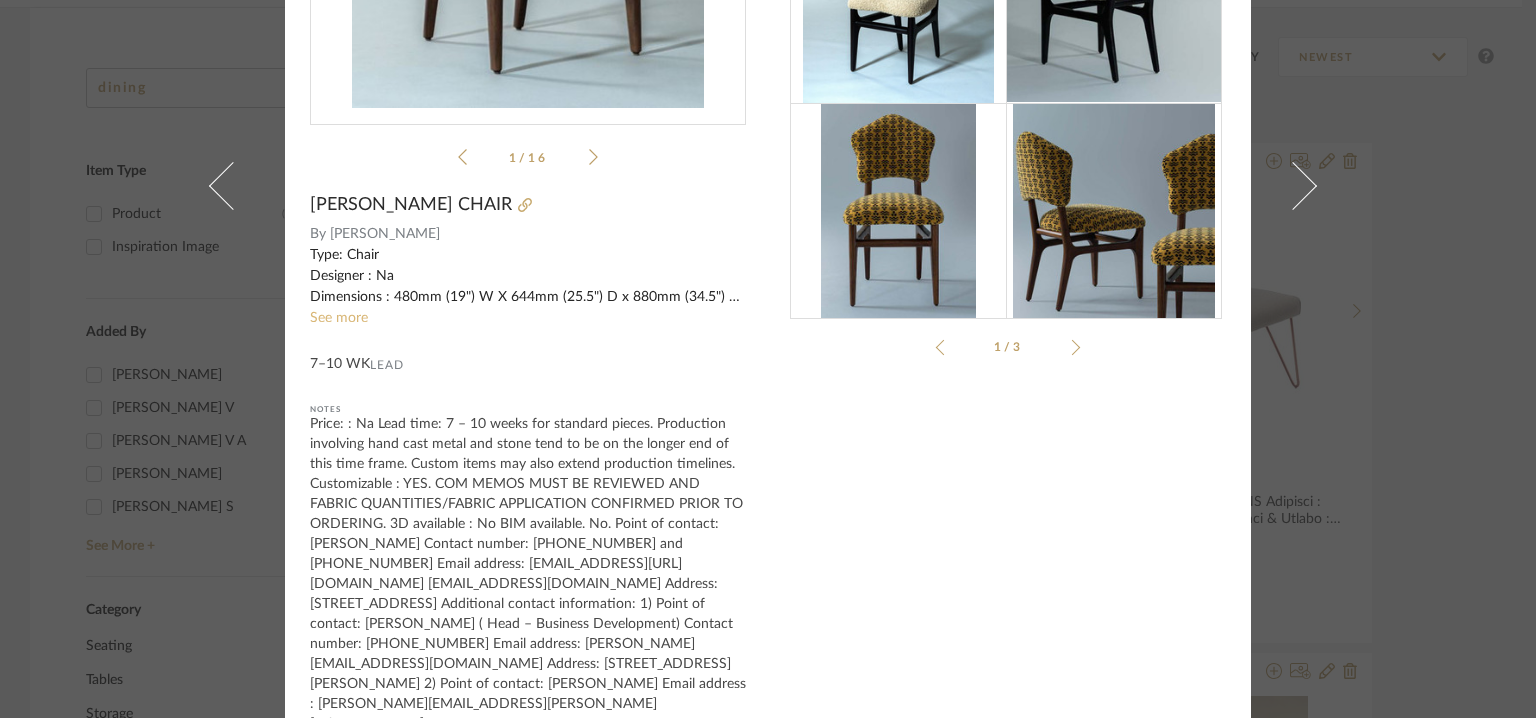 click on "See more" 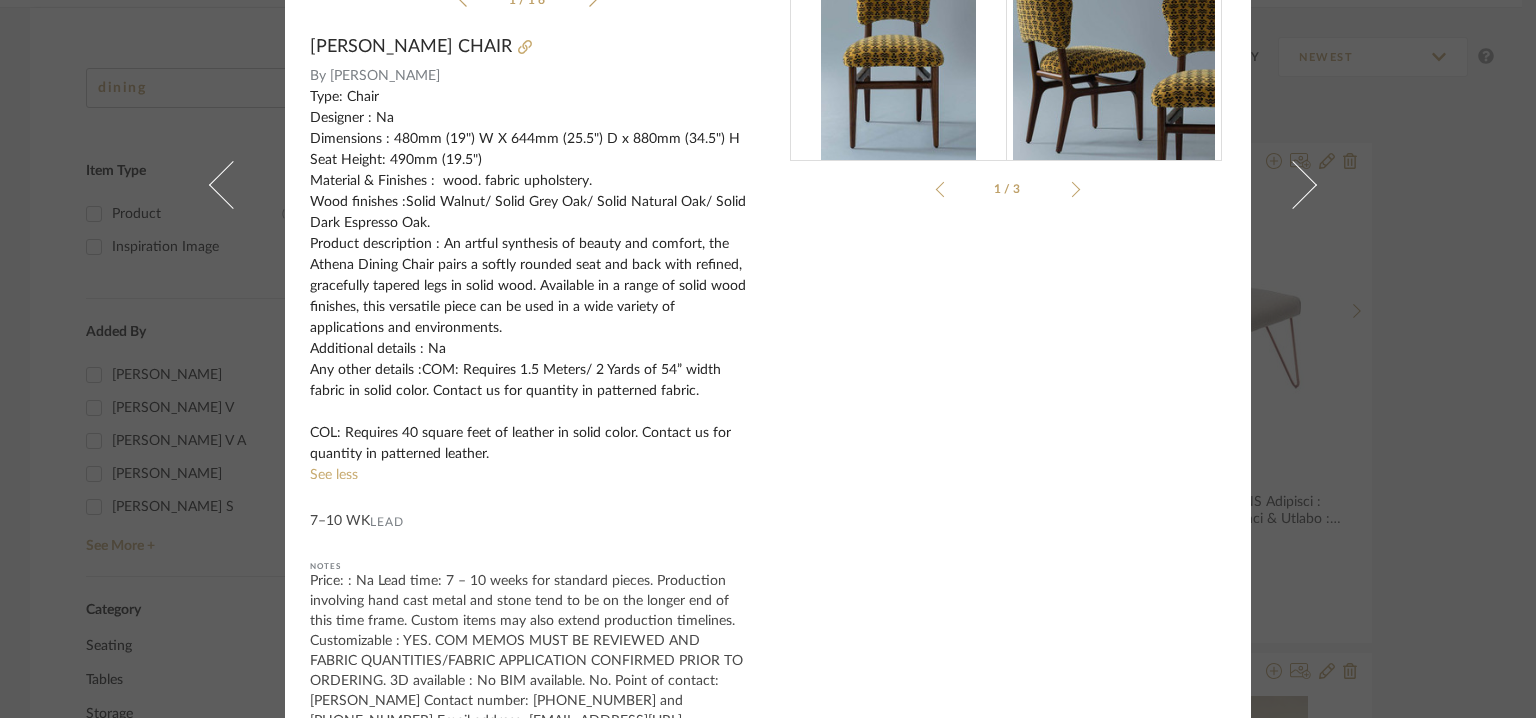 scroll, scrollTop: 488, scrollLeft: 0, axis: vertical 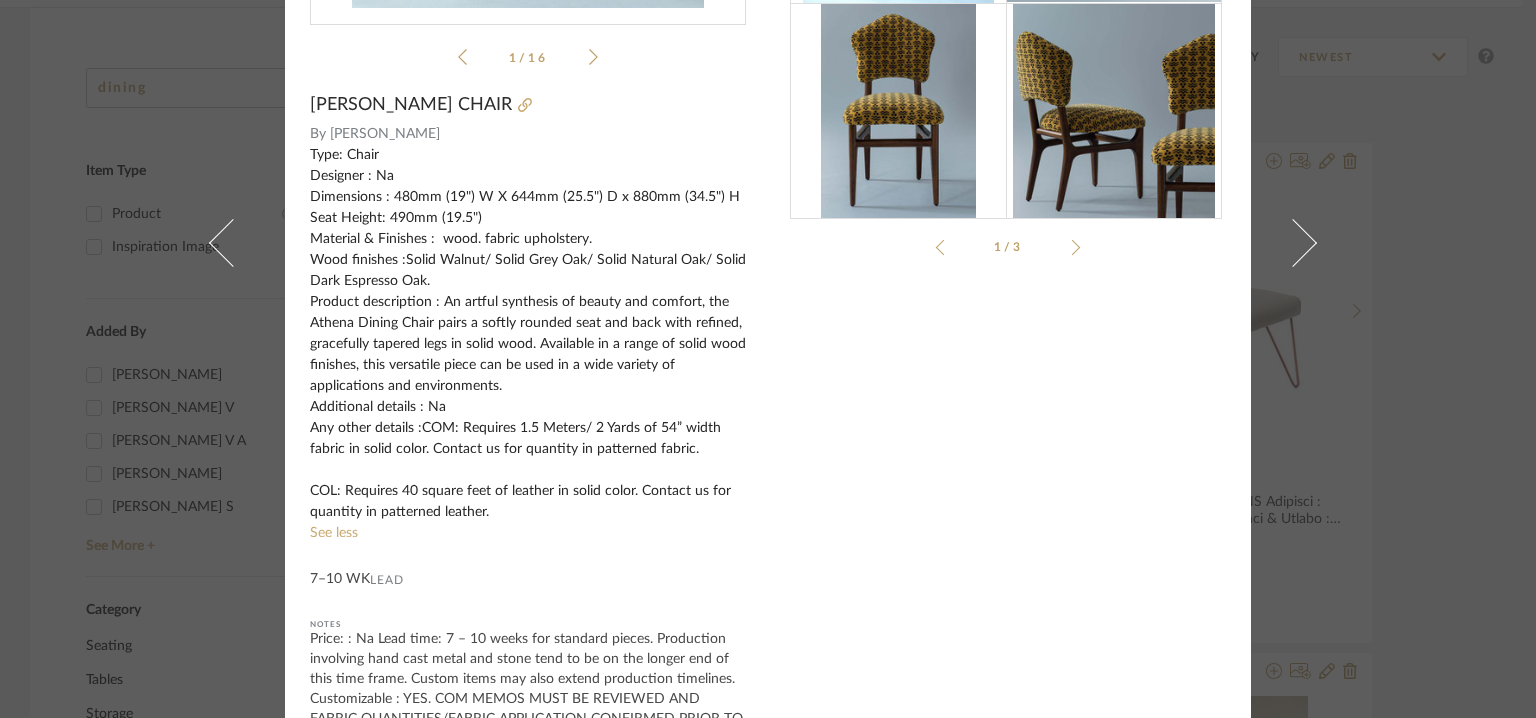 click at bounding box center (1073, 247) 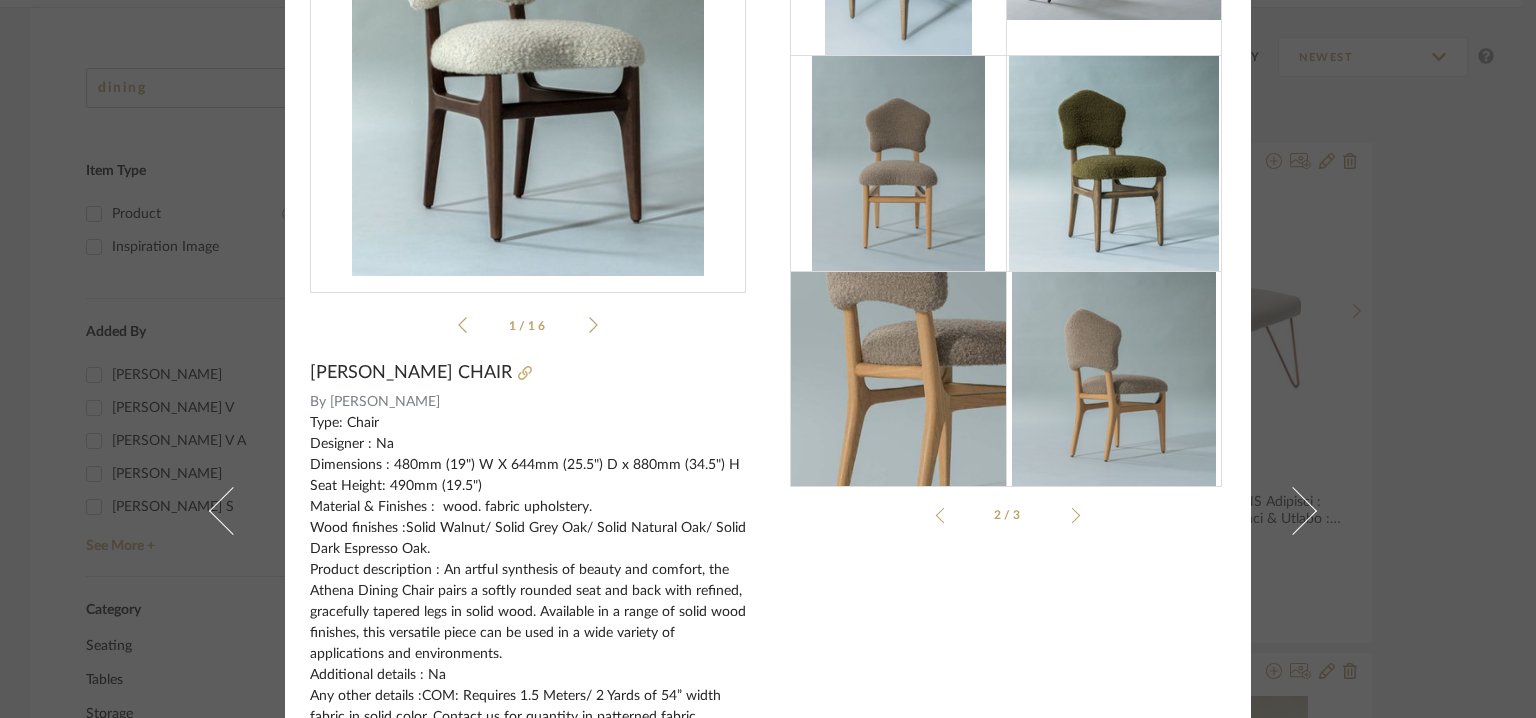 scroll, scrollTop: 188, scrollLeft: 0, axis: vertical 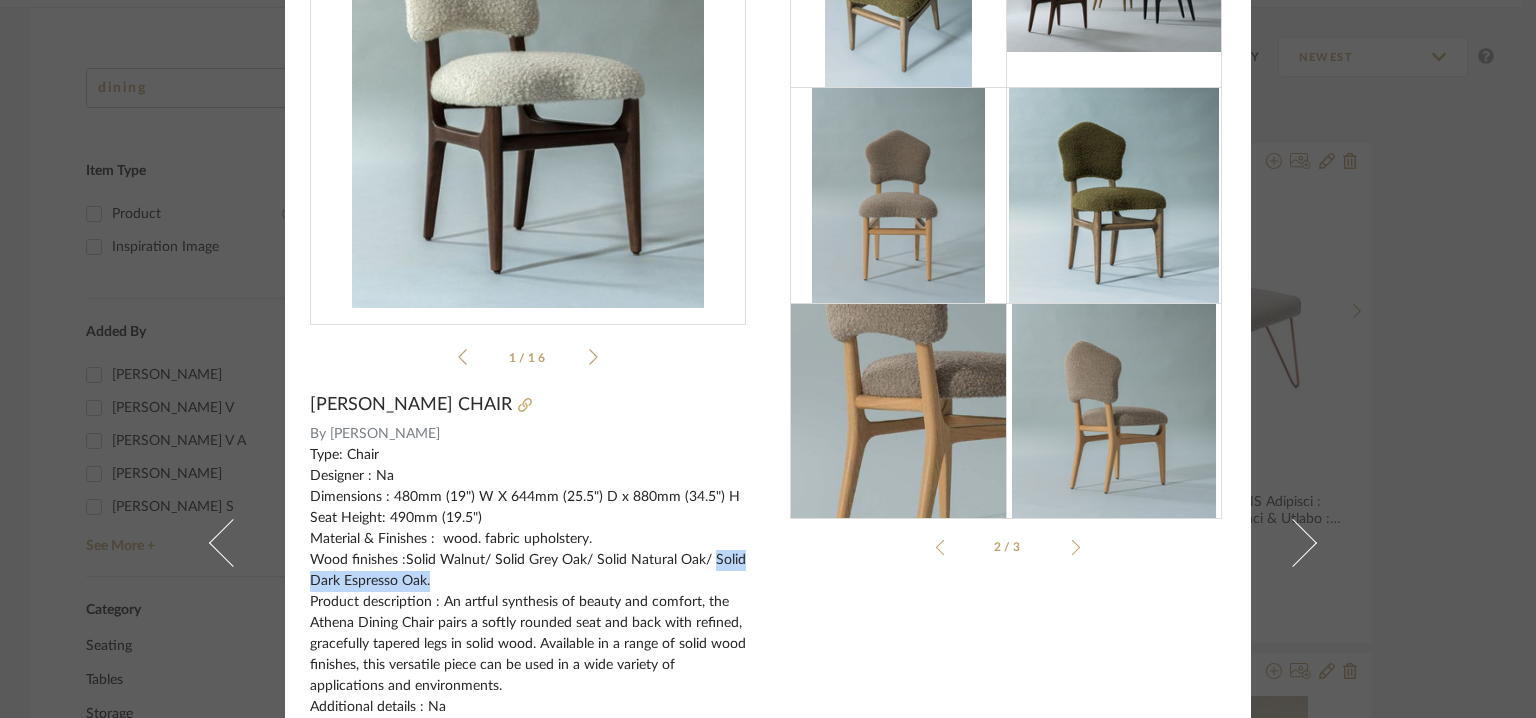 drag, startPoint x: 707, startPoint y: 553, endPoint x: 736, endPoint y: 573, distance: 35.22783 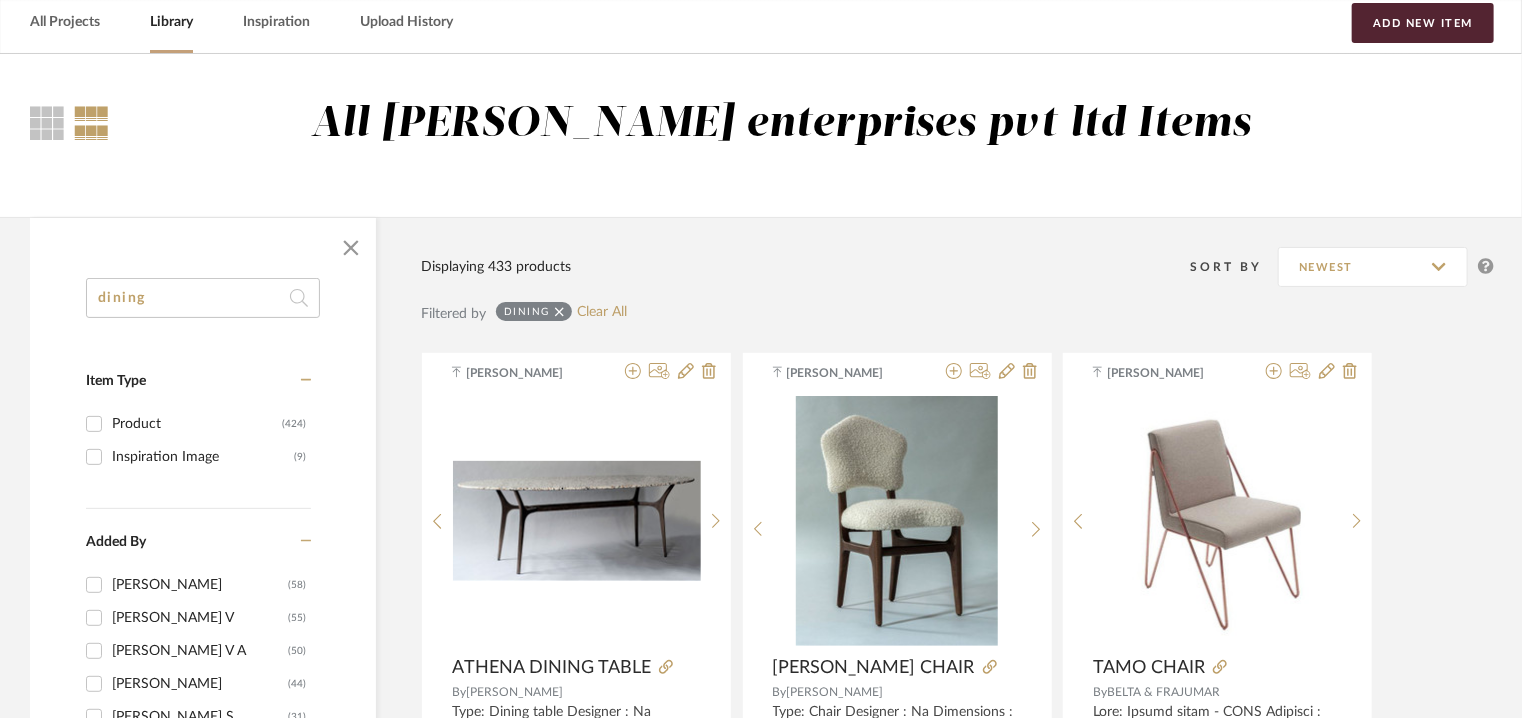 scroll, scrollTop: 0, scrollLeft: 0, axis: both 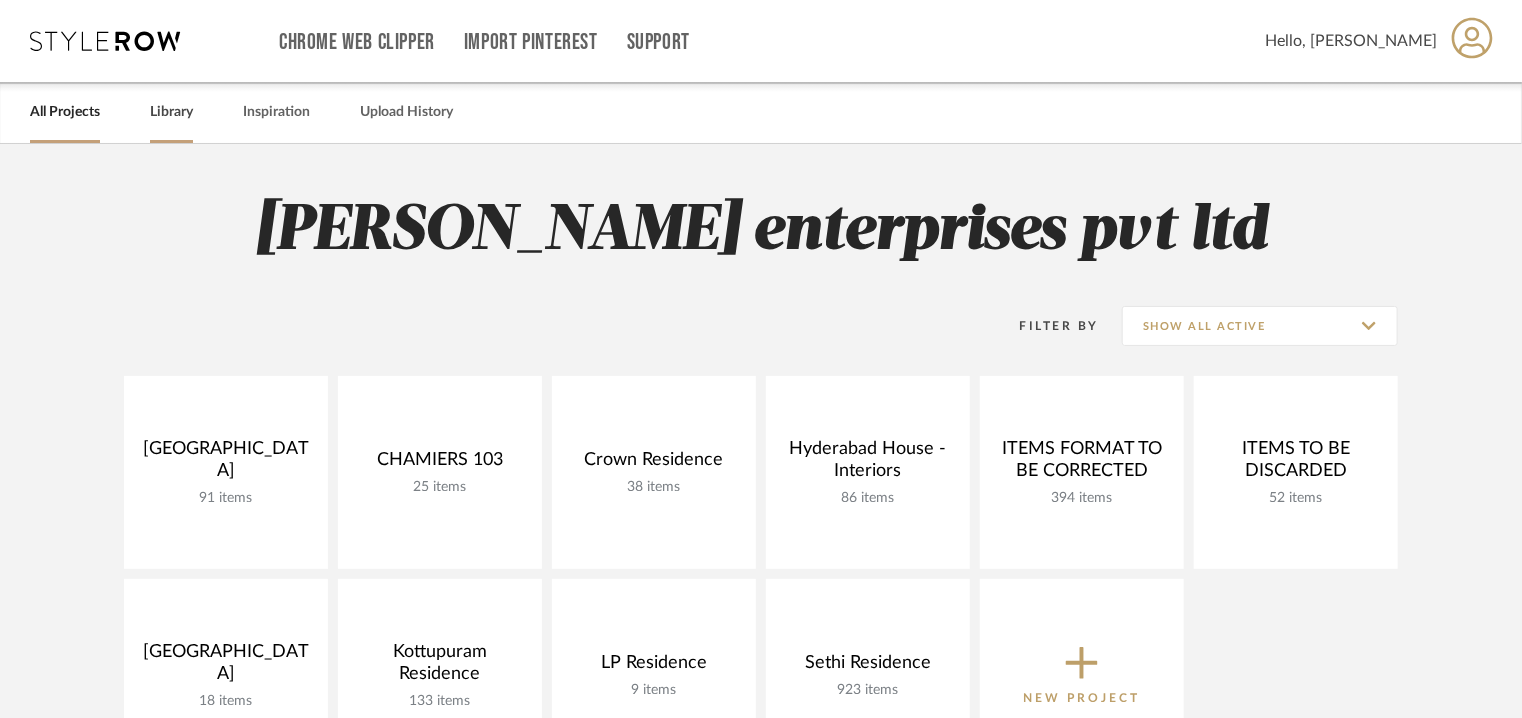 click on "Library" at bounding box center [171, 112] 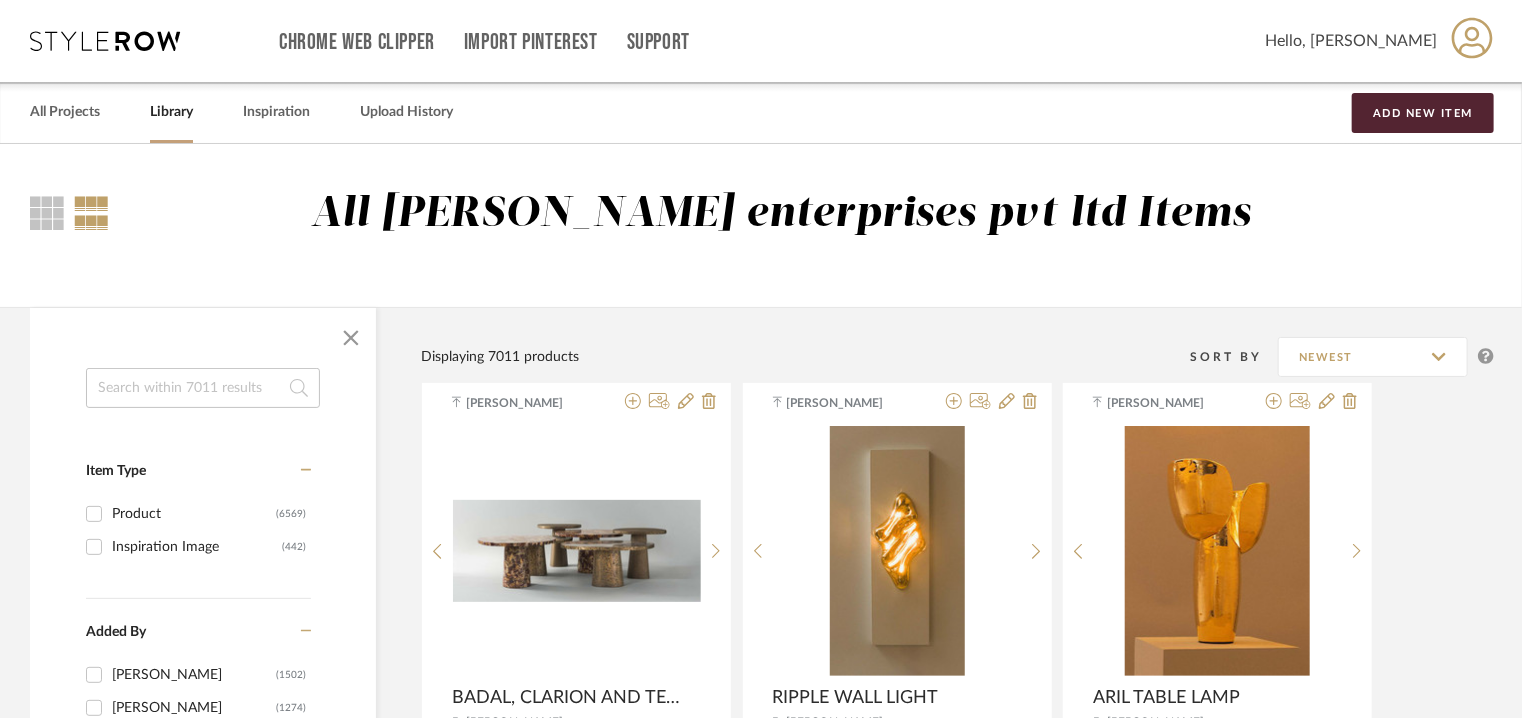 click 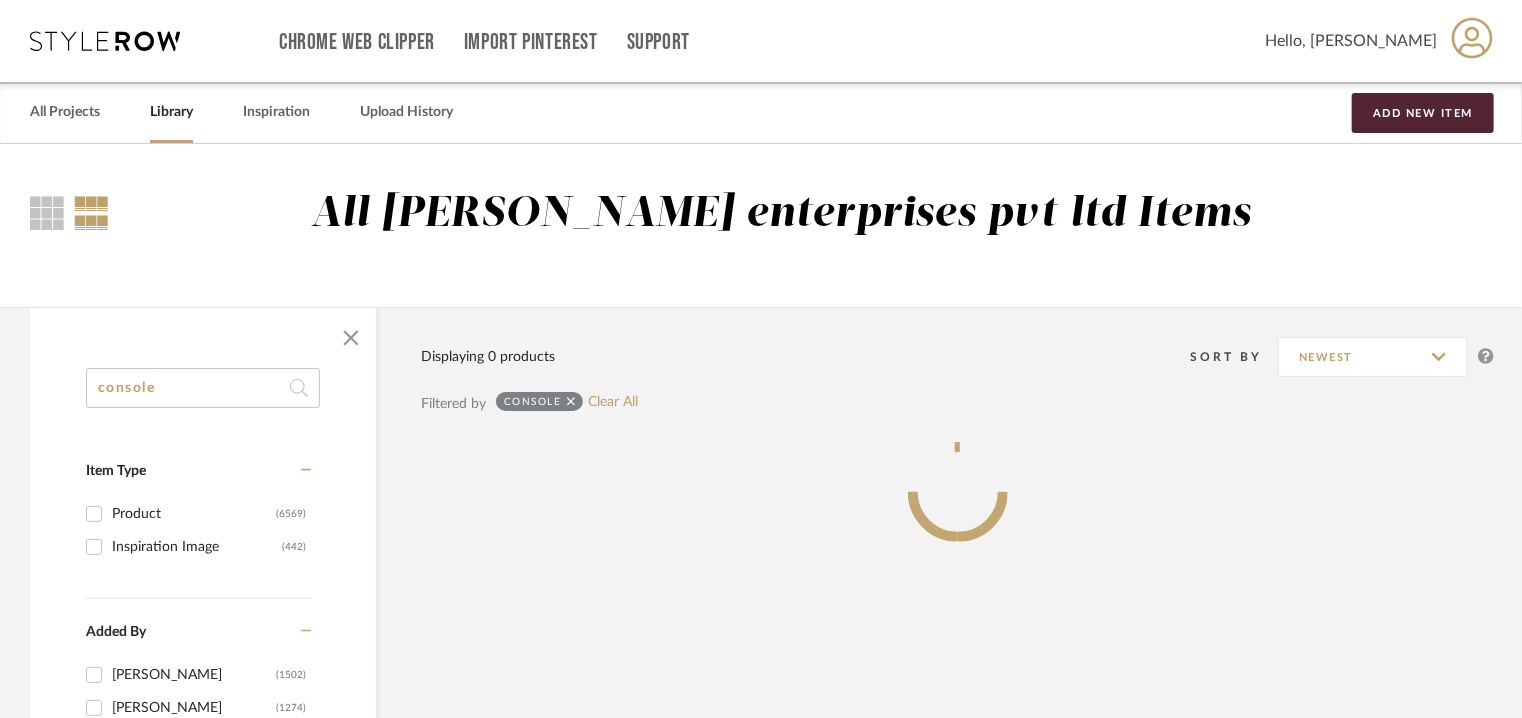 type on "console" 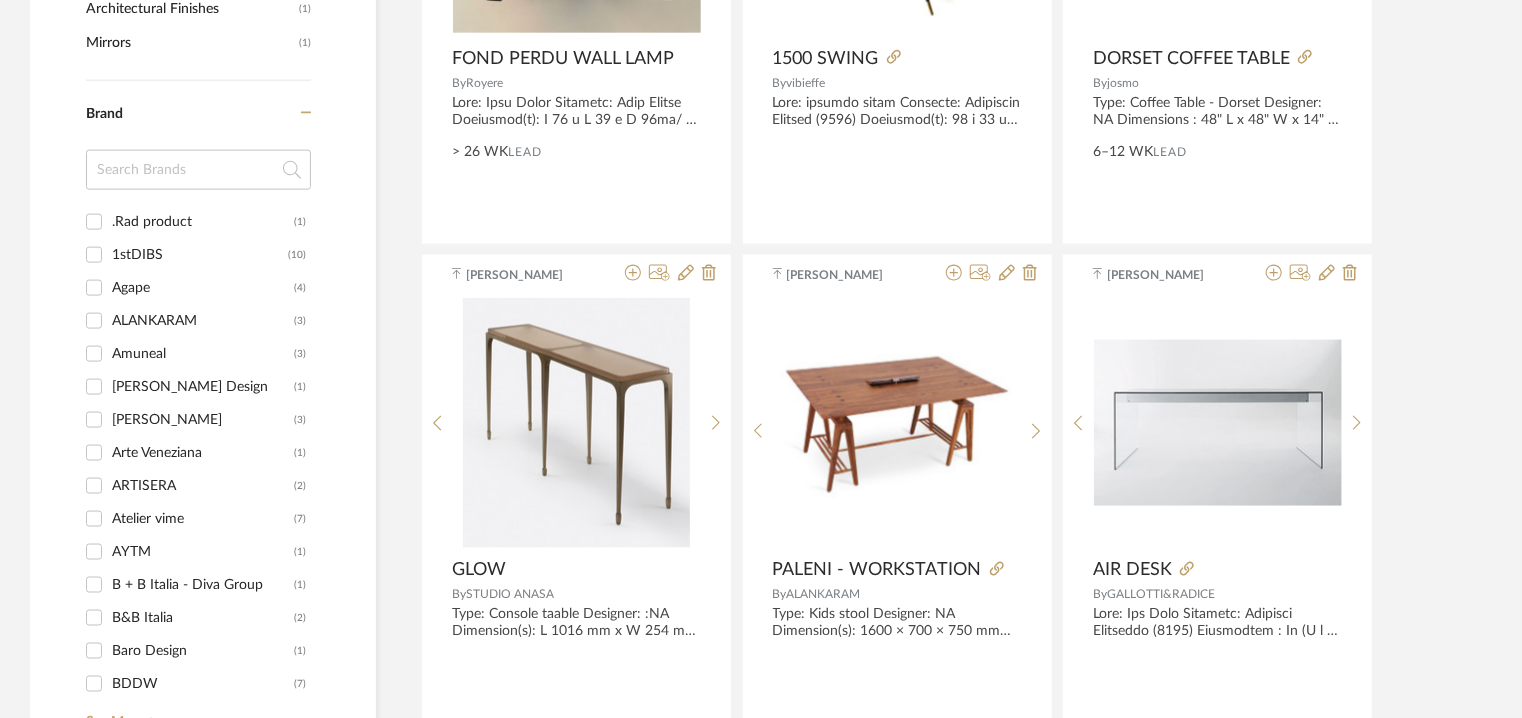 scroll, scrollTop: 1000, scrollLeft: 0, axis: vertical 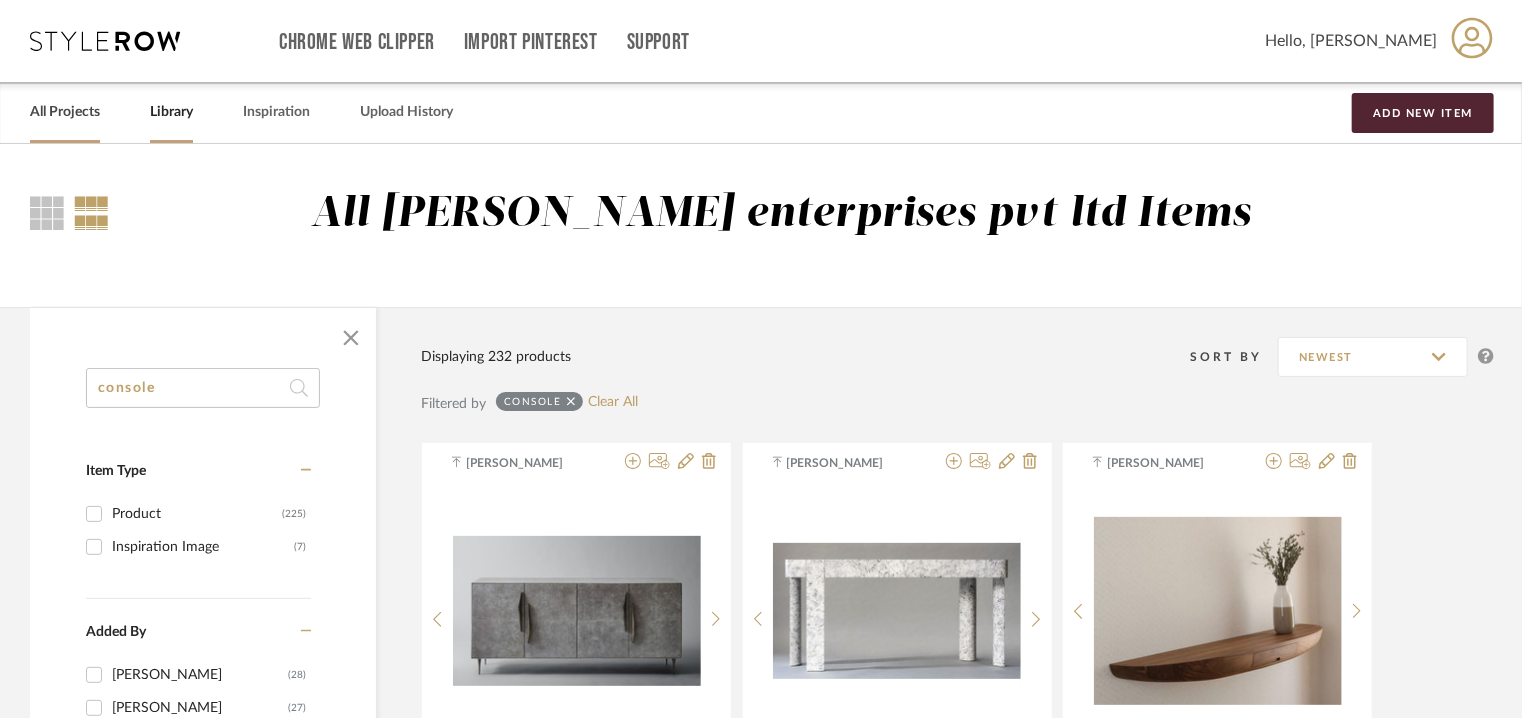 click on "All Projects" at bounding box center [65, 112] 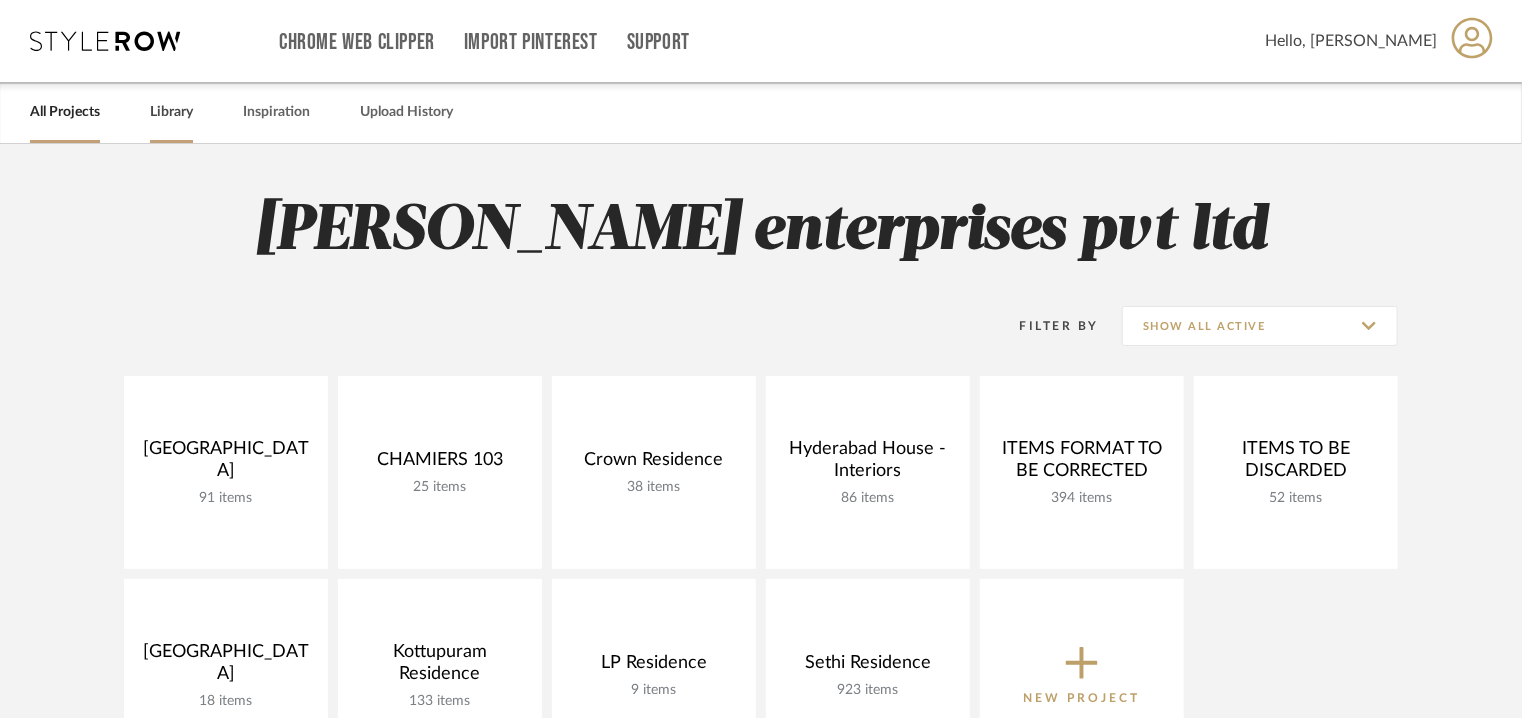 click on "Library" at bounding box center (171, 112) 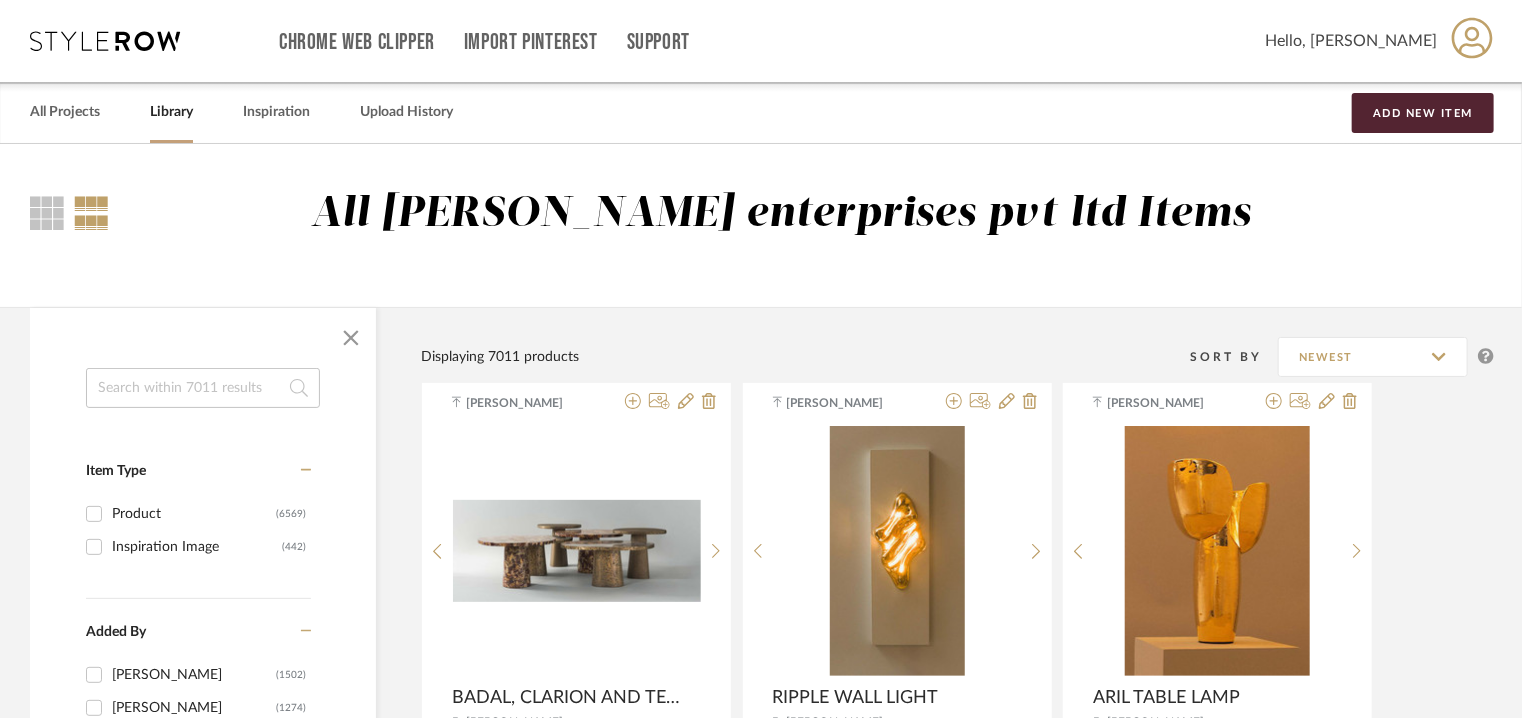 click 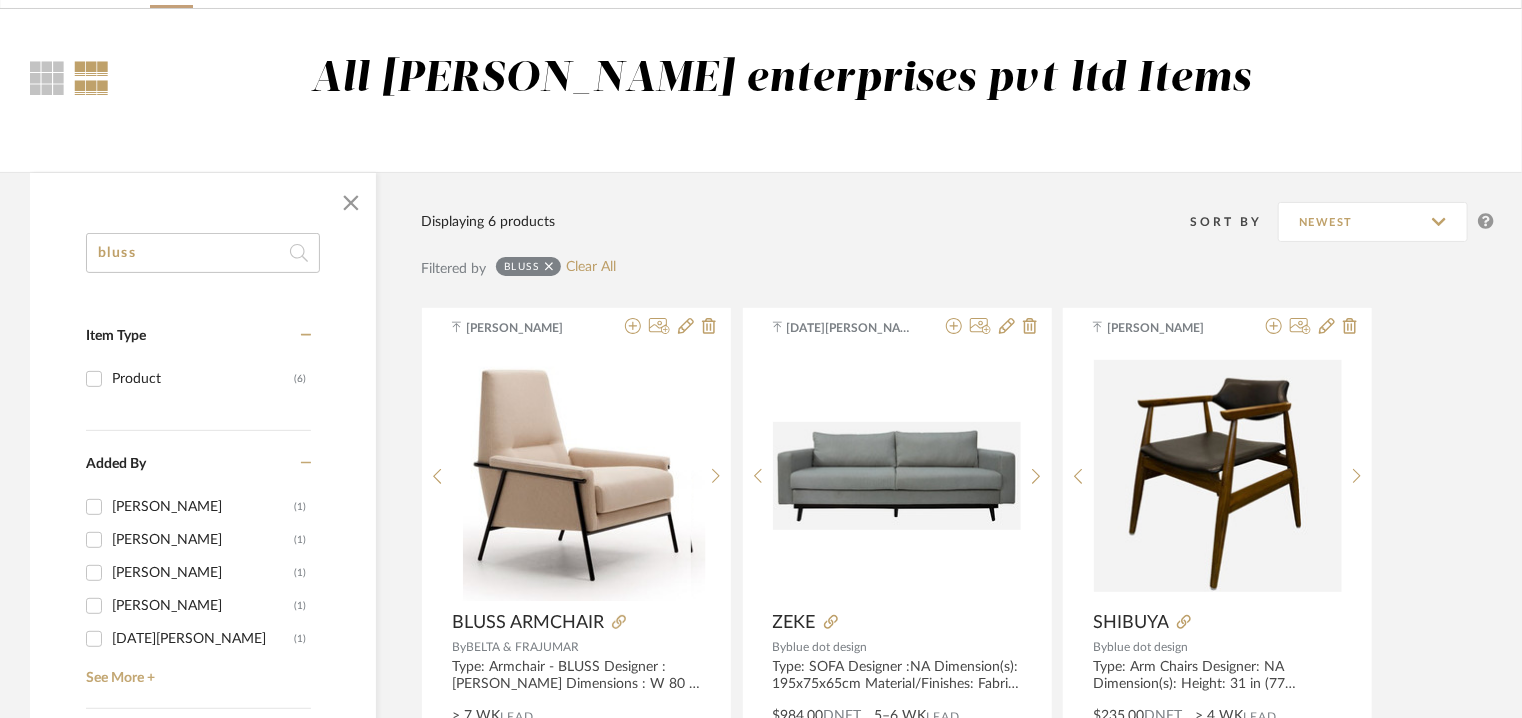 scroll, scrollTop: 300, scrollLeft: 0, axis: vertical 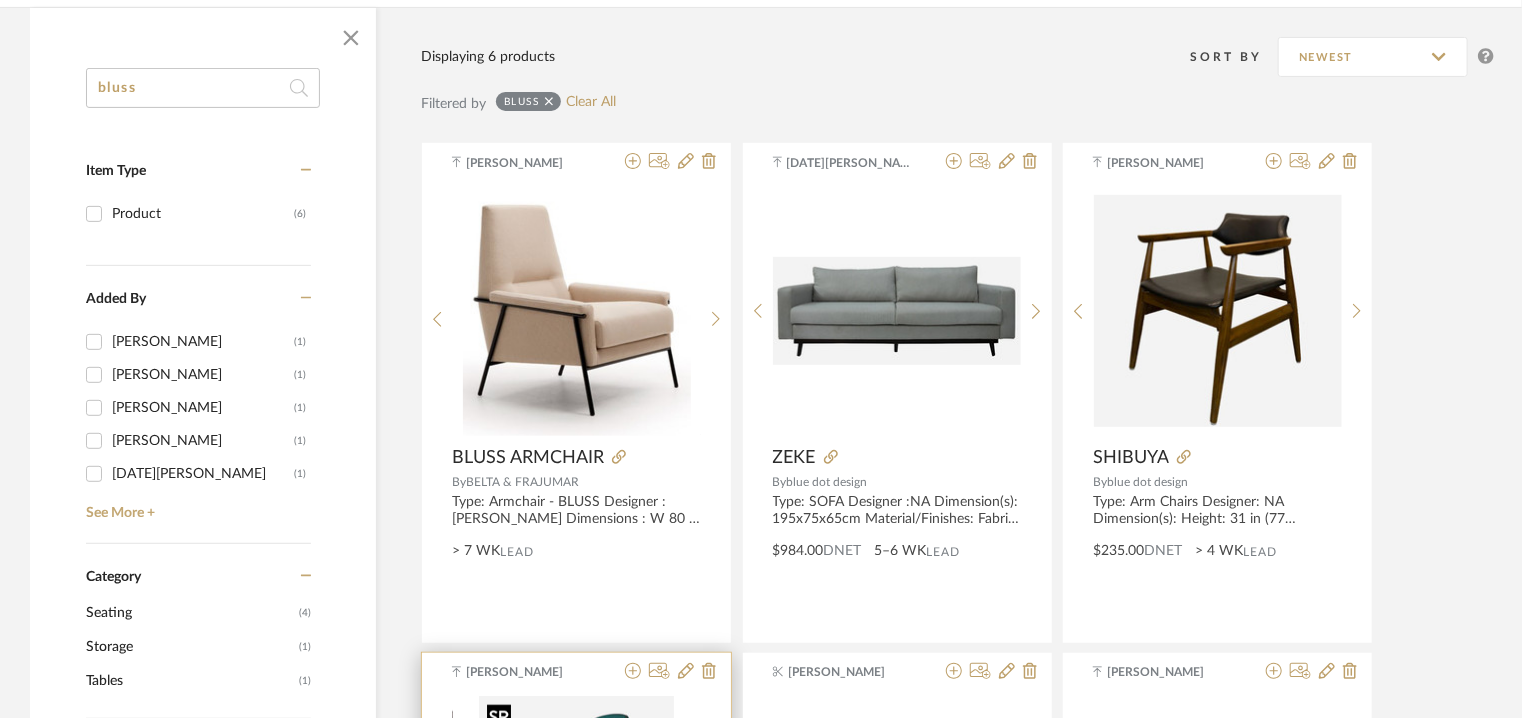 type on "bluss" 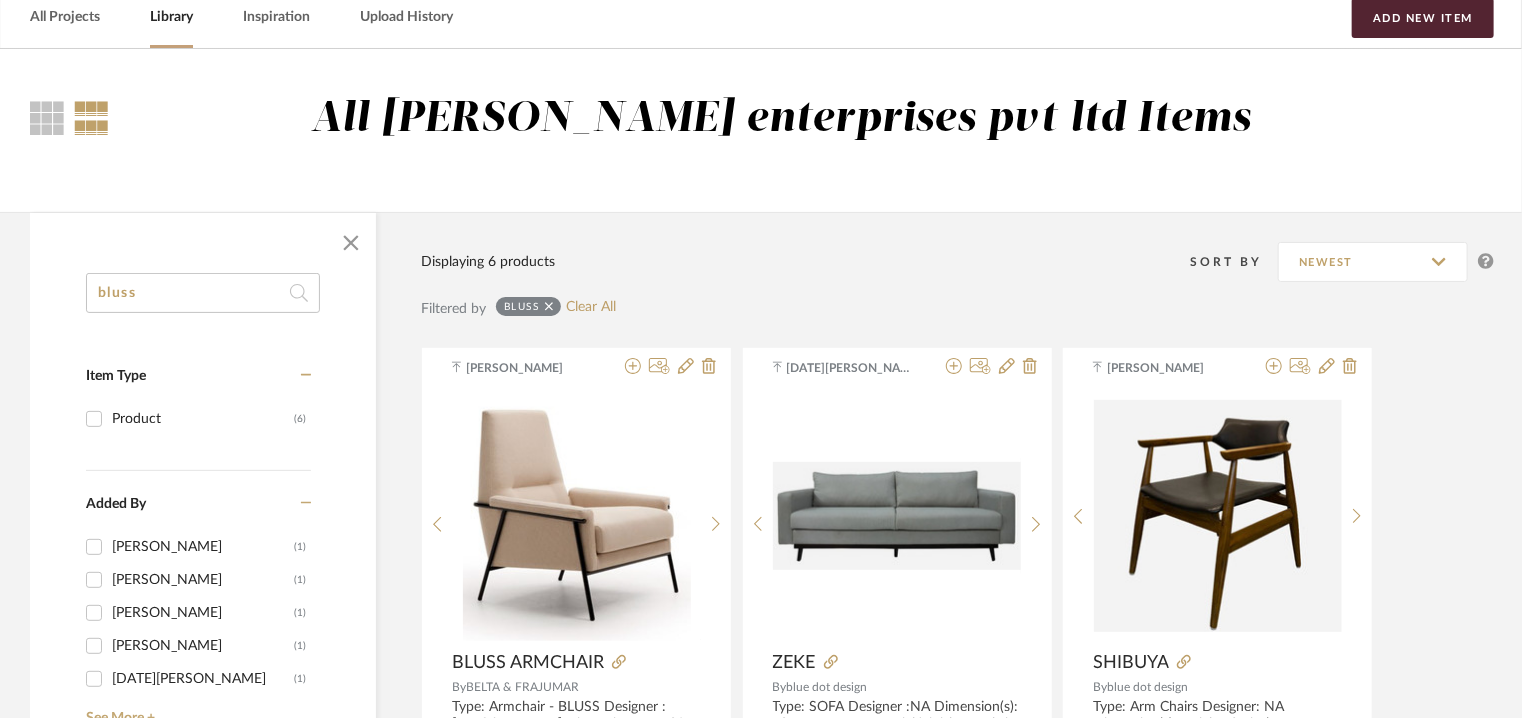 scroll, scrollTop: 0, scrollLeft: 0, axis: both 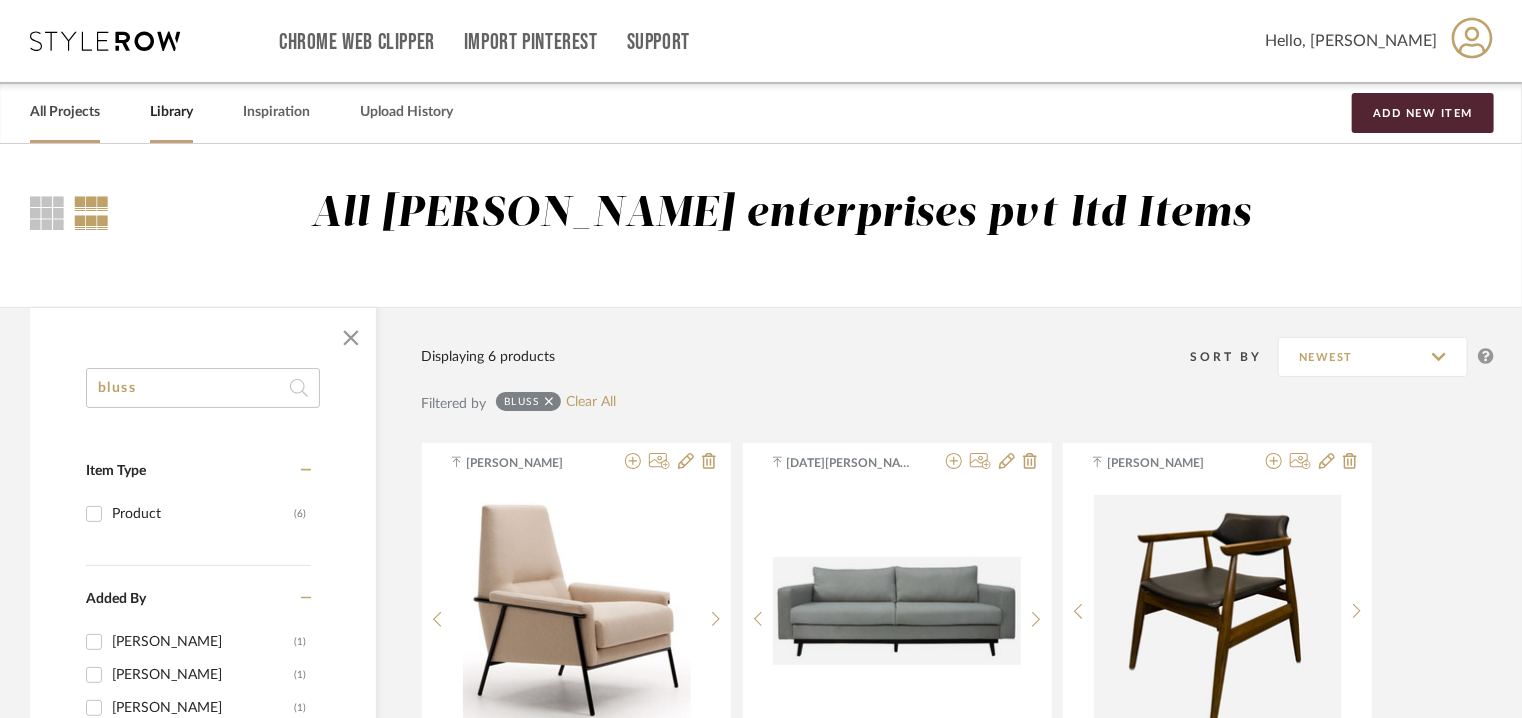 click on "All Projects" at bounding box center [65, 112] 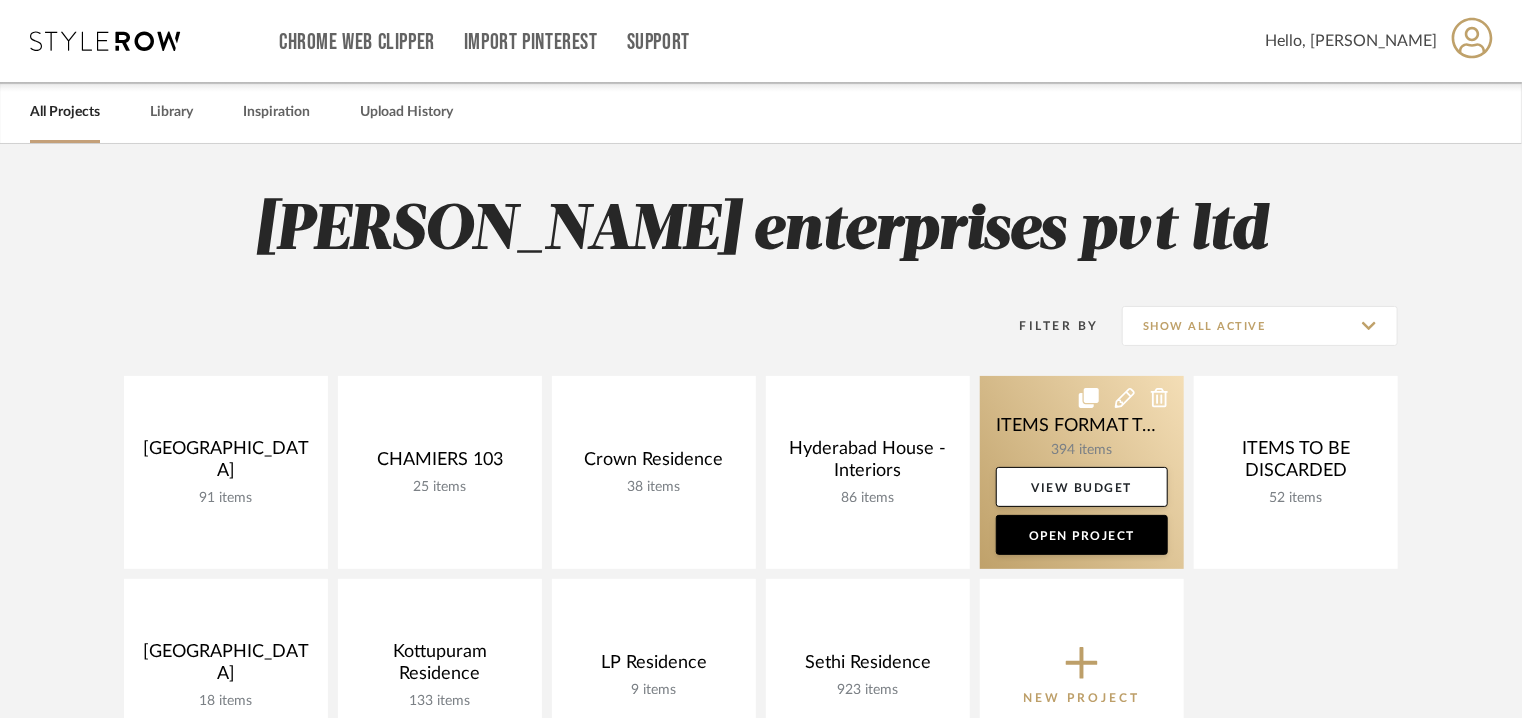 click 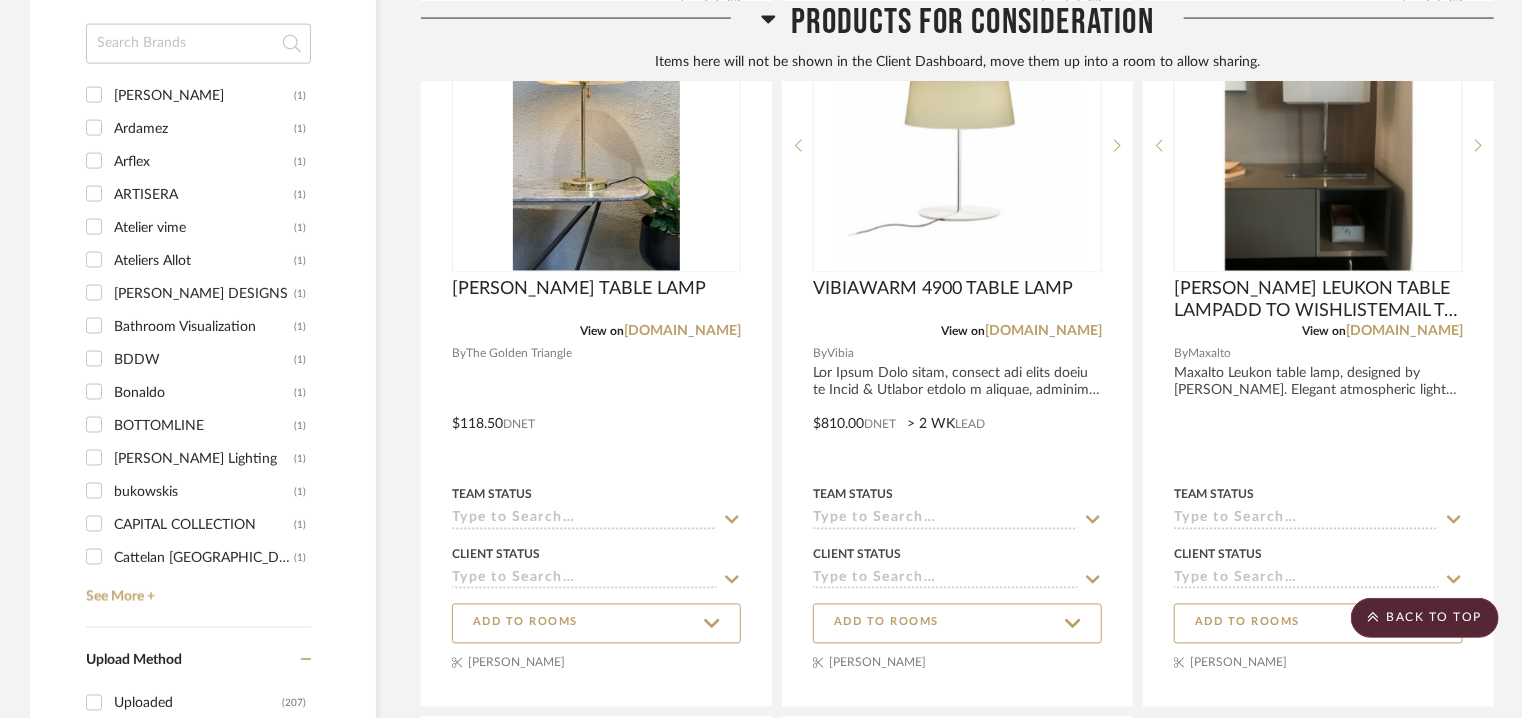 scroll, scrollTop: 2021, scrollLeft: 0, axis: vertical 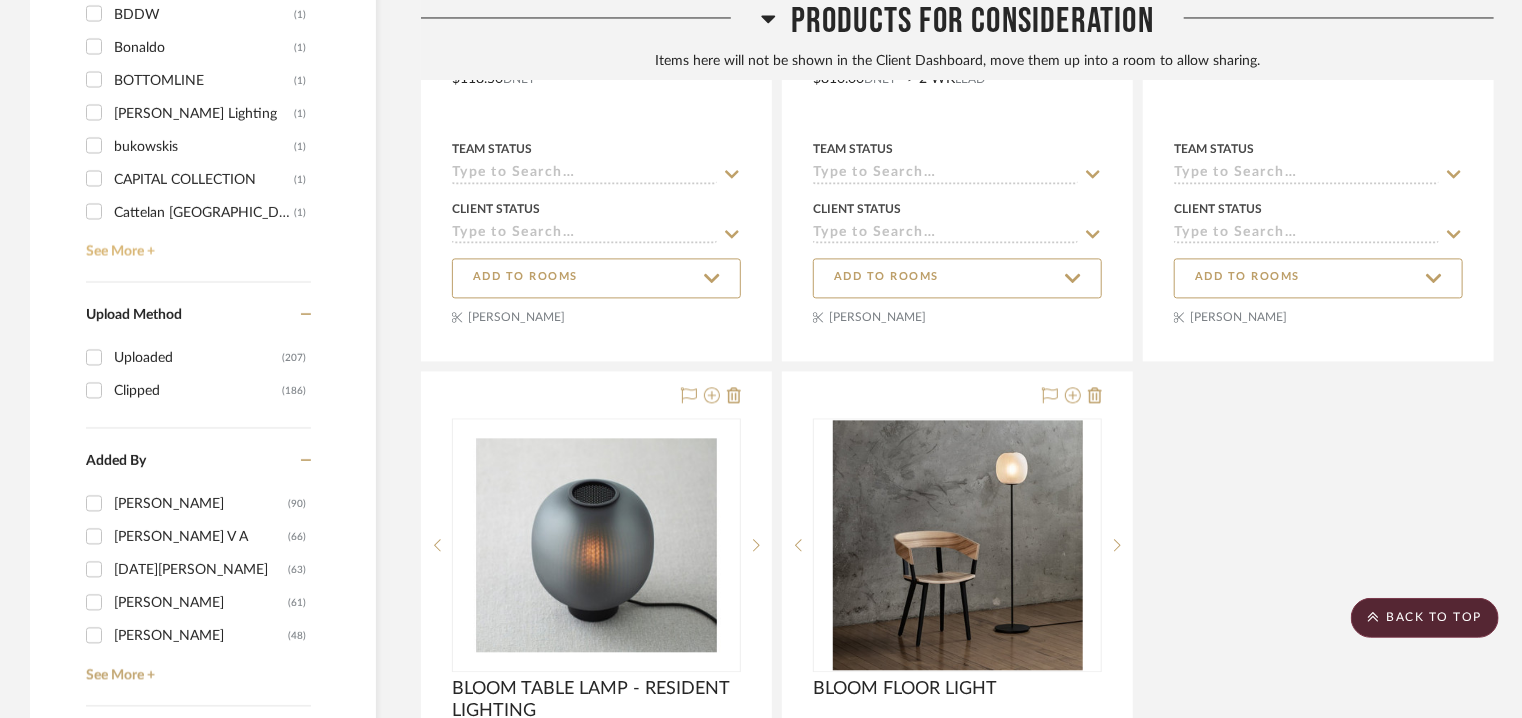 click on "See More +" 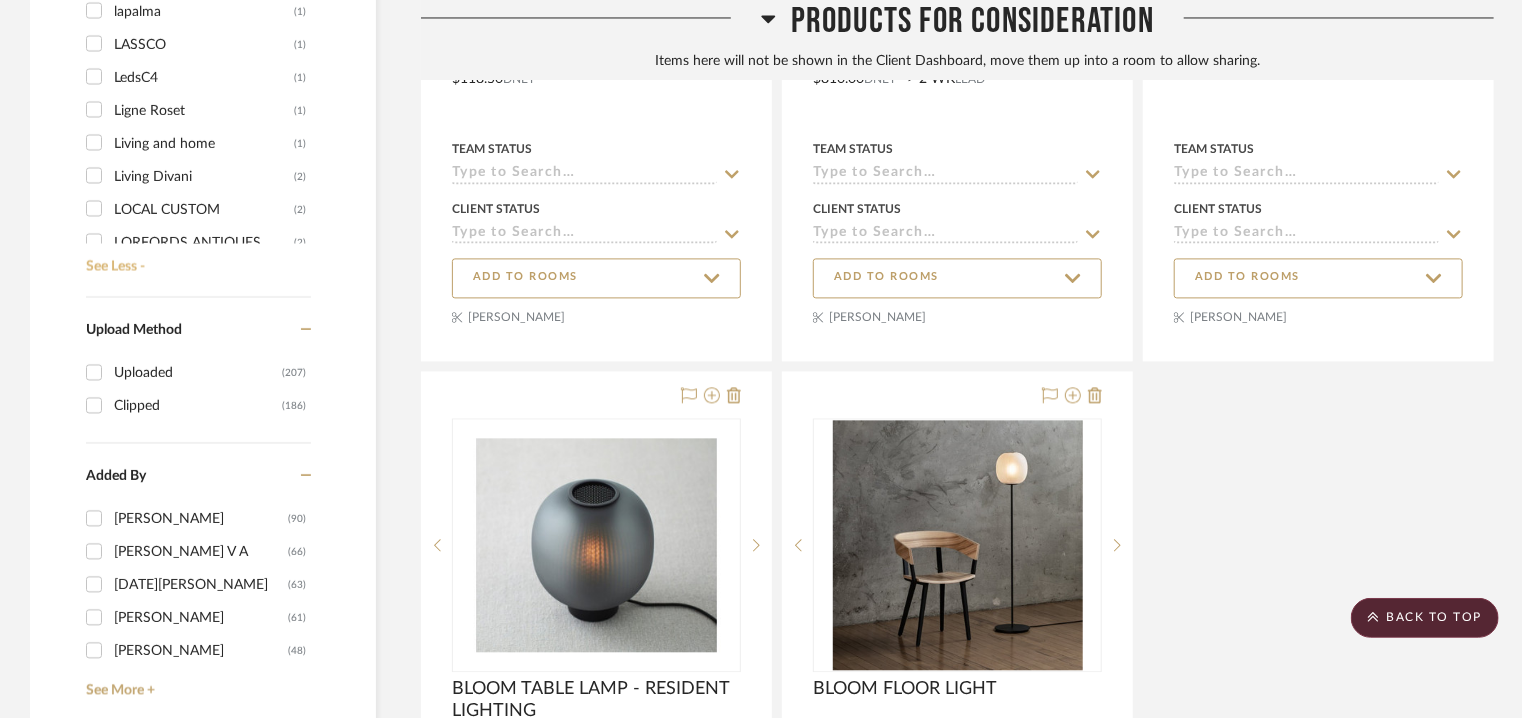 scroll, scrollTop: 2600, scrollLeft: 0, axis: vertical 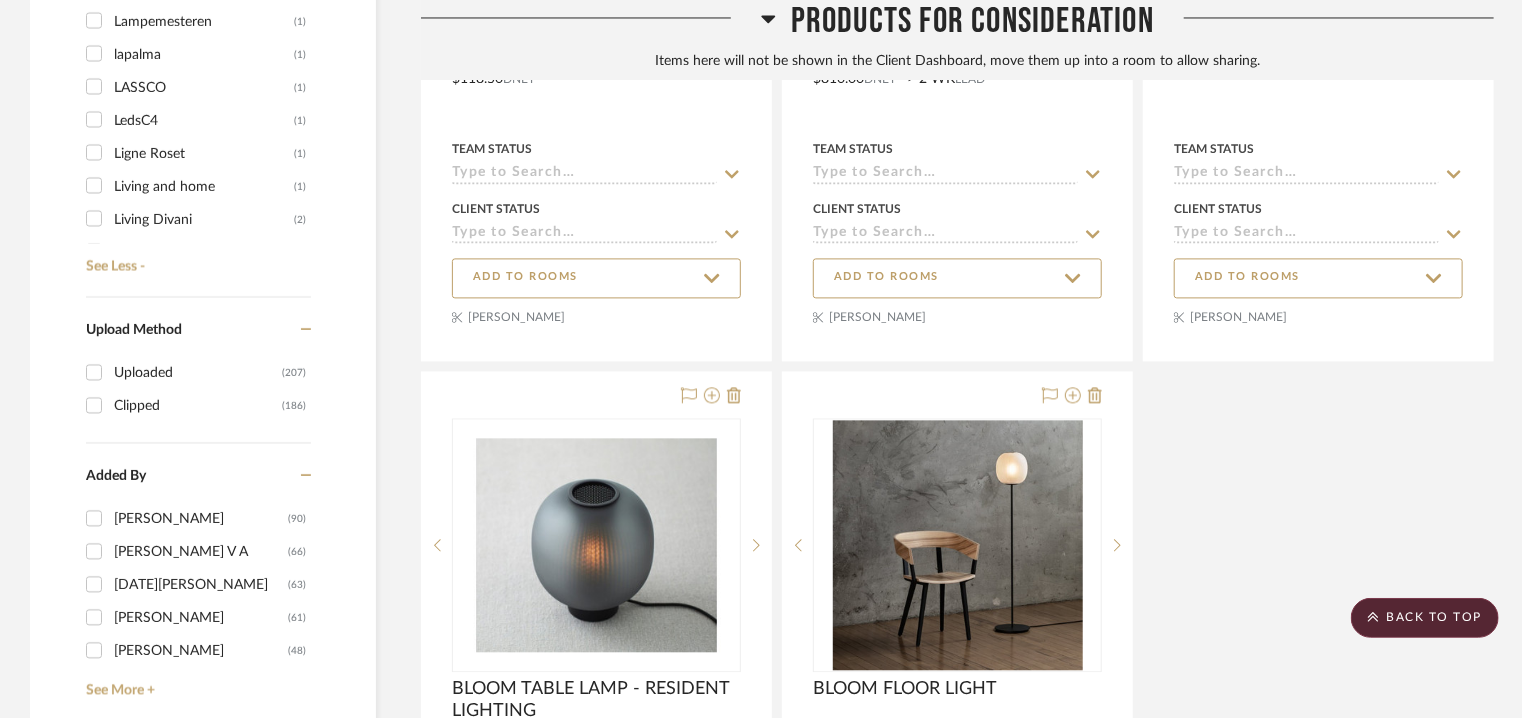 click on "Living Divani" at bounding box center [204, 219] 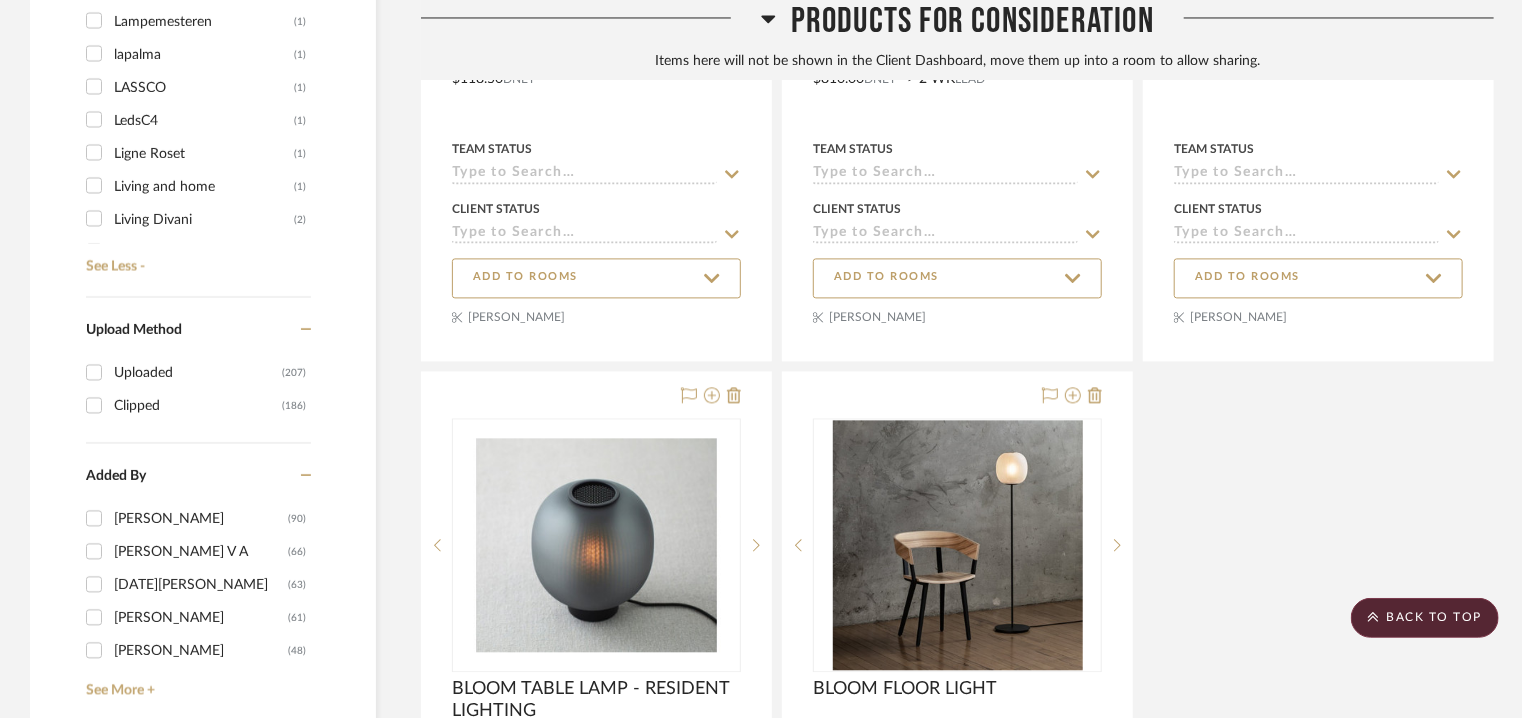 click on "Living Divani  (2)" at bounding box center [94, 218] 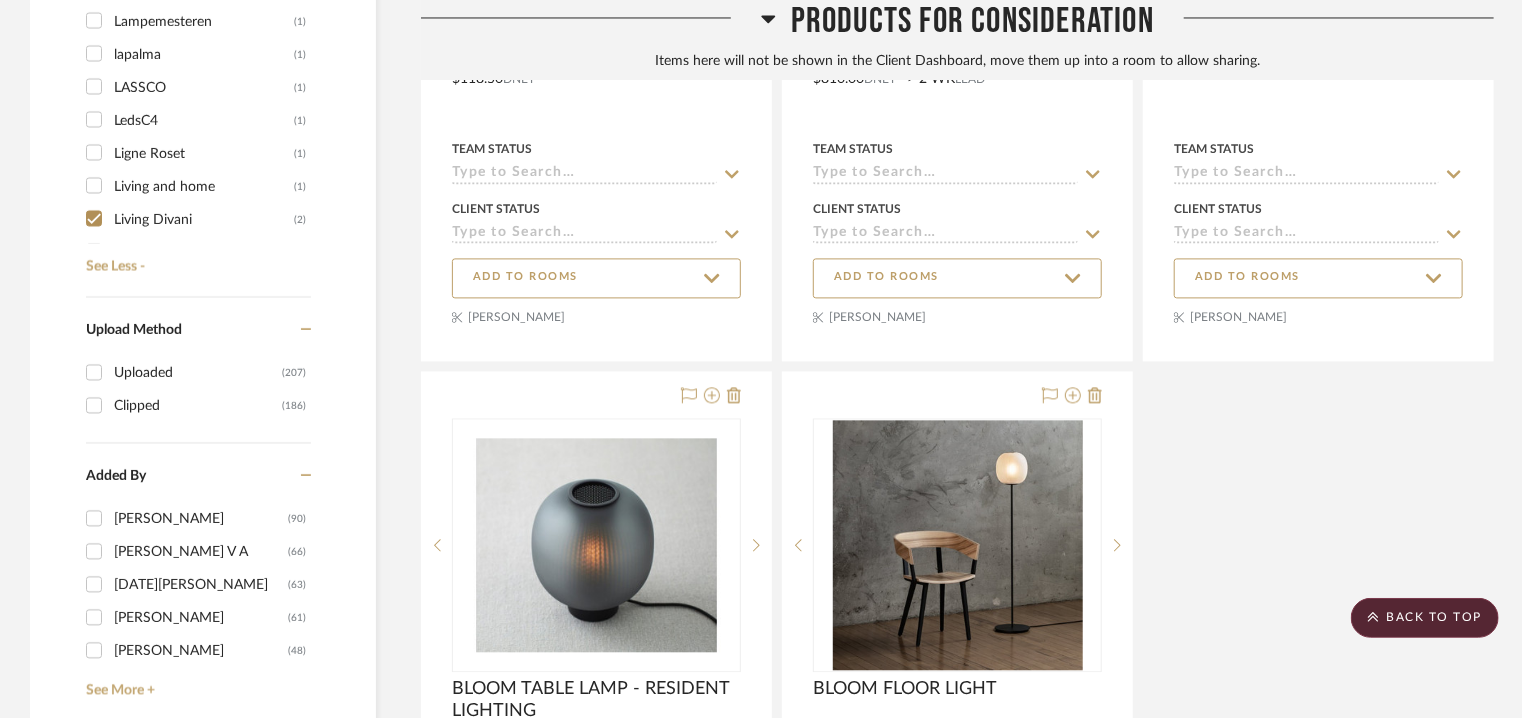 checkbox on "true" 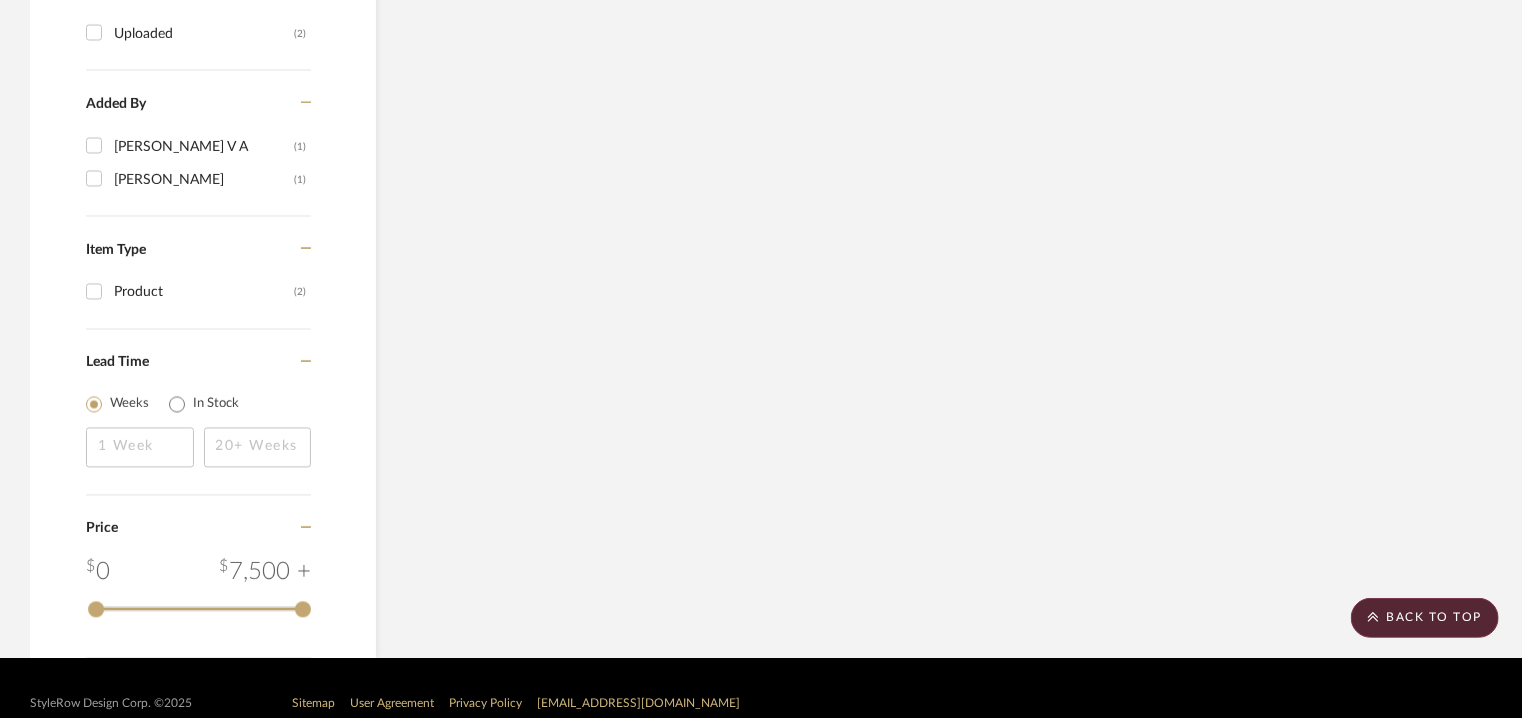 scroll, scrollTop: 1681, scrollLeft: 0, axis: vertical 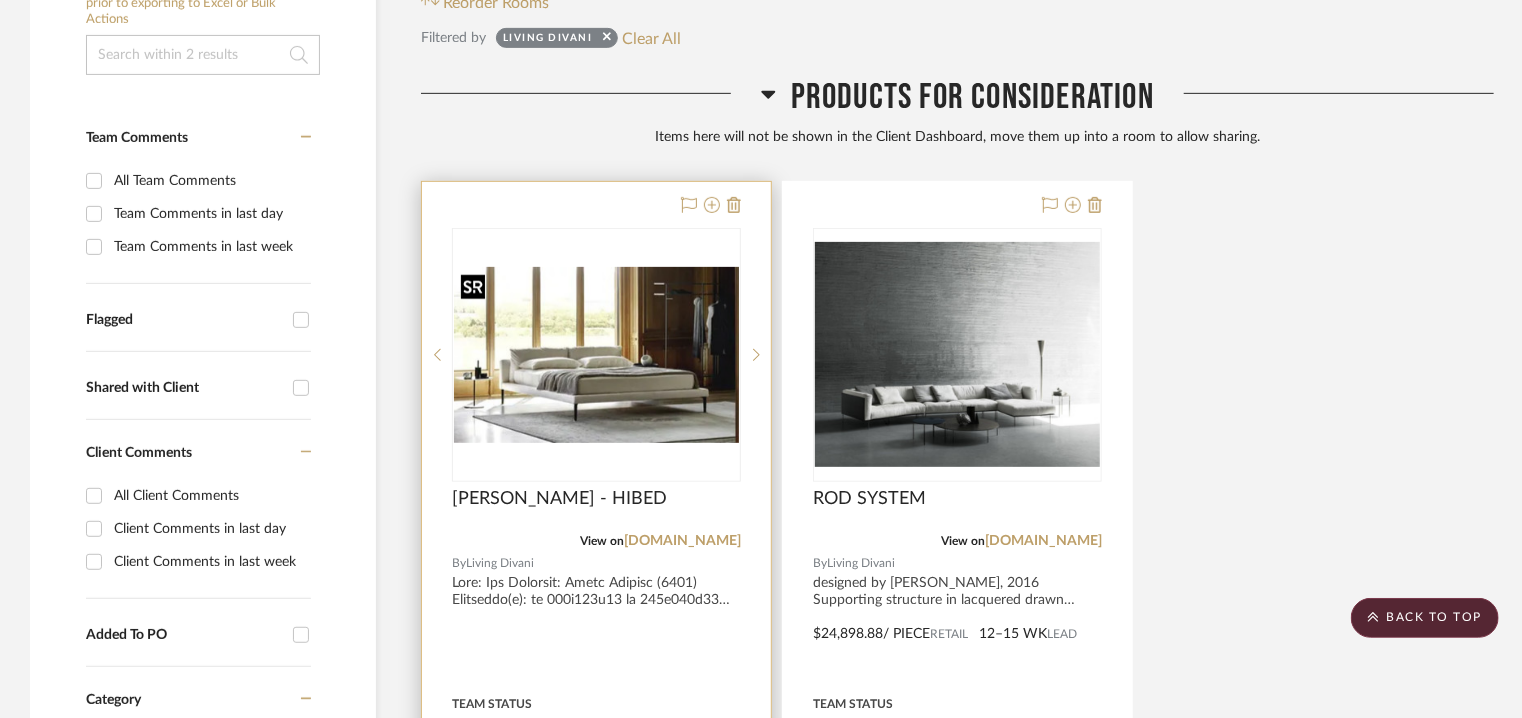 click at bounding box center [596, 355] 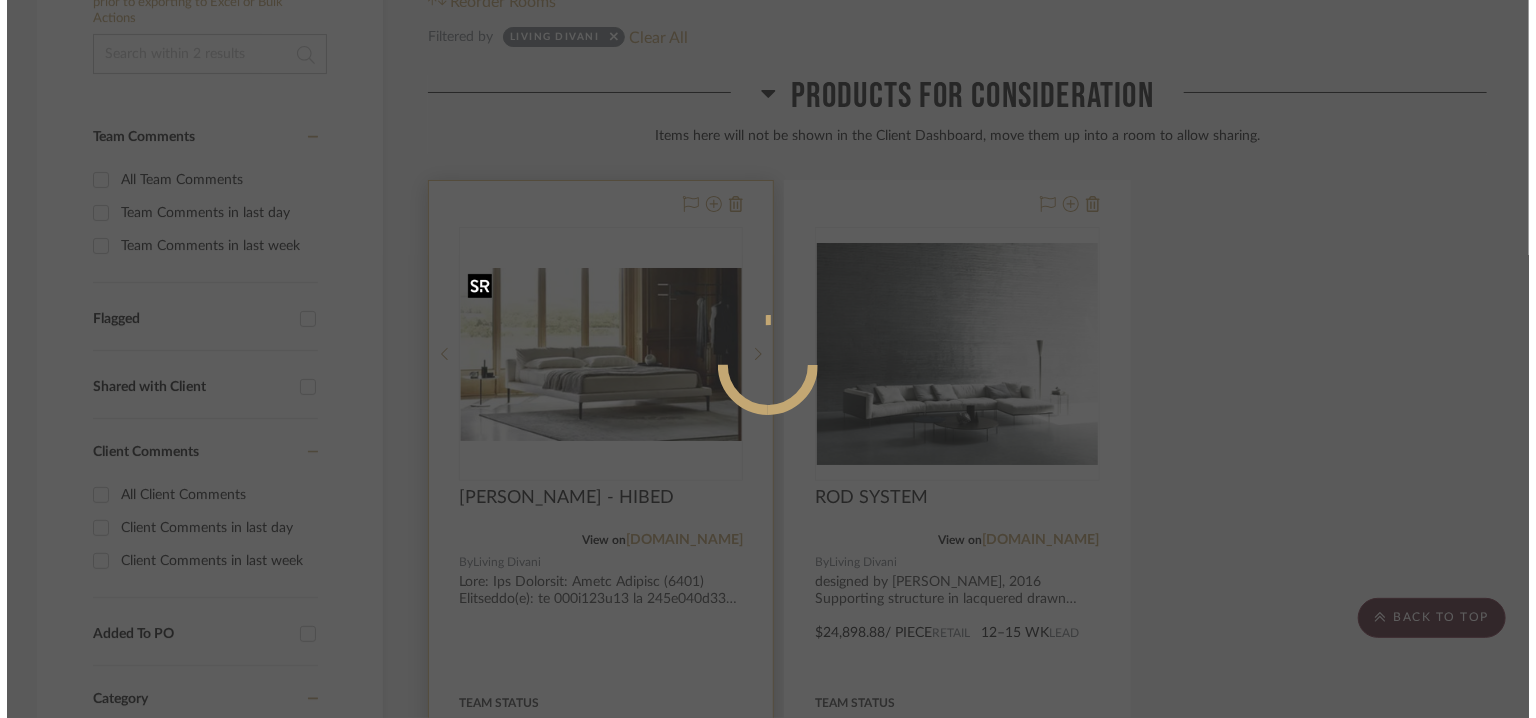 scroll, scrollTop: 0, scrollLeft: 0, axis: both 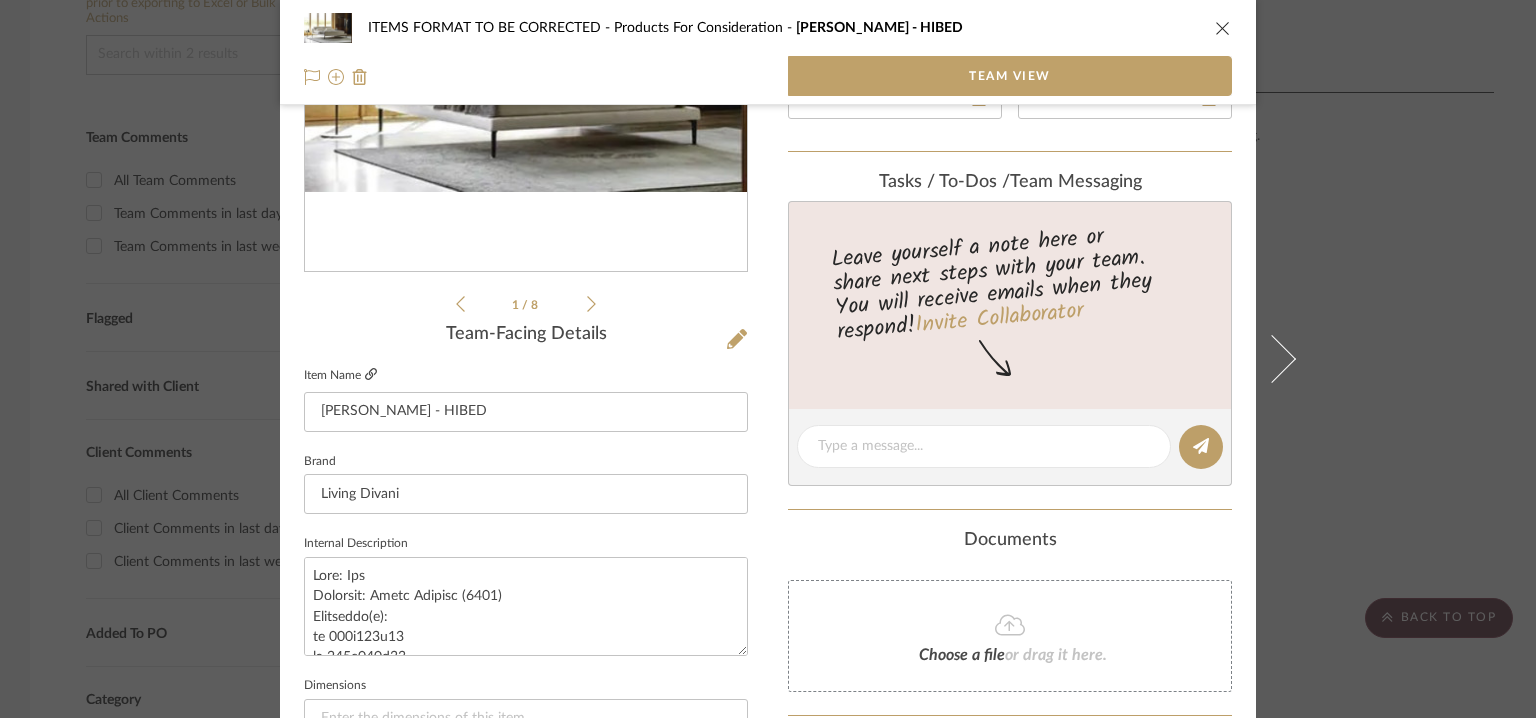 click 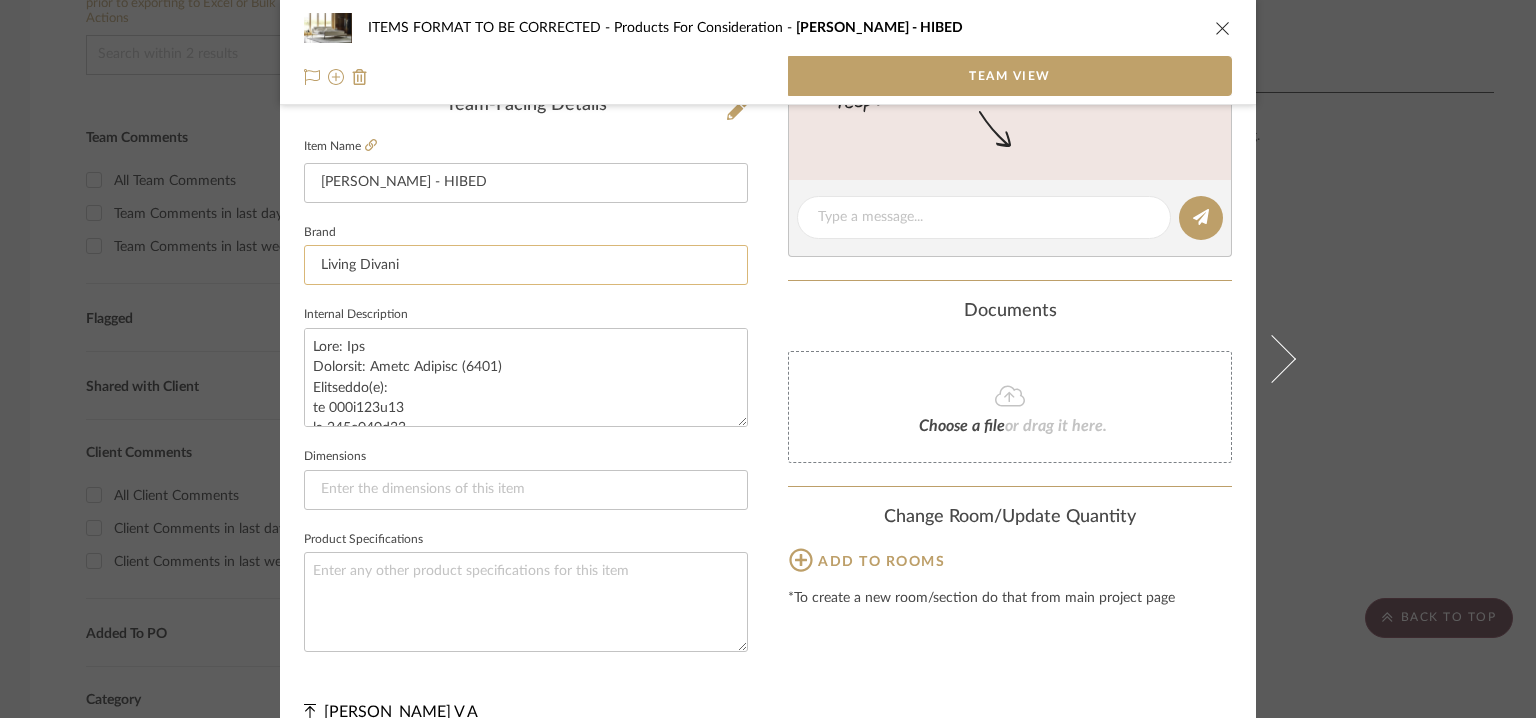 scroll, scrollTop: 557, scrollLeft: 0, axis: vertical 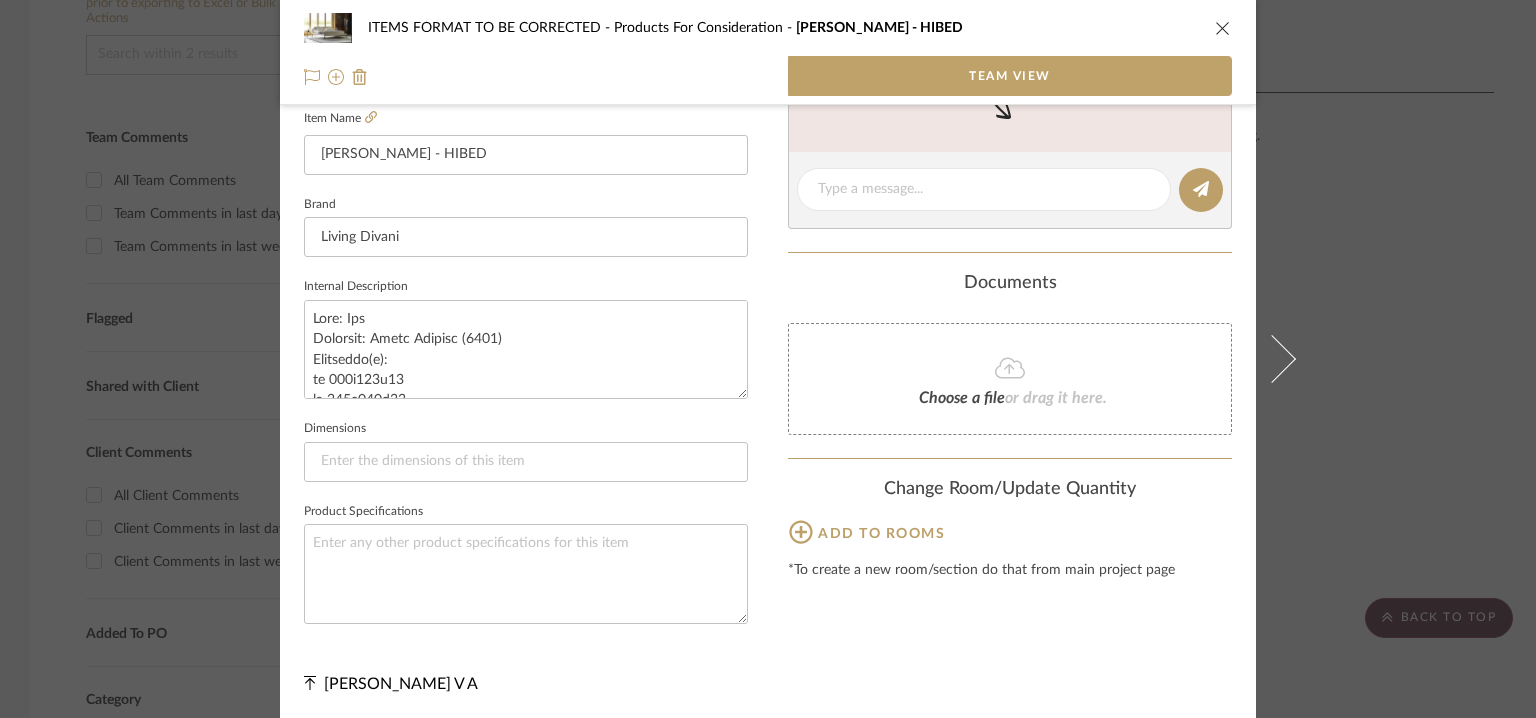 click on "ITEMS FORMAT TO BE CORRECTED Products For Consideration [PERSON_NAME] - HIBED Team View  LIVINGDI...33b16662.pdf   LIVINGDI...33b16662.pdf  1 / 8  Team-Facing Details   Item Name  [PERSON_NAME] - HIBED  Brand  Living Divani  Internal Description   Dimensions   Product Specifications  Content here copies to Client View - confirm visibility there. Team Status  Lead Time  In Stock Weeks  Est. Min   Est. Max   Due Date   Install Date  Tasks / To-Dos /  team Messaging  Leave yourself a note here or share next steps with your team. You will receive emails when they
respond!  Invite Collaborator  Documents  Choose a file  or drag it here. Change Room/Update Quantity Add to rooms *To create a new room/section do that from main project page    [PERSON_NAME] V A" at bounding box center [768, 89] 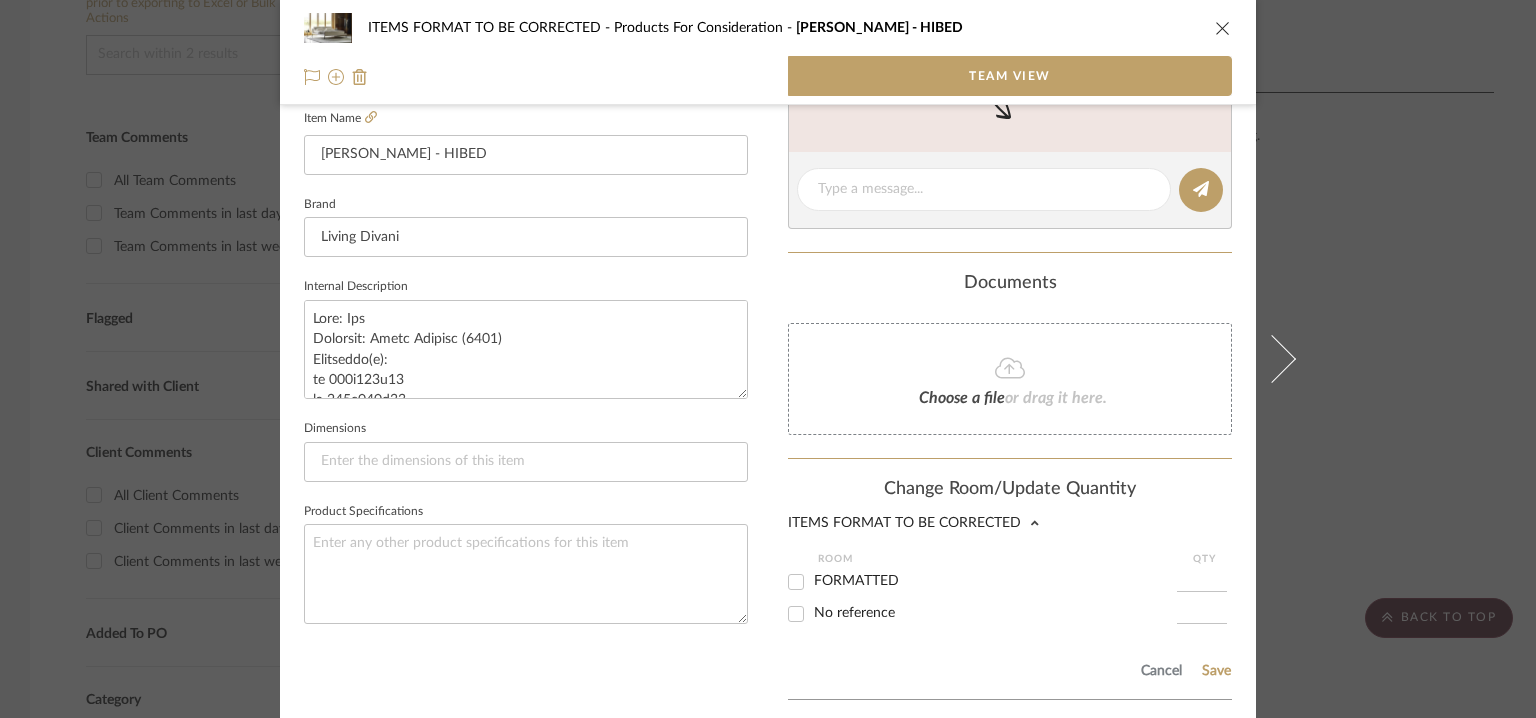 click on "FORMATTED" at bounding box center [796, 582] 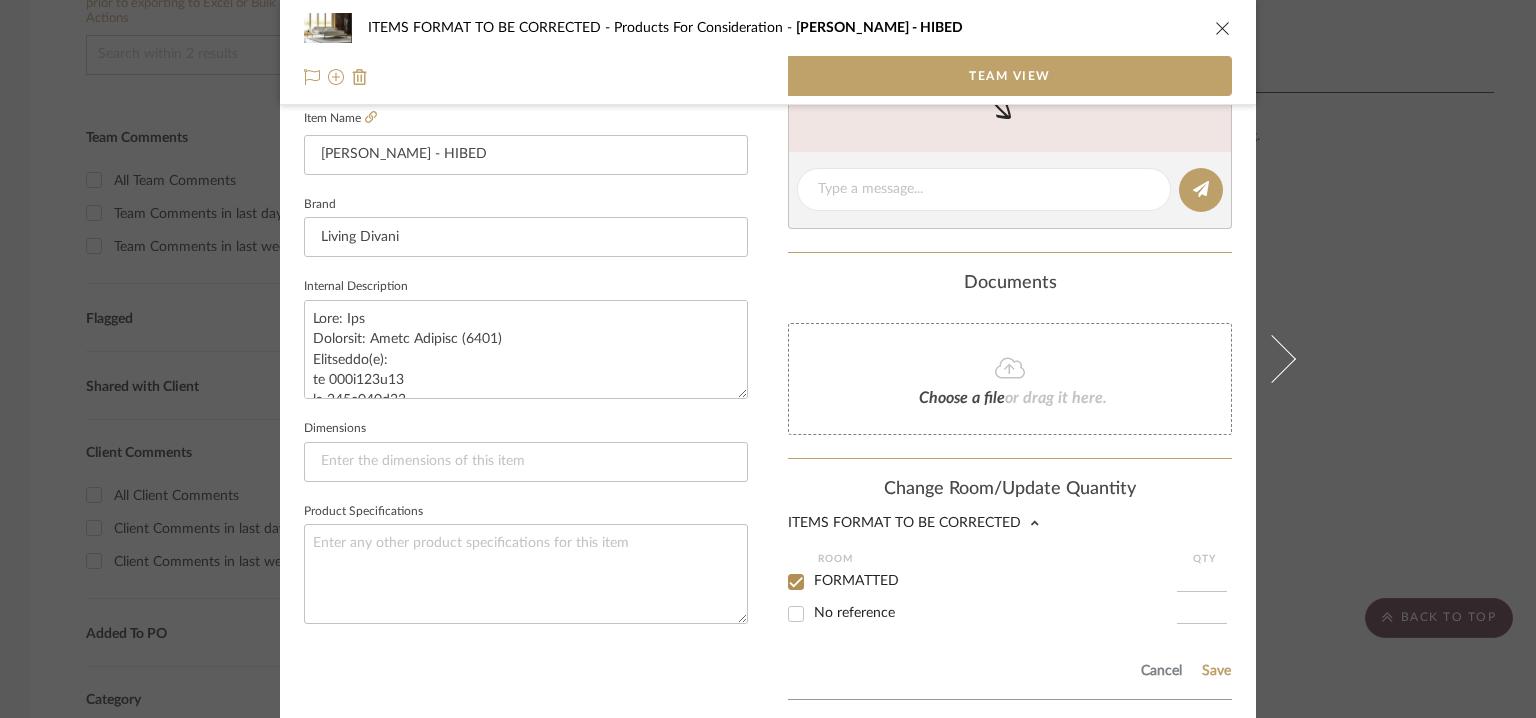 checkbox on "true" 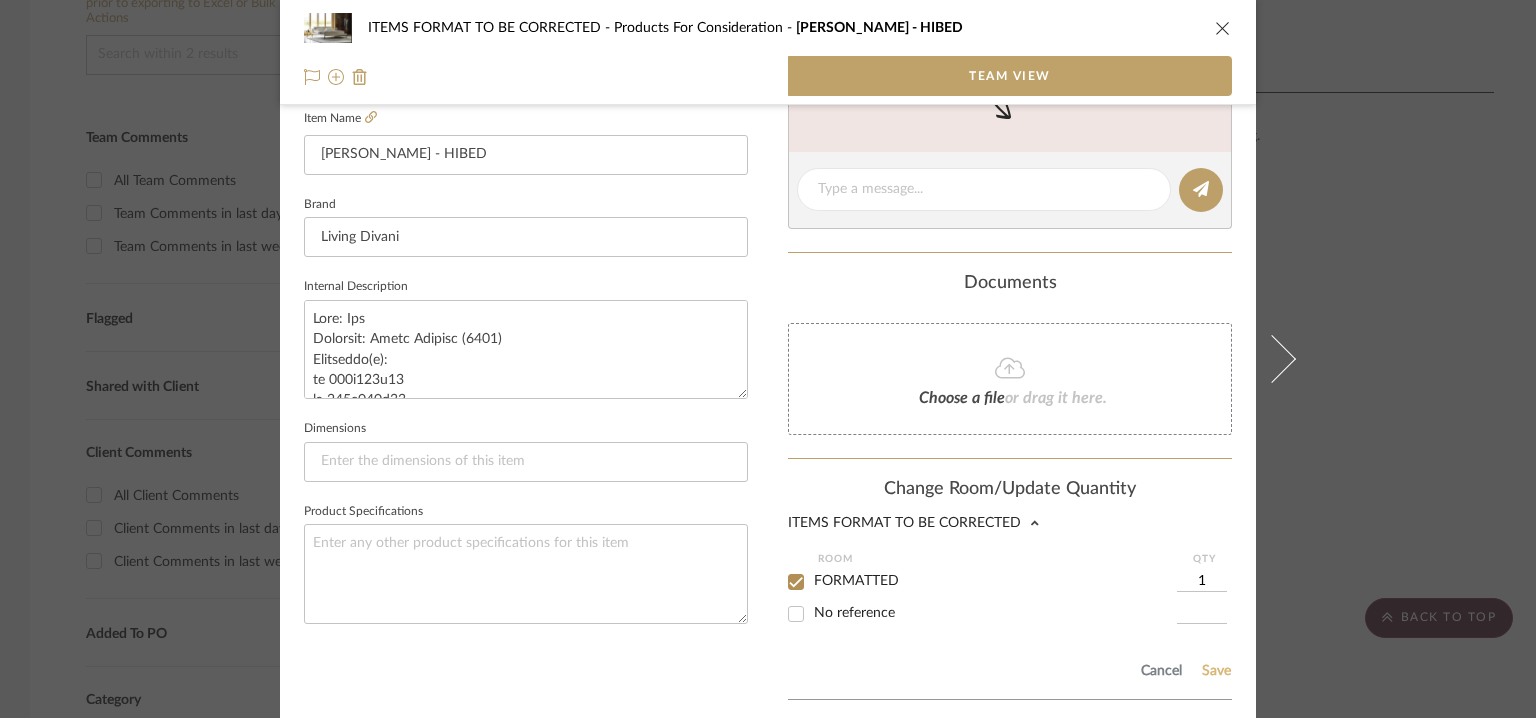 click on "Save" 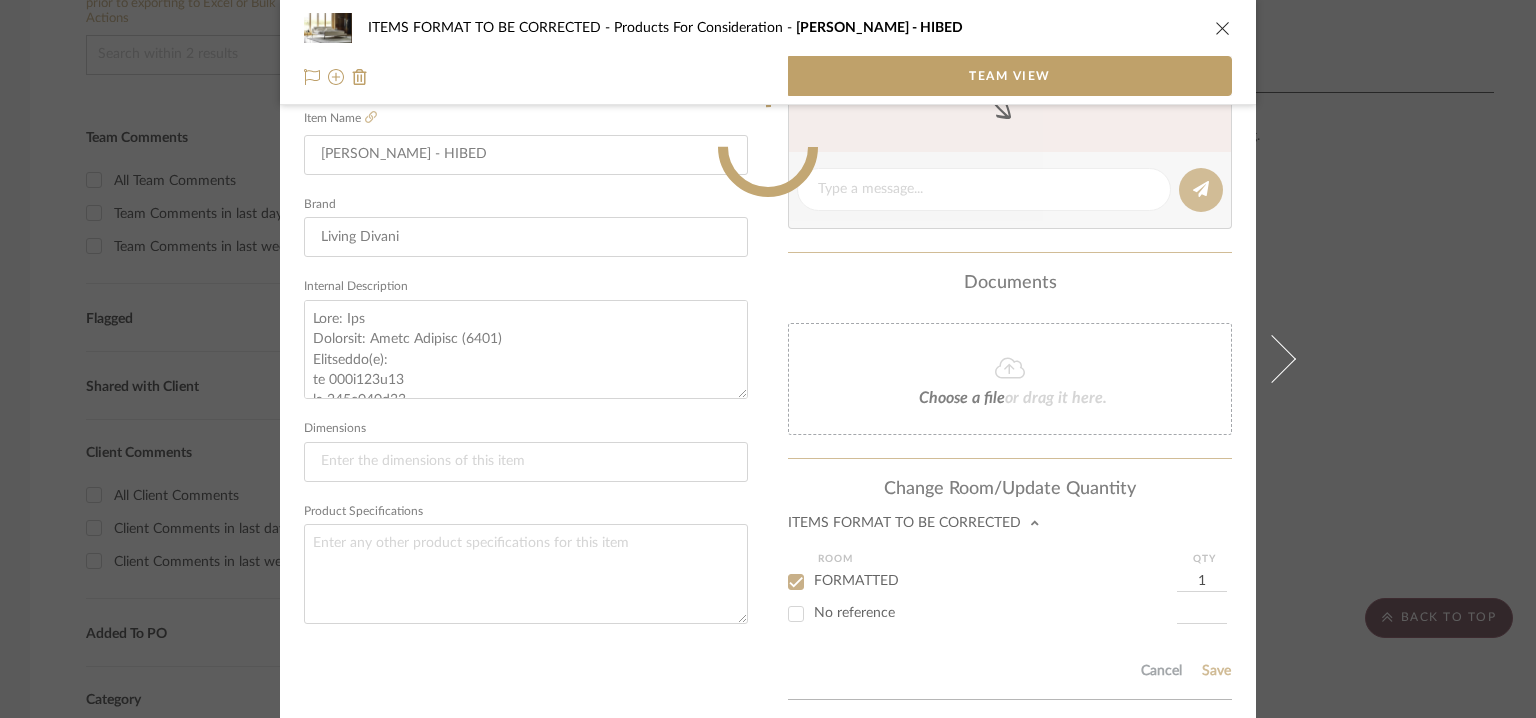 scroll, scrollTop: 414, scrollLeft: 0, axis: vertical 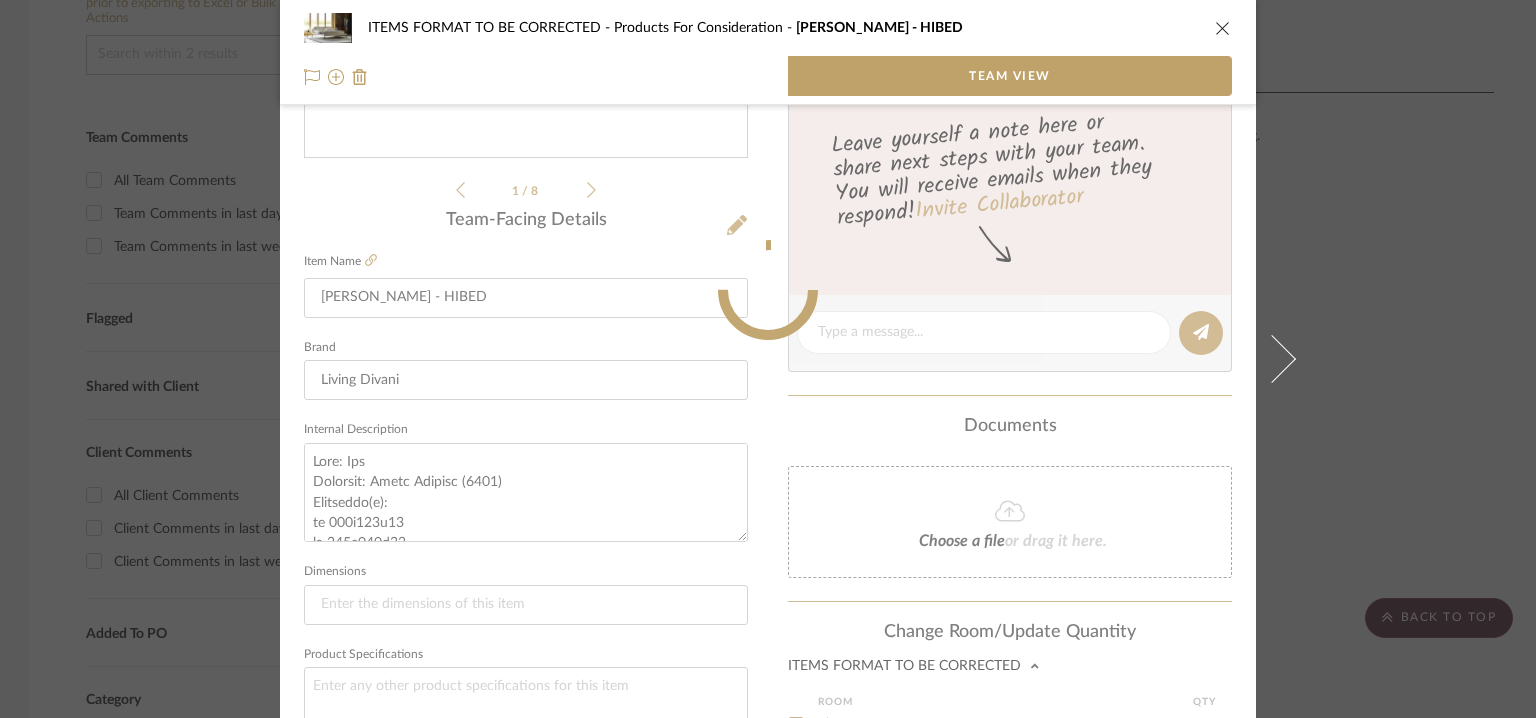 type 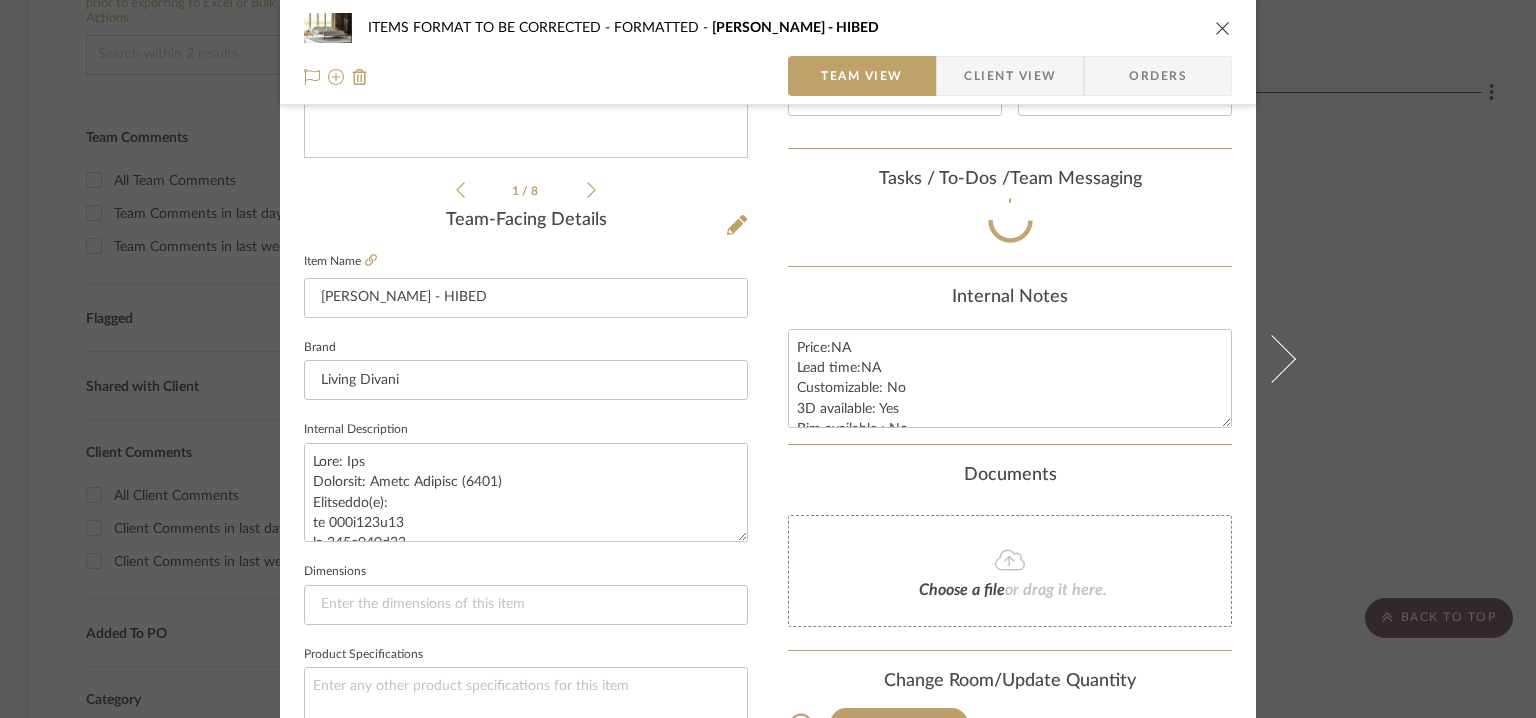 type 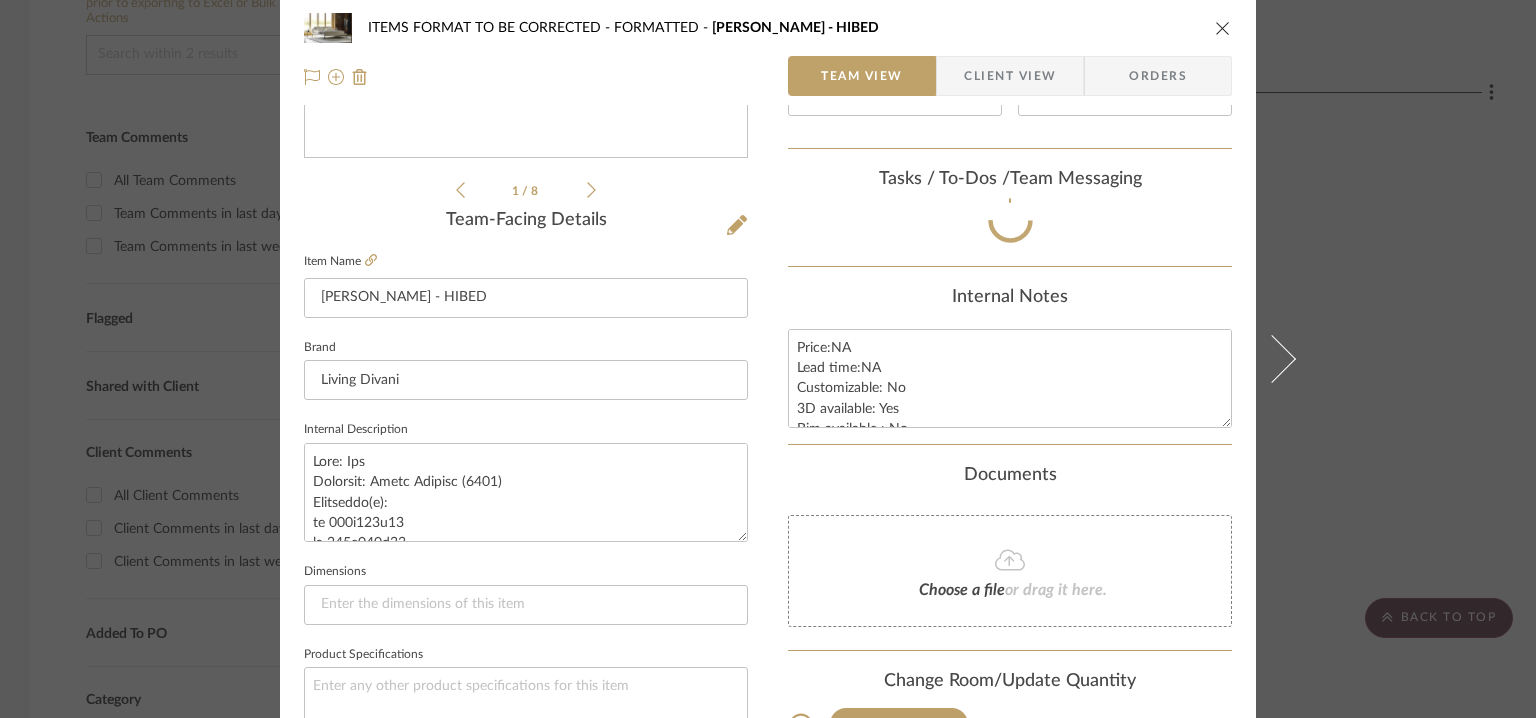 scroll, scrollTop: 0, scrollLeft: 0, axis: both 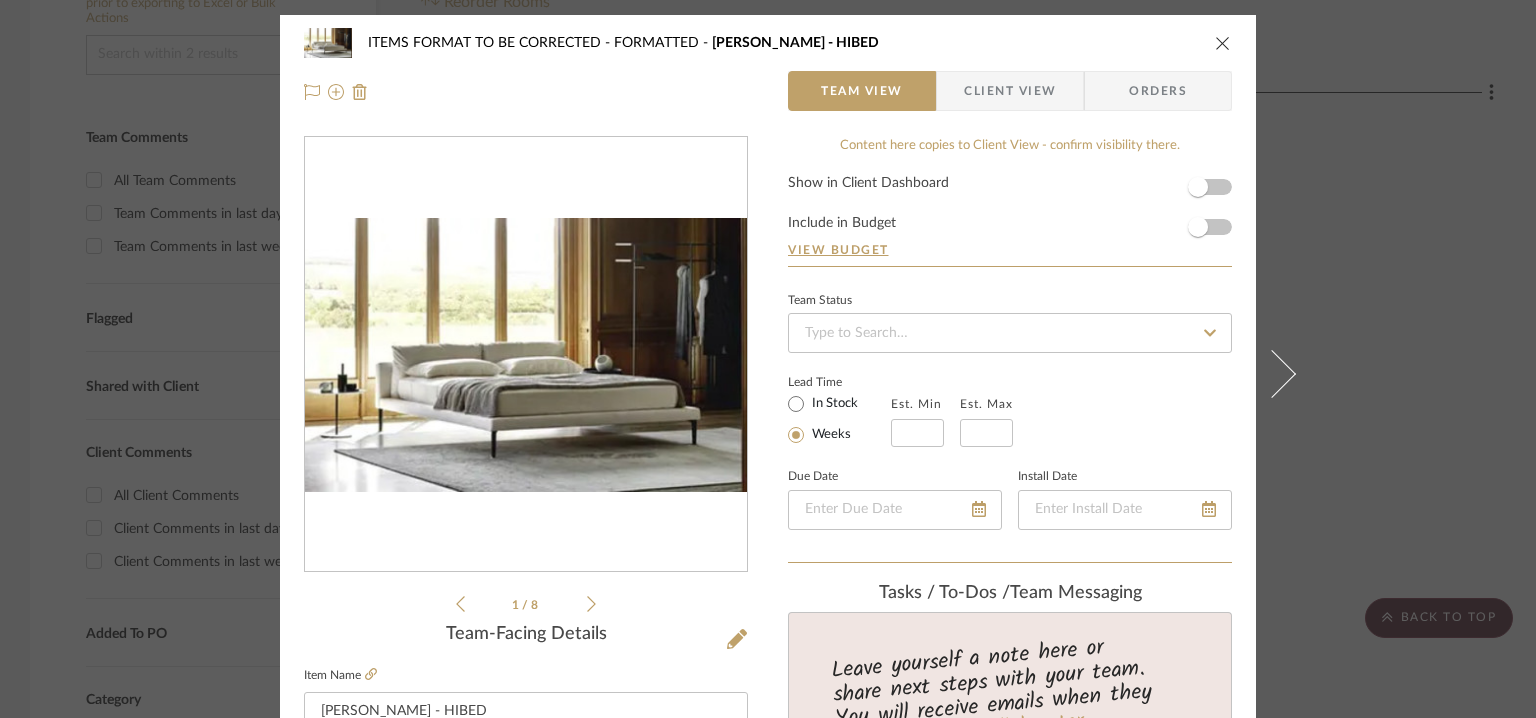 click at bounding box center (1223, 43) 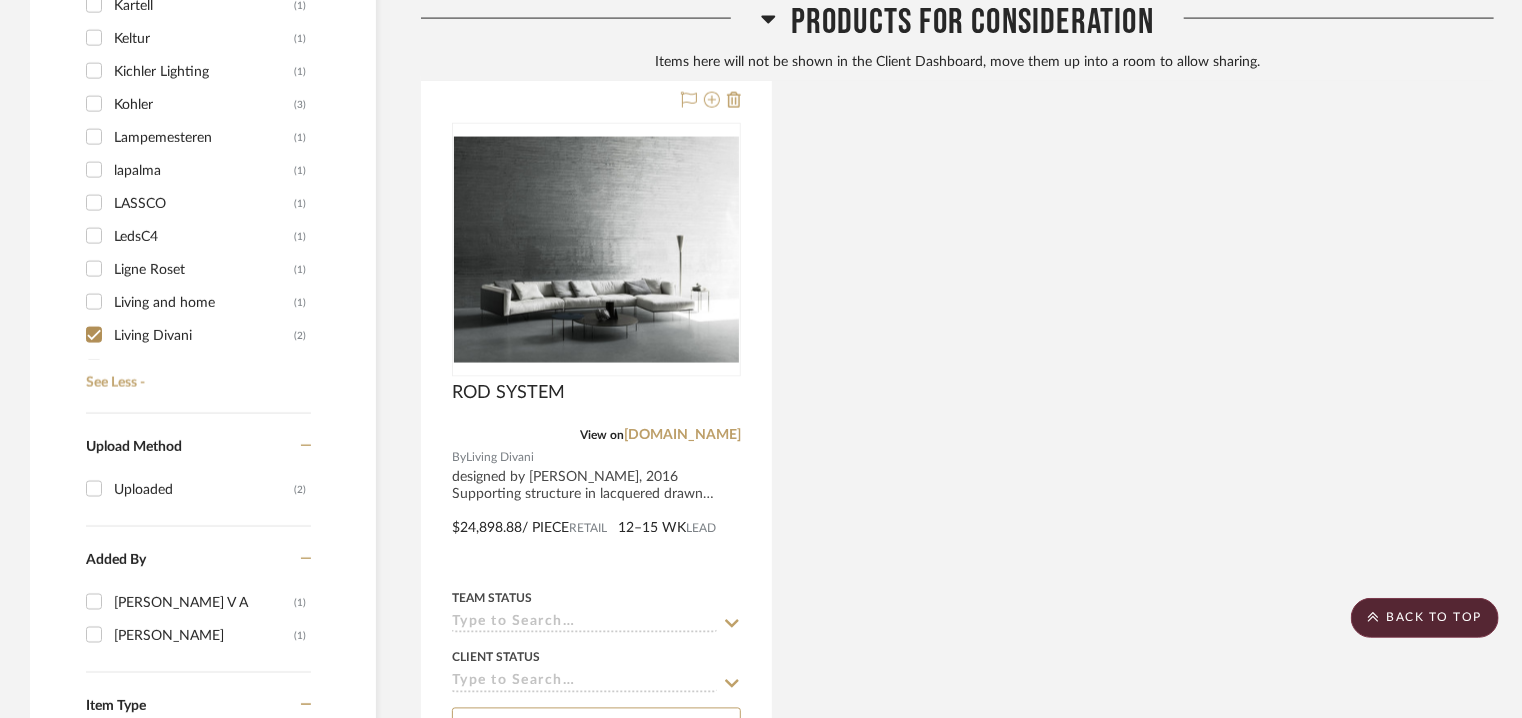 scroll, scrollTop: 1581, scrollLeft: 0, axis: vertical 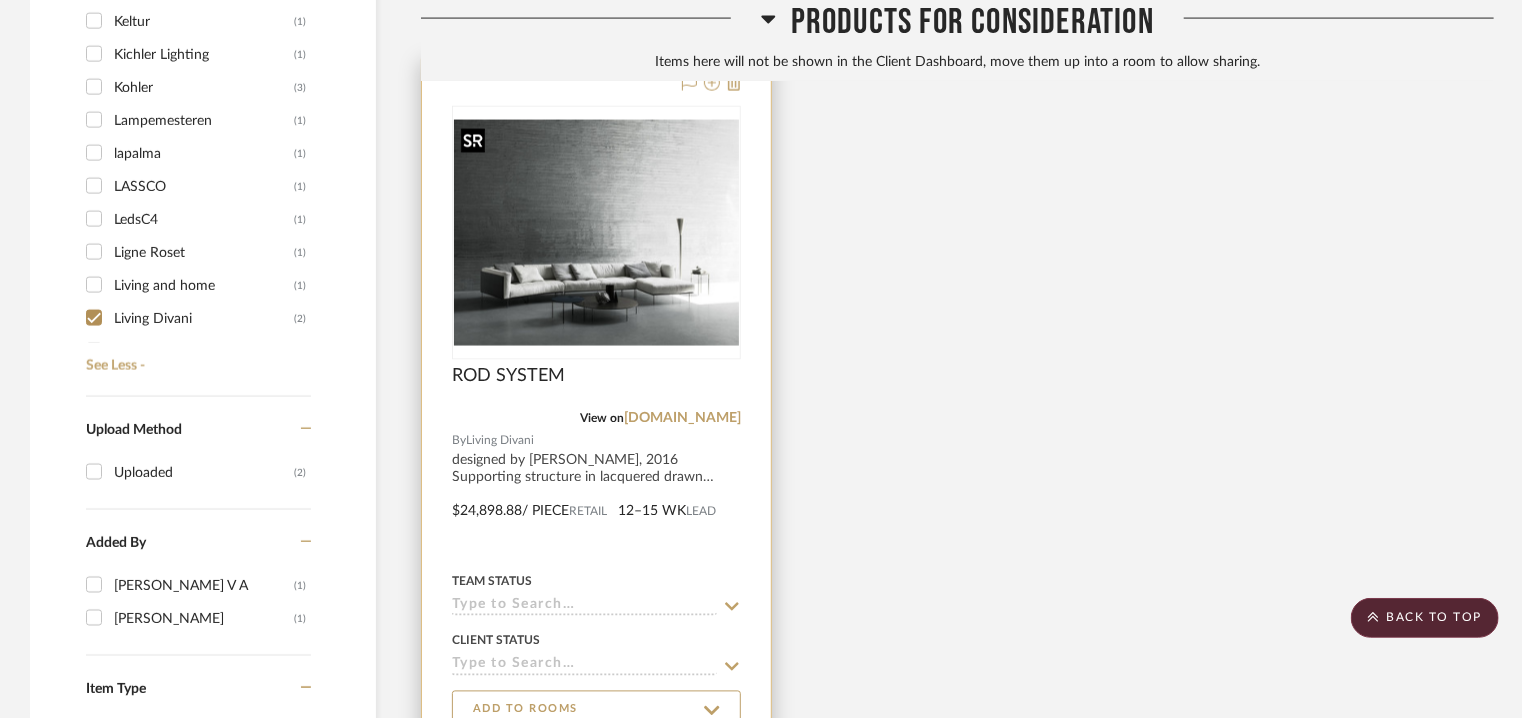 click at bounding box center [596, 233] 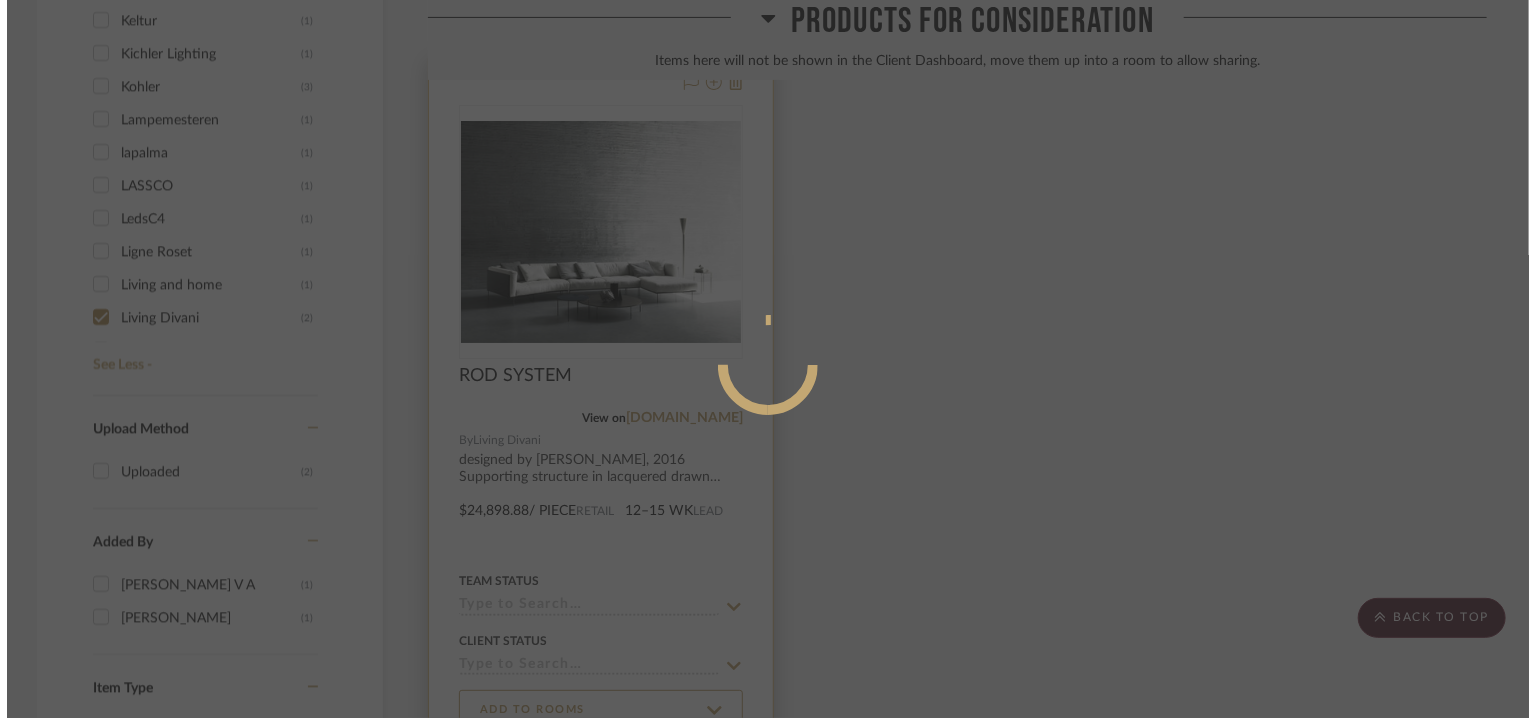 scroll, scrollTop: 0, scrollLeft: 0, axis: both 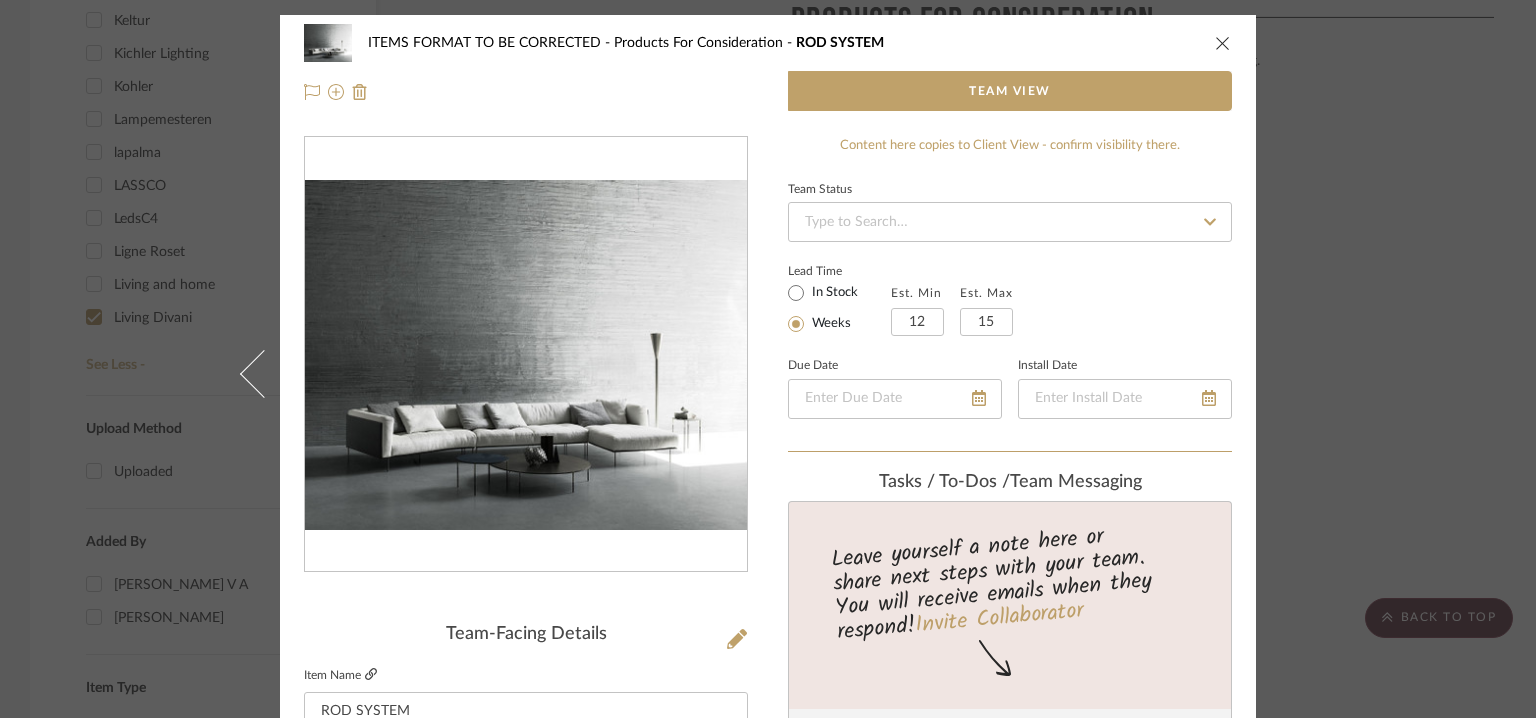 click 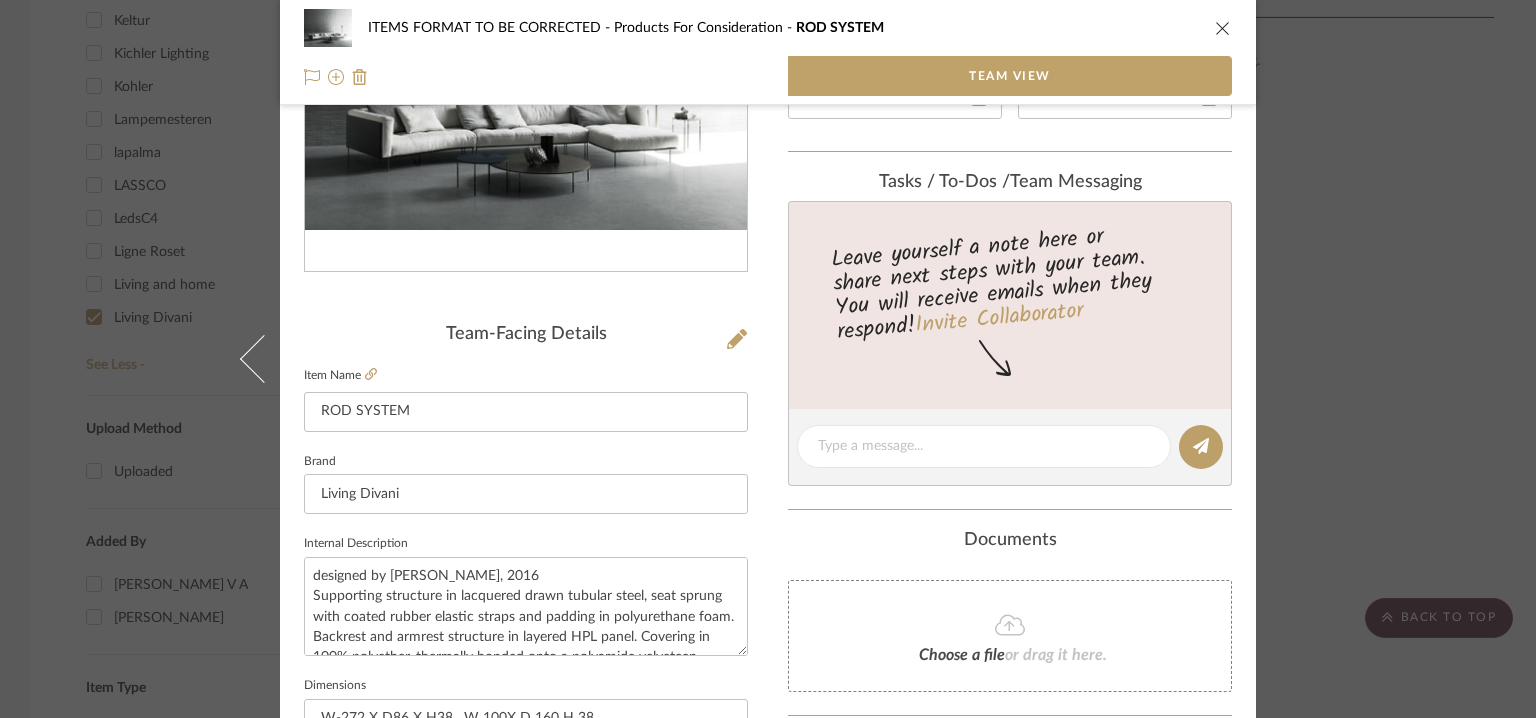 scroll, scrollTop: 557, scrollLeft: 0, axis: vertical 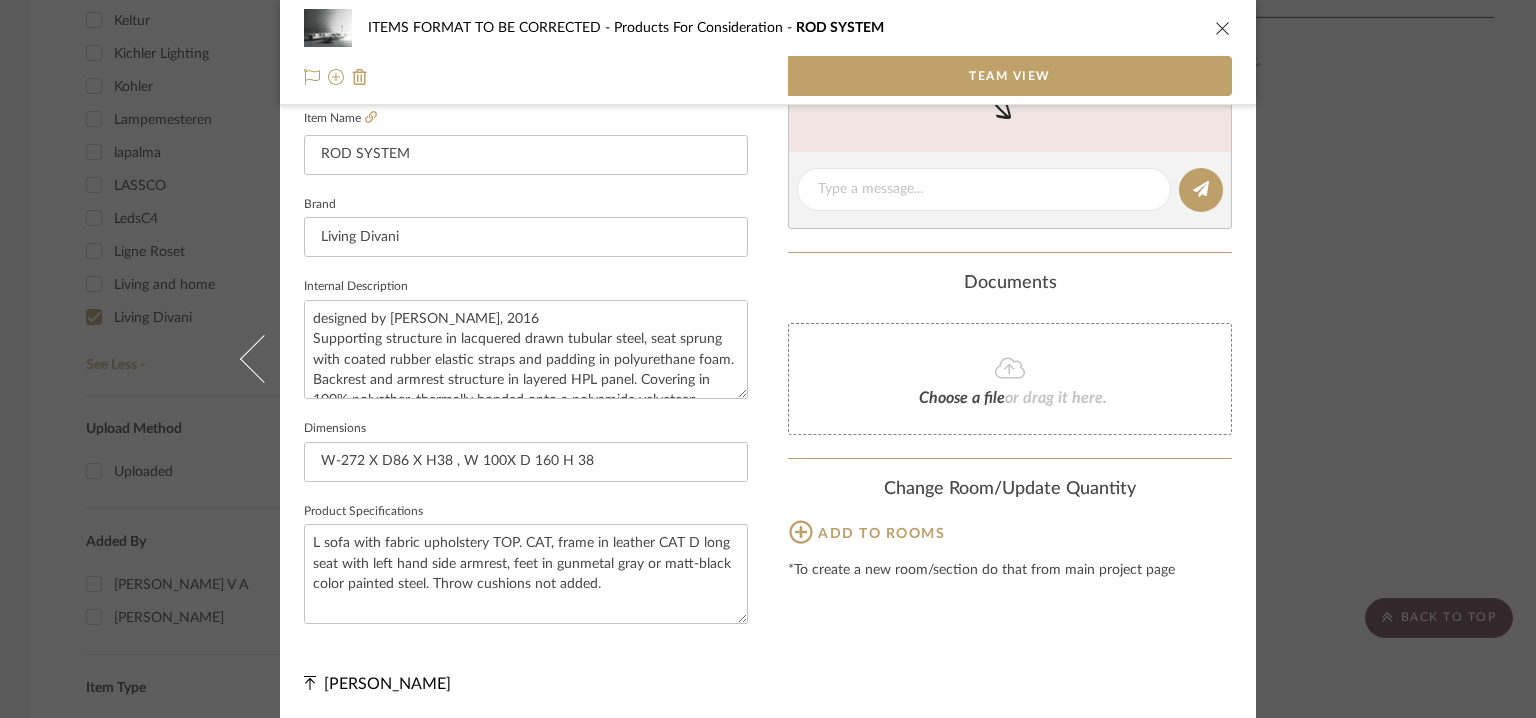 click 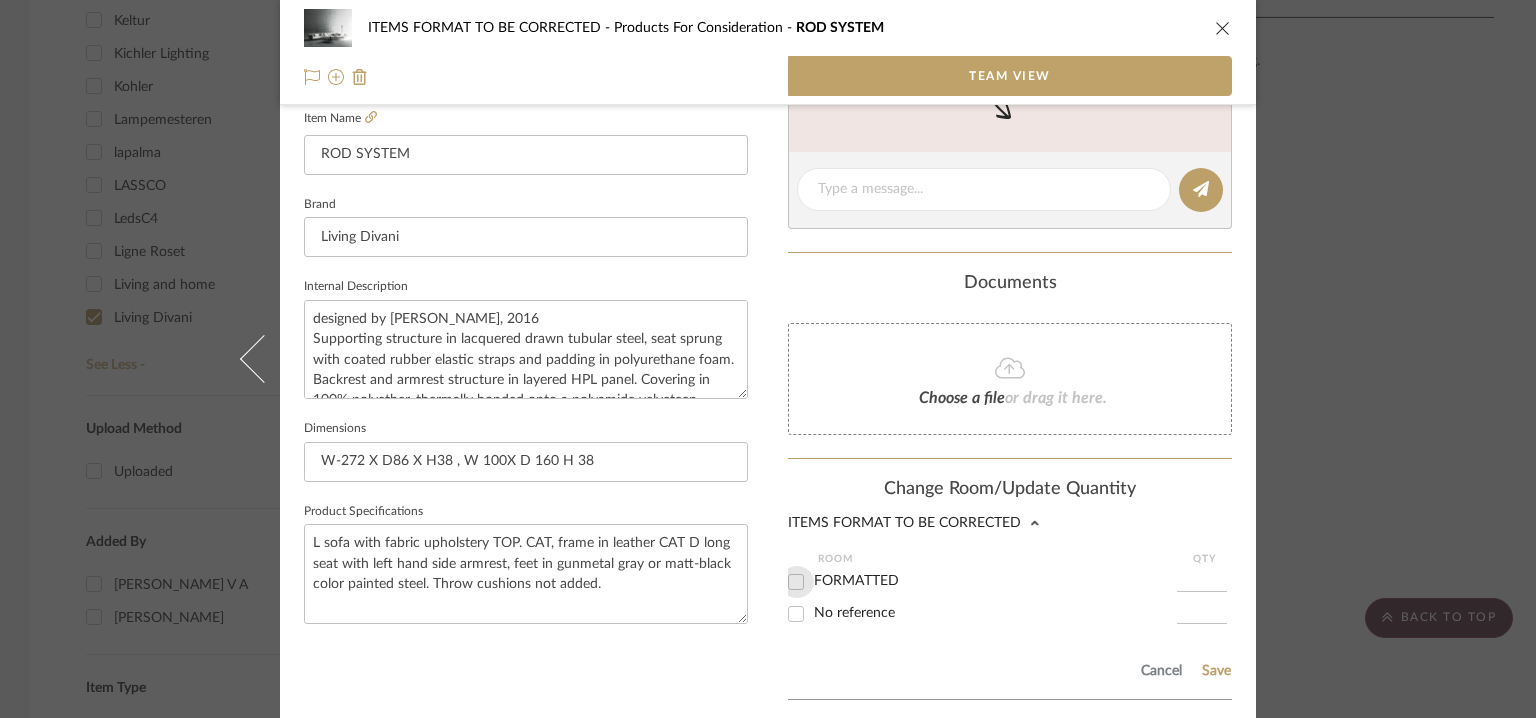 click on "FORMATTED" at bounding box center (796, 582) 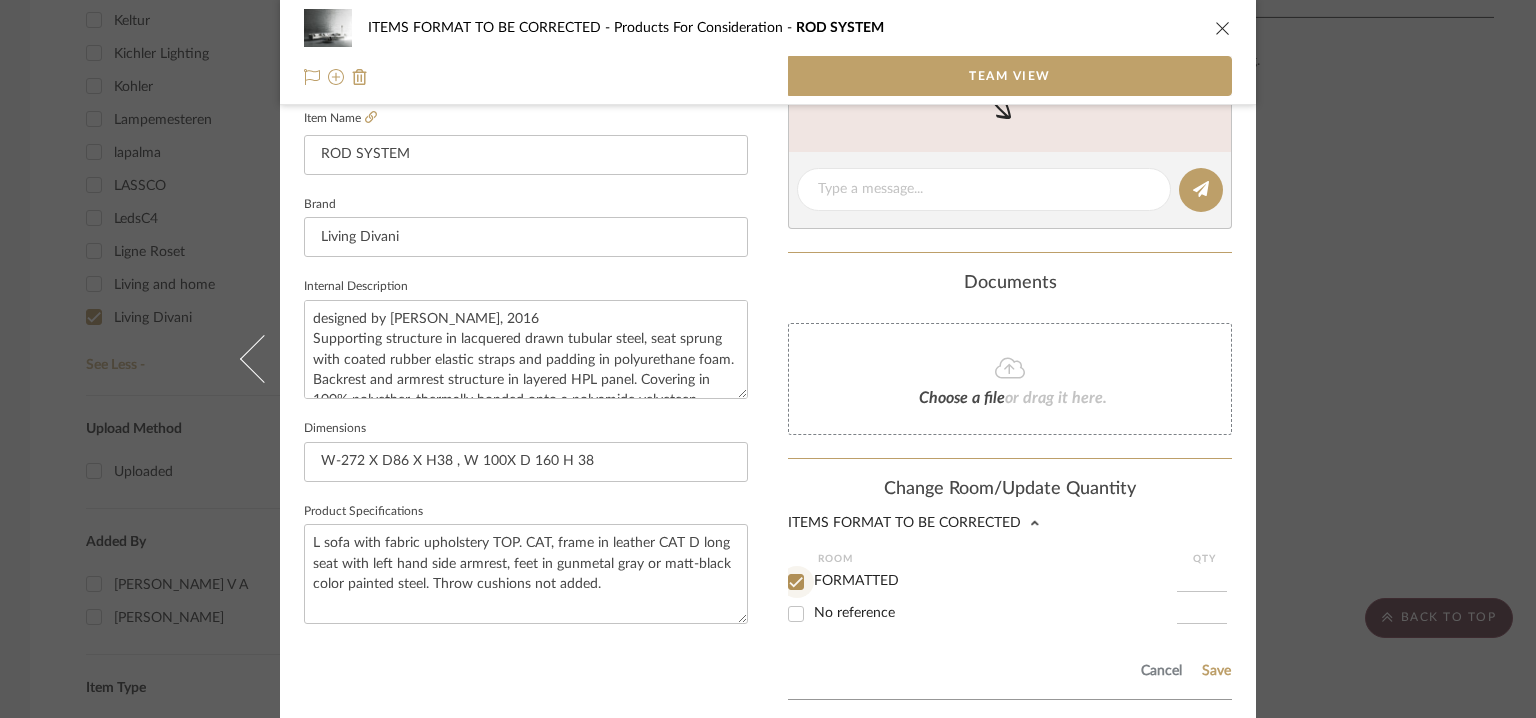 checkbox on "true" 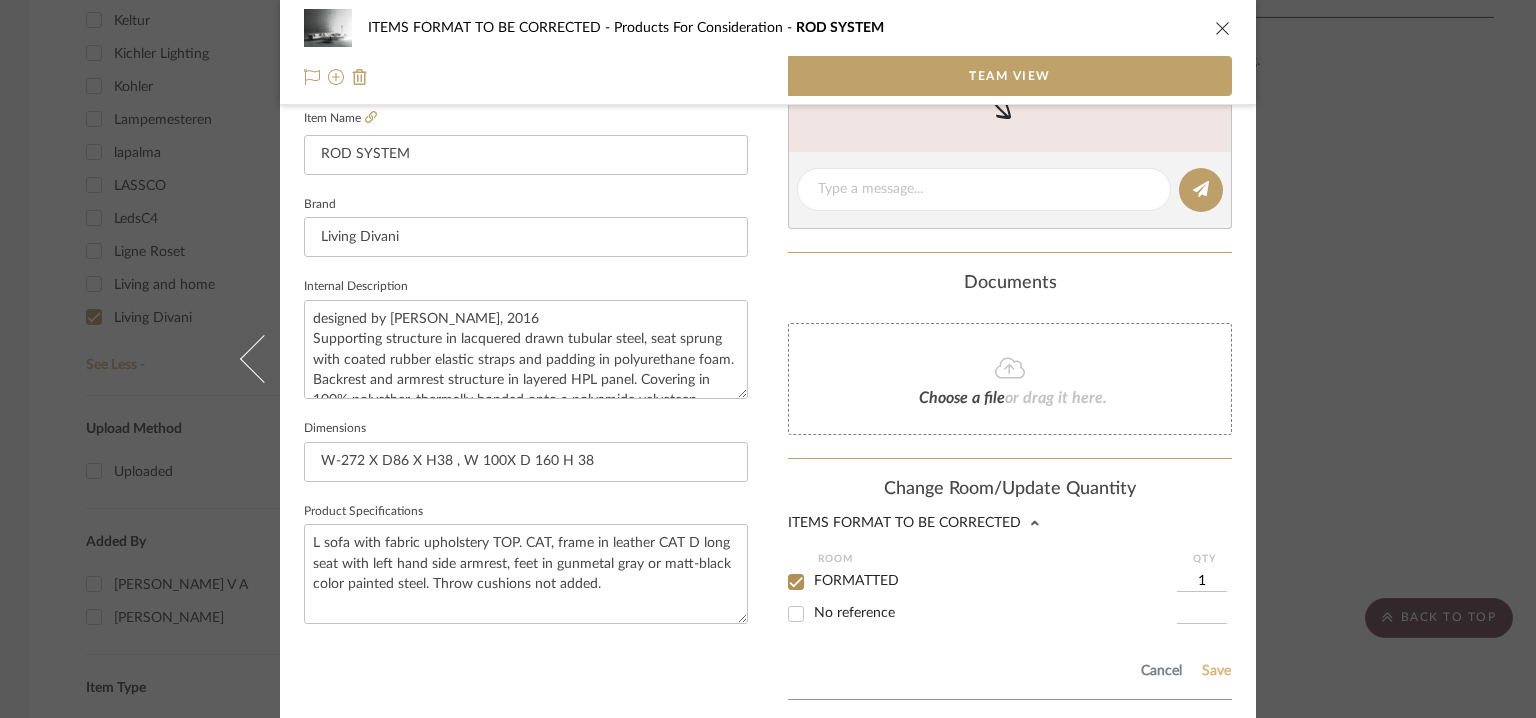 click on "Save" 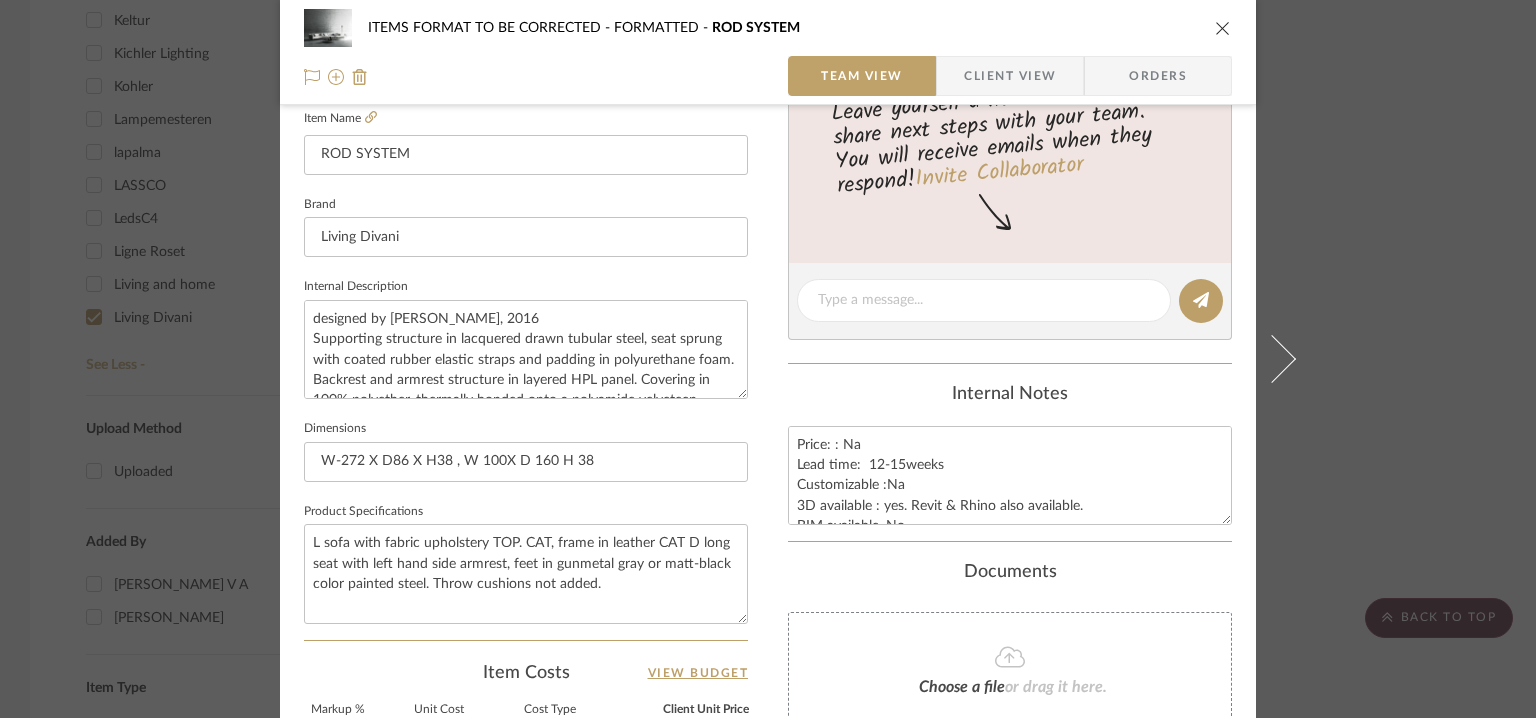click at bounding box center (1223, 28) 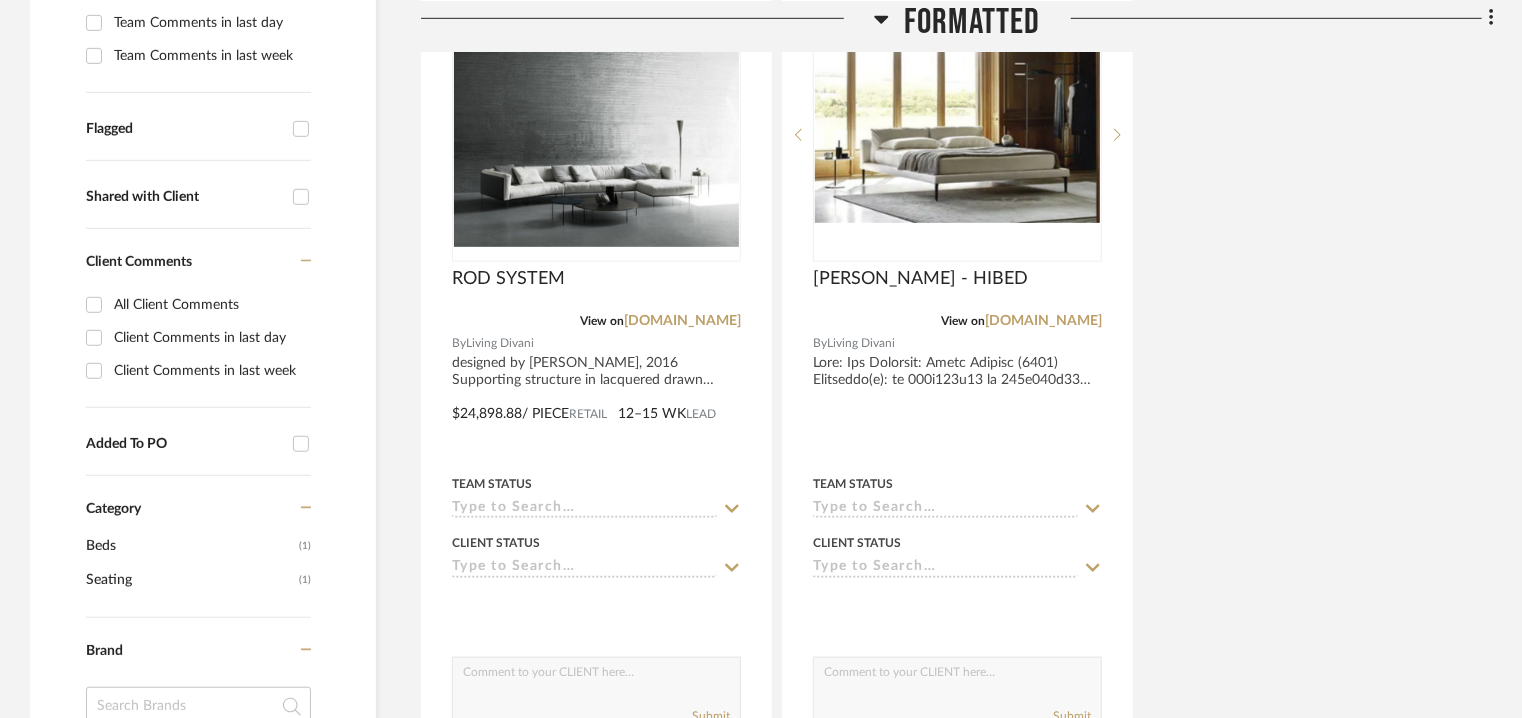 scroll, scrollTop: 781, scrollLeft: 0, axis: vertical 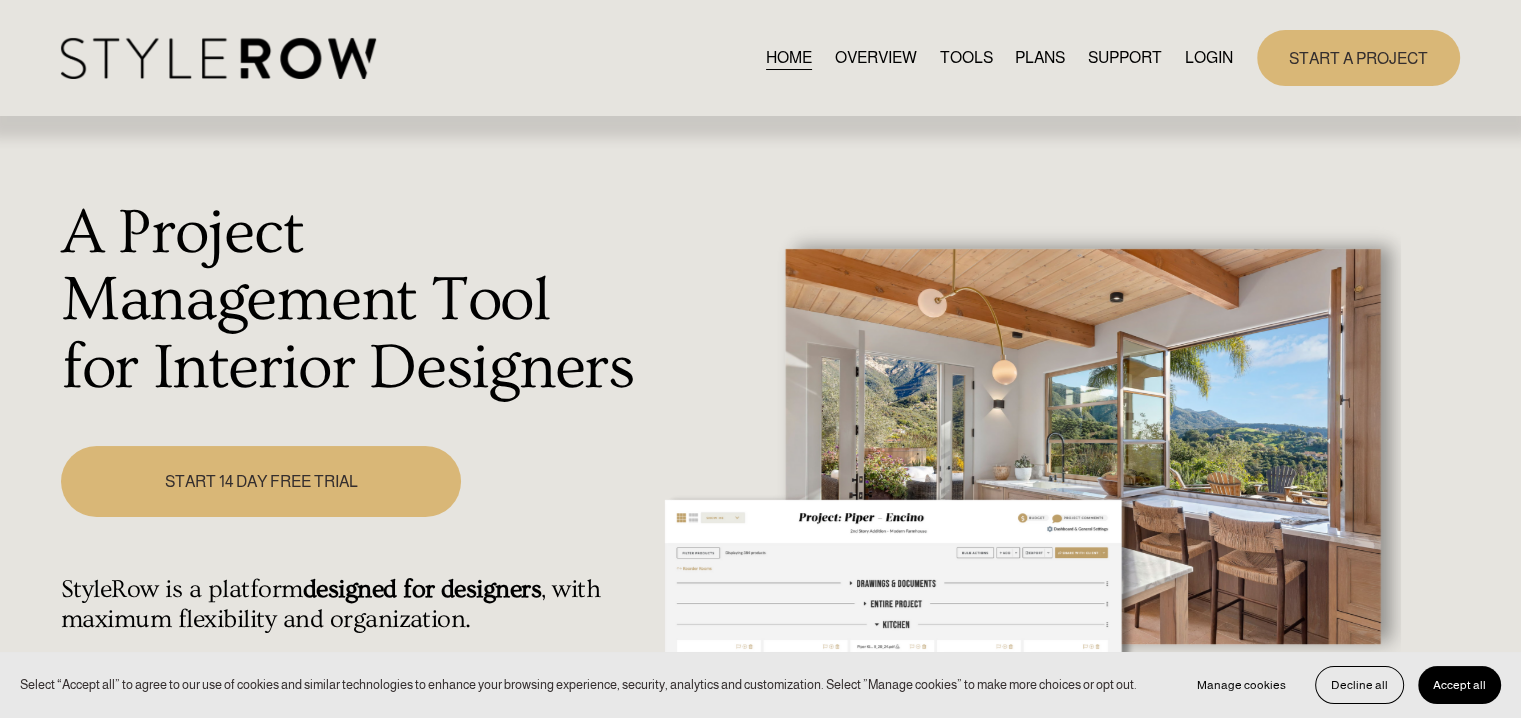 click on "LOGIN" at bounding box center [1209, 57] 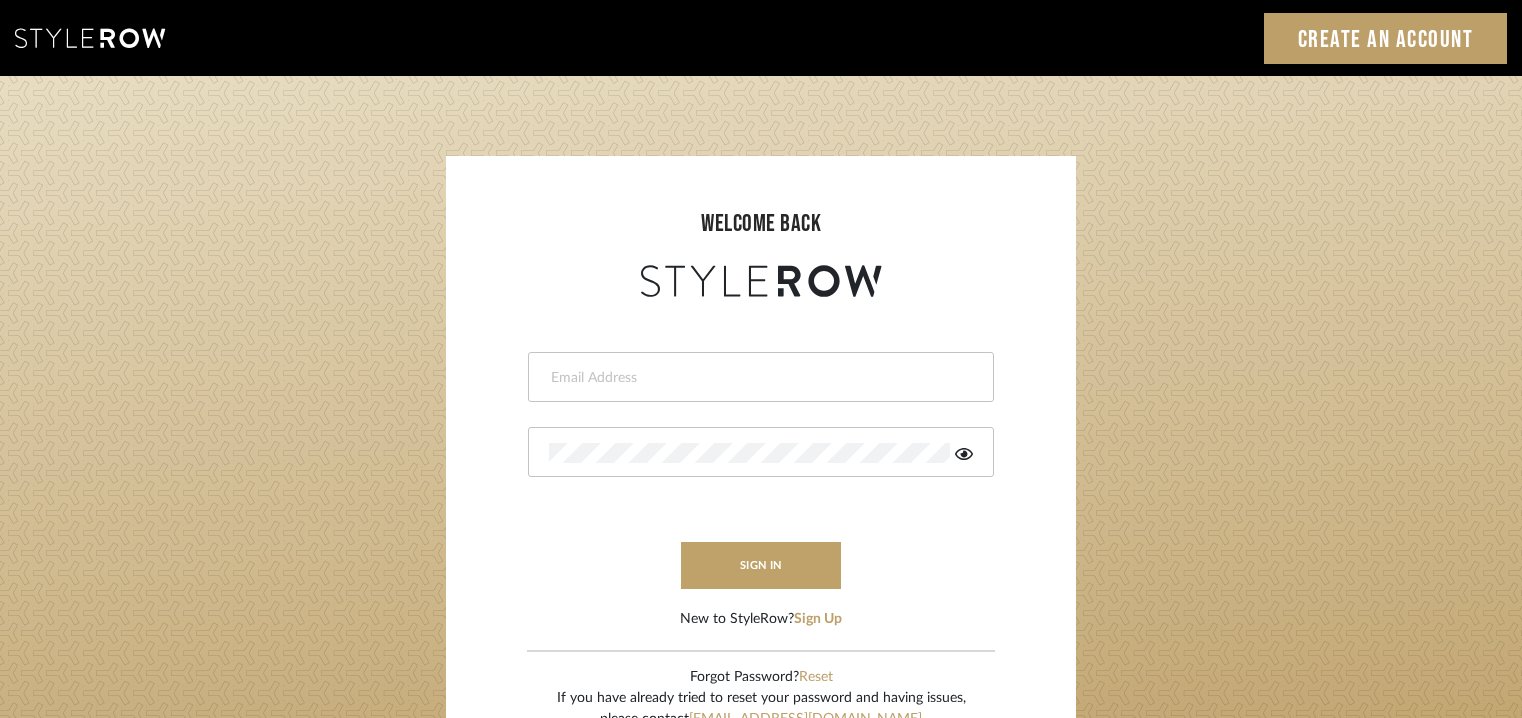 scroll, scrollTop: 0, scrollLeft: 0, axis: both 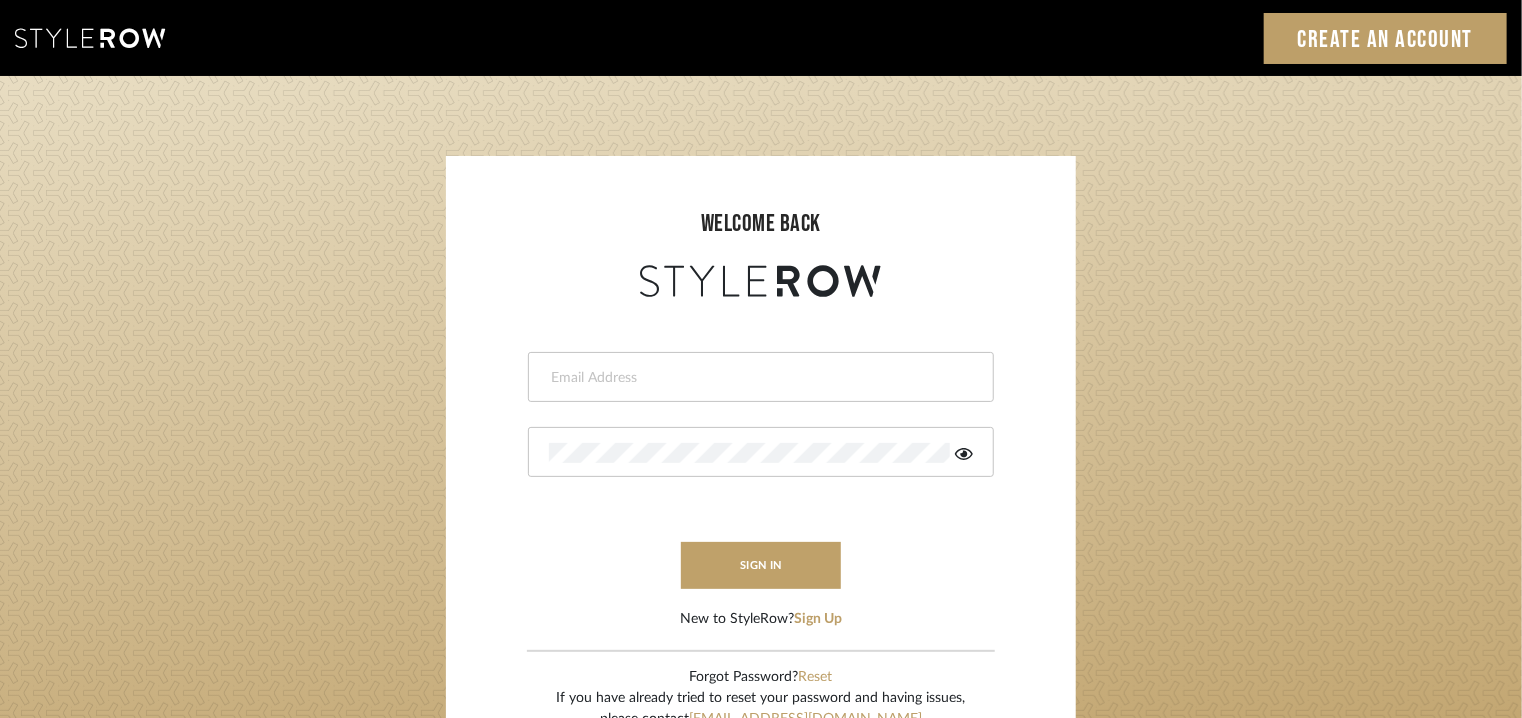 click at bounding box center [758, 378] 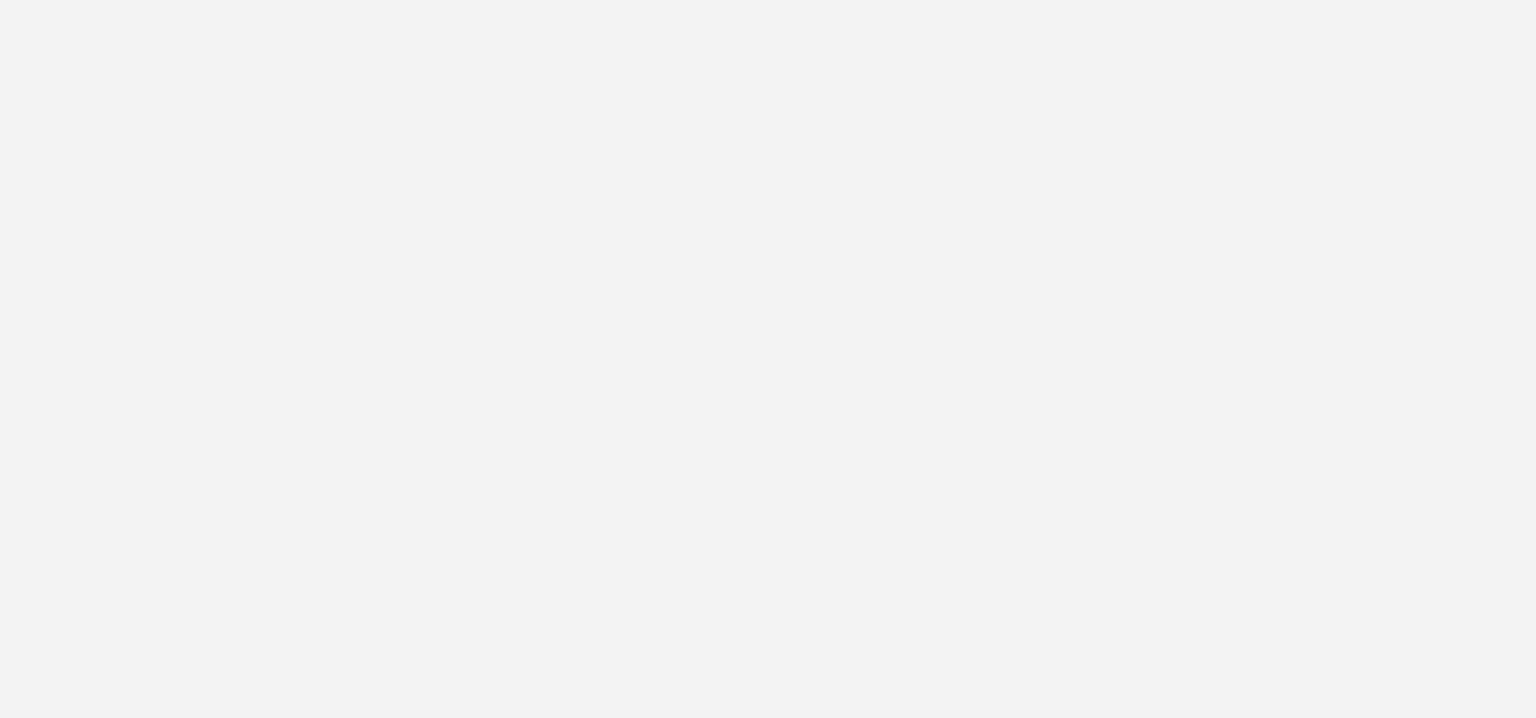 scroll, scrollTop: 0, scrollLeft: 0, axis: both 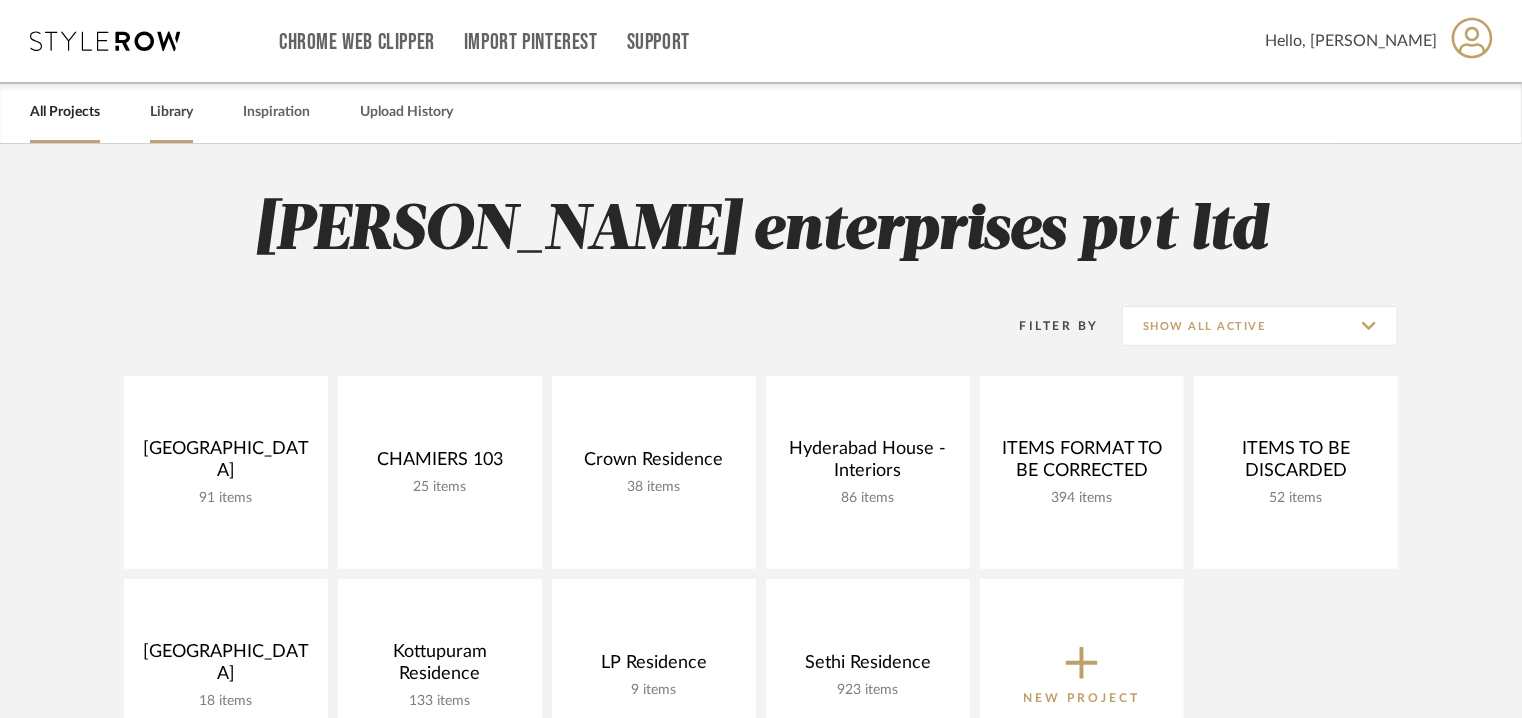 click on "Library" at bounding box center (171, 112) 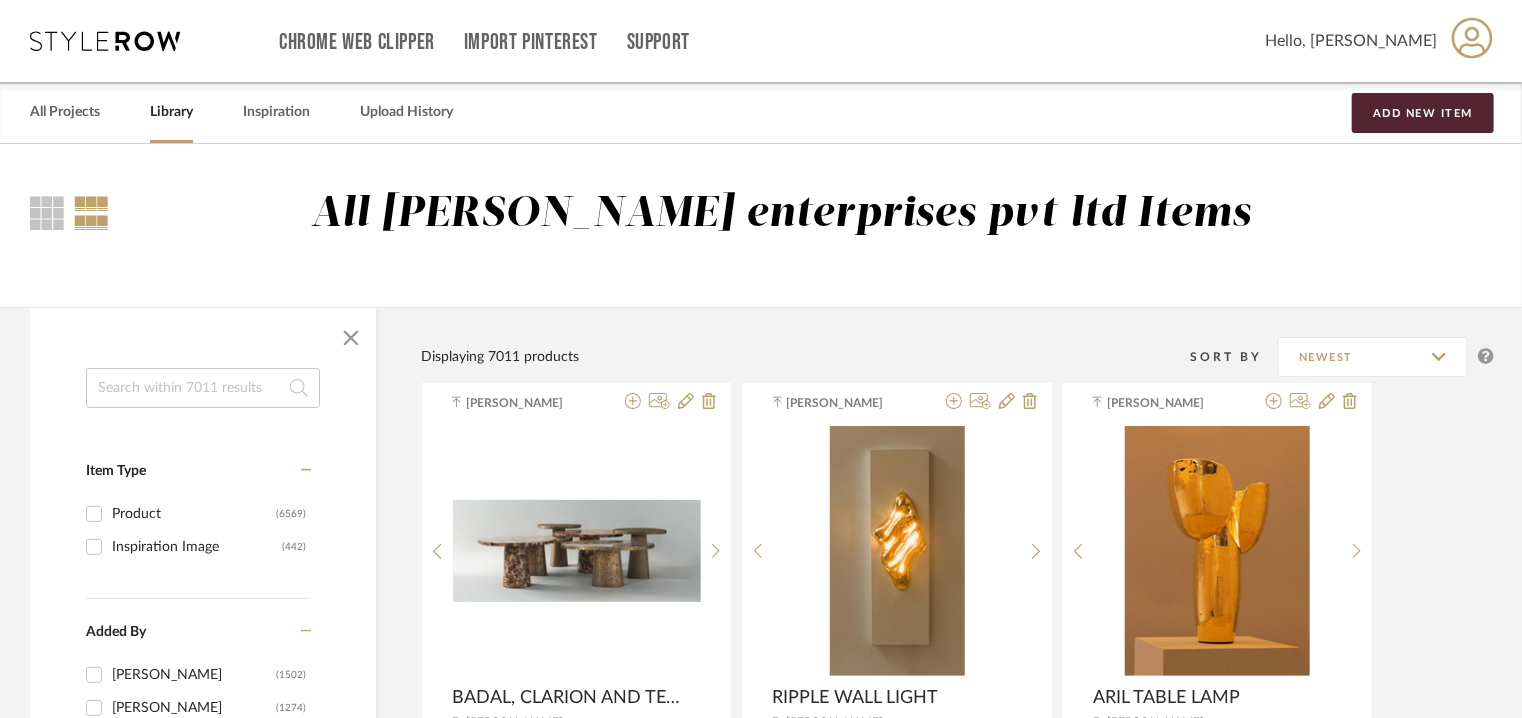 click 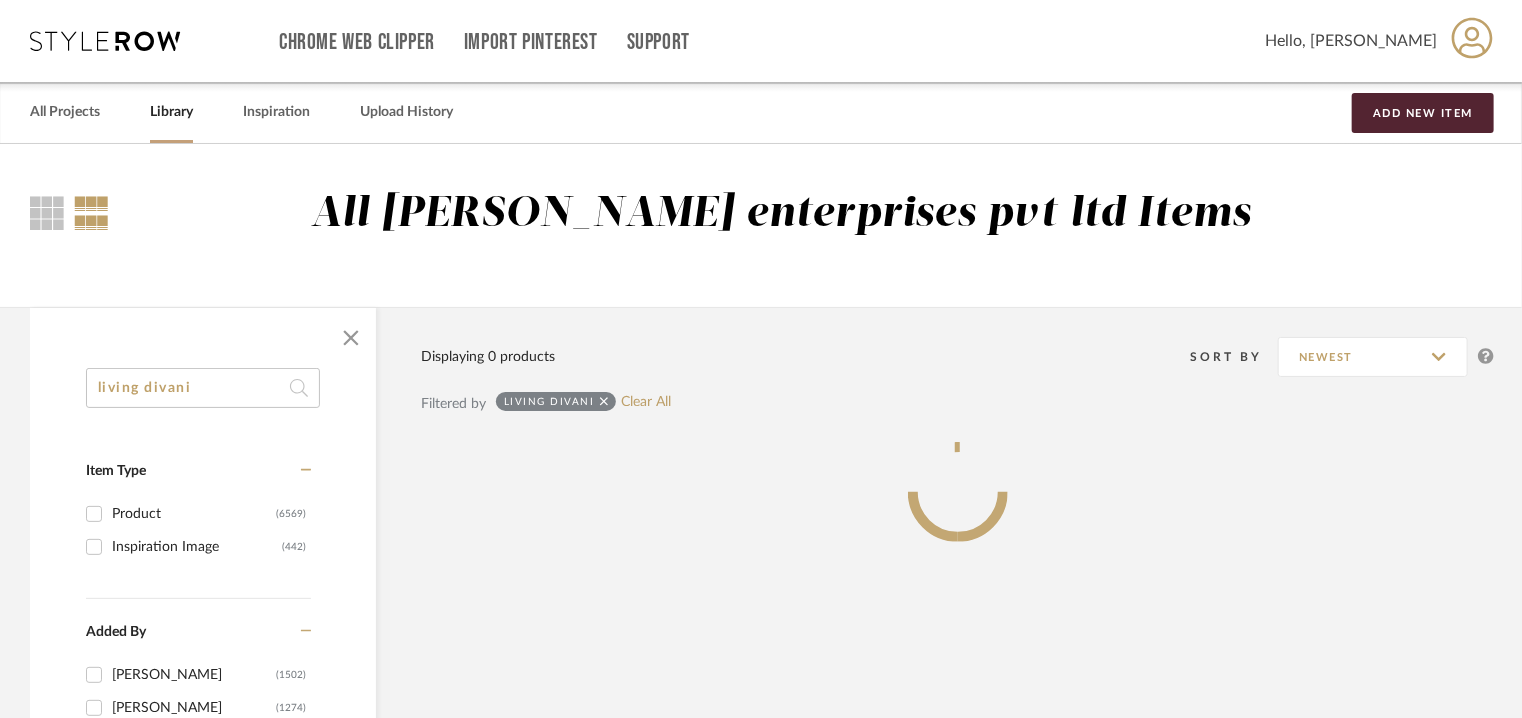 type on "living divani" 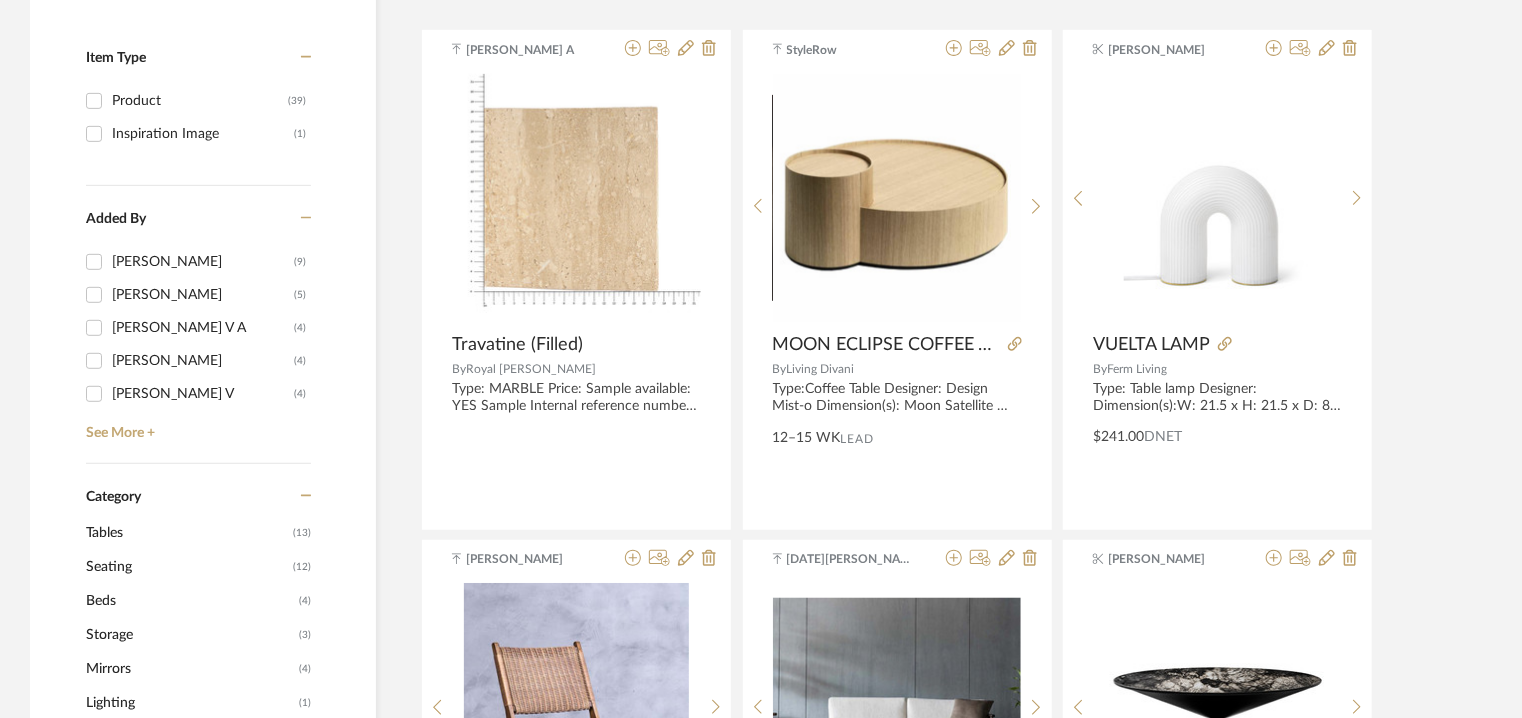 scroll, scrollTop: 1000, scrollLeft: 0, axis: vertical 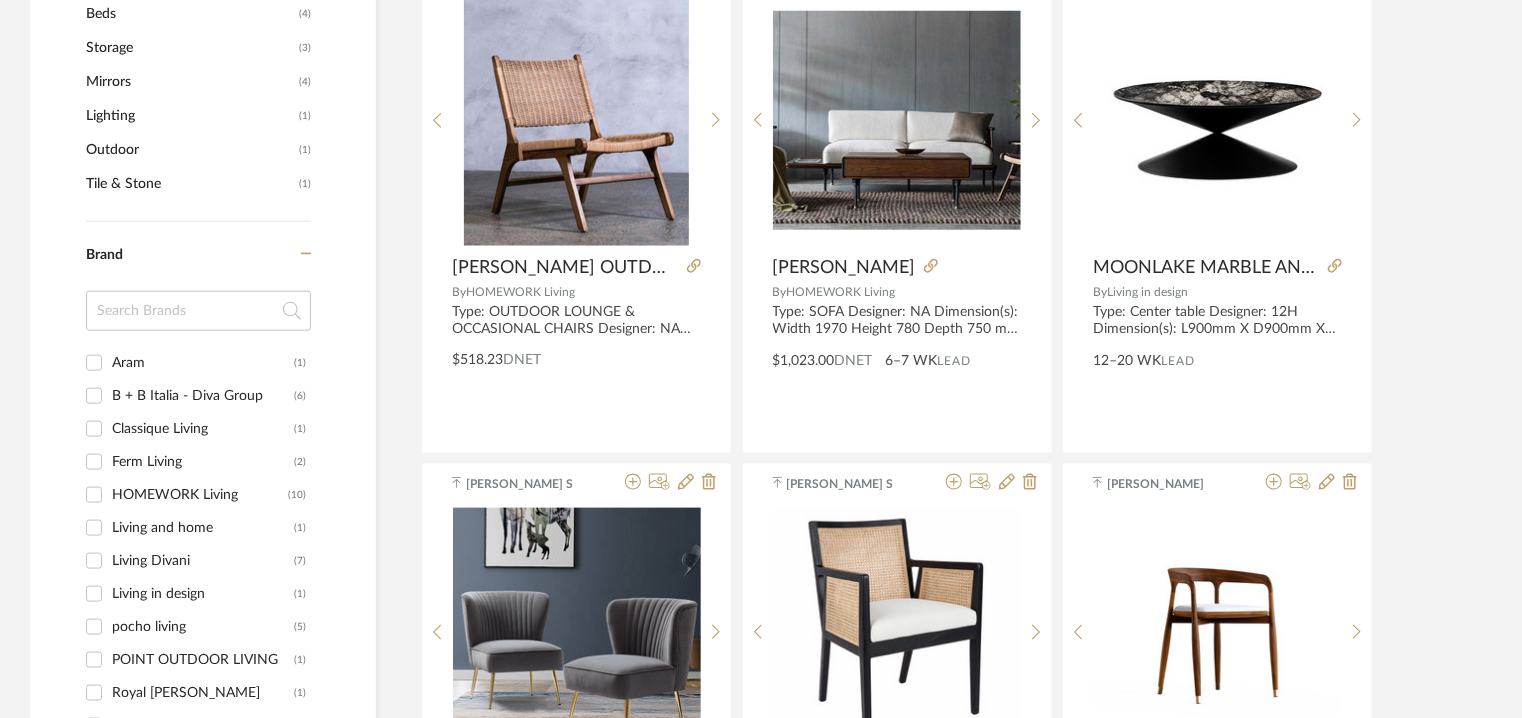 click on "Living Divani" at bounding box center (203, 561) 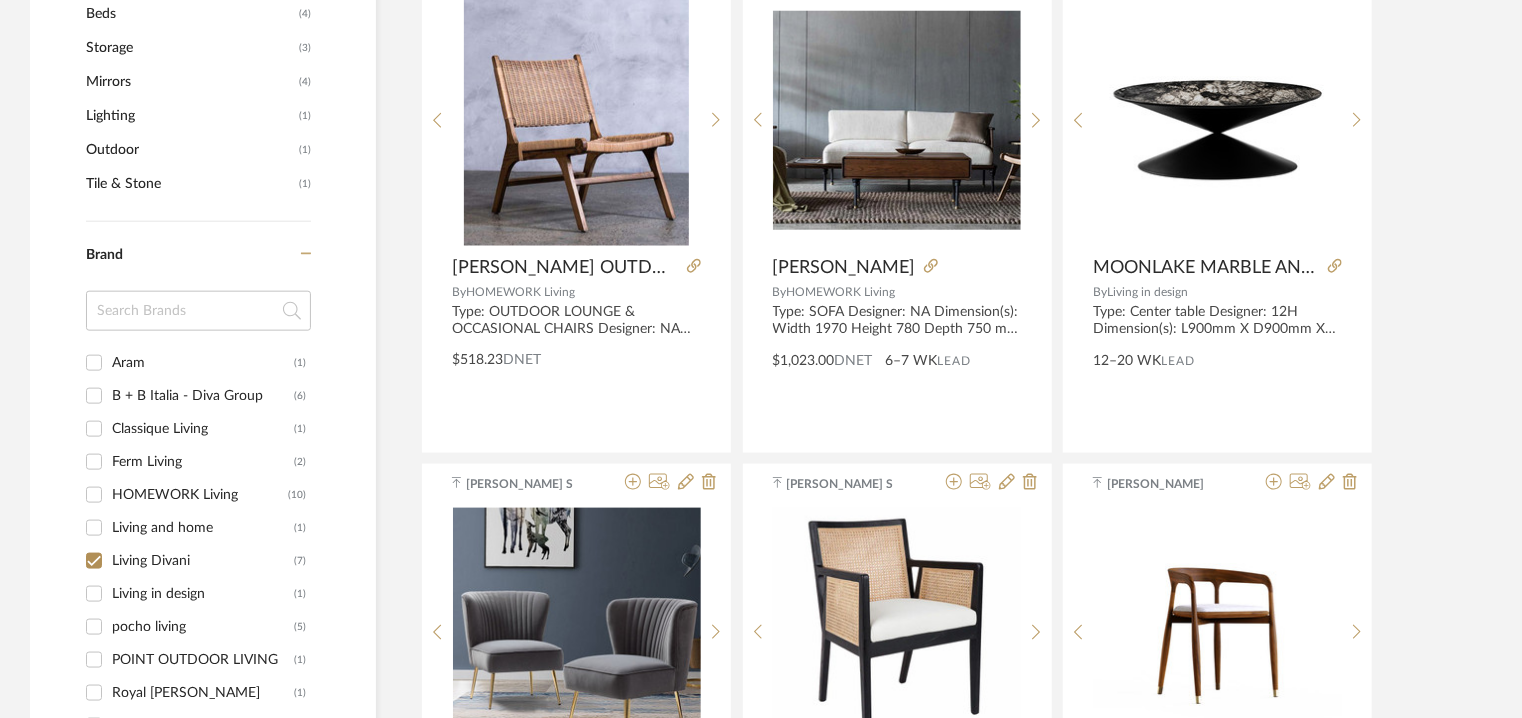 checkbox on "true" 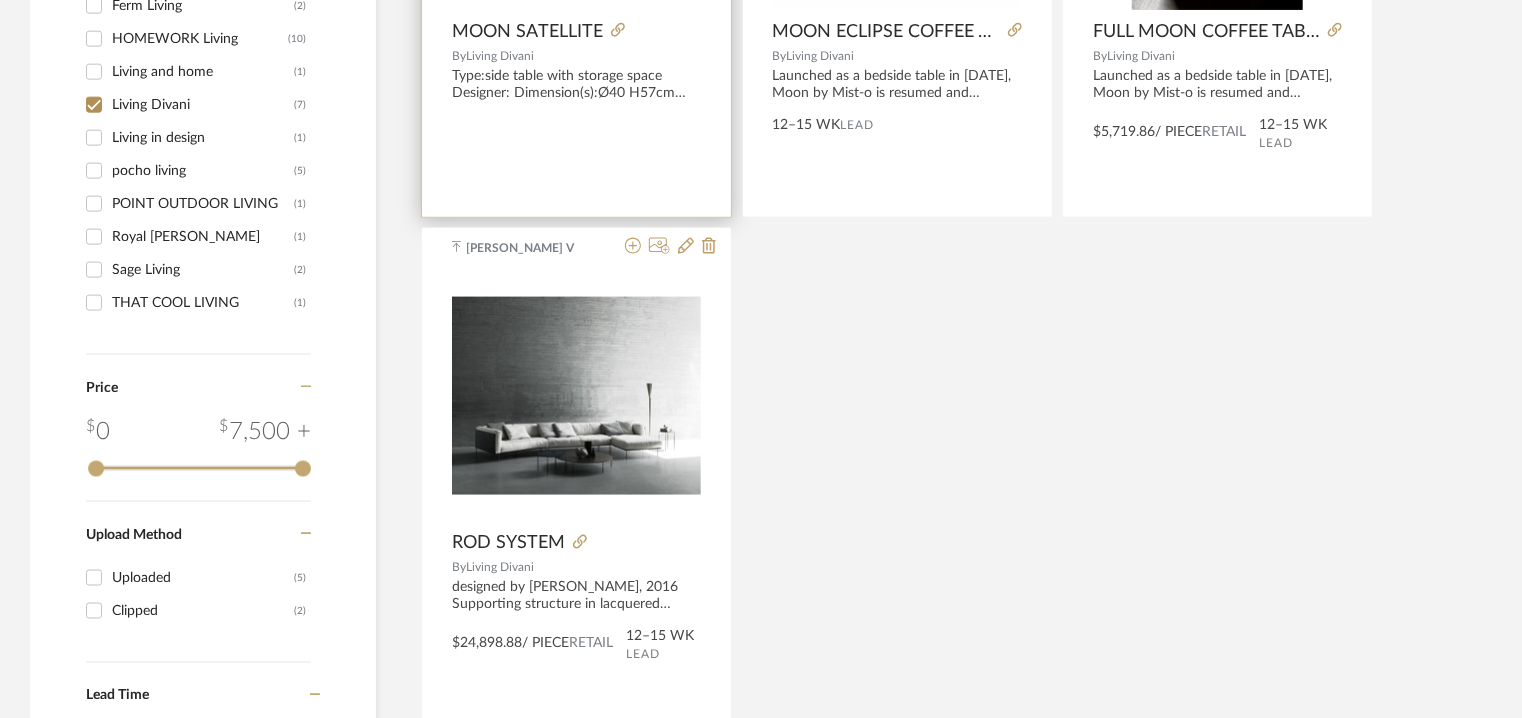 scroll, scrollTop: 1462, scrollLeft: 0, axis: vertical 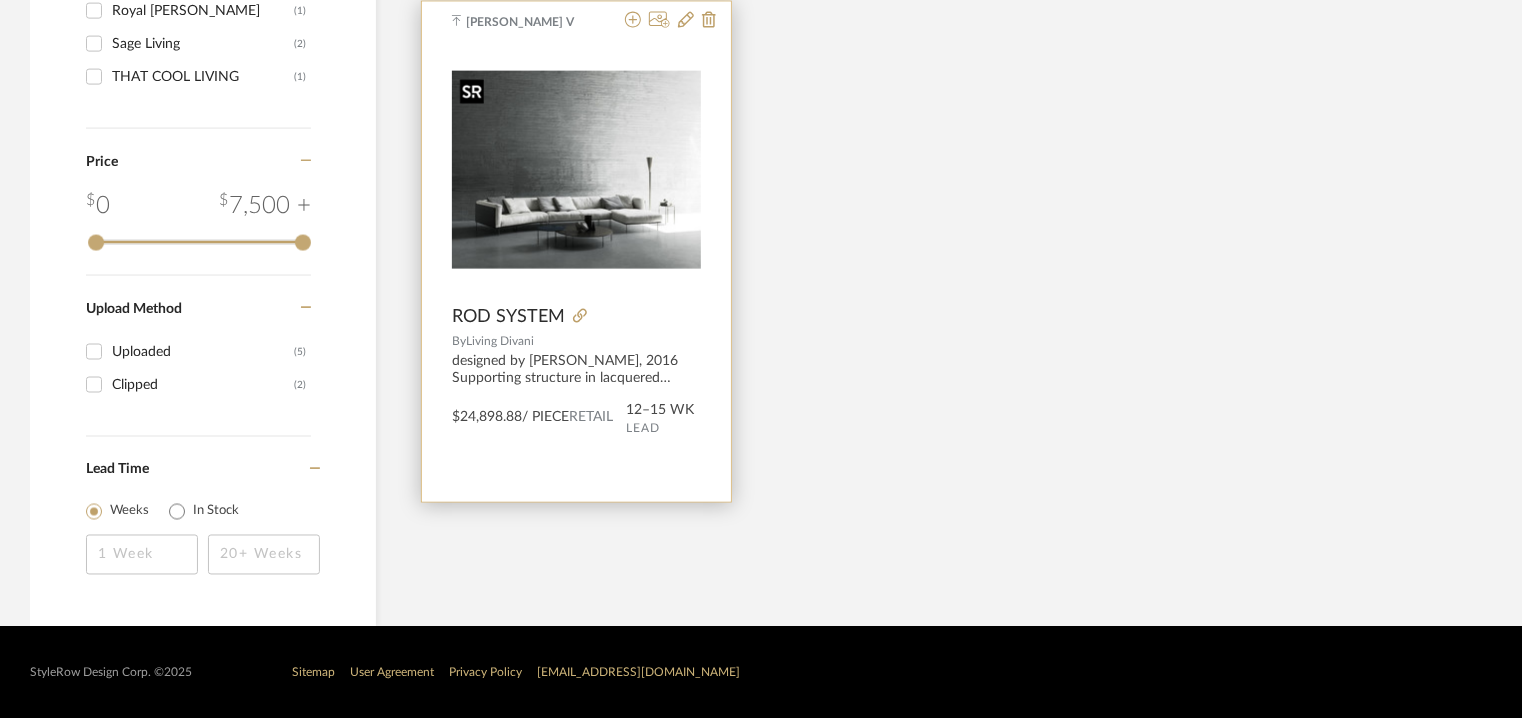 click at bounding box center (0, 0) 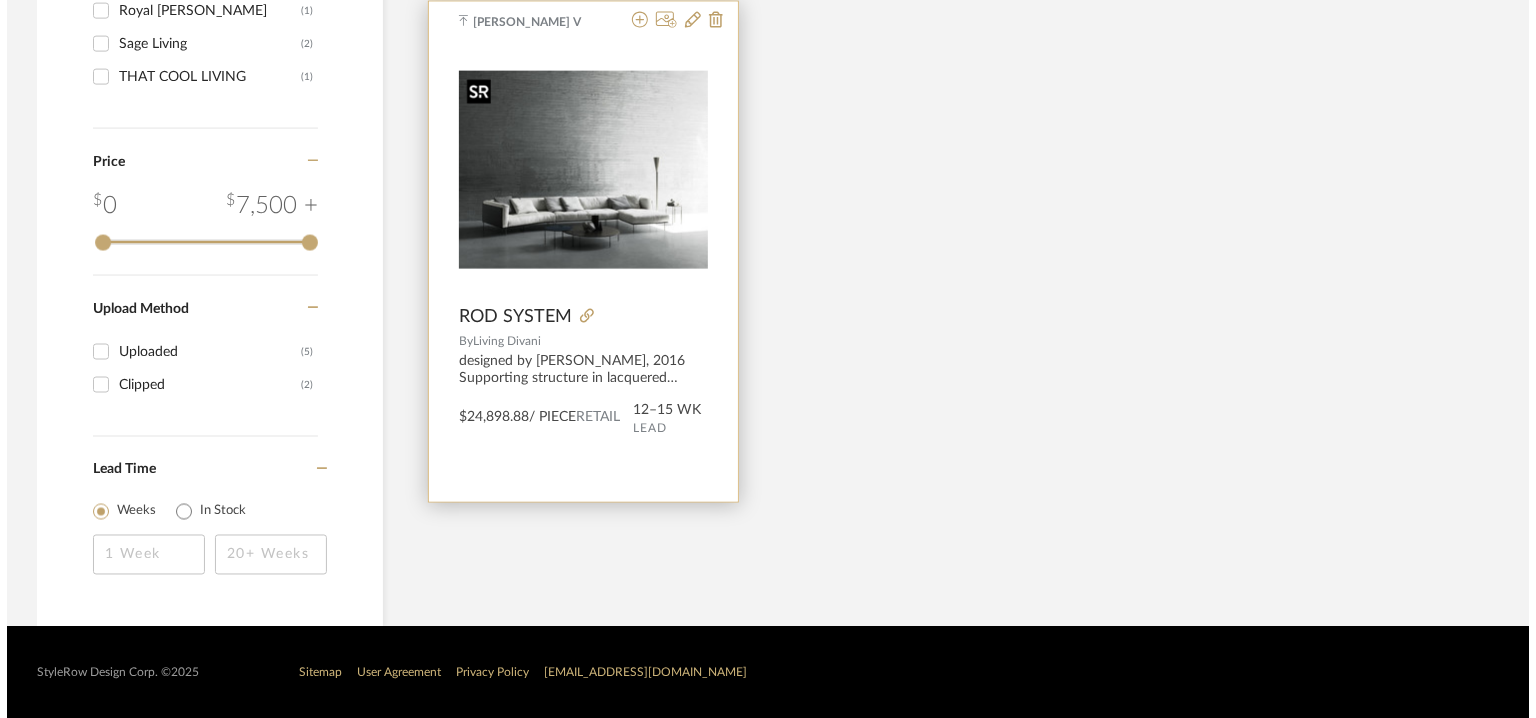 scroll, scrollTop: 0, scrollLeft: 0, axis: both 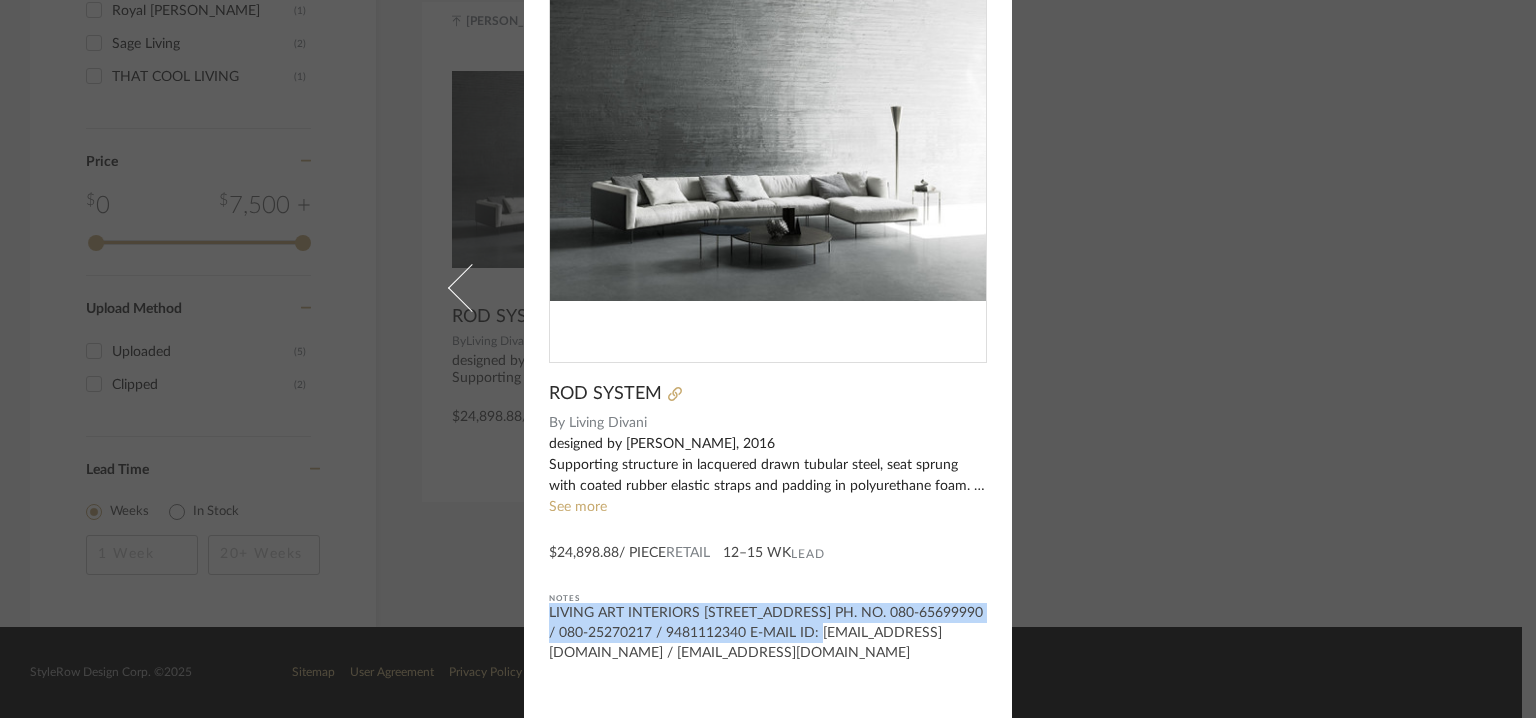 drag, startPoint x: 540, startPoint y: 611, endPoint x: 885, endPoint y: 633, distance: 345.70074 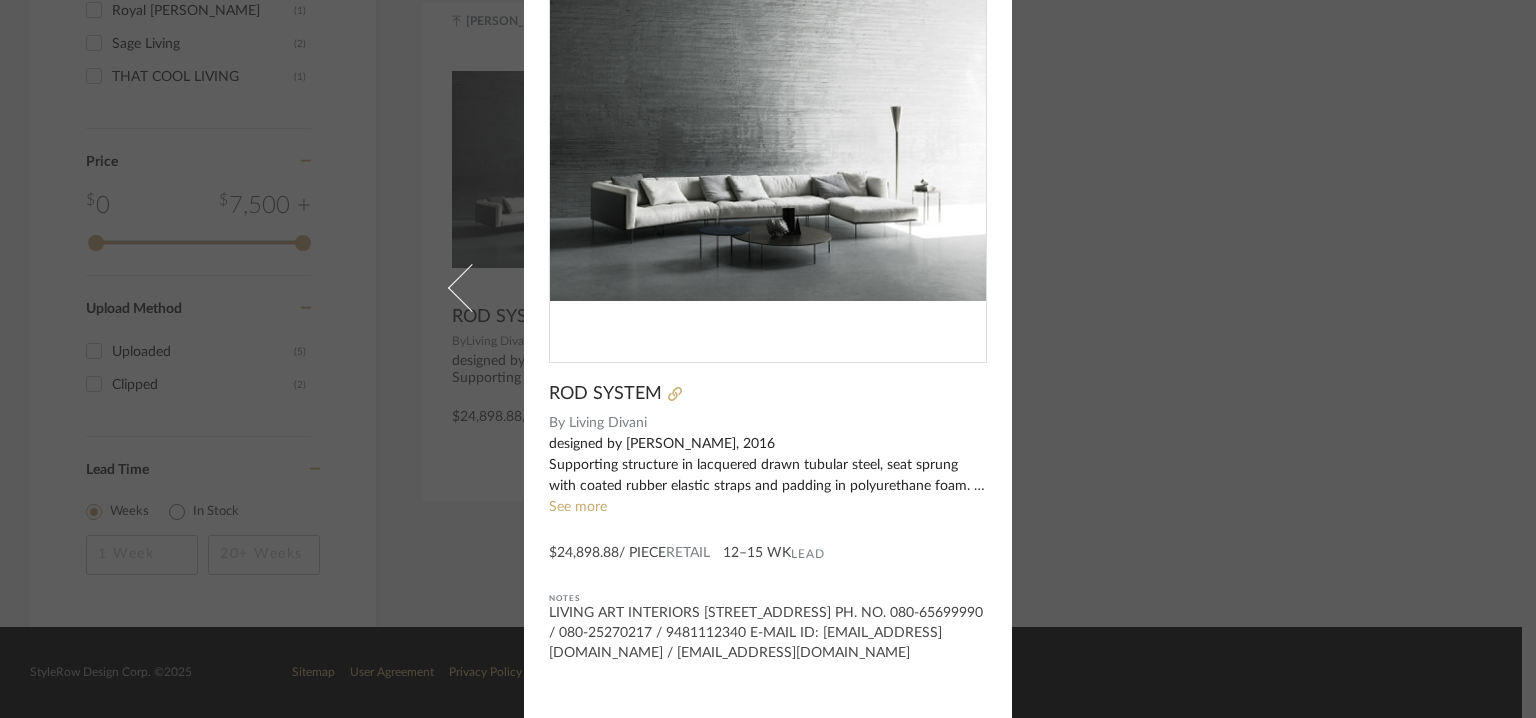 click on "LIVING ART INTERIORS LLP
# 87, GROUND FLOOR,
CENTRUM BUILDING, INFANTRY ROAD,
BANGALORE – 560001, INDIA
PH. NO. 080-65699990 / 080-25270217 / 9481112340
E-MAIL ID: info@livingartinteriors.in / design@livingartinteriors.in" at bounding box center [768, 633] 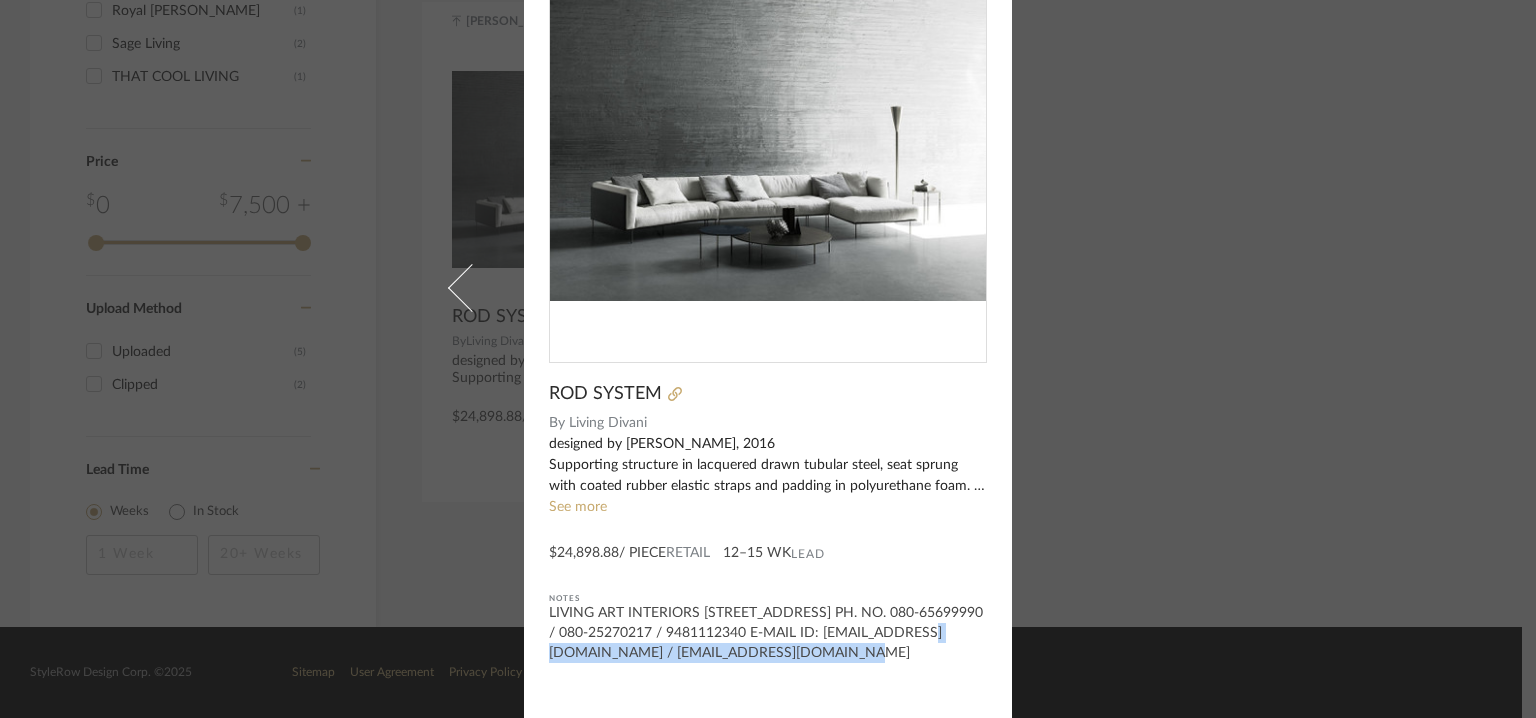 drag, startPoint x: 852, startPoint y: 651, endPoint x: 538, endPoint y: 656, distance: 314.0398 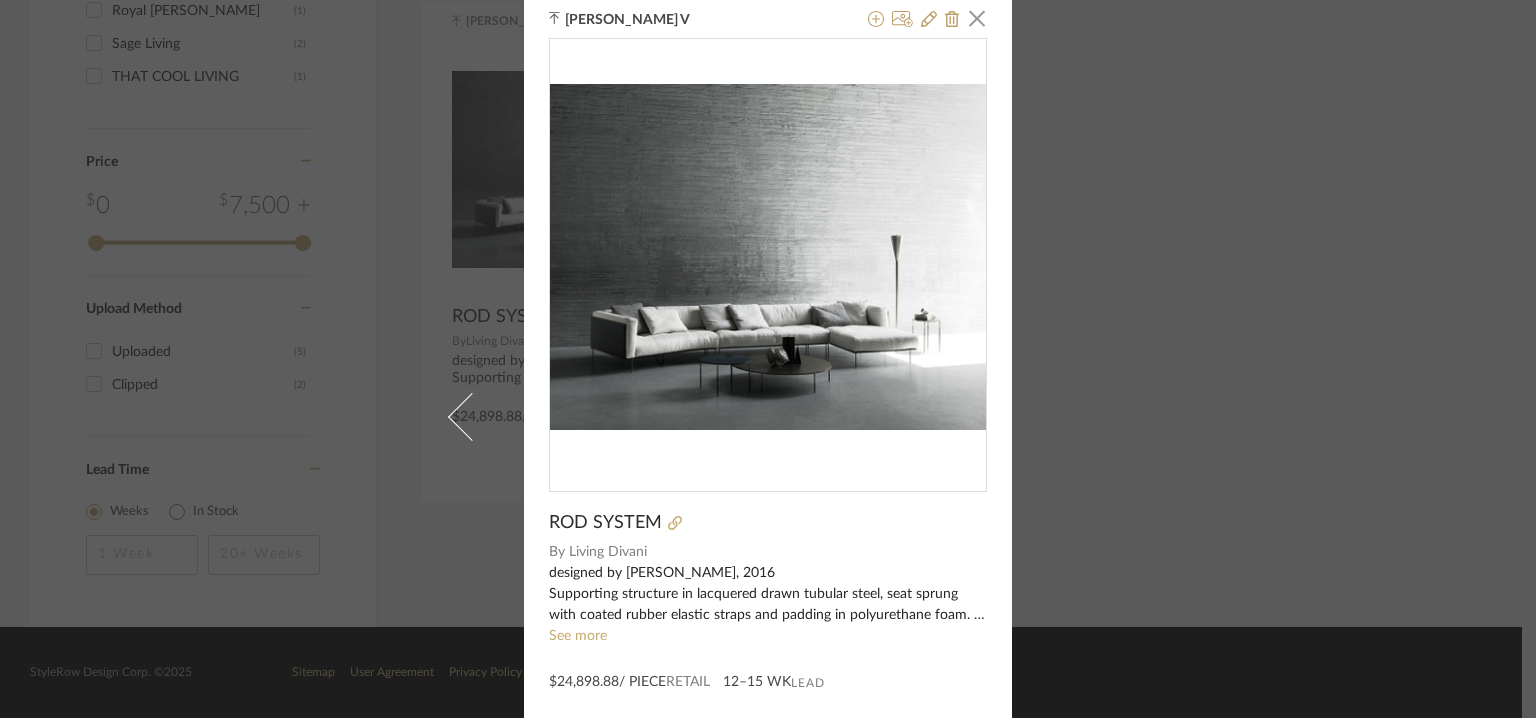 scroll, scrollTop: 0, scrollLeft: 0, axis: both 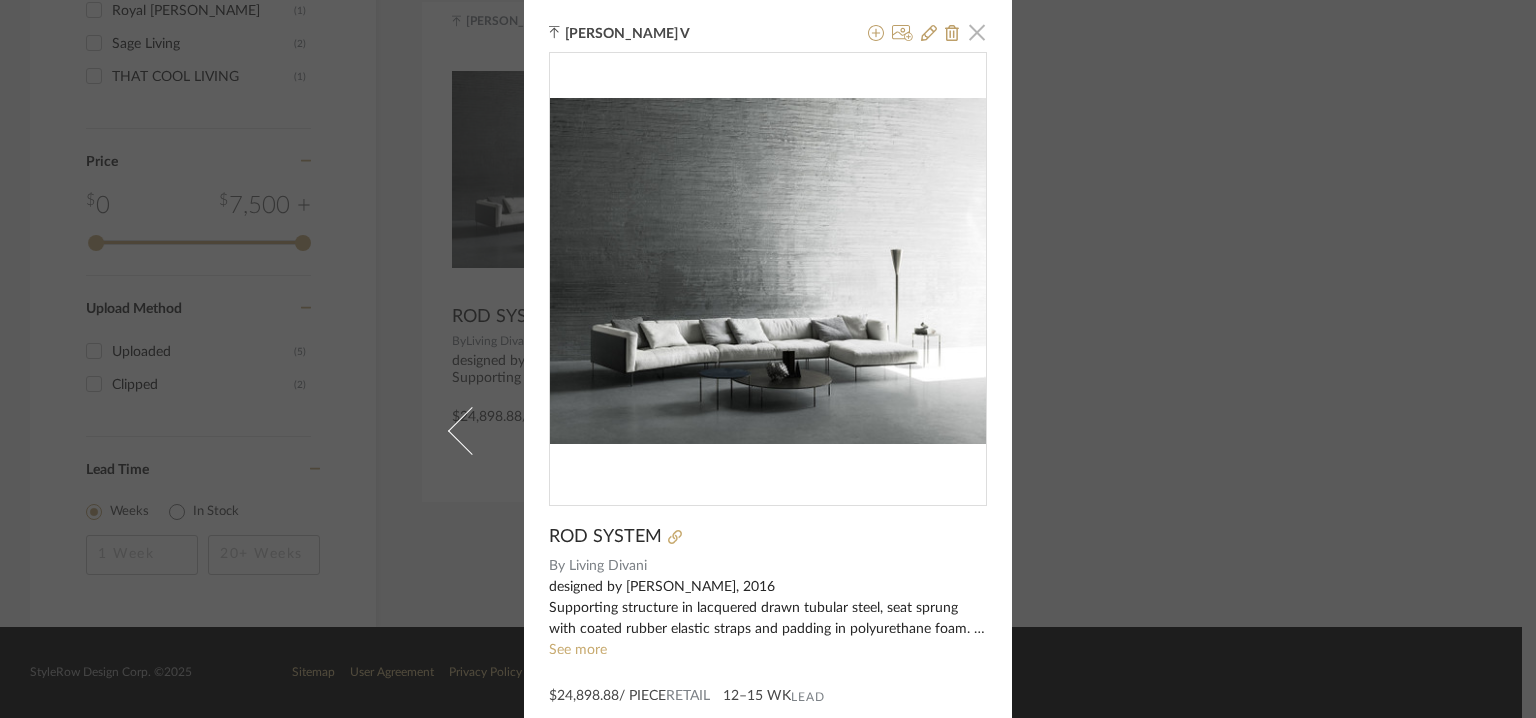 click 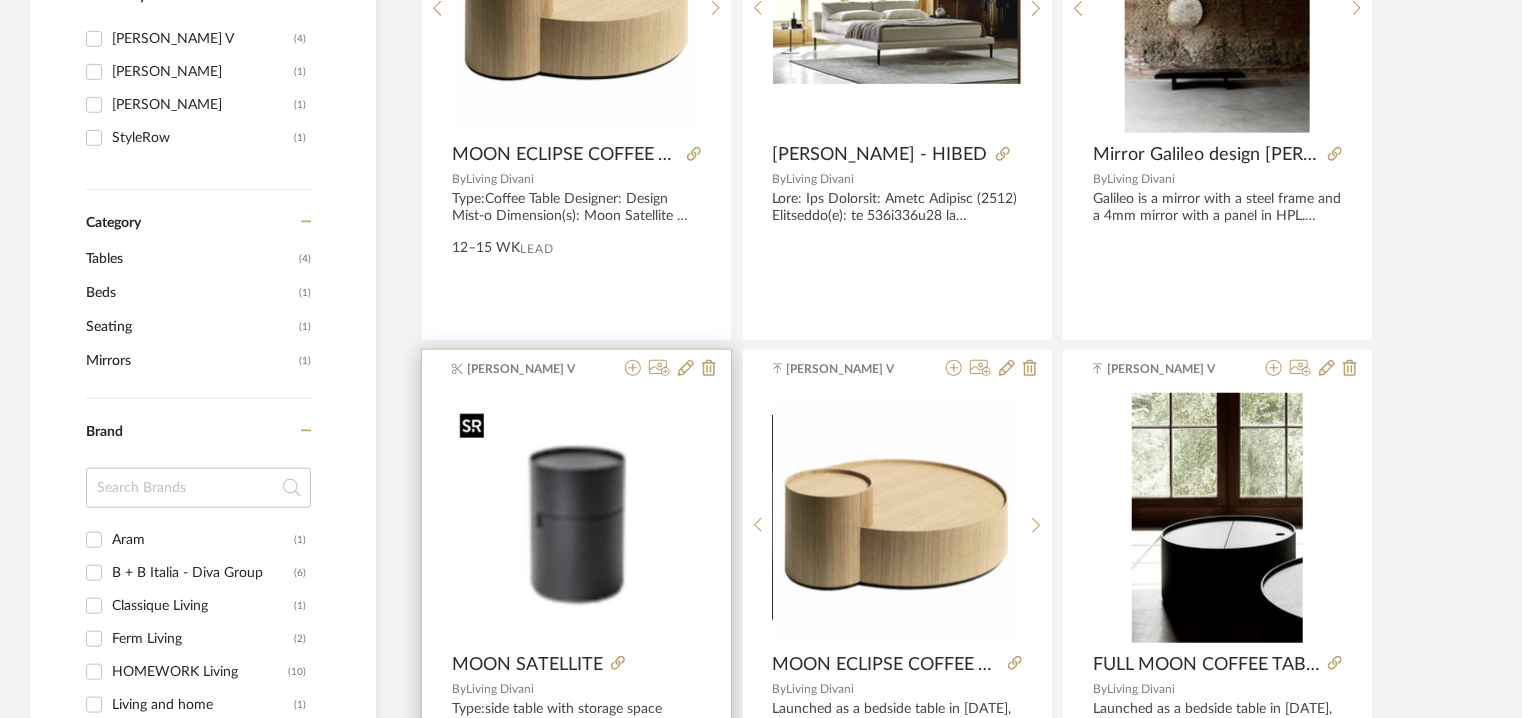 scroll, scrollTop: 262, scrollLeft: 0, axis: vertical 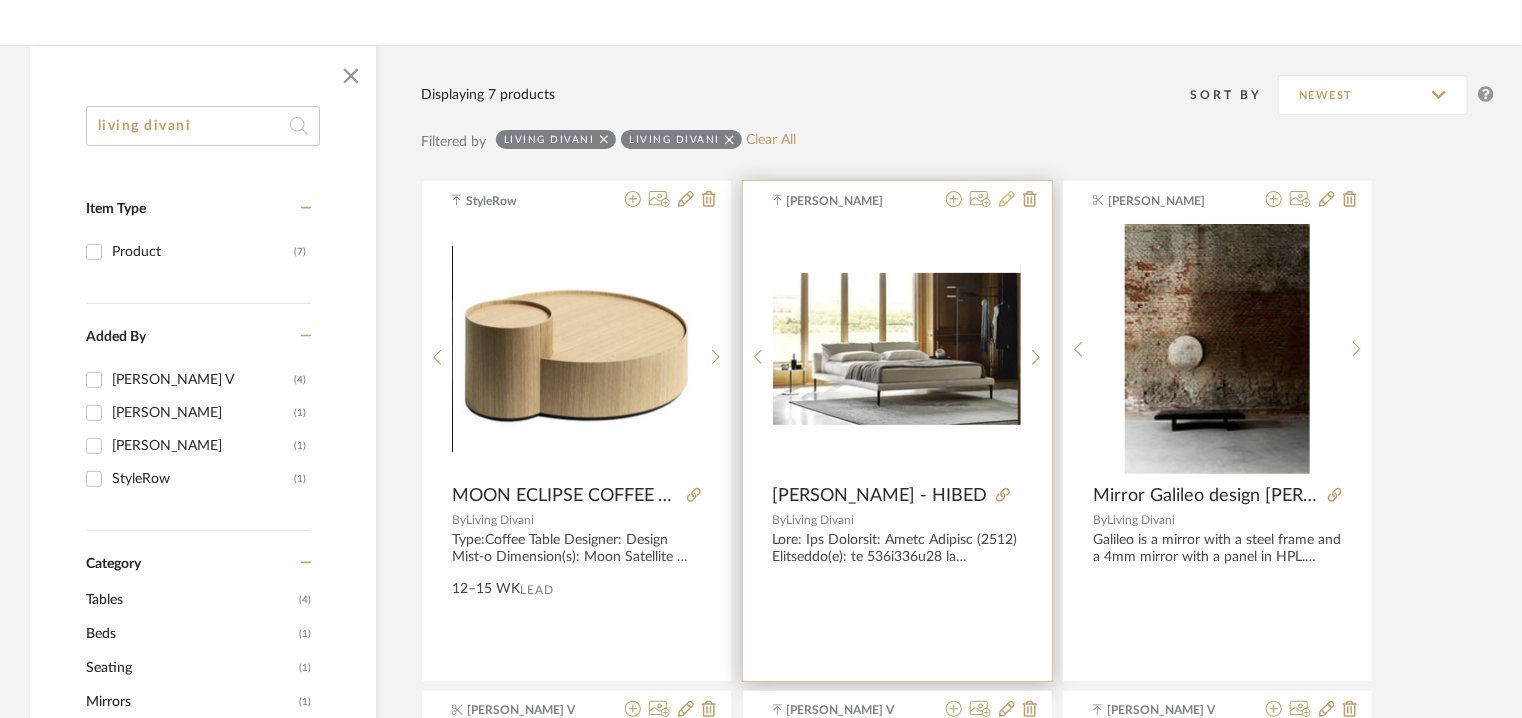 click 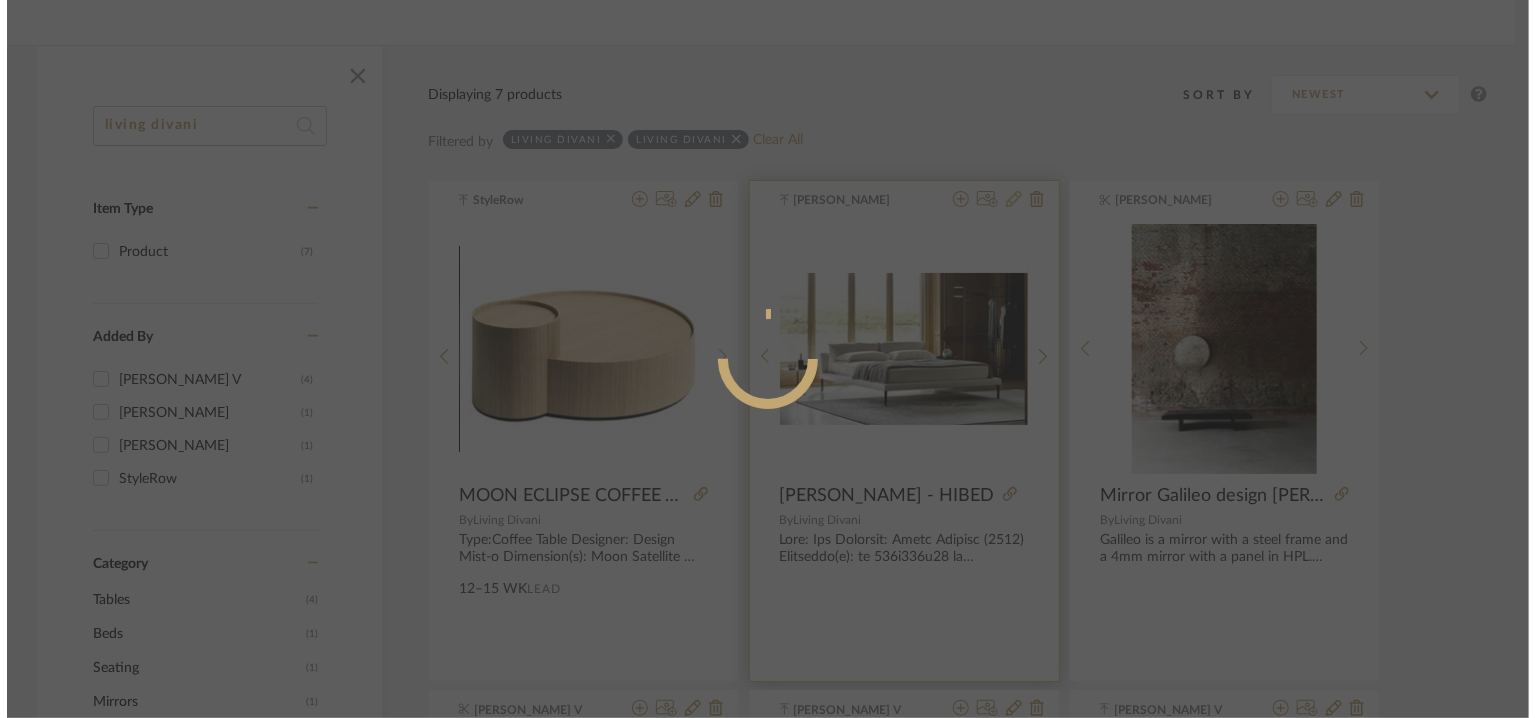 scroll, scrollTop: 0, scrollLeft: 0, axis: both 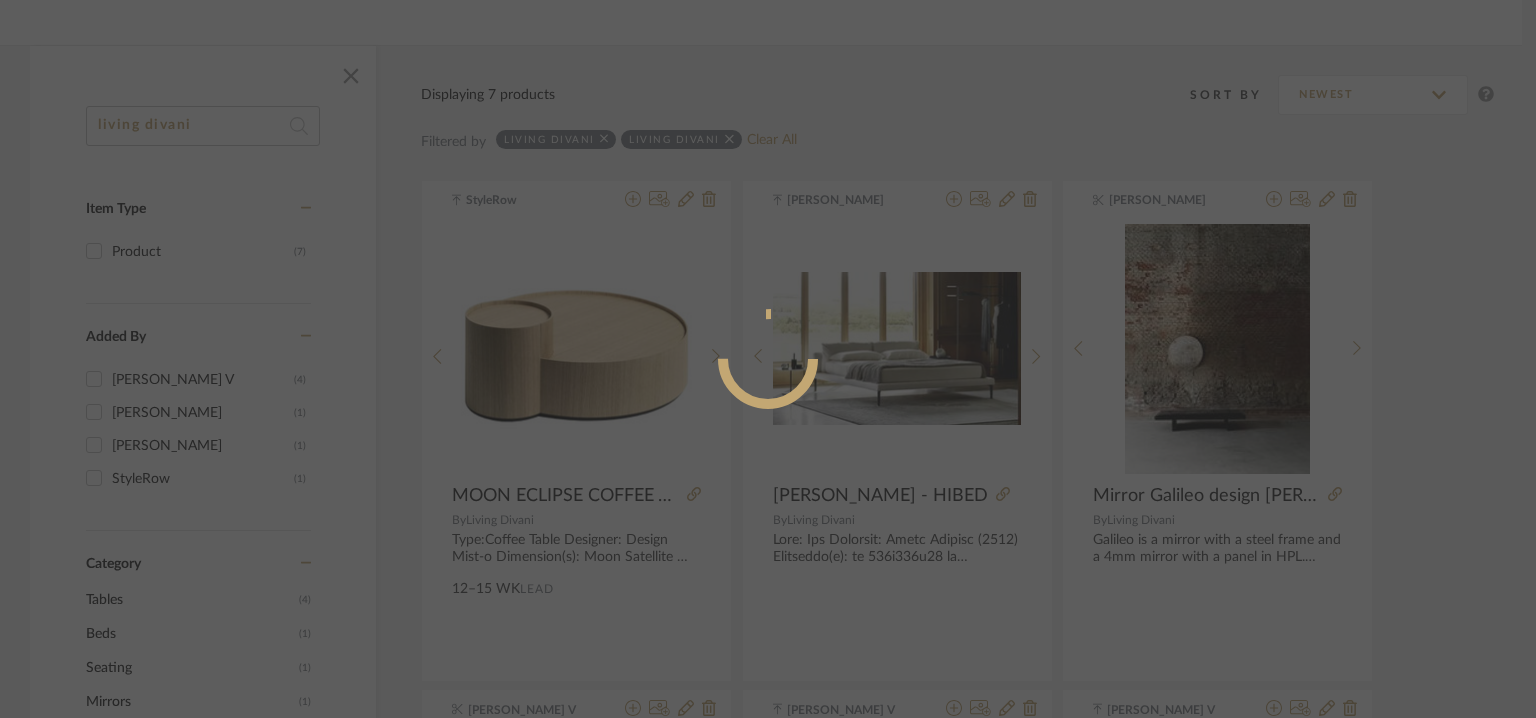 radio on "true" 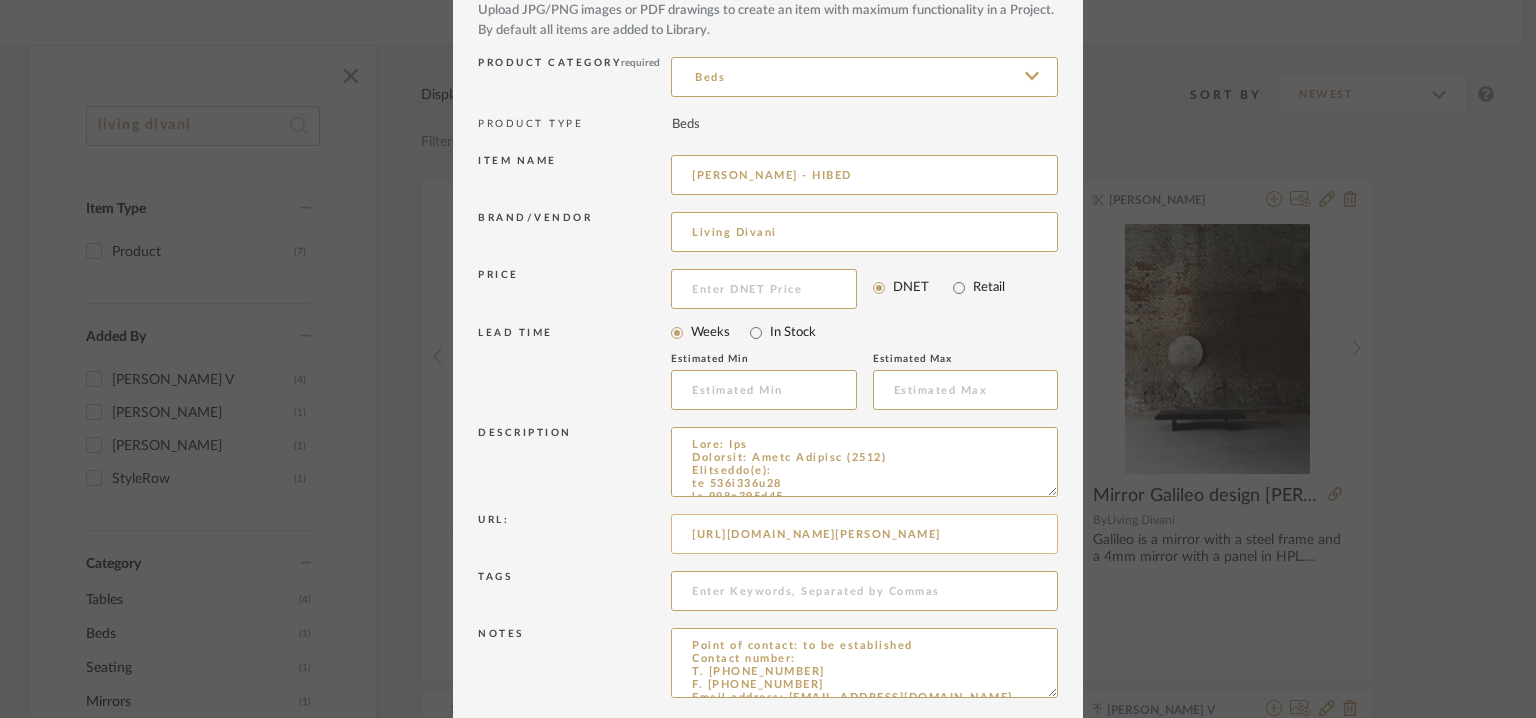 scroll, scrollTop: 192, scrollLeft: 0, axis: vertical 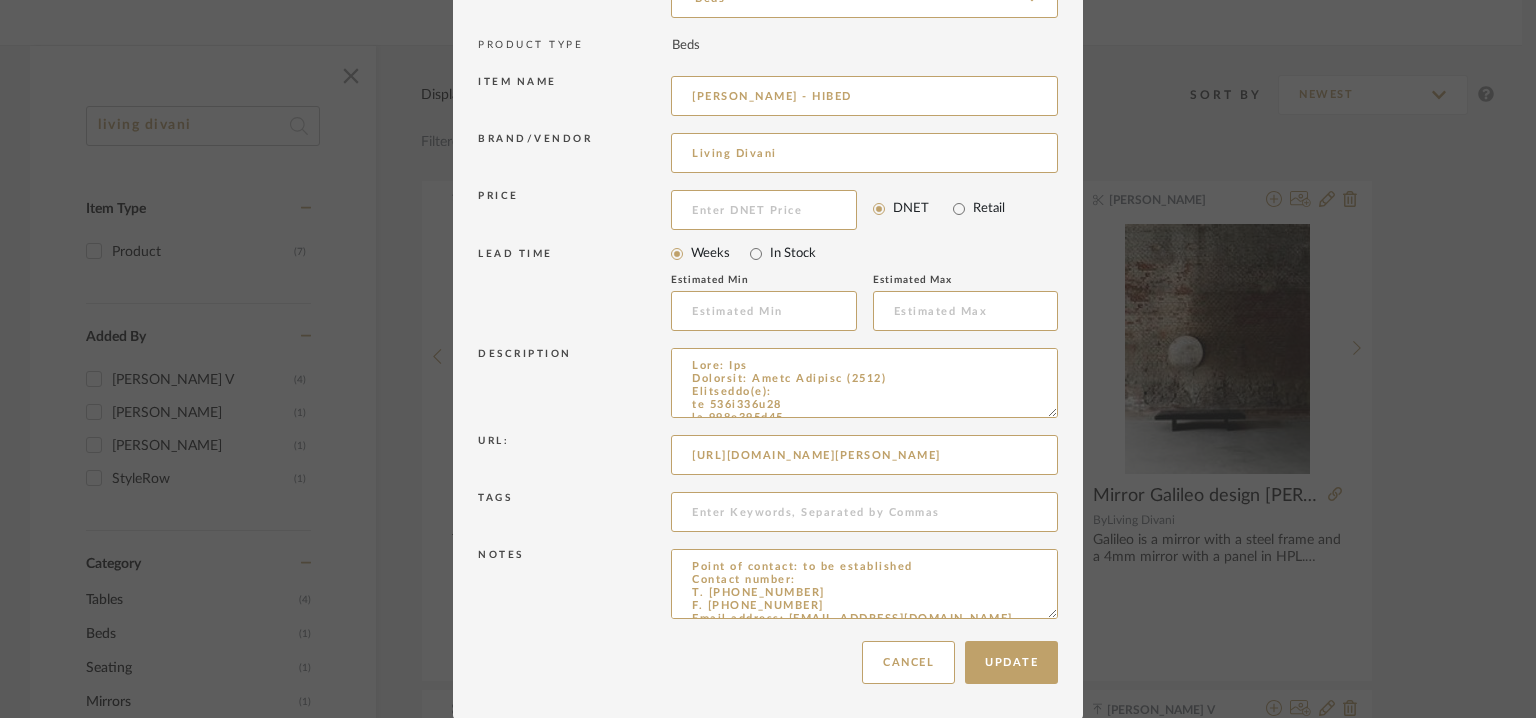 drag, startPoint x: 1046, startPoint y: 615, endPoint x: 1060, endPoint y: 776, distance: 161.60754 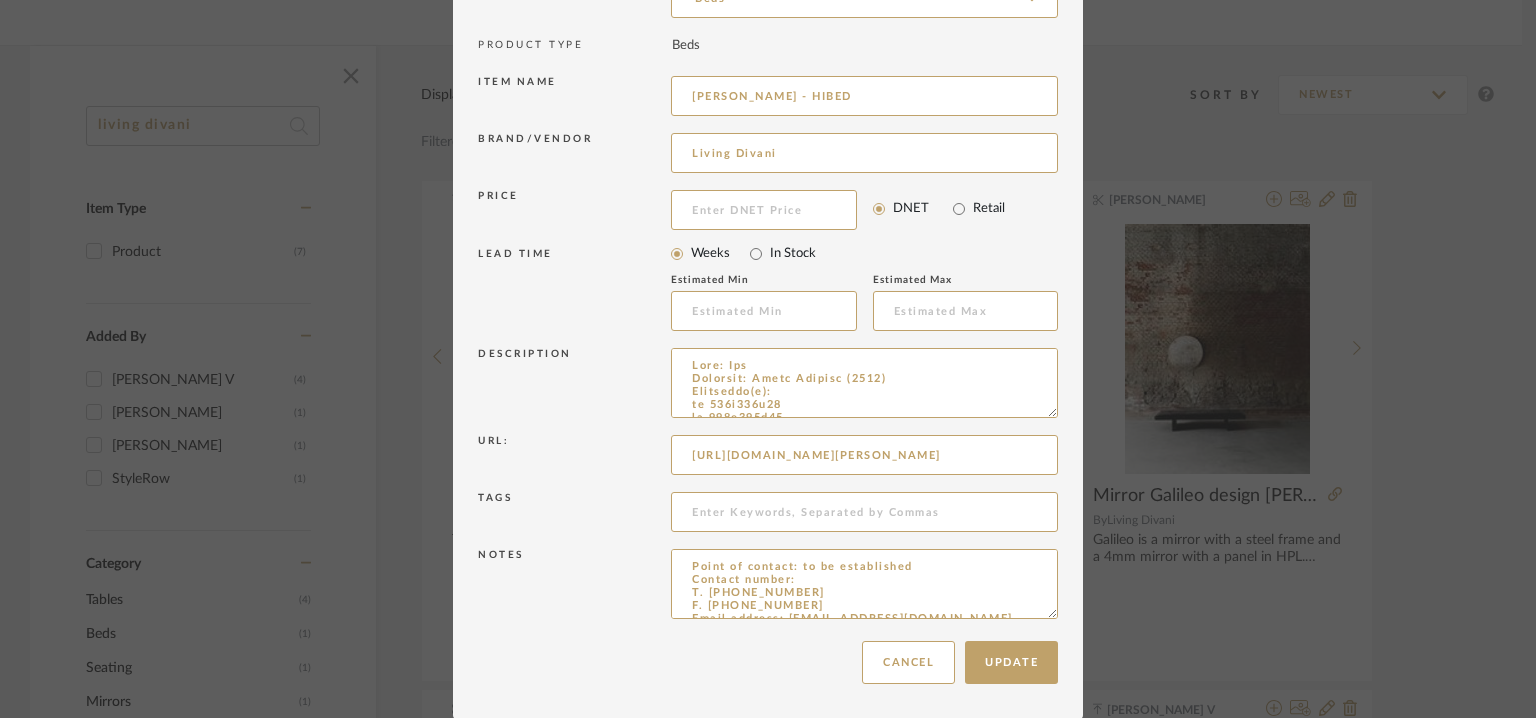 click on "Chrome Web Clipper   Import Pinterest   Support   All Projects   Library   Inspiration   Upload History   Add New Item  Hello, Tehseen  All Mancini enterprises pvt ltd Items living divani Item Type Product  (7)  Added By Avinav V  (4)  Tehseen Mukadam  (1)  Nishi Shah  (1)  StyleRow   (1)  Category  Tables   (4)   Beds    (1)   Seating   (1)   Mirrors   (1)  Brand Aram  (1)  B + B Italia - Diva Group  (6)  Classique Living  (1)  Ferm Living  (2)  HOMEWORK Living  (10)  Living and home  (1)  Living Divani  (7)  Living in design  (1)  pocho living  (5)  POINT OUTDOOR LIVING  (1)  Royal Diana  (1)  Sage Living  (2)  THAT COOL LIVING  (1)  Price 0  7,500 +  0 7500 Upload Method Uploaded  (5)  Clipped  (2)  Lead Time Weeks In Stock Displaying 7 products  Sort By  Newest Filtered by living divani Living Divani  Clear All  StyleRow  MOON ECLIPSE COFFEE TABLE By   Living Divani   12–15 WK   Lead Tehseen Mukadam  LIVINGDI...33b16662.pdf   LIVINGDI...33b16662.pdf  FLOYD - HIBED By   Living Divani  Nishi Shah" at bounding box center [768, 97] 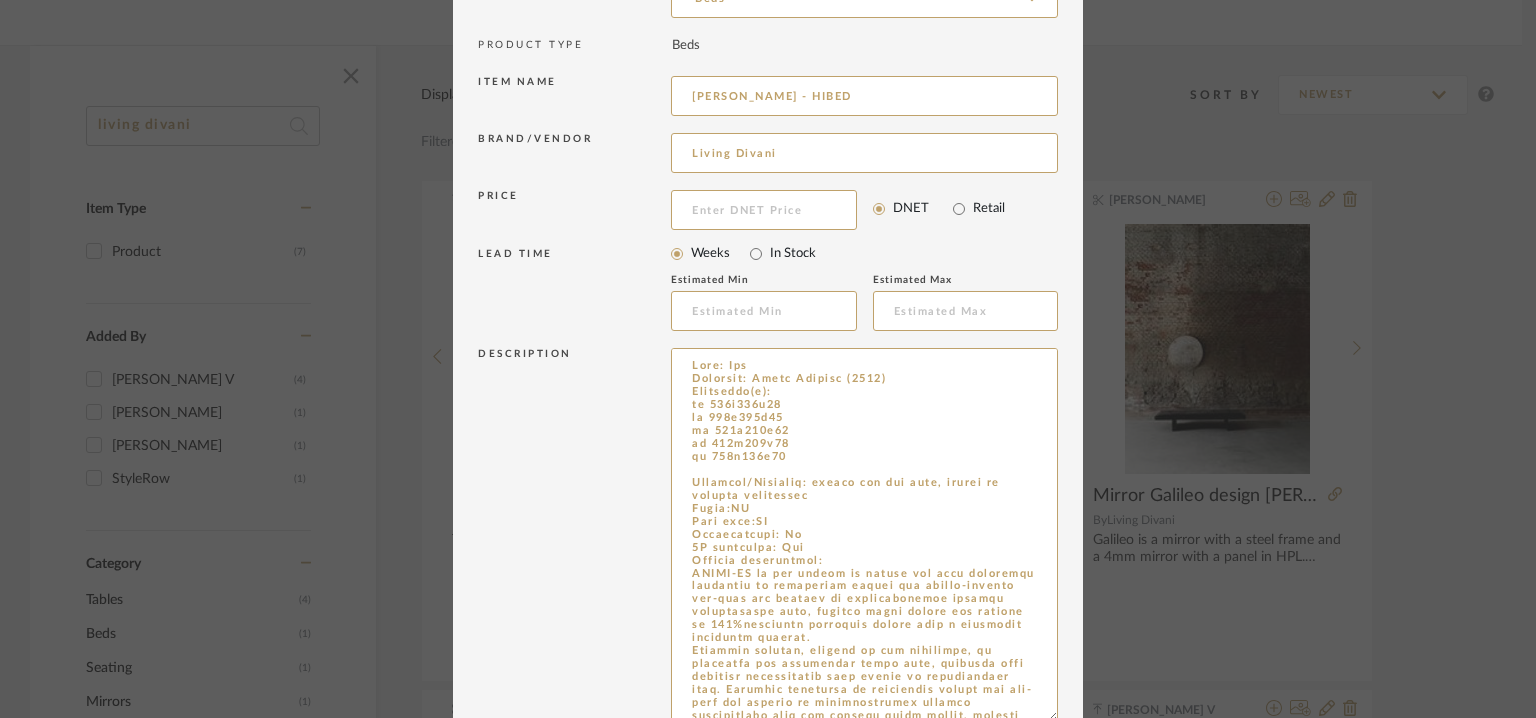 drag, startPoint x: 1042, startPoint y: 411, endPoint x: 1064, endPoint y: 709, distance: 298.81097 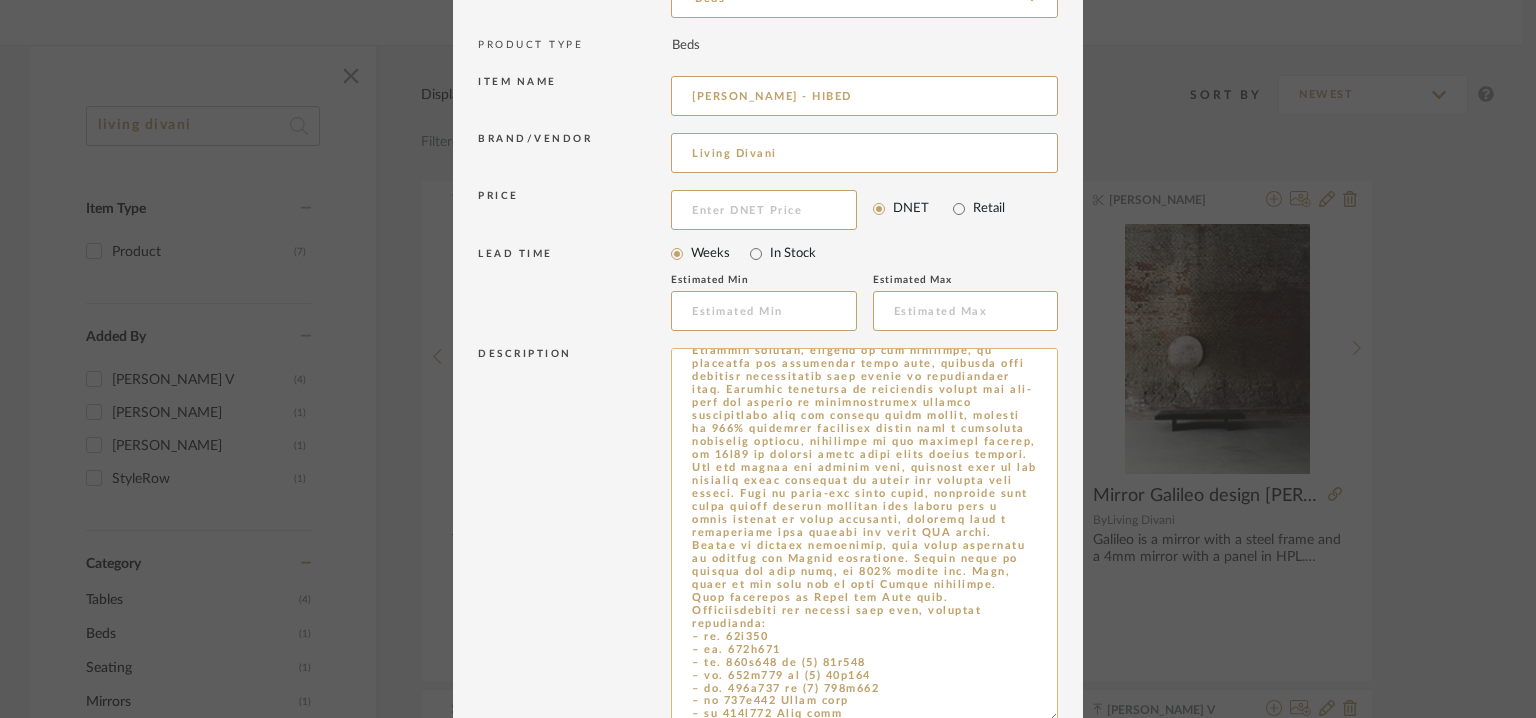 scroll, scrollTop: 0, scrollLeft: 0, axis: both 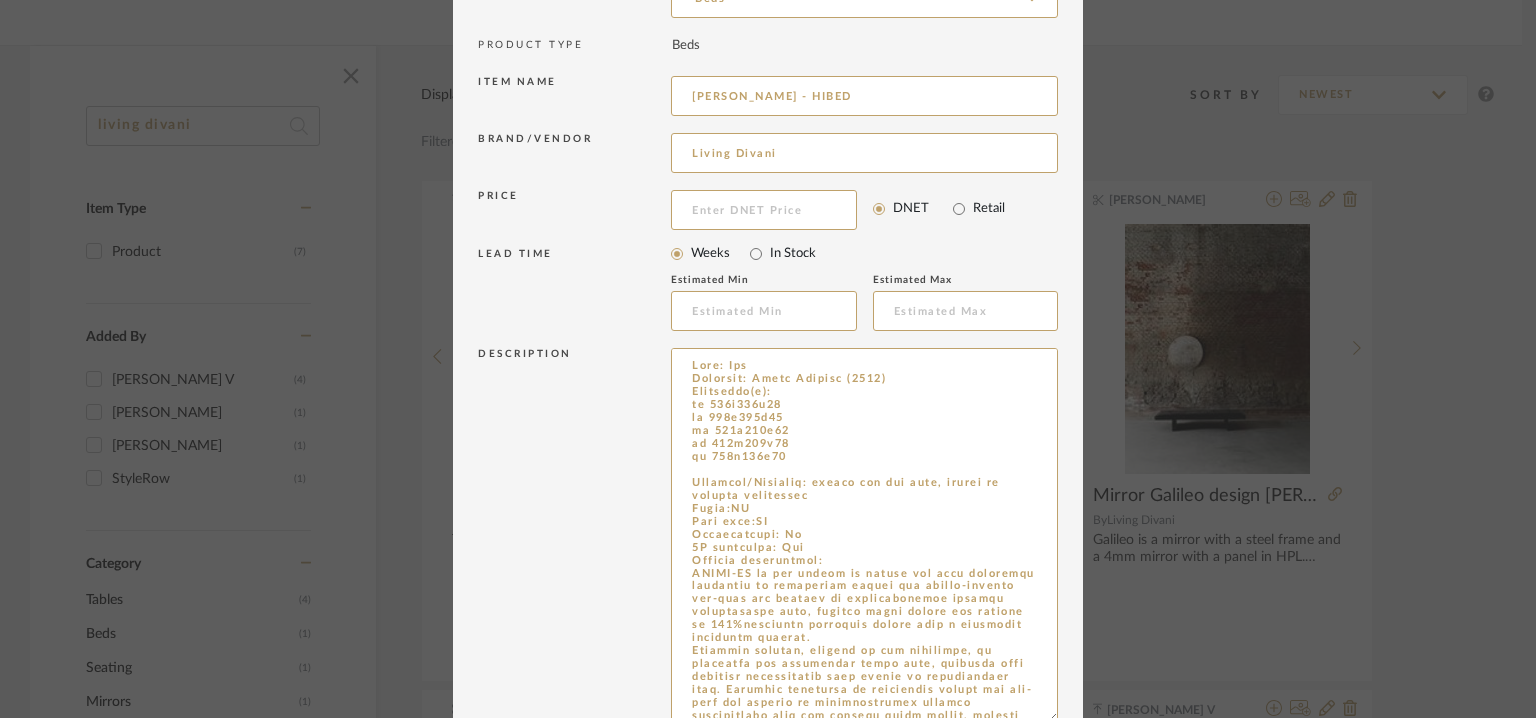 drag, startPoint x: 796, startPoint y: 545, endPoint x: 657, endPoint y: 509, distance: 143.58621 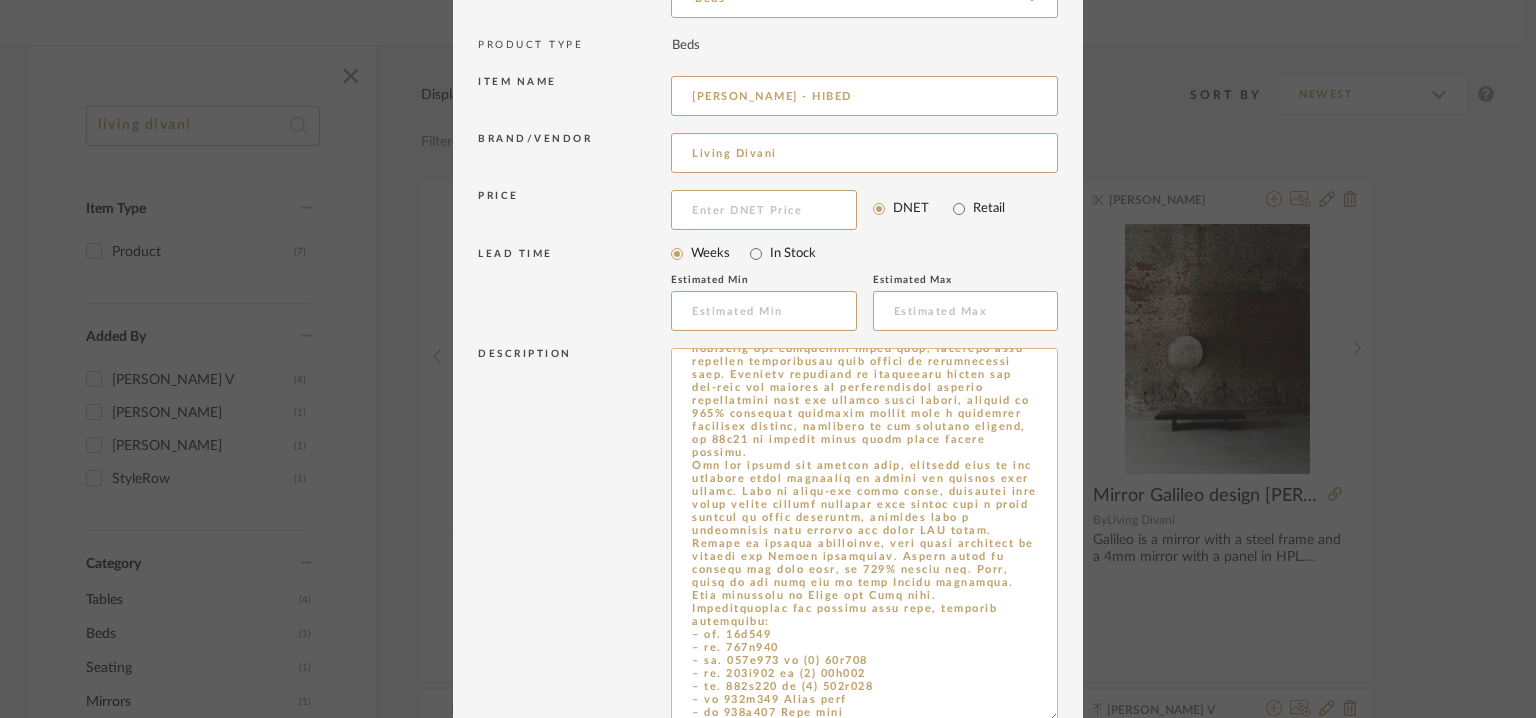 scroll, scrollTop: 330, scrollLeft: 0, axis: vertical 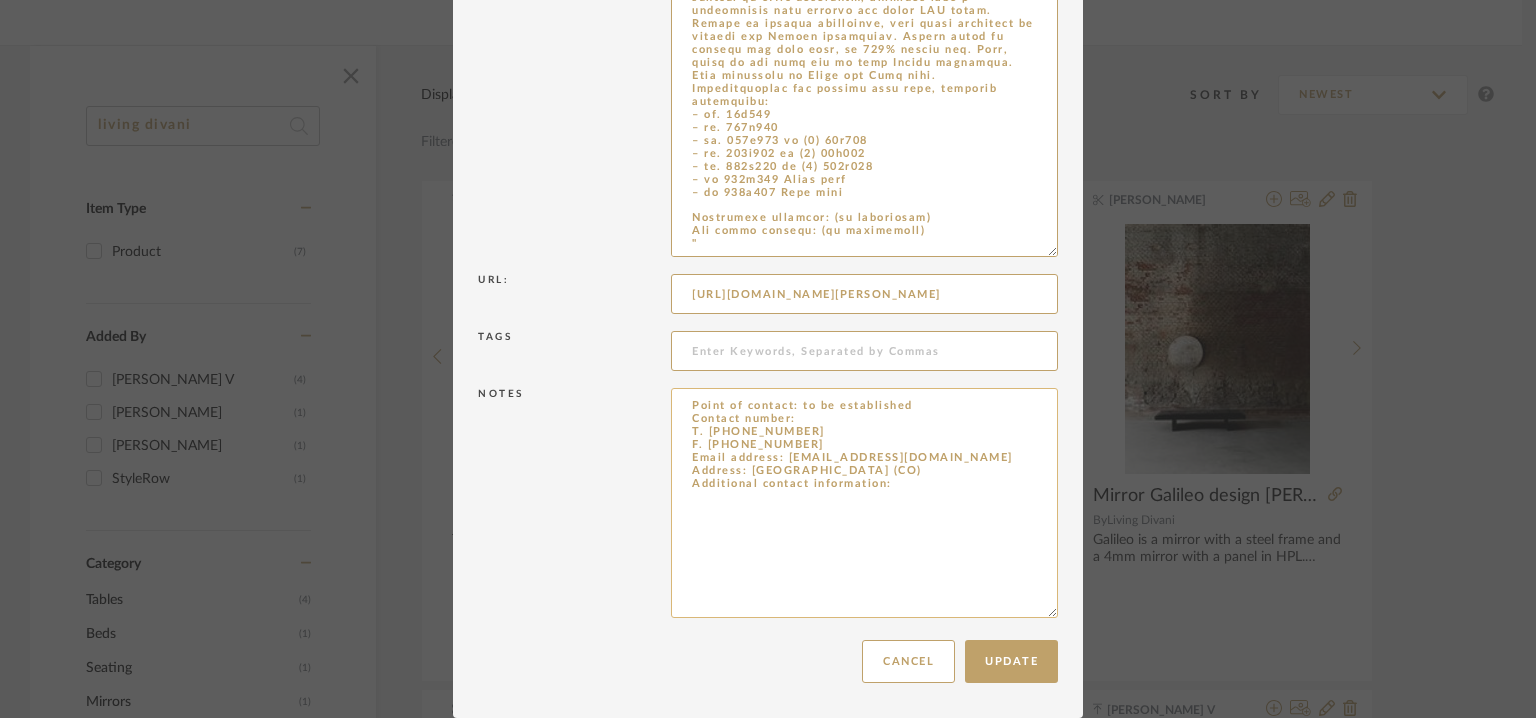 type on "Type: Bed
Designer: Piero Lissoni (2019)
Dimension(s):
cm 118x237x84
cm 168x237x84
cm 188x237x84
cm 208x237x84
cm 228x237x84
Material/Finishes: poplar and fir wood, fabric or leatjer upholseter
Product description:
FLOYD-HI is the single or double bed with headboard structure in multilayer poplar and double-paneled fir-wood and padding in differentiated density polyurethane foam, acrylic fiber layers and covered in 100%polyether thermally bonded onto a polyamide velveteen backing.‎
Headrest cushion, leaning on the structure, in prewashed and sterilized goose down, stitched into separate compartments with insert in polyurethane foam.‎ Bedstead structure in multilayer poplar and fir-wood and padding in differentiated density polyurethane foam and acrylic fiber layers, covered in 100% polyether thermally bonded onto a polyamide velveteen backing, assembled to the bedstead chassis, in 50x30 mm tubular steel black epoxy powder coating.‎
For the double bed version only, bedstead made of two separate parts c..." 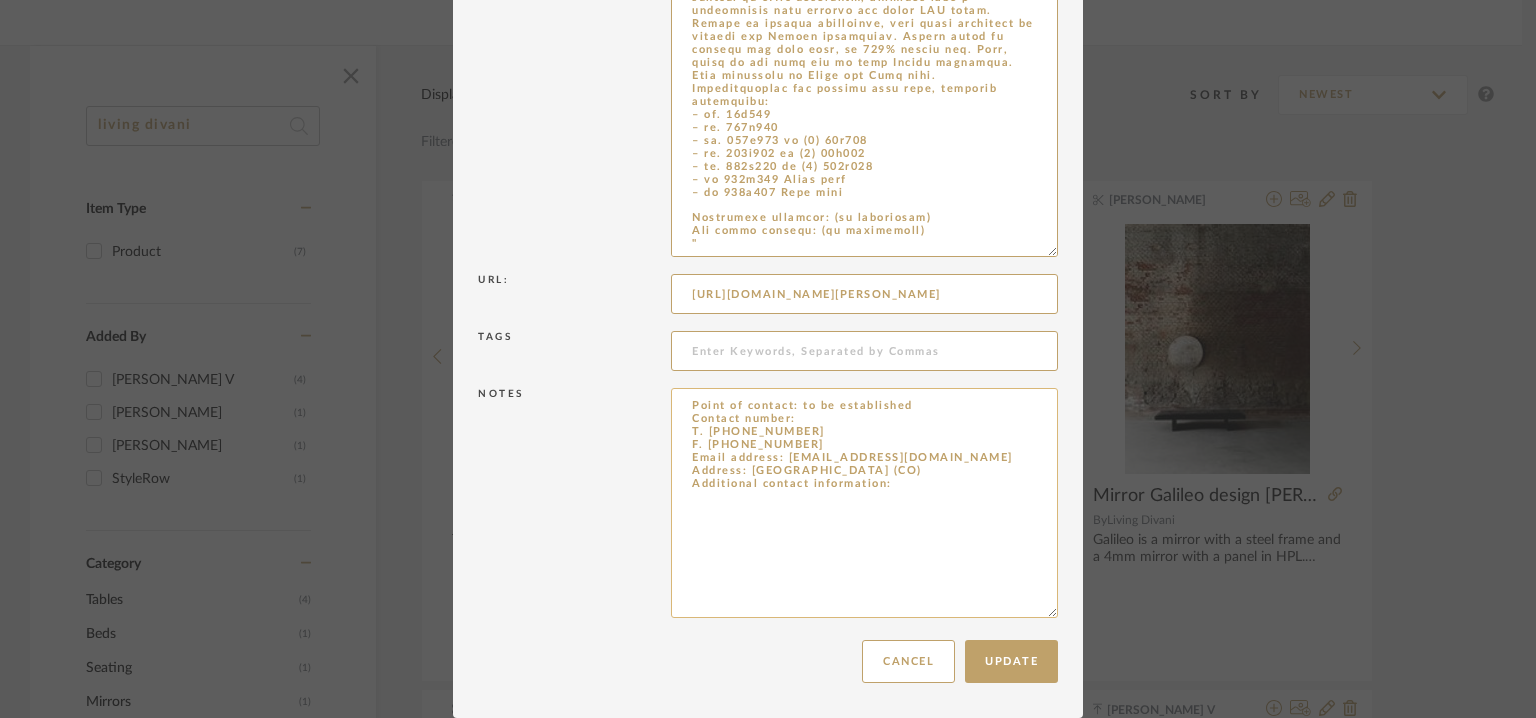click on "Point of contact: to be established
Contact number:
T. +39 031 630954
F. +39 031 632590
Email address: info@livingdivani.it
Address: Strada del Cavolto 22040 — Anzano del Parco (CO)
Additional contact information:" at bounding box center (864, 503) 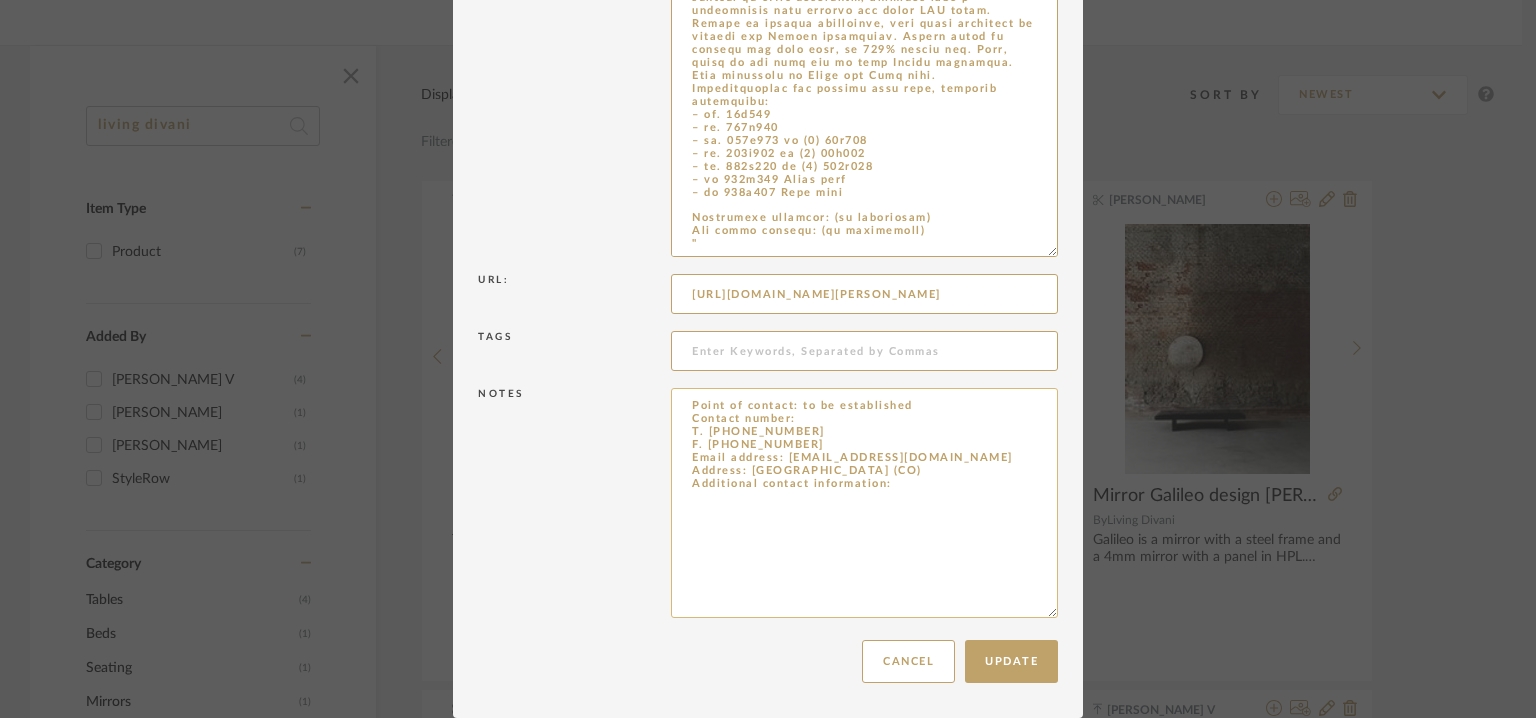 paste on "Price:NA
Lead time:NA
Customizable: No
3D available: Yes" 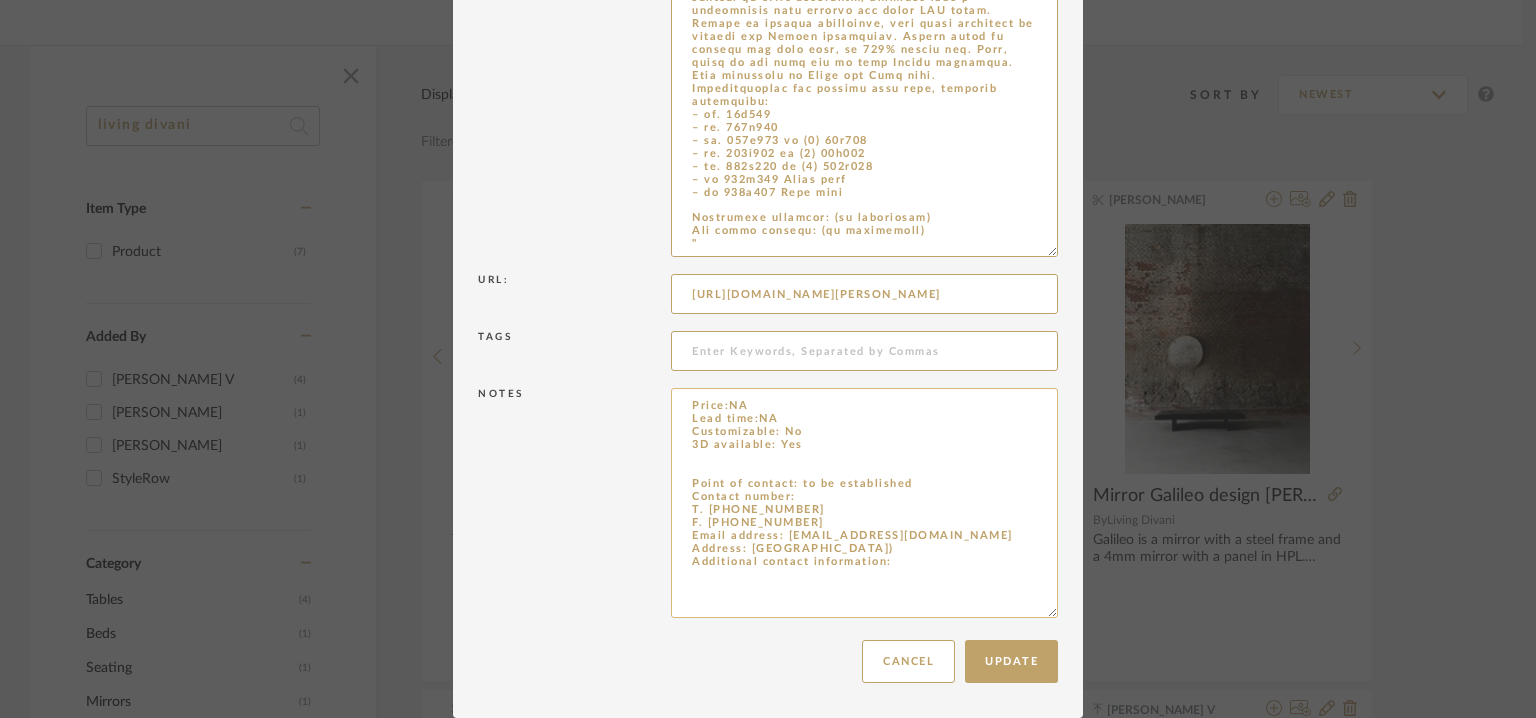 click on "Price:NA
Lead time:NA
Customizable: No
3D available: Yes
Point of contact: to be established
Contact number:
T. +39 031 630954
F. +39 031 632590
Email address: info@livingdivani.it
Address: Strada del Cavolto 22040 — Anzano del Parco (CO)
Additional contact information:" at bounding box center [864, 503] 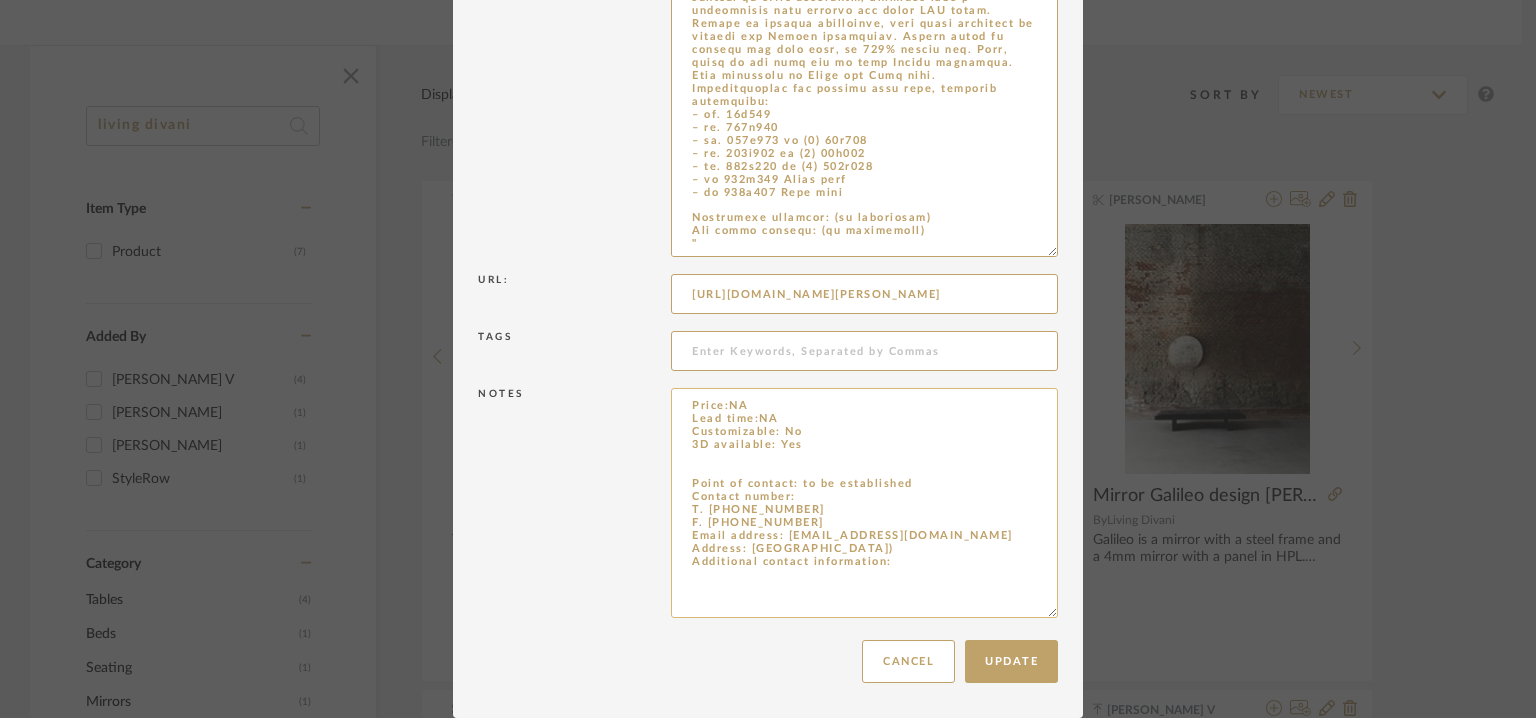 click on "Price:NA
Lead time:NA
Customizable: No
3D available: Yes
Point of contact: to be established
Contact number:
T. +39 031 630954
F. +39 031 632590
Email address: info@livingdivani.it
Address: Strada del Cavolto 22040 — Anzano del Parco (CO)
Additional contact information:" at bounding box center [864, 503] 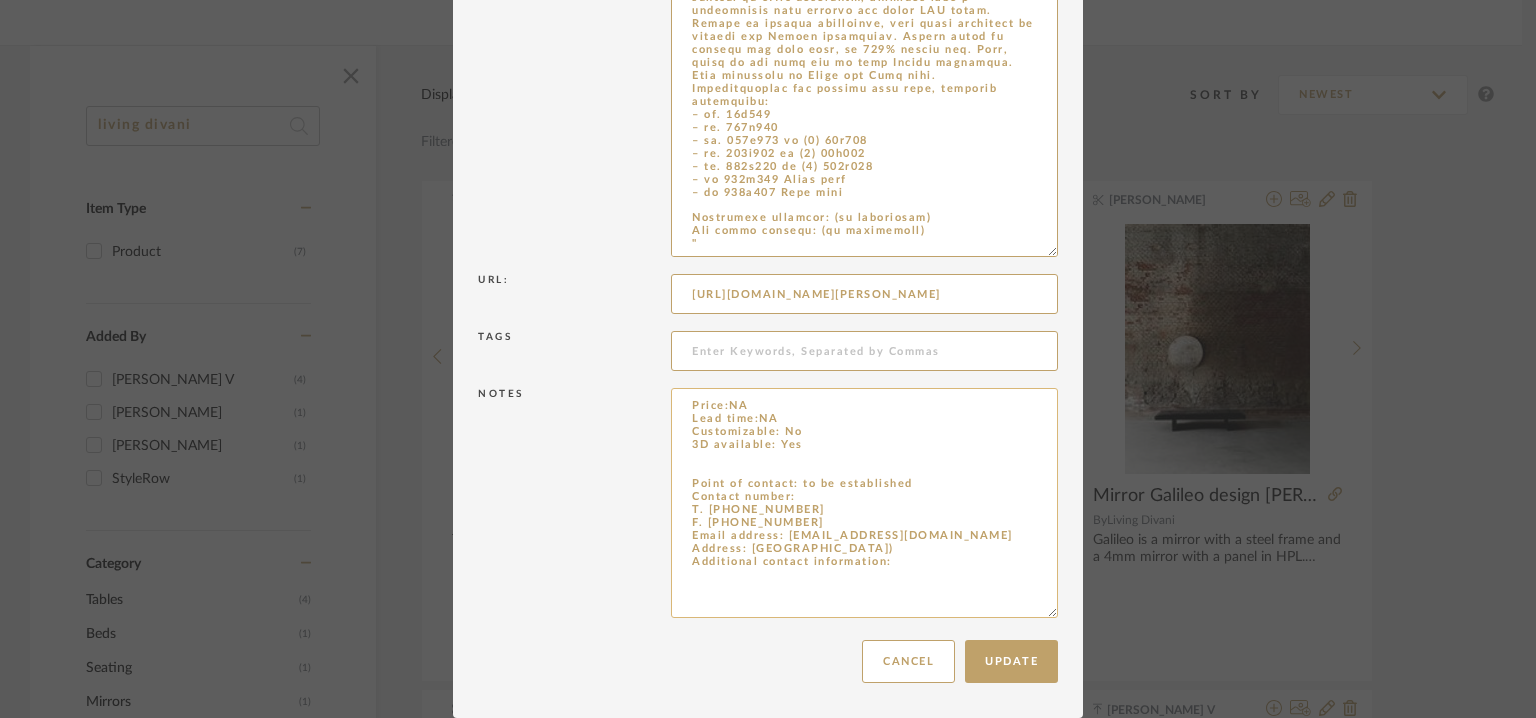 drag, startPoint x: 777, startPoint y: 531, endPoint x: 906, endPoint y: 531, distance: 129 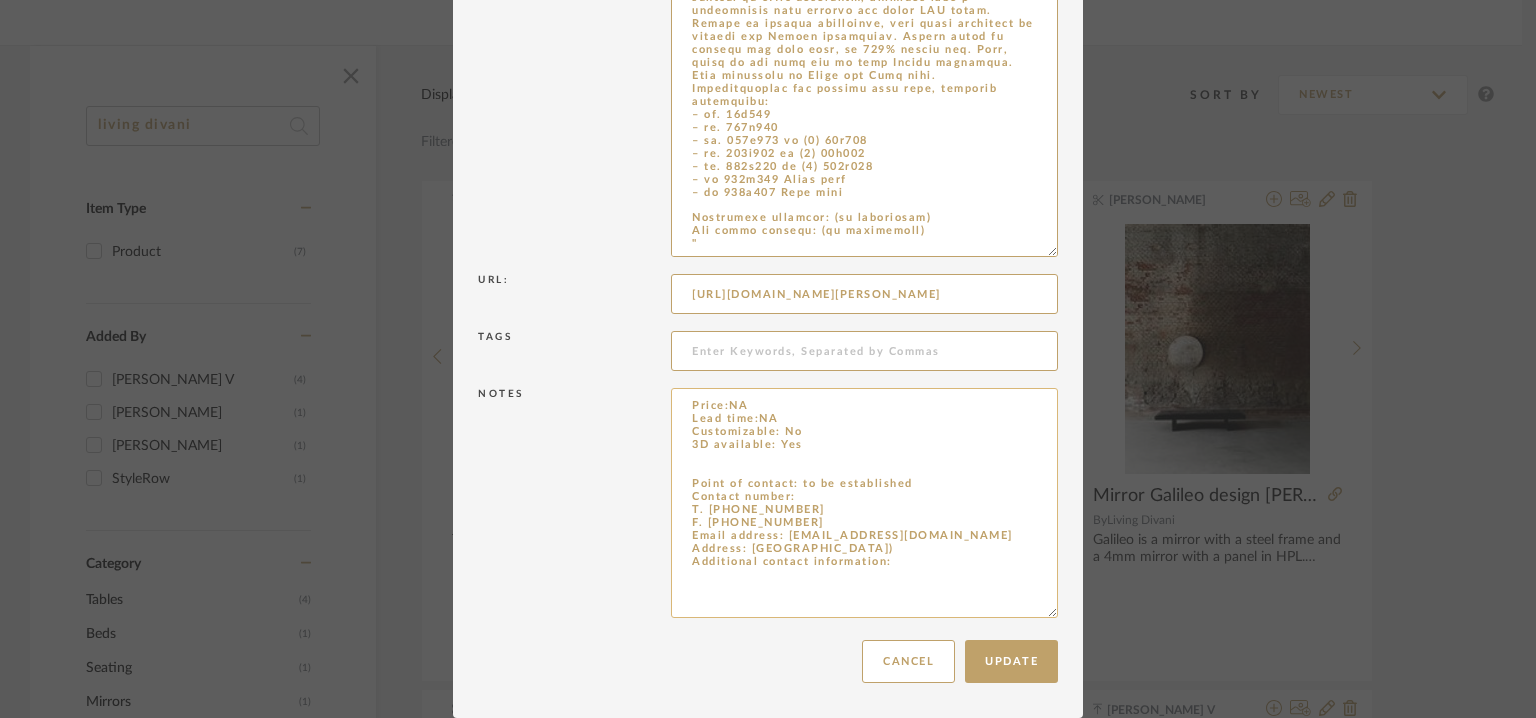 drag, startPoint x: 812, startPoint y: 517, endPoint x: 674, endPoint y: 509, distance: 138.23169 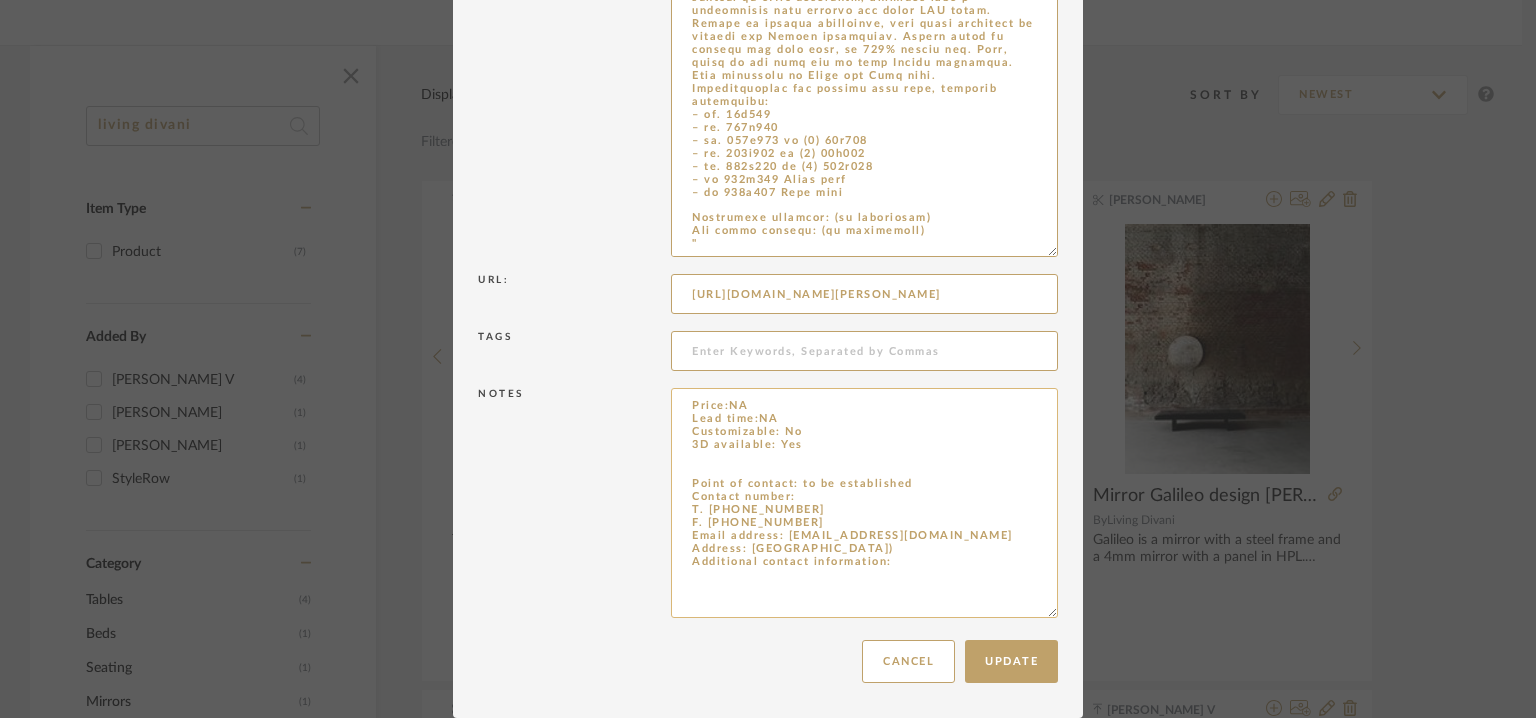 click on "Price:NA
Lead time:NA
Customizable: No
3D available: Yes
Point of contact: to be established
Contact number:
T. +39 031 630954
F. +39 031 632590
Email address: info@livingdivani.it
Address: Strada del Cavolto 22040 — Anzano del Parco (CO)
Additional contact information:" at bounding box center [864, 503] 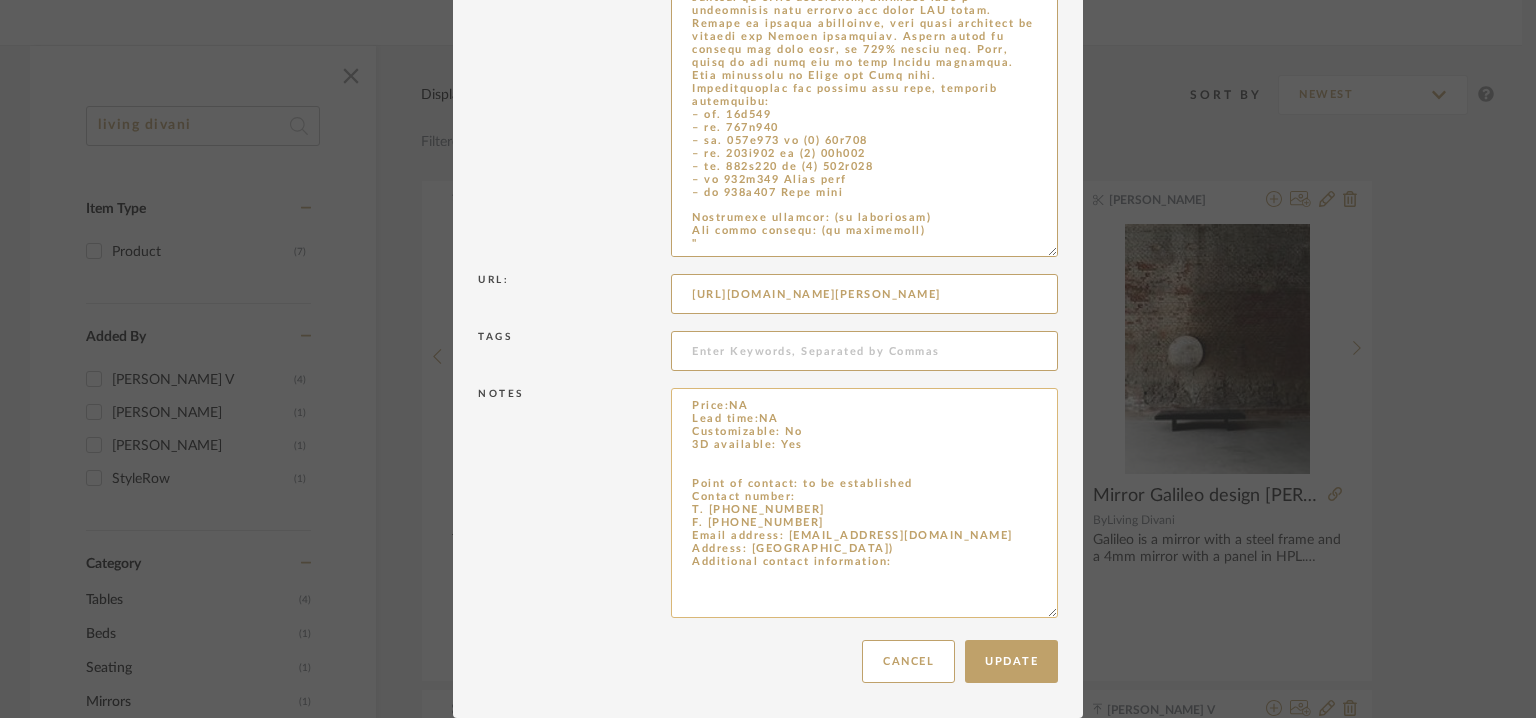 drag, startPoint x: 776, startPoint y: 569, endPoint x: 732, endPoint y: 549, distance: 48.332184 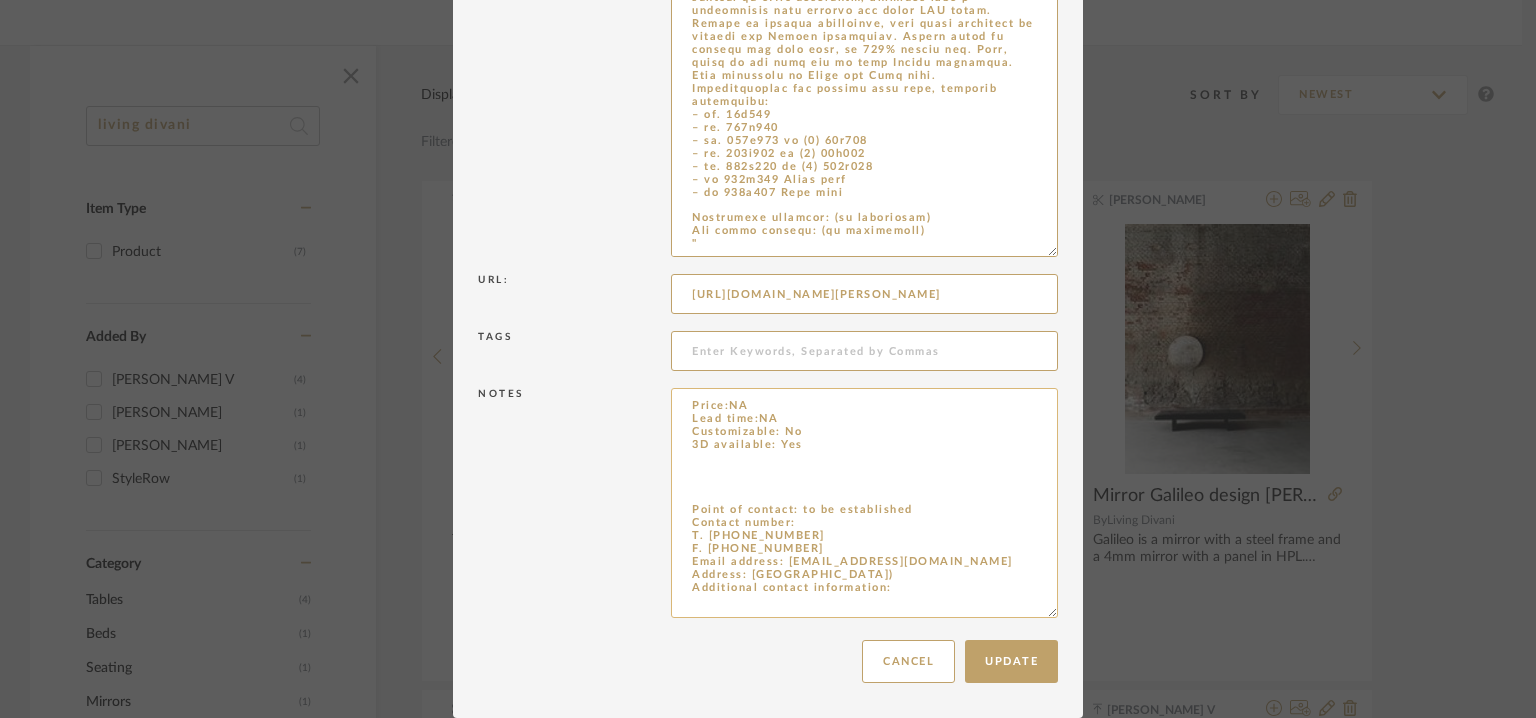 click on "Price:NA
Lead time:NA
Customizable: No
3D available: Yes
Point of contact: to be established
Contact number:
T. +39 031 630954
F. +39 031 632590
Email address: info@livingdivani.it
Address: Strada del Cavolto 22040 — Anzano del Parco (CO)
Additional contact information:" at bounding box center [864, 503] 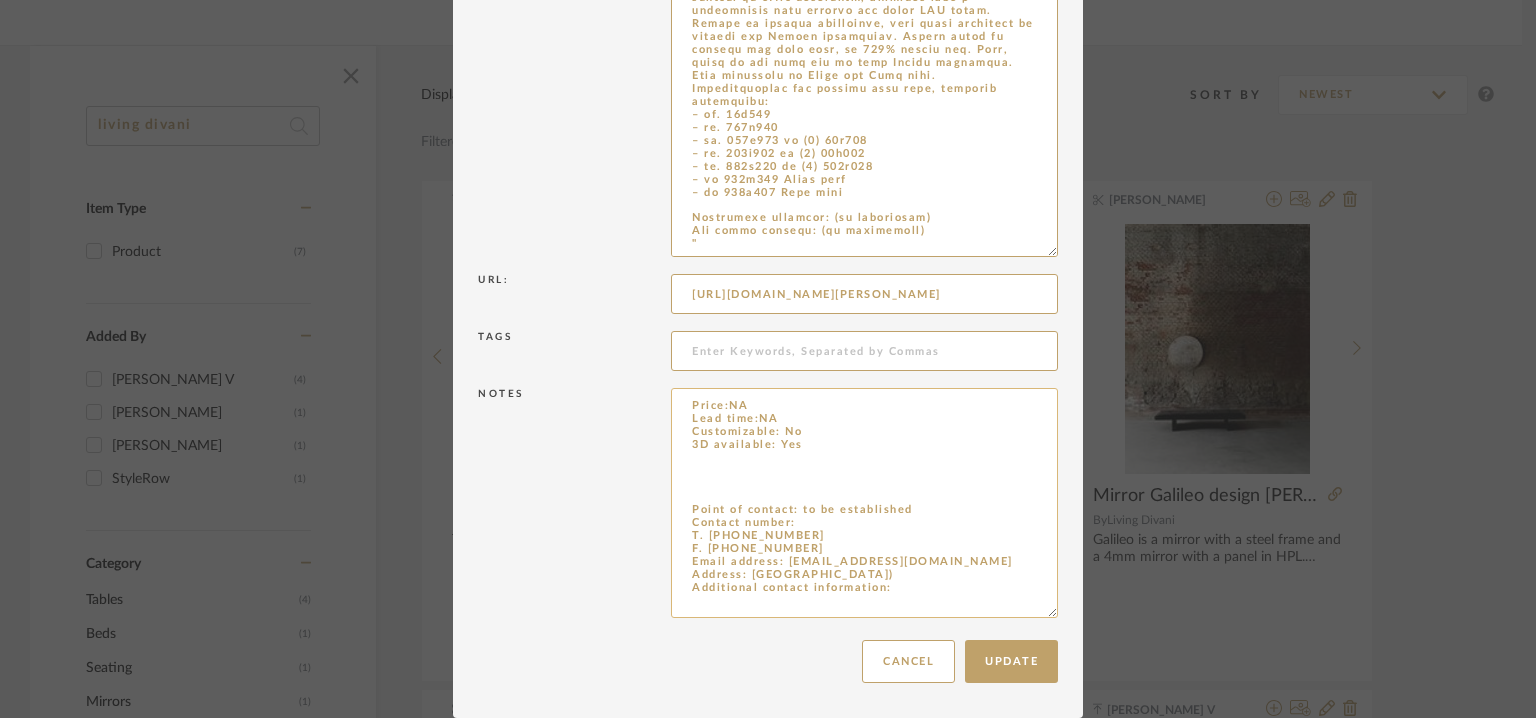 paste on "Point of contact: to be established
Contact number:
T. +39 031 630954
F. +39 031 632590
Email address: info@livingdivani.it
Addres" 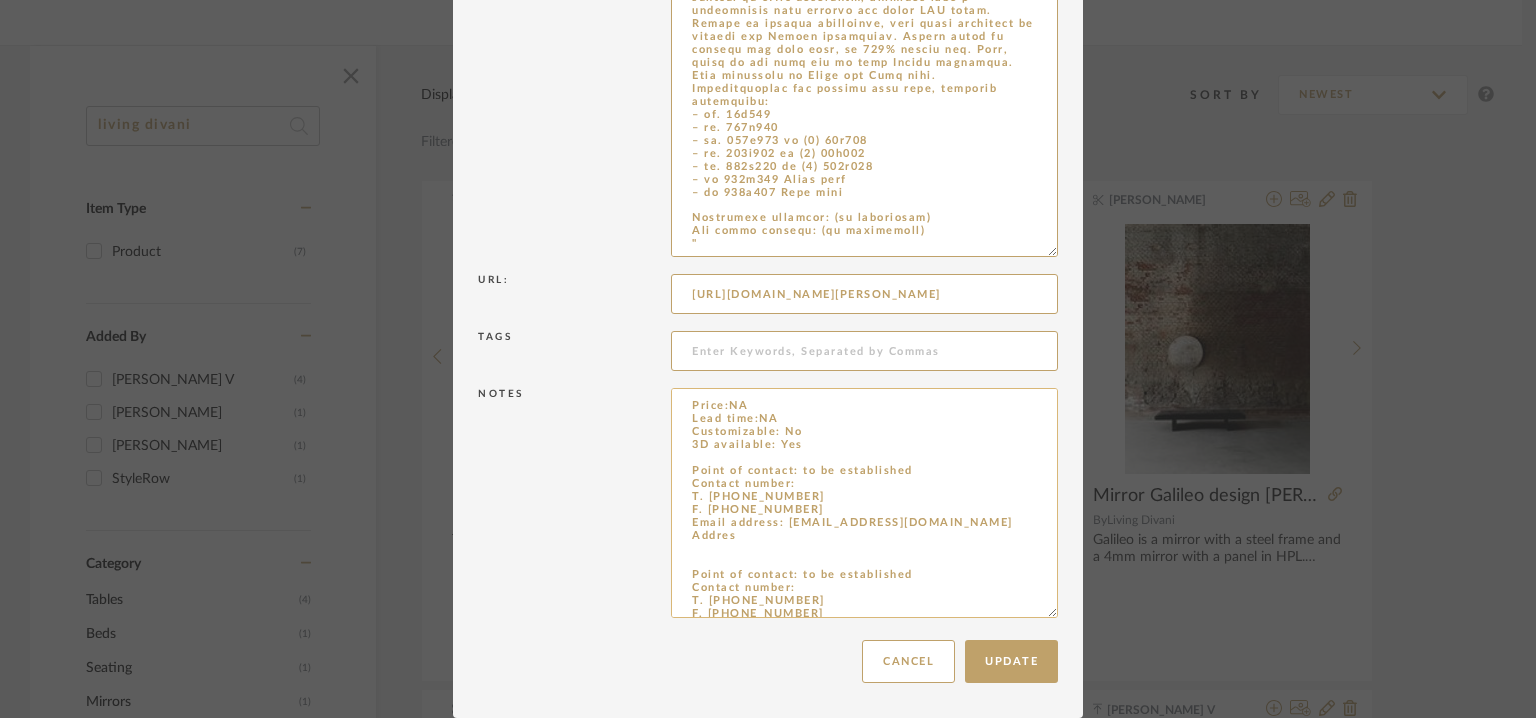 click on "Price:NA
Lead time:NA
Customizable: No
3D available: Yes
Point of contact: to be established
Contact number:
T. +39 031 630954
F. +39 031 632590
Email address: info@livingdivani.it
Addres
Point of contact: to be established
Contact number:
T. +39 031 630954
F. +39 031 632590
Email address: info@livingdivani.it
Address: Strada del Cavolto 22040 — Anzano del Parco (CO)
Additional contact information:" at bounding box center [864, 503] 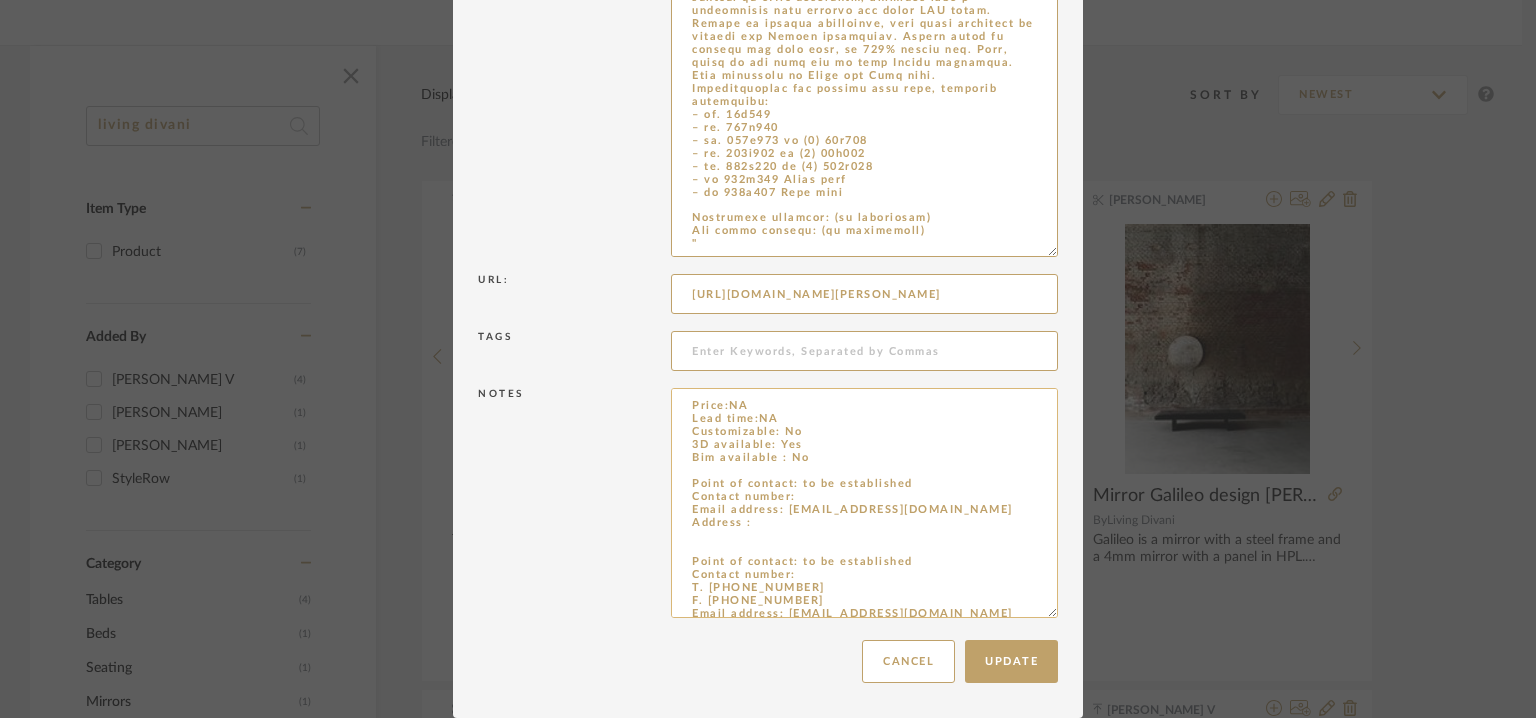 paste on "LIVING ART INTERIORS LLP # 87, GROUND FLOOR, CENTRUM BUILDING, INFANTRY ROAD, BANGALORE – 560001," 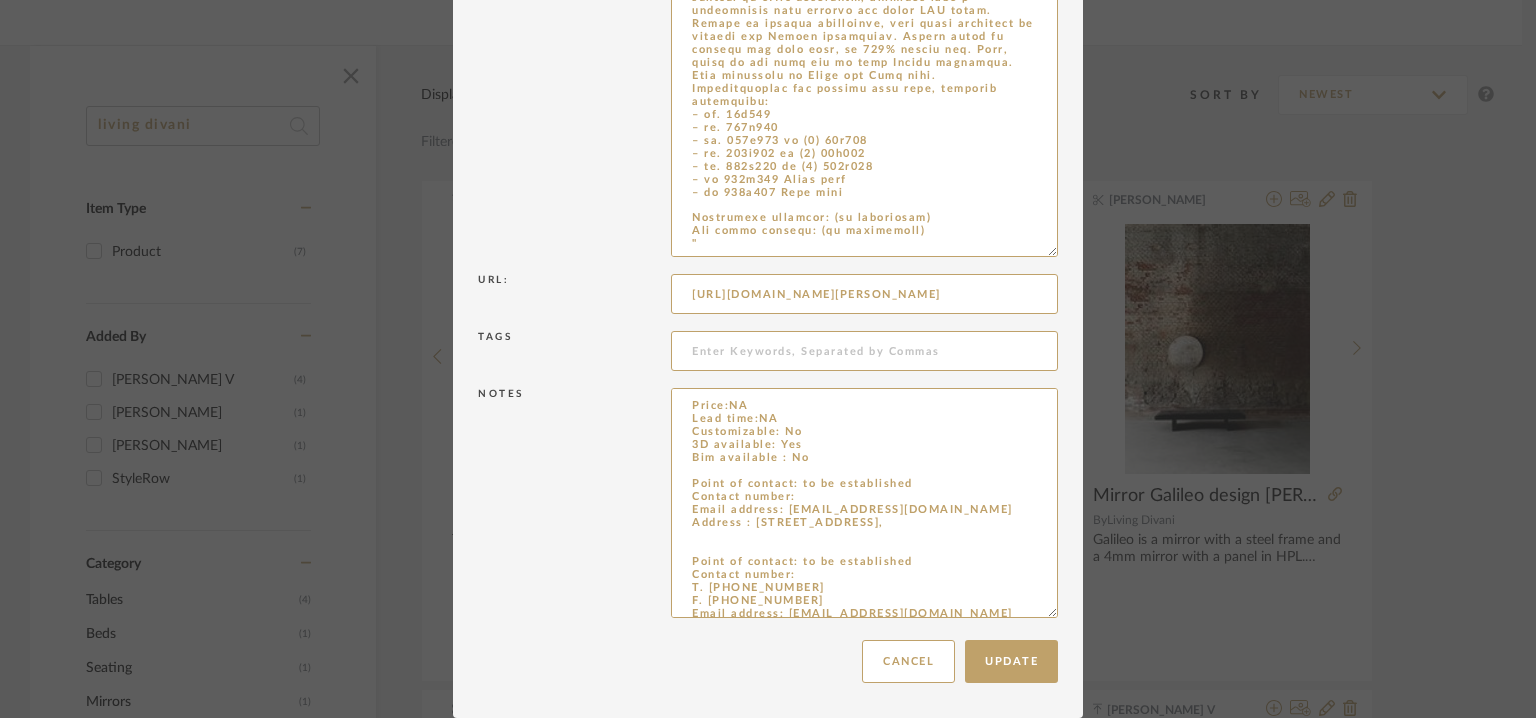 type on "Price:NA
Lead time:NA
Customizable: No
3D available: Yes
Bim available : No
Point of contact: to be established
Contact number:
Email address: info@livingdivani.it
Address : LIVING ART INTERIORS LLP # 87, GROUND FLOOR, CENTRUM BUILDING, INFANTRY ROAD, BANGALORE – 560001,
Point of contact: to be established
Contact number:
T. +39 031 630954
F. +39 031 632590
Email address: info@livingdivani.it
Address: Strada del Cavolto 22040 — Anzano del Parco (CO)
Additional contact information:" 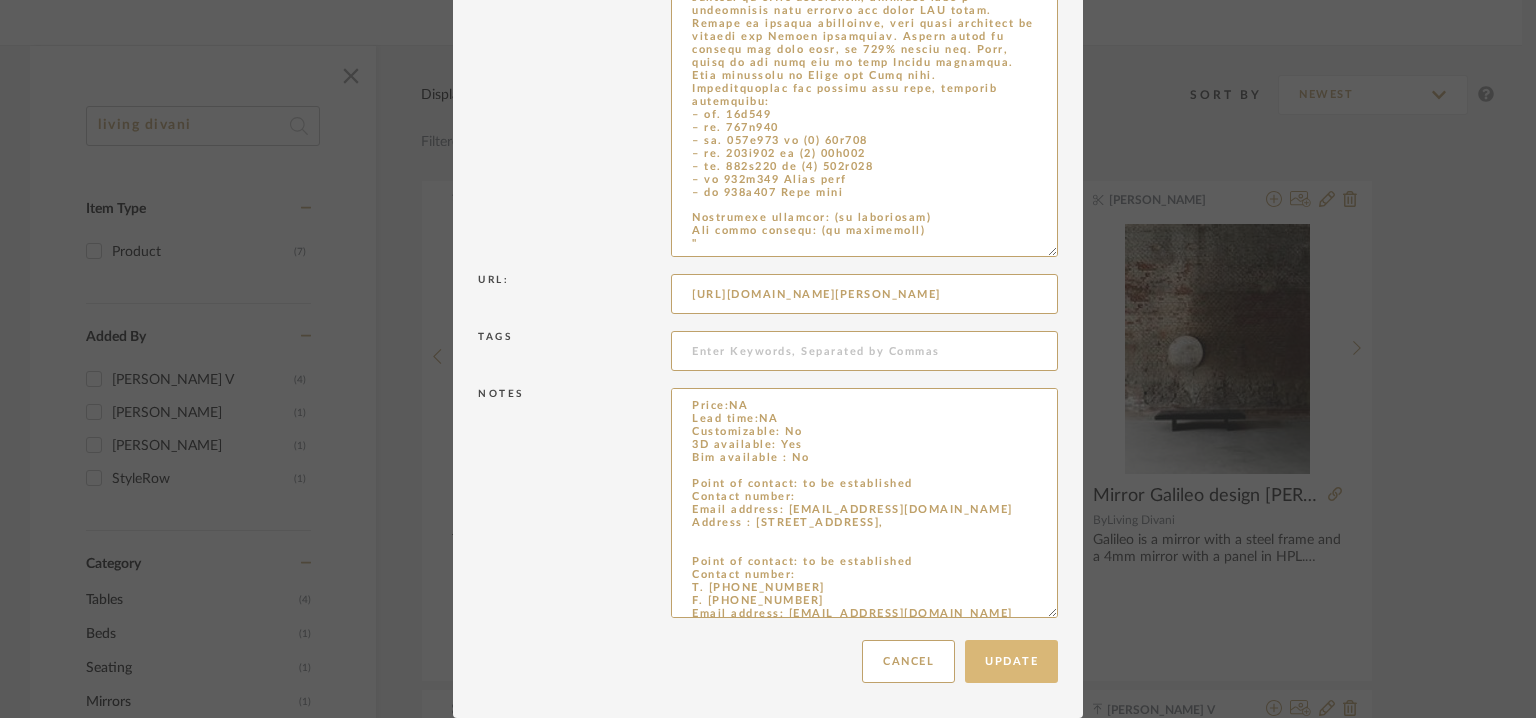 click on "Update" at bounding box center [1011, 661] 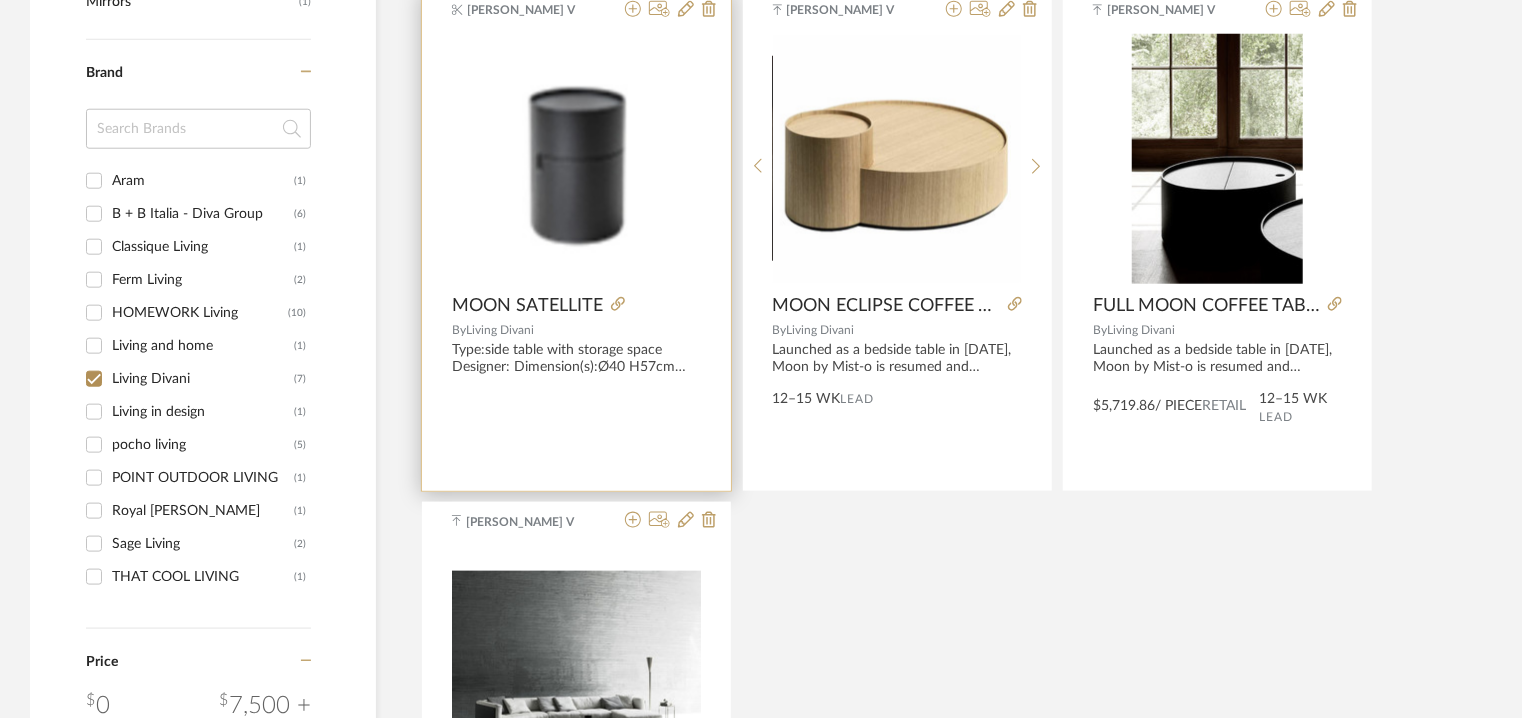 scroll, scrollTop: 1462, scrollLeft: 0, axis: vertical 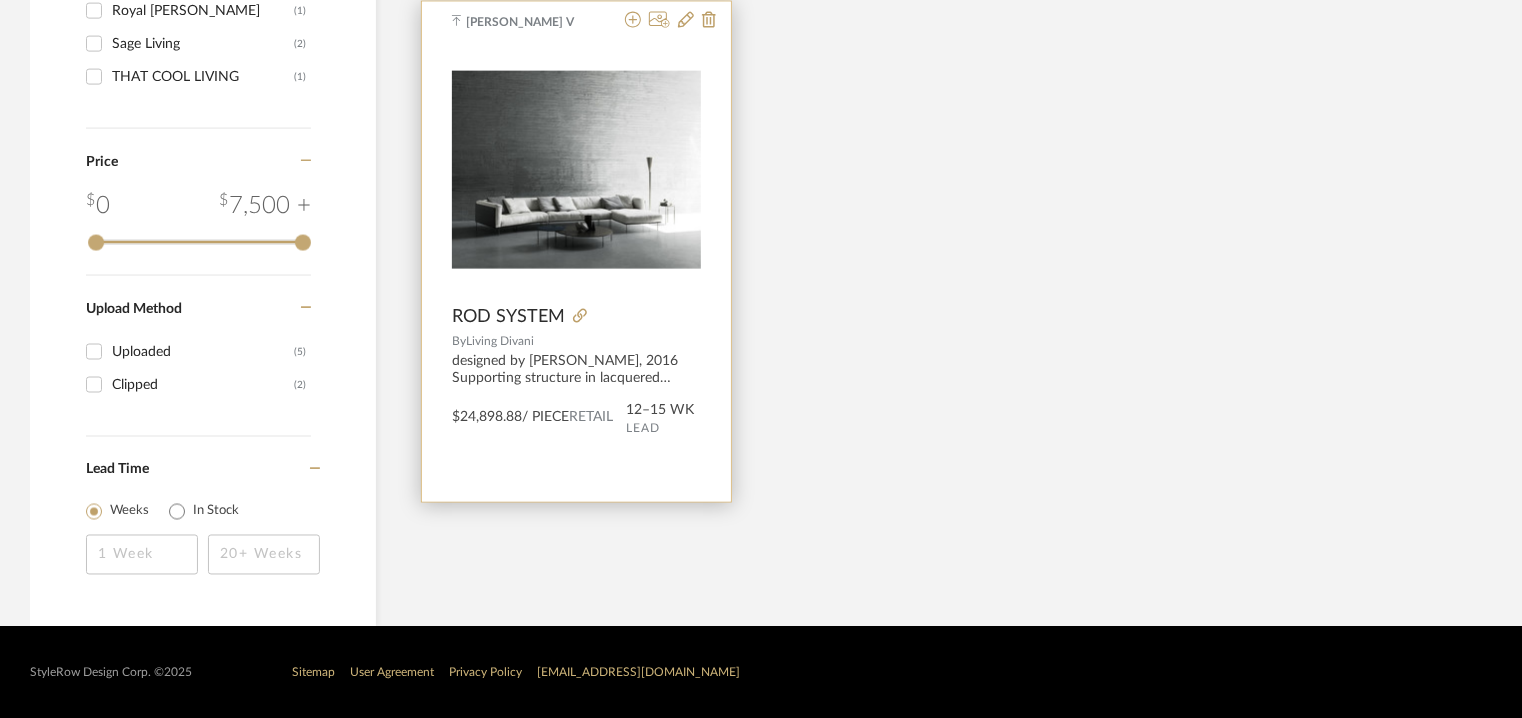 click at bounding box center (576, 170) 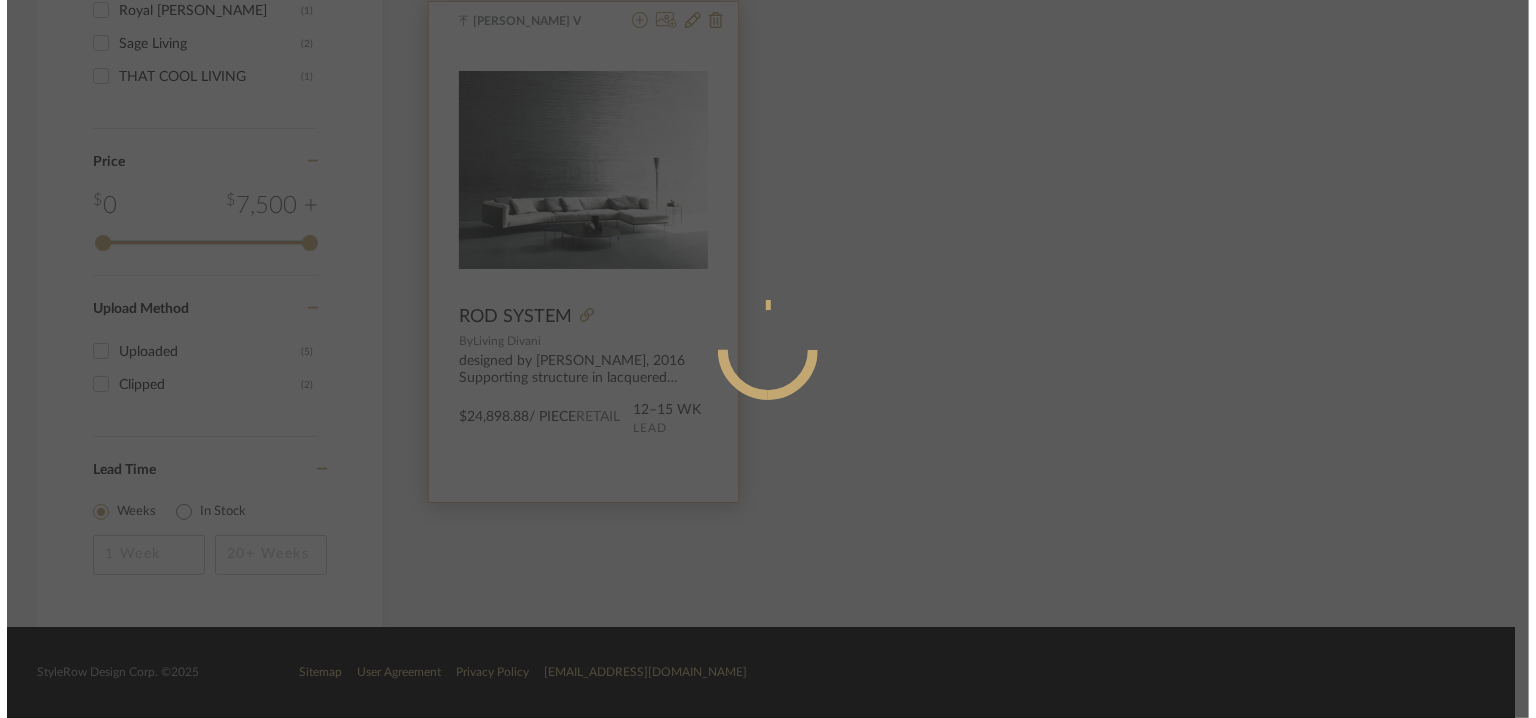 scroll, scrollTop: 0, scrollLeft: 0, axis: both 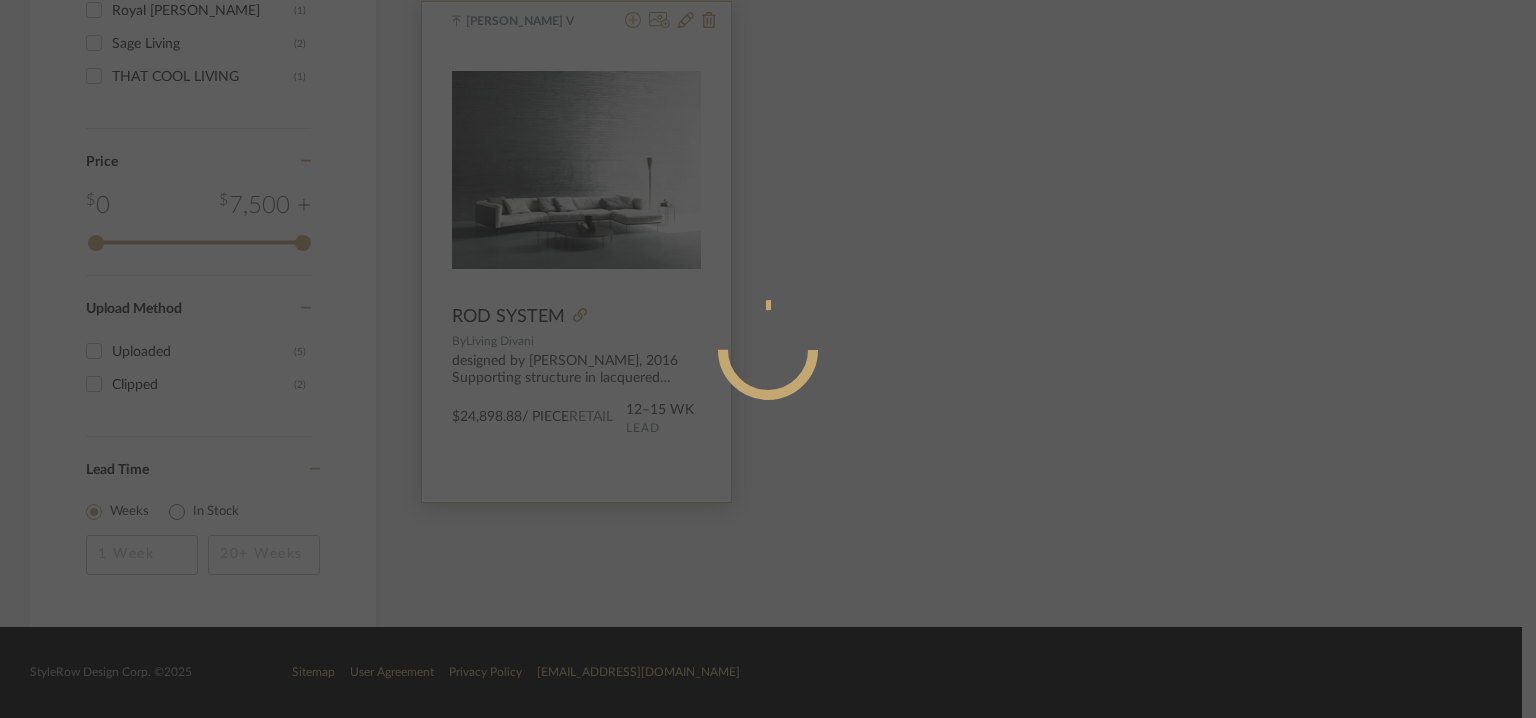 click at bounding box center [768, 430] 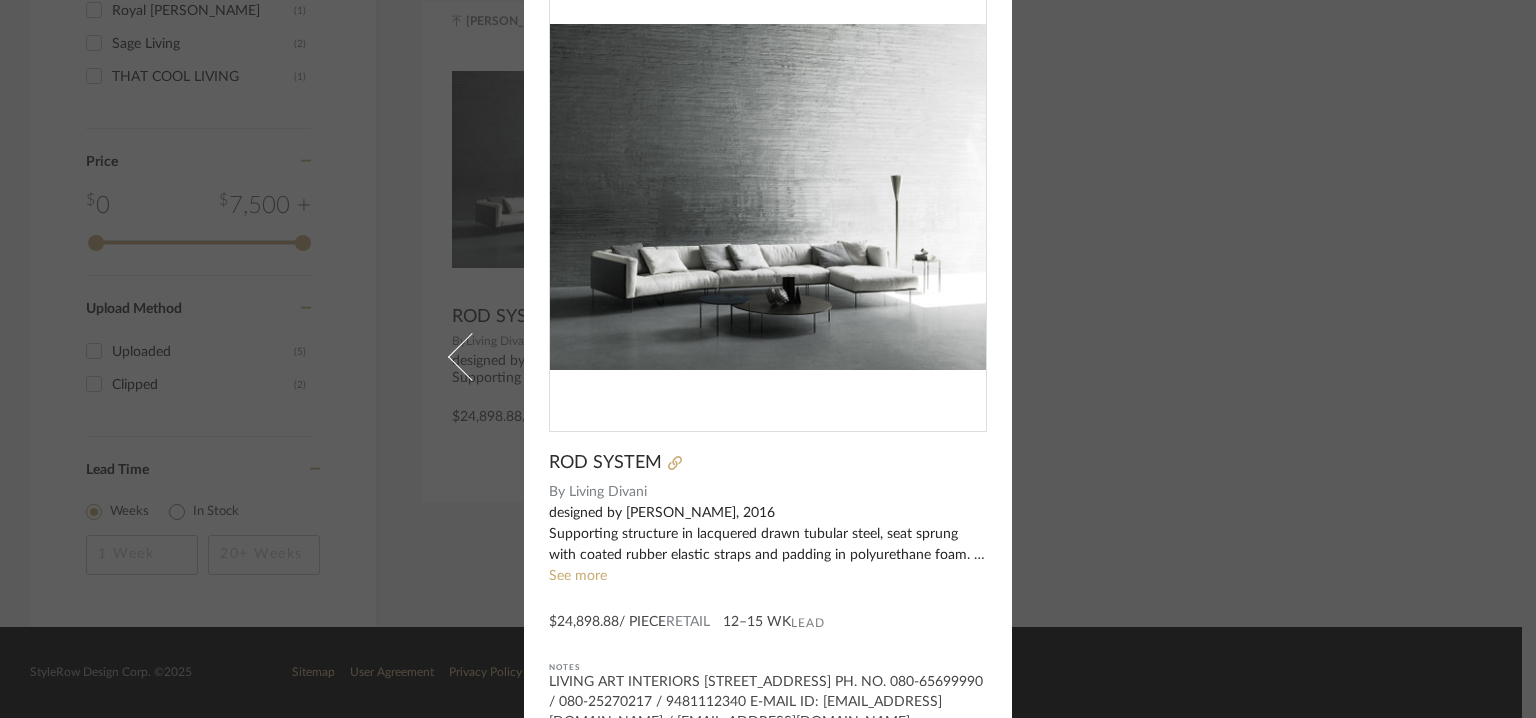 scroll, scrollTop: 143, scrollLeft: 0, axis: vertical 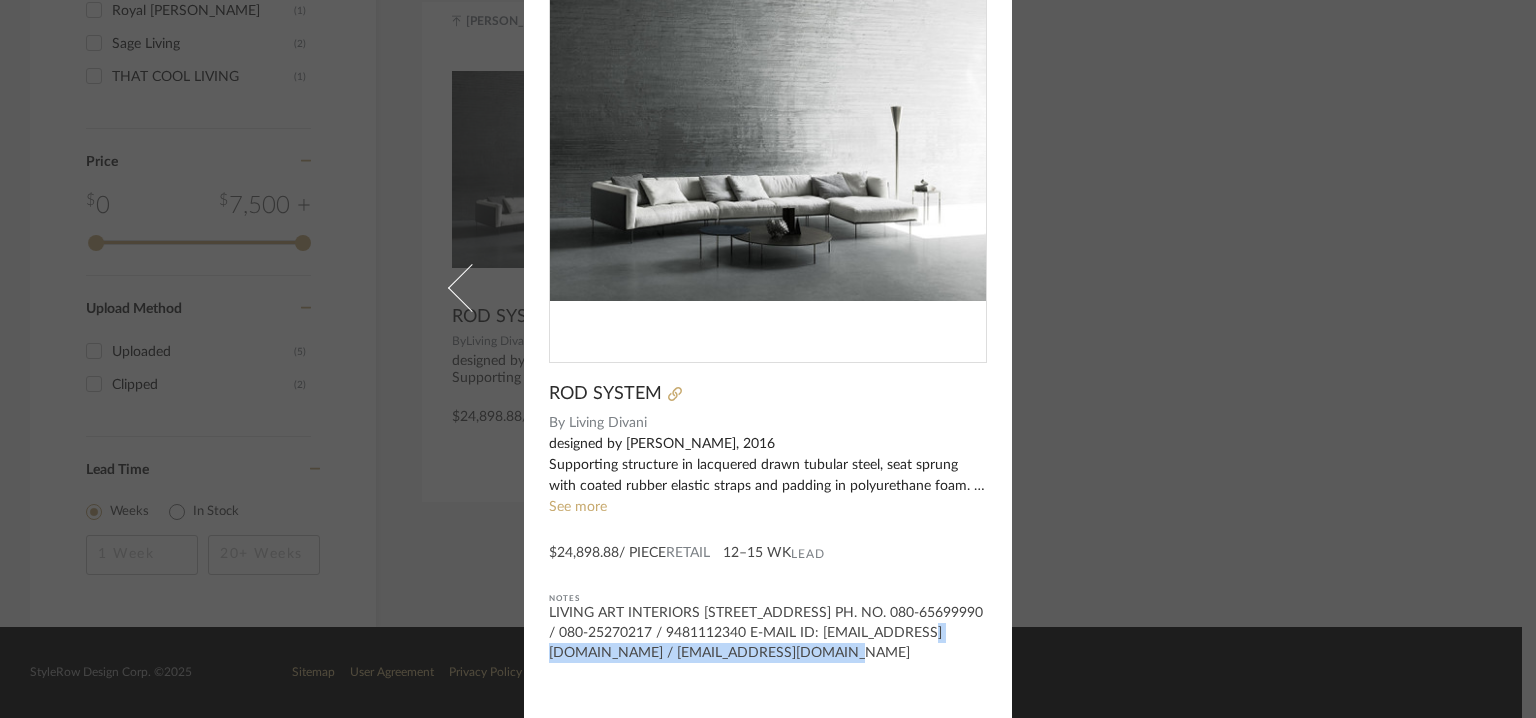 drag, startPoint x: 840, startPoint y: 651, endPoint x: 523, endPoint y: 655, distance: 317.02524 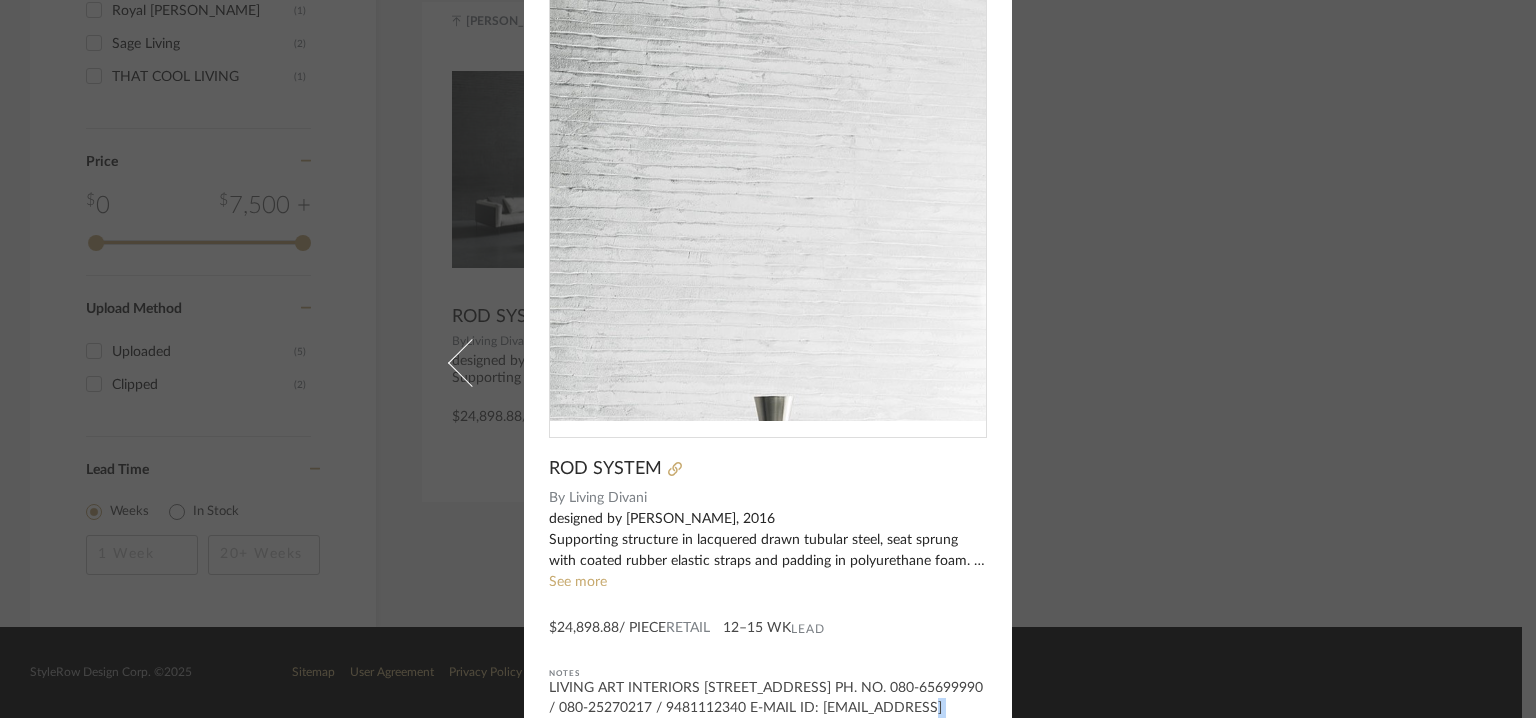 scroll, scrollTop: 0, scrollLeft: 0, axis: both 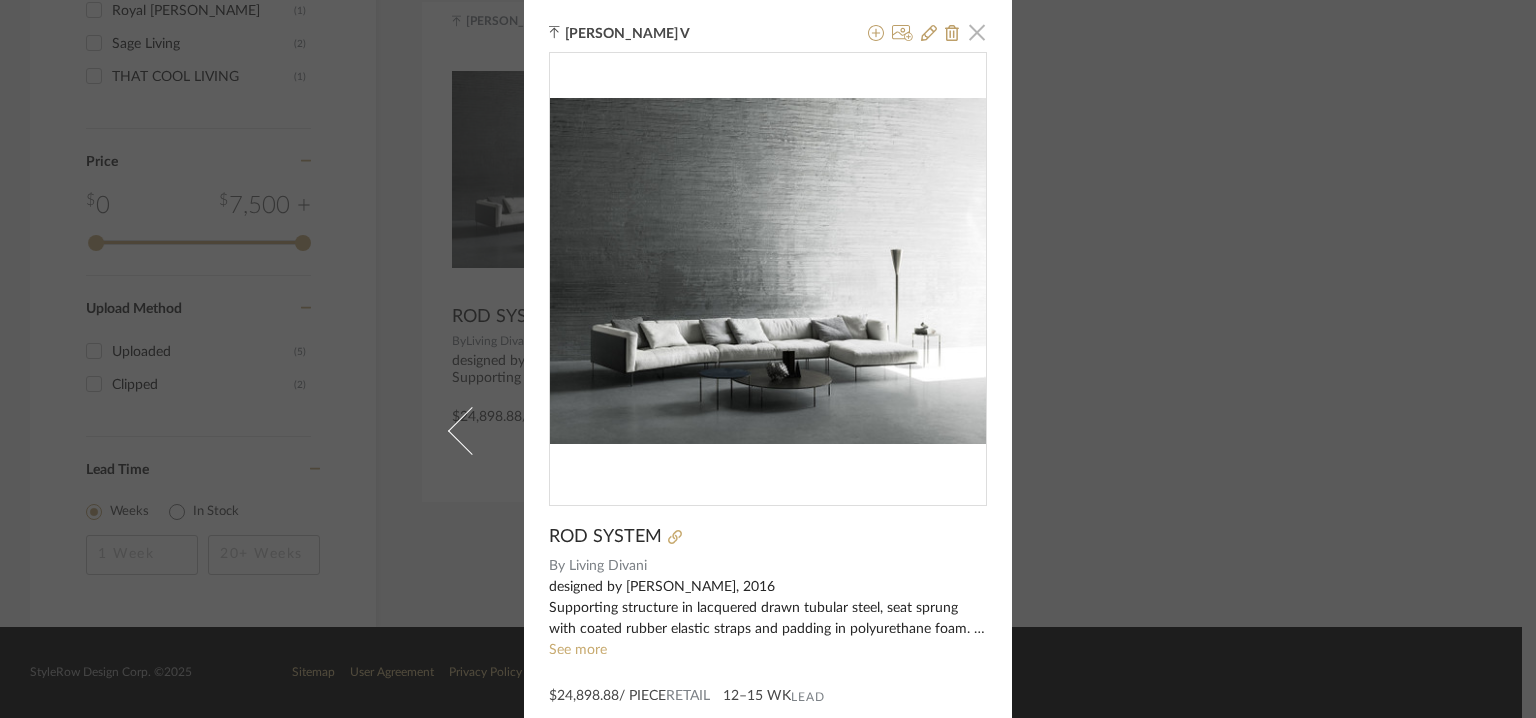 click 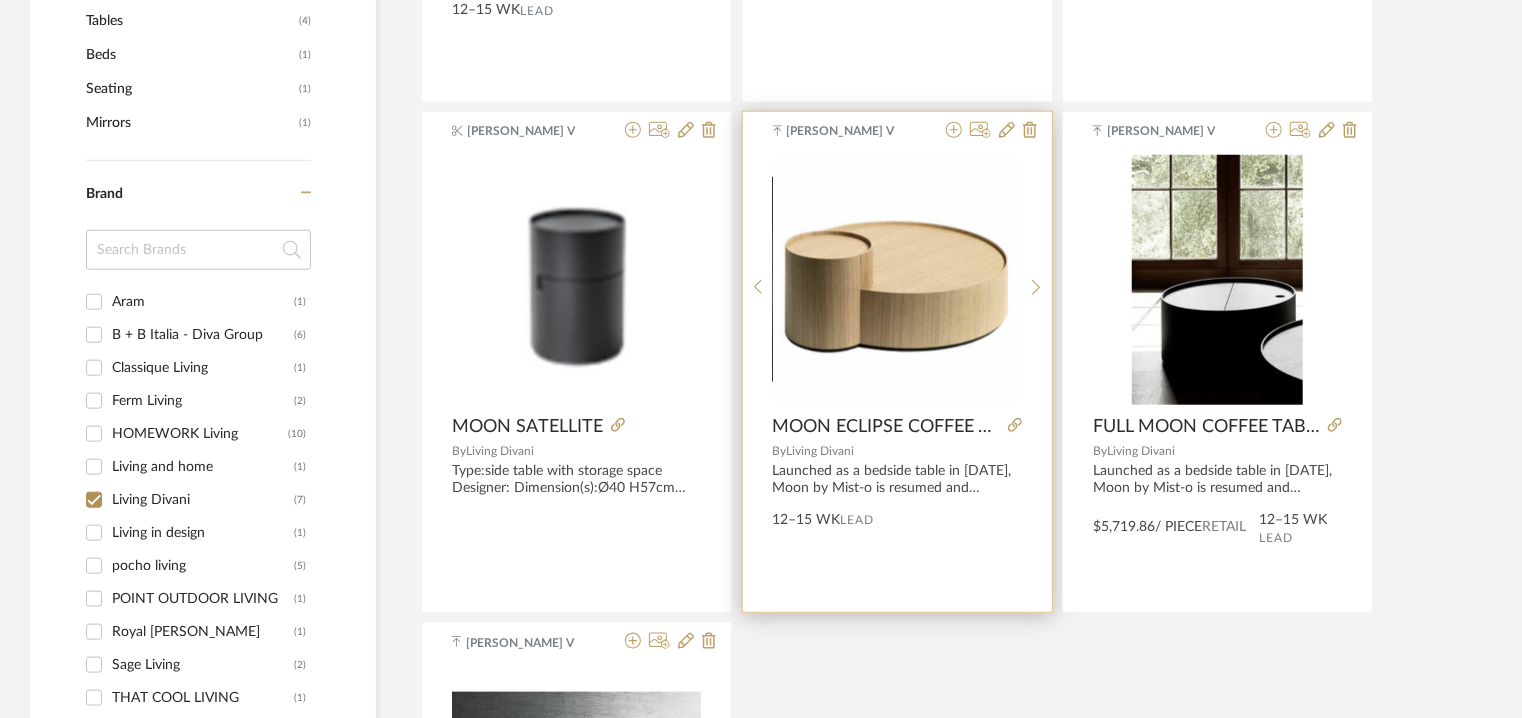 scroll, scrollTop: 562, scrollLeft: 0, axis: vertical 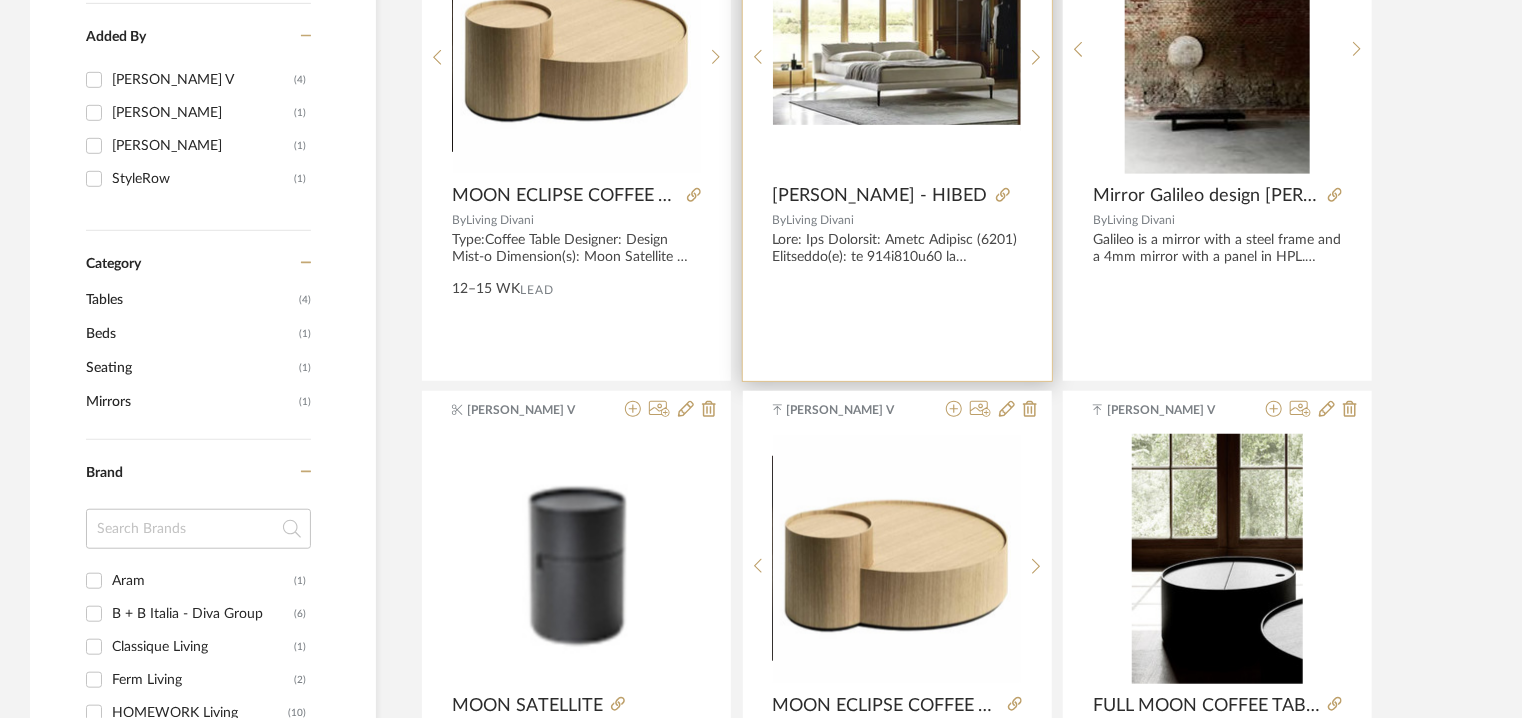 click on "By   Living Divani" 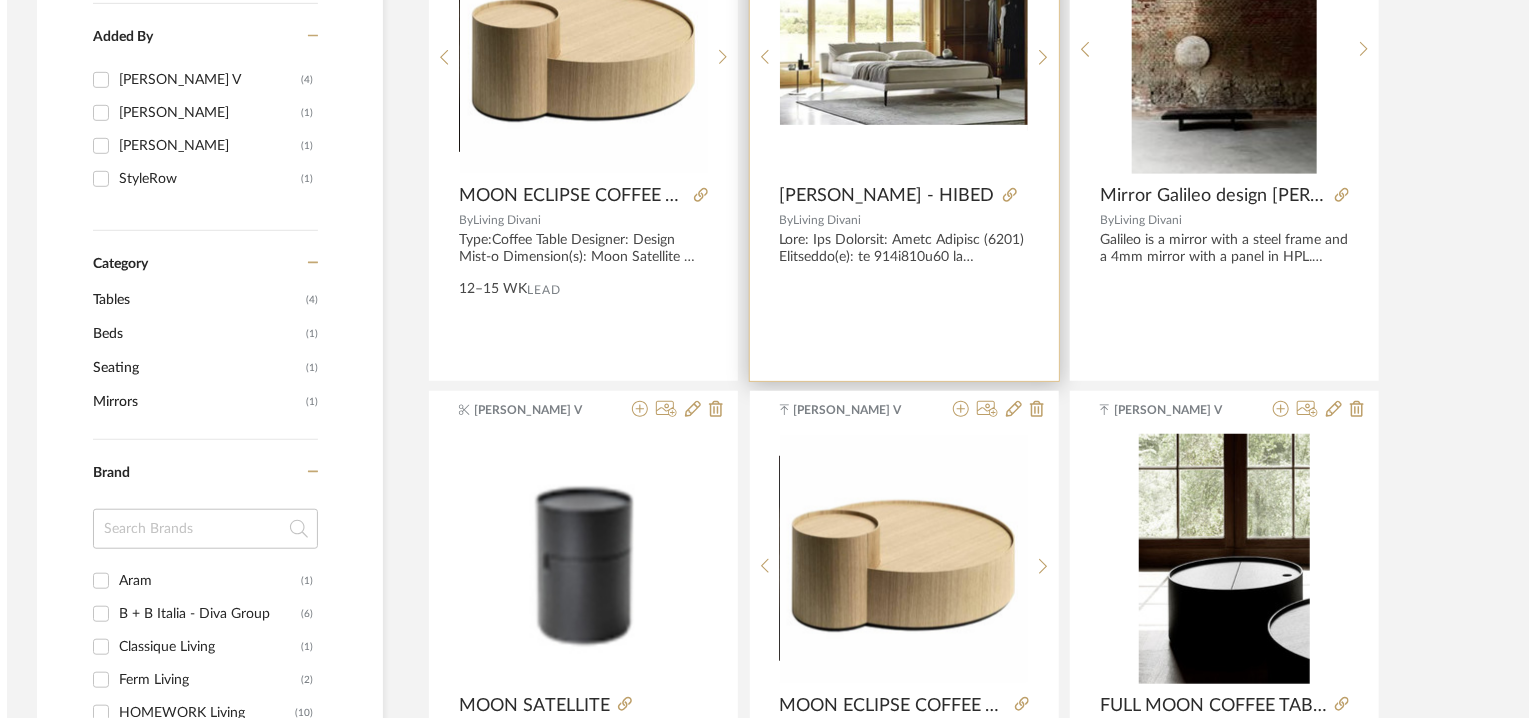 scroll, scrollTop: 0, scrollLeft: 0, axis: both 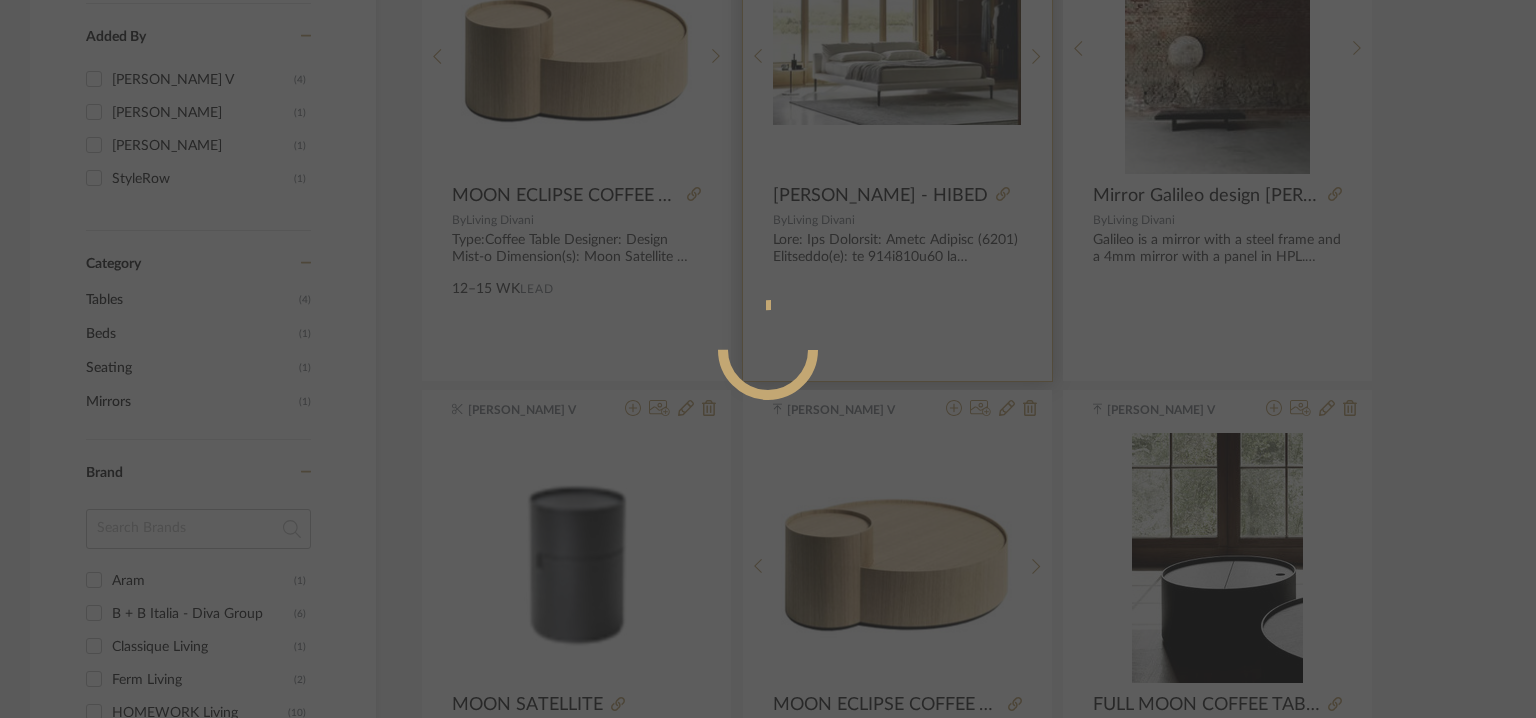 click at bounding box center (768, 430) 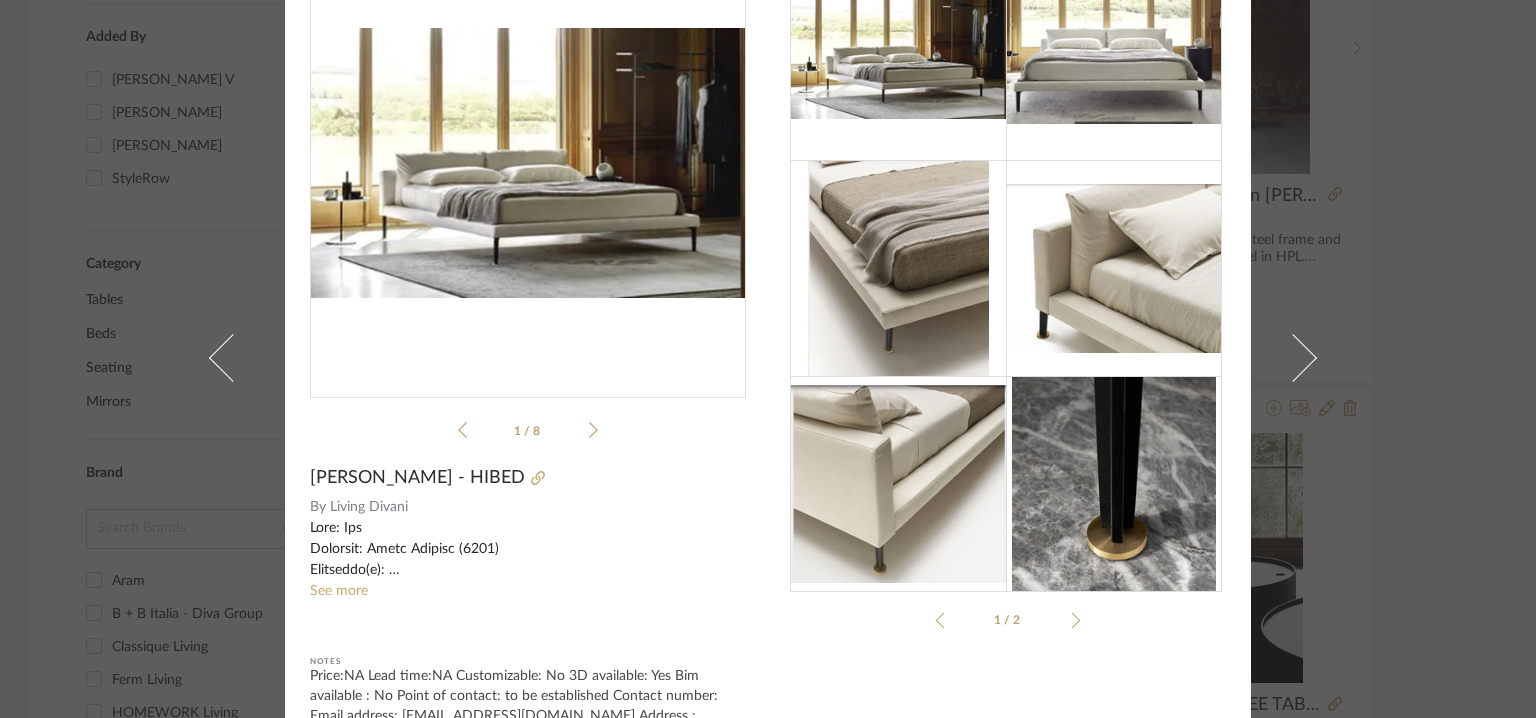 scroll, scrollTop: 0, scrollLeft: 0, axis: both 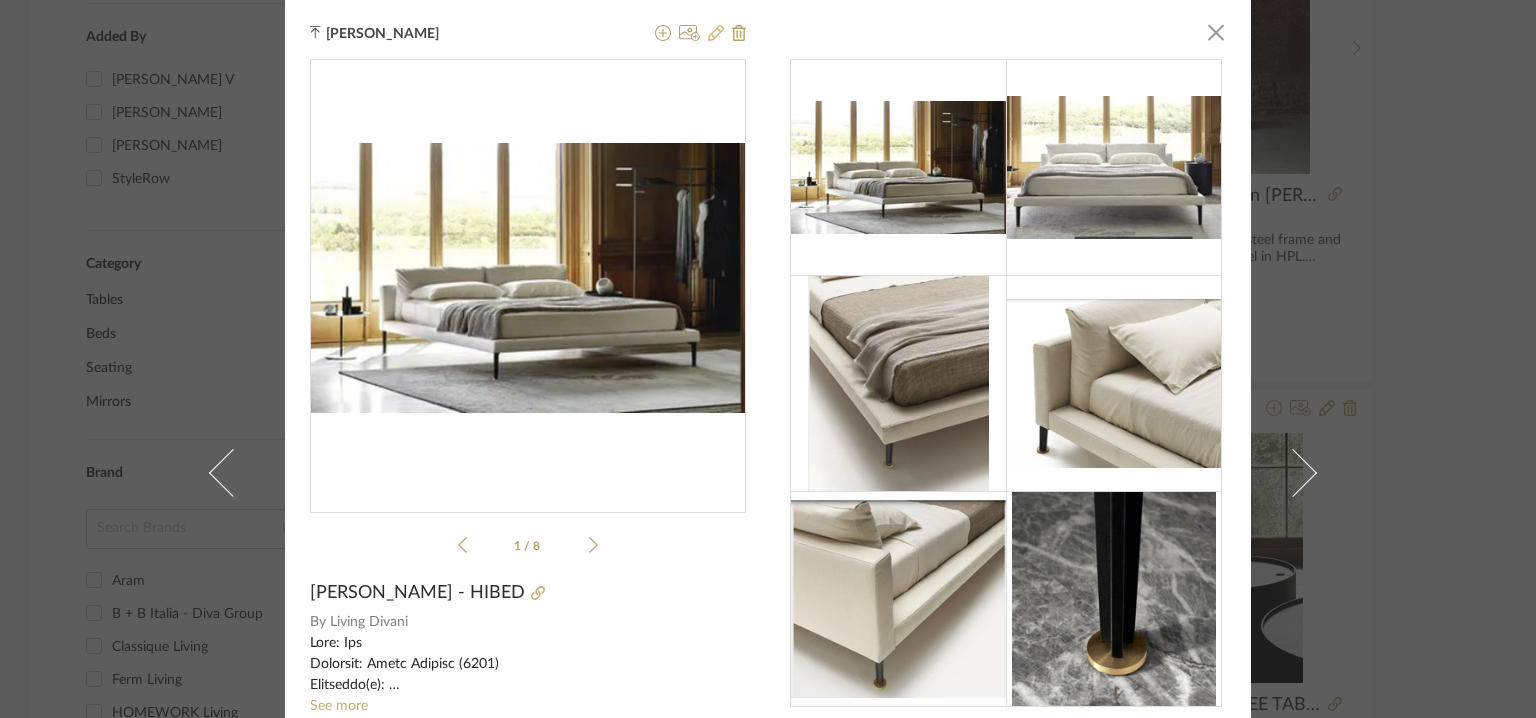 click 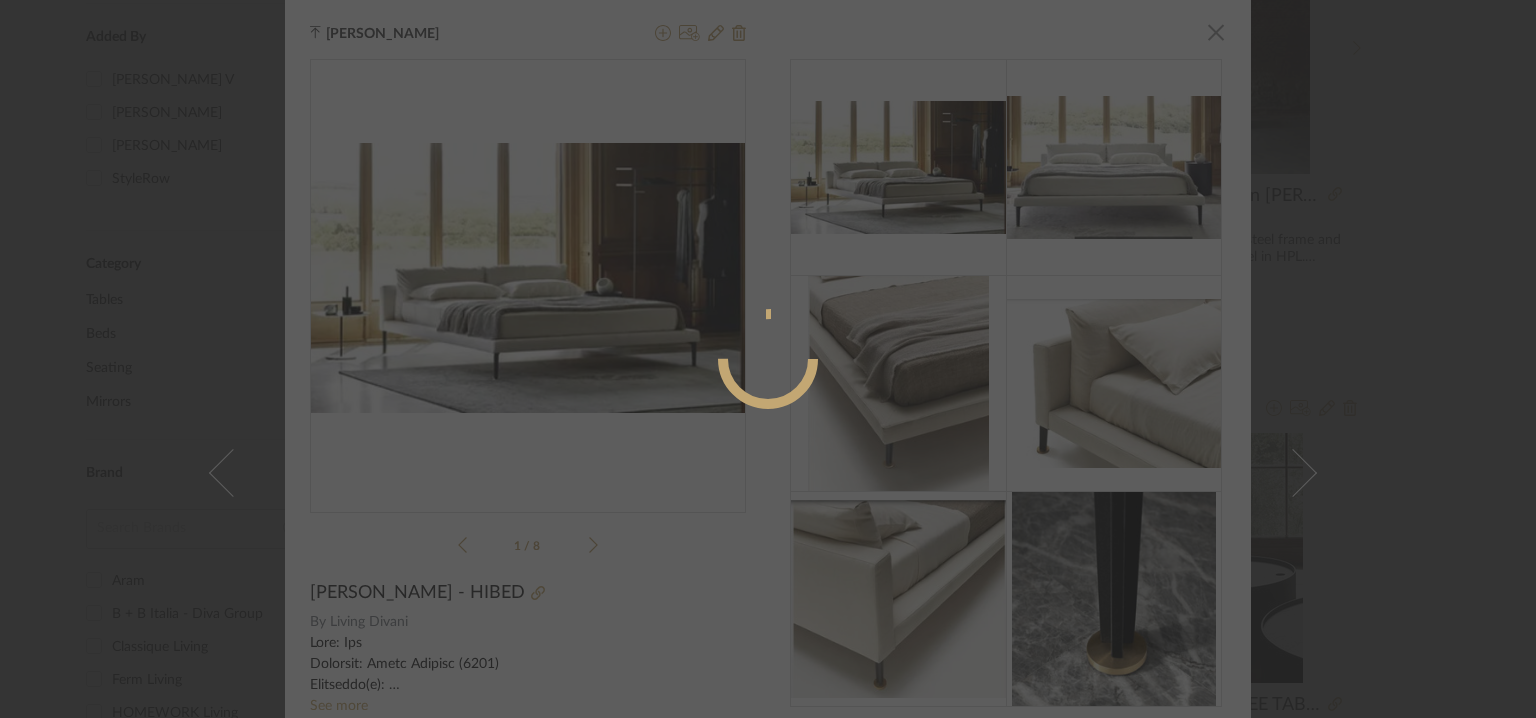 radio on "true" 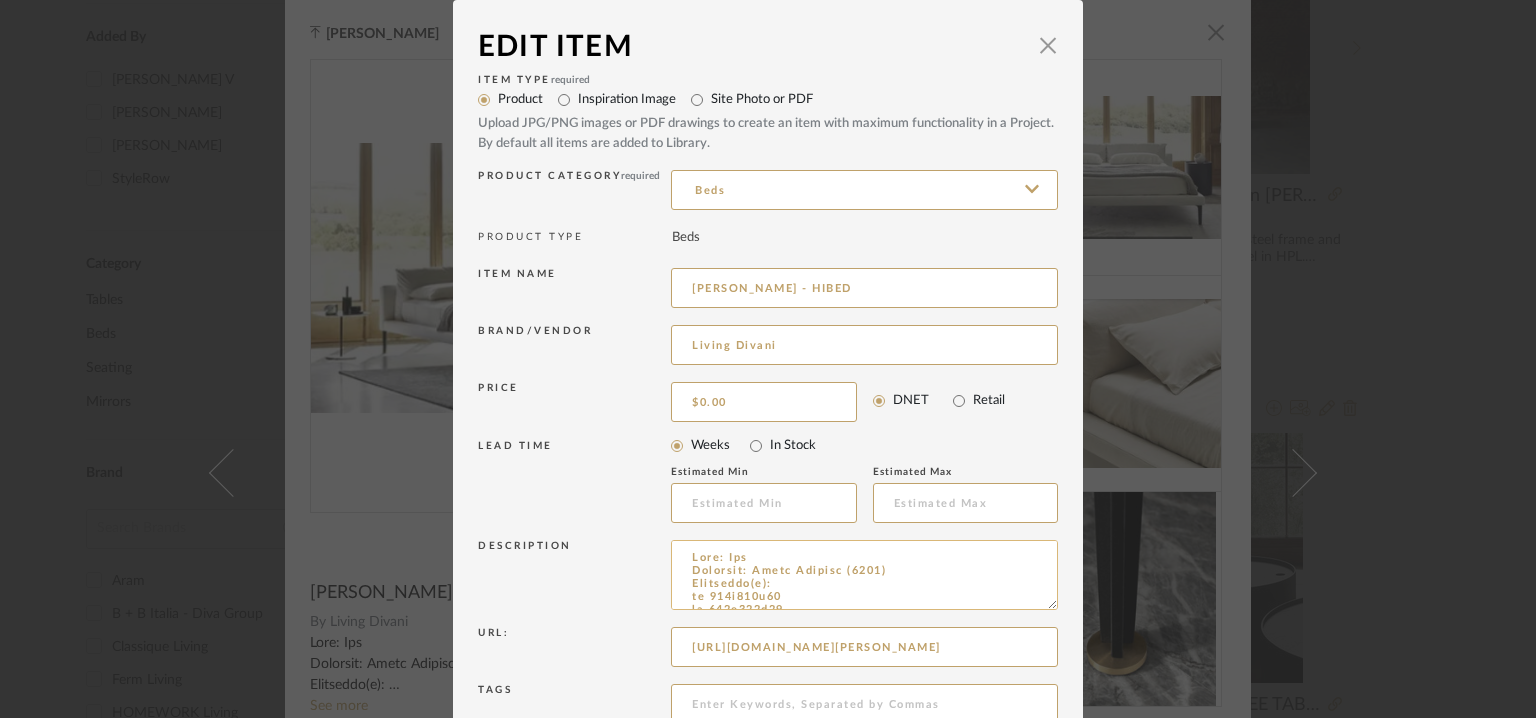 scroll, scrollTop: 635, scrollLeft: 0, axis: vertical 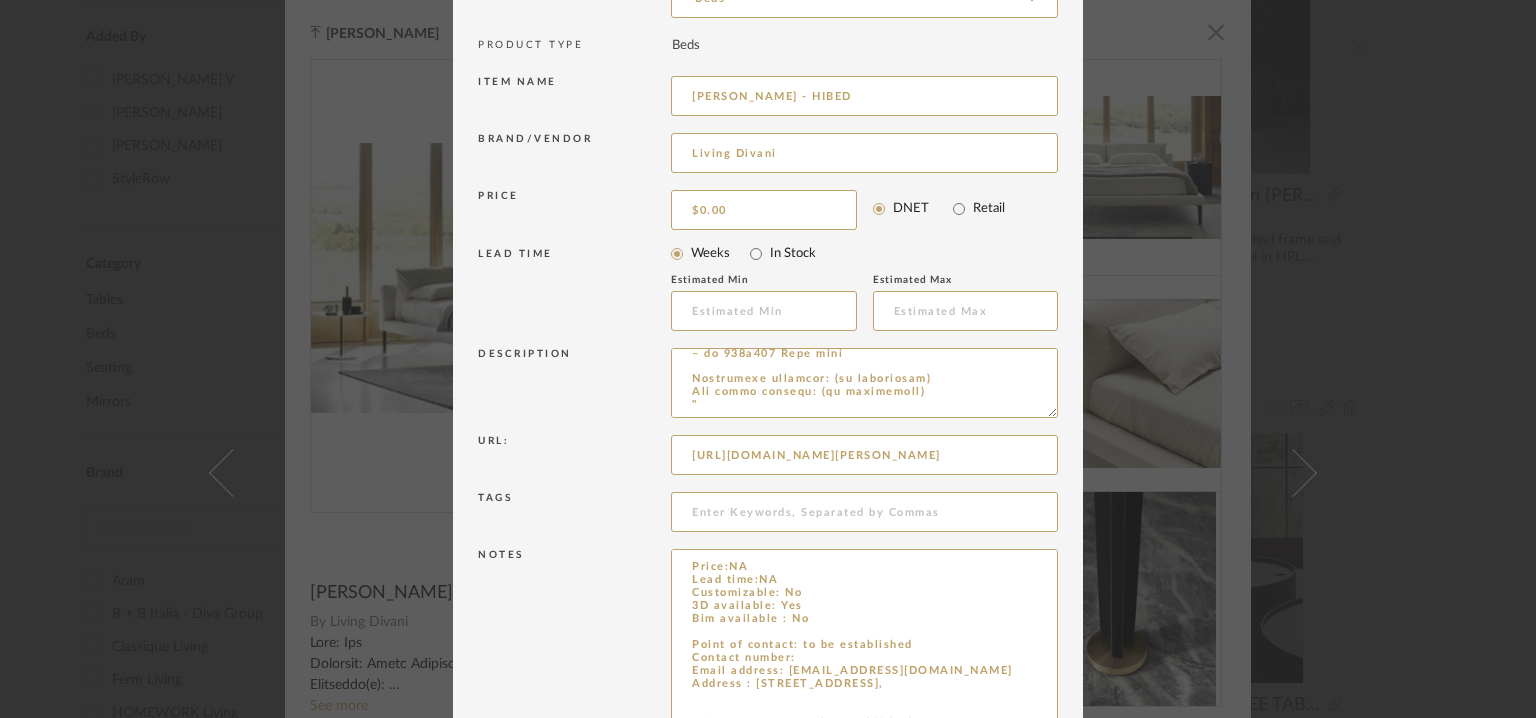 drag, startPoint x: 1042, startPoint y: 612, endPoint x: 970, endPoint y: 716, distance: 126.491104 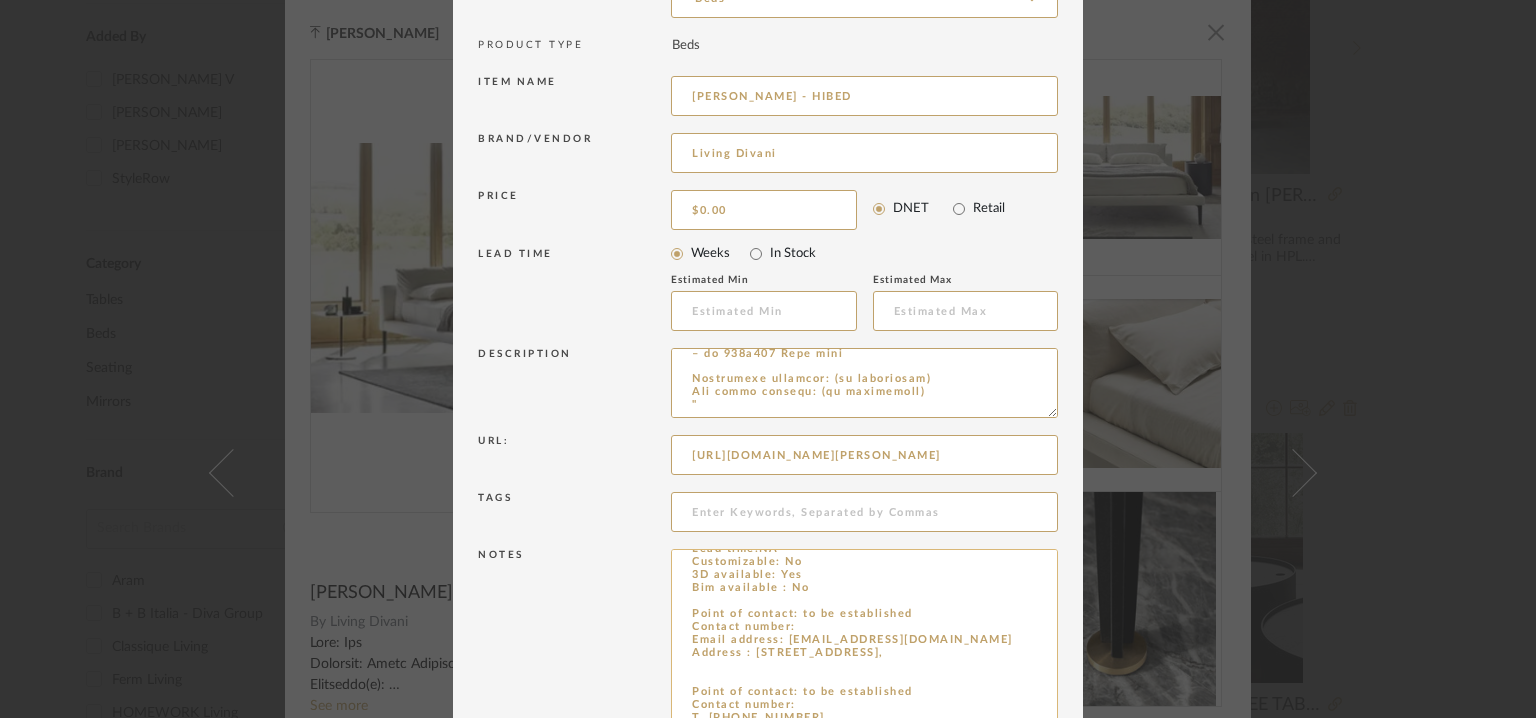 scroll, scrollTop: 69, scrollLeft: 0, axis: vertical 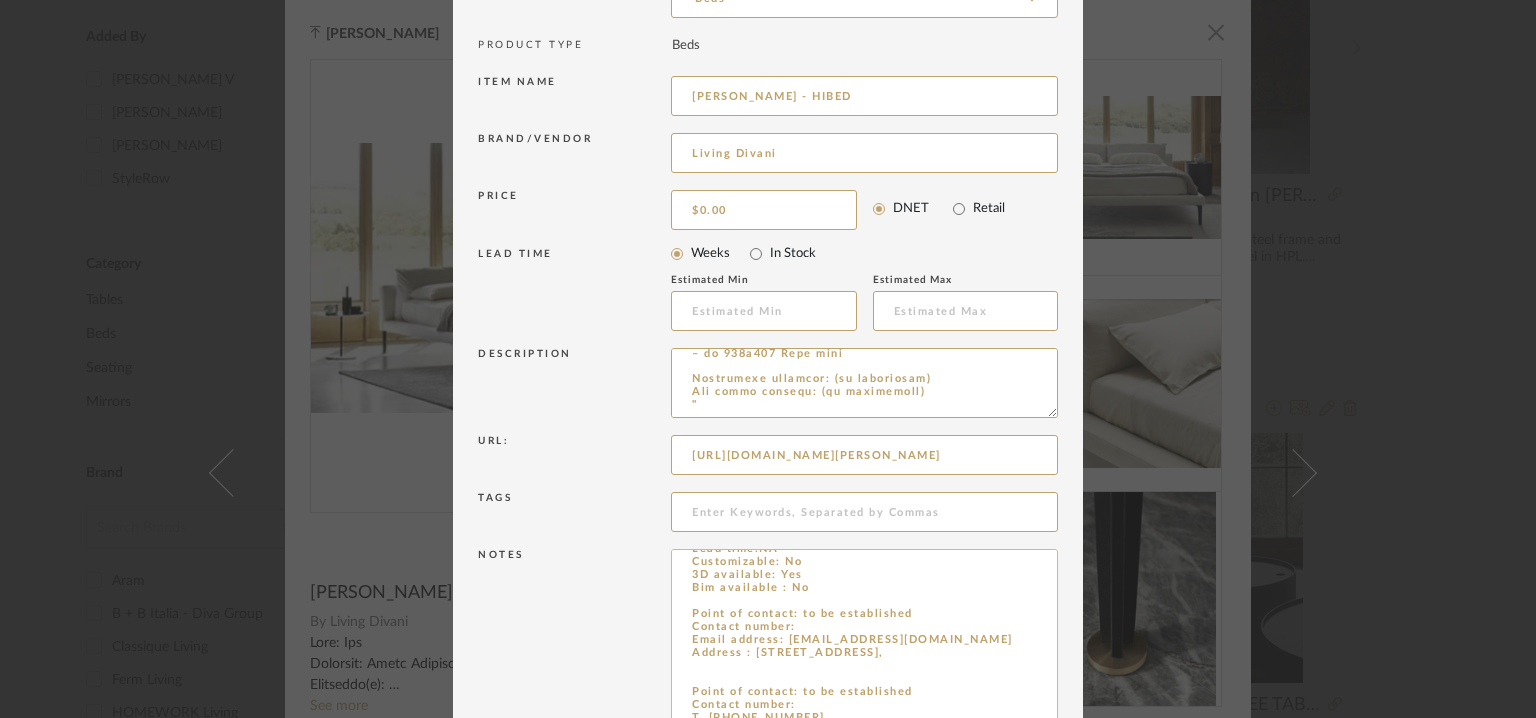click on "Price:NA
Lead time:NA
Customizable: No
3D available: Yes
Bim available : No
Point of contact: to be established
Contact number:
Email address: info@livingdivani.it
Address : LIVING ART INTERIORS LLP # 87, GROUND FLOOR, CENTRUM BUILDING, INFANTRY ROAD, BANGALORE – 560001,
Point of contact: to be established
Contact number:
T. +39 031 630954
F. +39 031 632590
Email address: info@livingdivani.it
Address: Strada del Cavolto 22040 — Anzano del Parco (CO)
Additional contact information:" at bounding box center [864, 665] 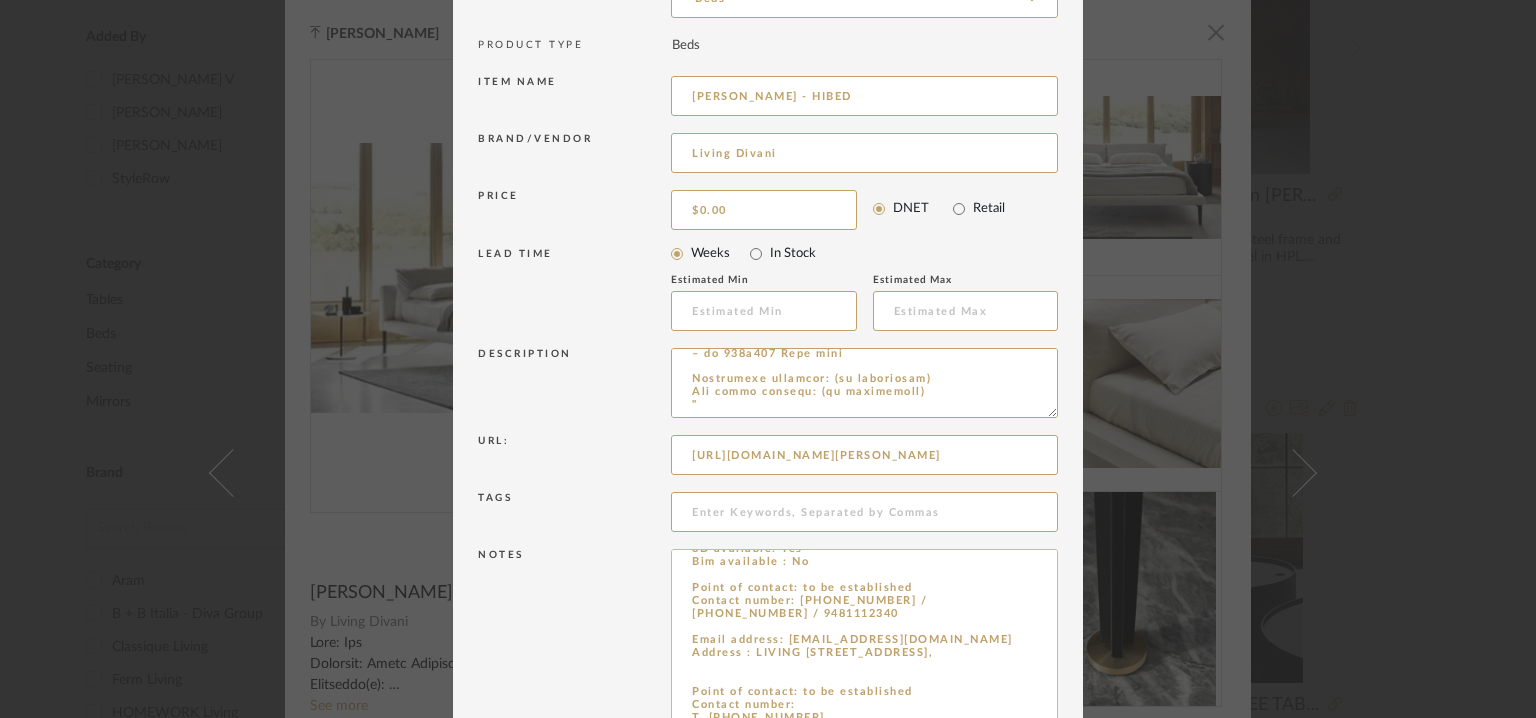 scroll, scrollTop: 96, scrollLeft: 0, axis: vertical 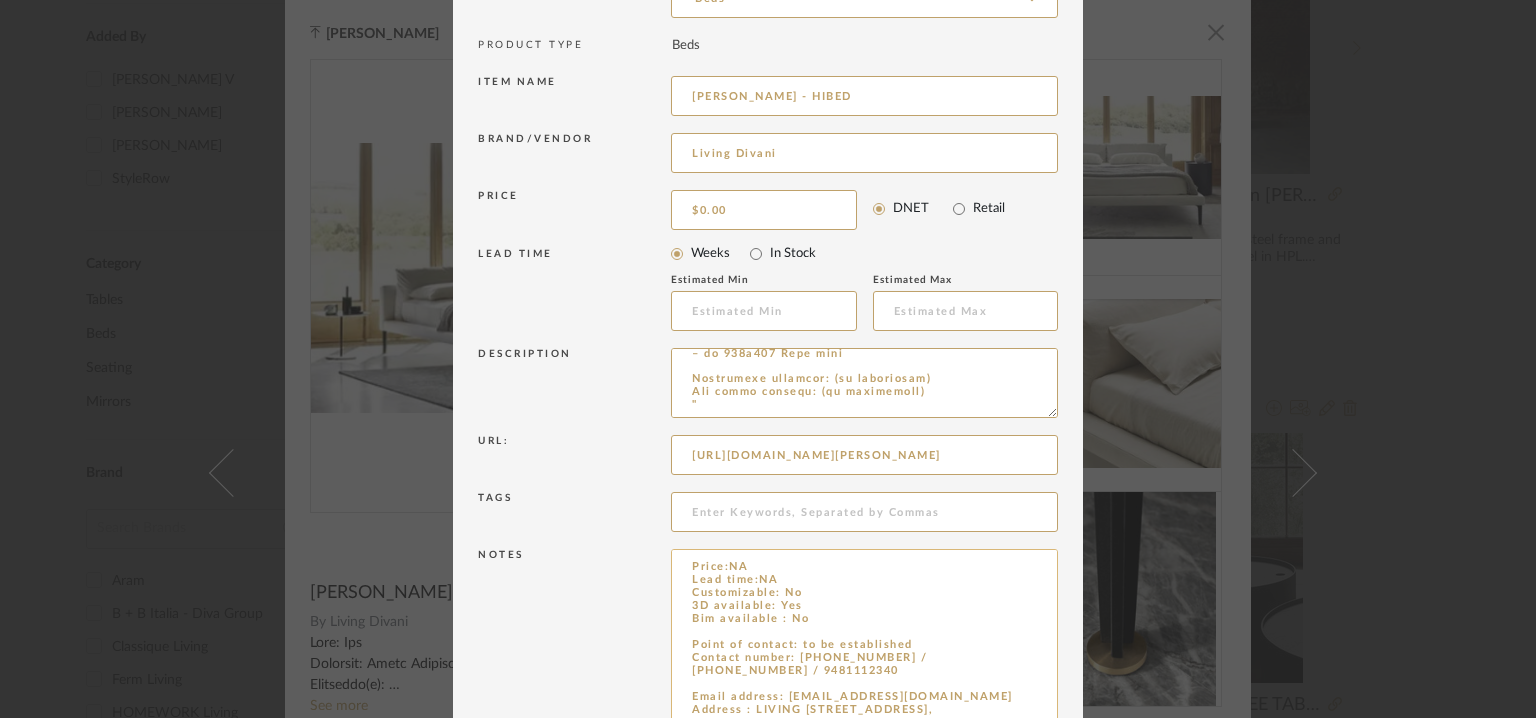 click on "Price:NA
Lead time:NA
Customizable: No
3D available: Yes
Bim available : No
Point of contact: to be established
Contact number: 080-65699990 / 080-25270217 / 9481112340
Email address: info@livingdivani.it
Address : LIVING ART INTERIORS LLP # 87, GROUND FLOOR, CENTRUM BUILDING, INFANTRY ROAD, BANGALORE – 560001,
additional contact information ;
Point of contact: to be established
Contact number:
T. +39 031 630954
F. +39 031 632590
Email address: info@livingdivani.it
Address: Strada del Cavolto 22040 — Anzano del Parco (CO)
Additional contact information:" at bounding box center [864, 665] 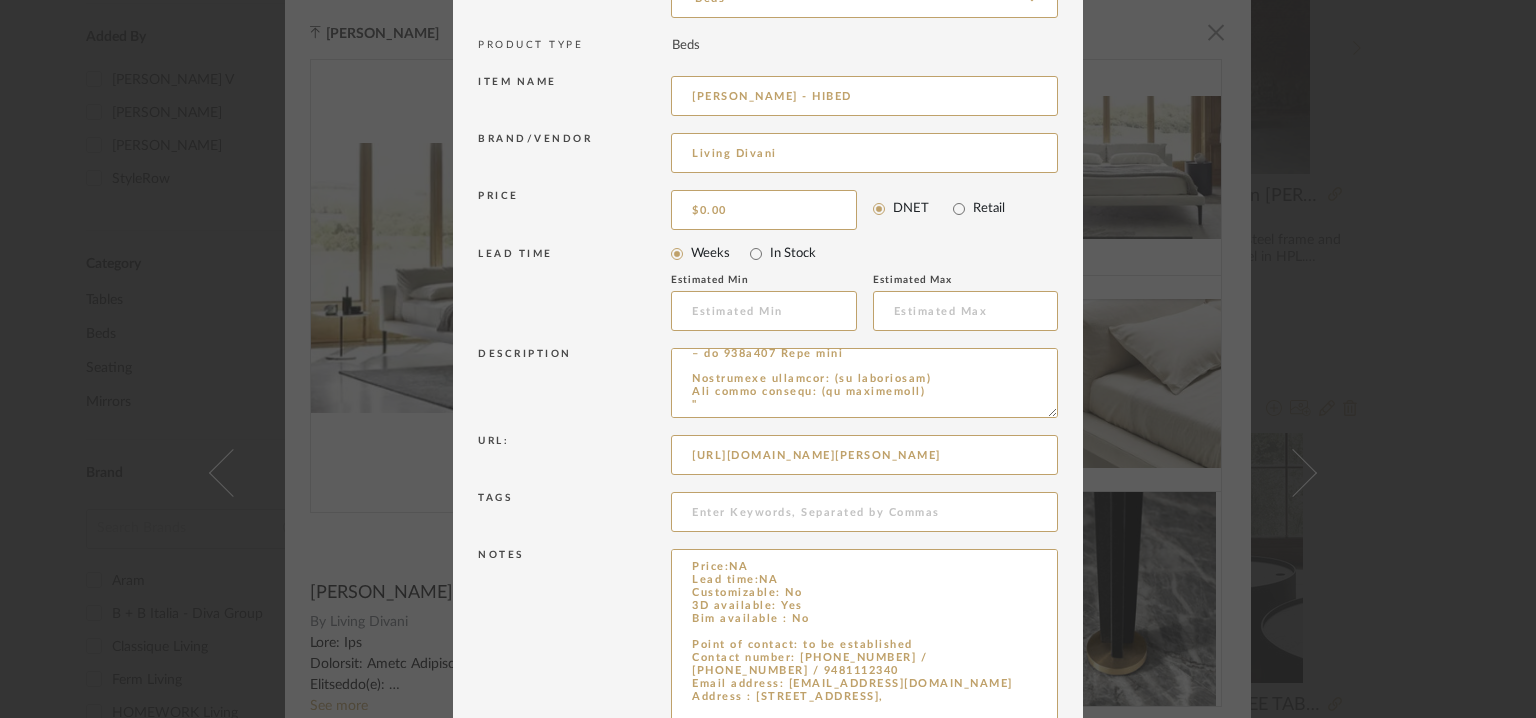 scroll, scrollTop: 356, scrollLeft: 0, axis: vertical 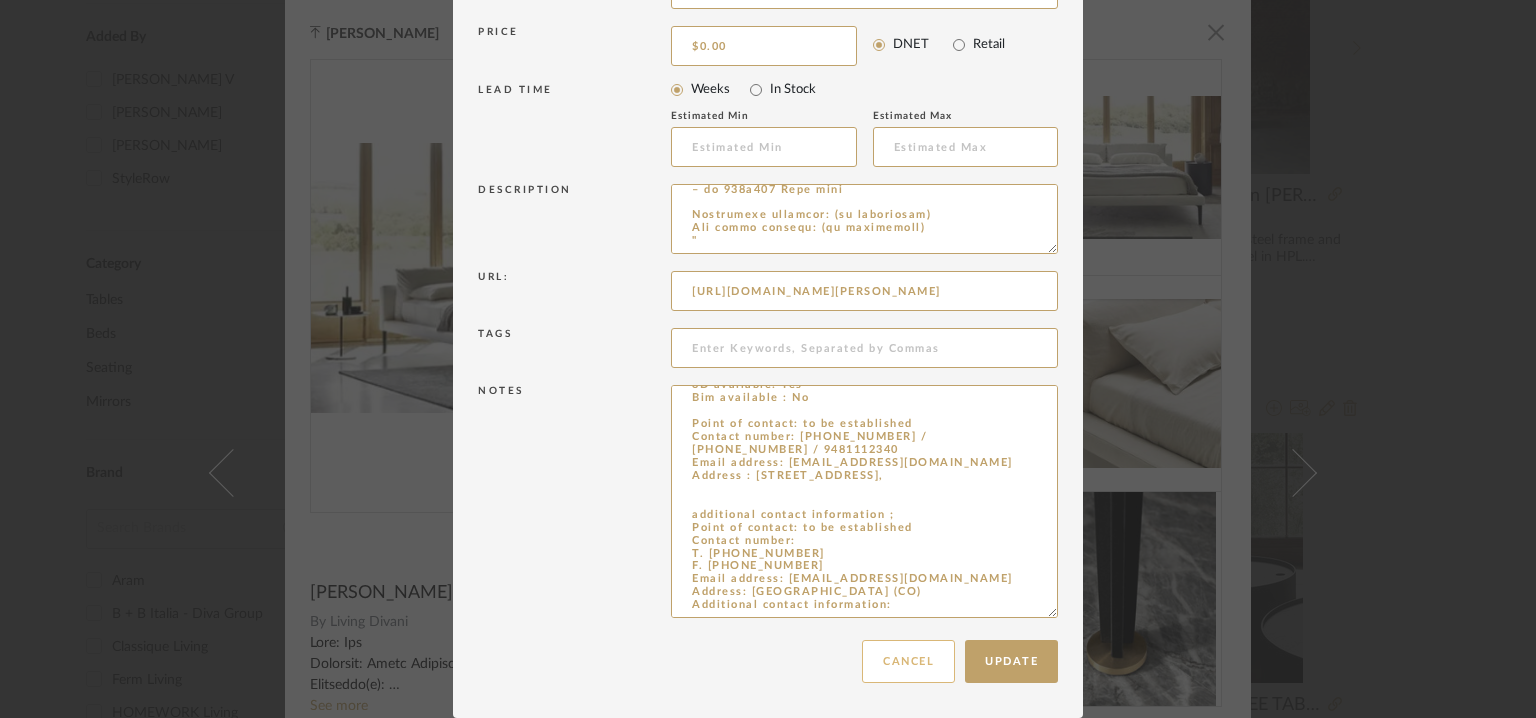 drag, startPoint x: 688, startPoint y: 565, endPoint x: 891, endPoint y: 654, distance: 221.65288 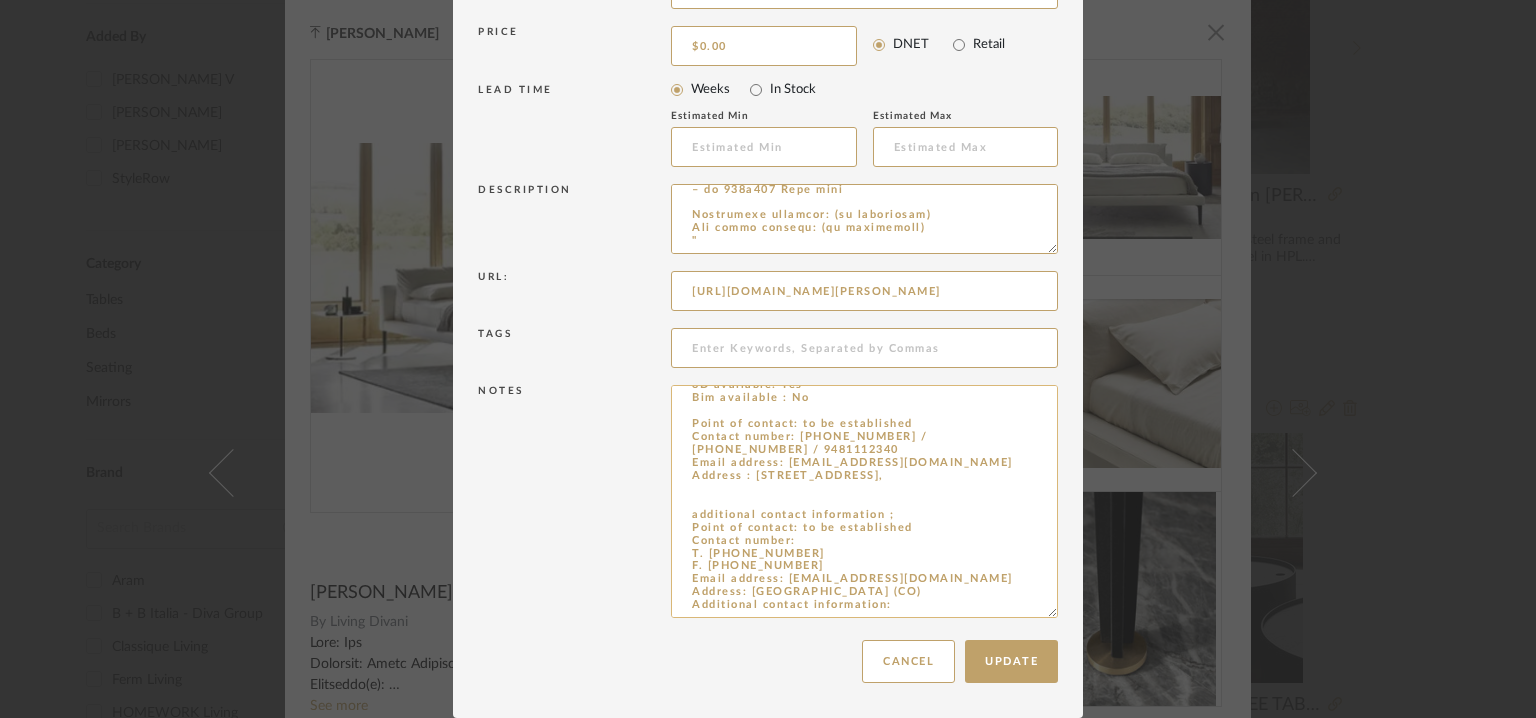 drag, startPoint x: 853, startPoint y: 577, endPoint x: 904, endPoint y: 606, distance: 58.66856 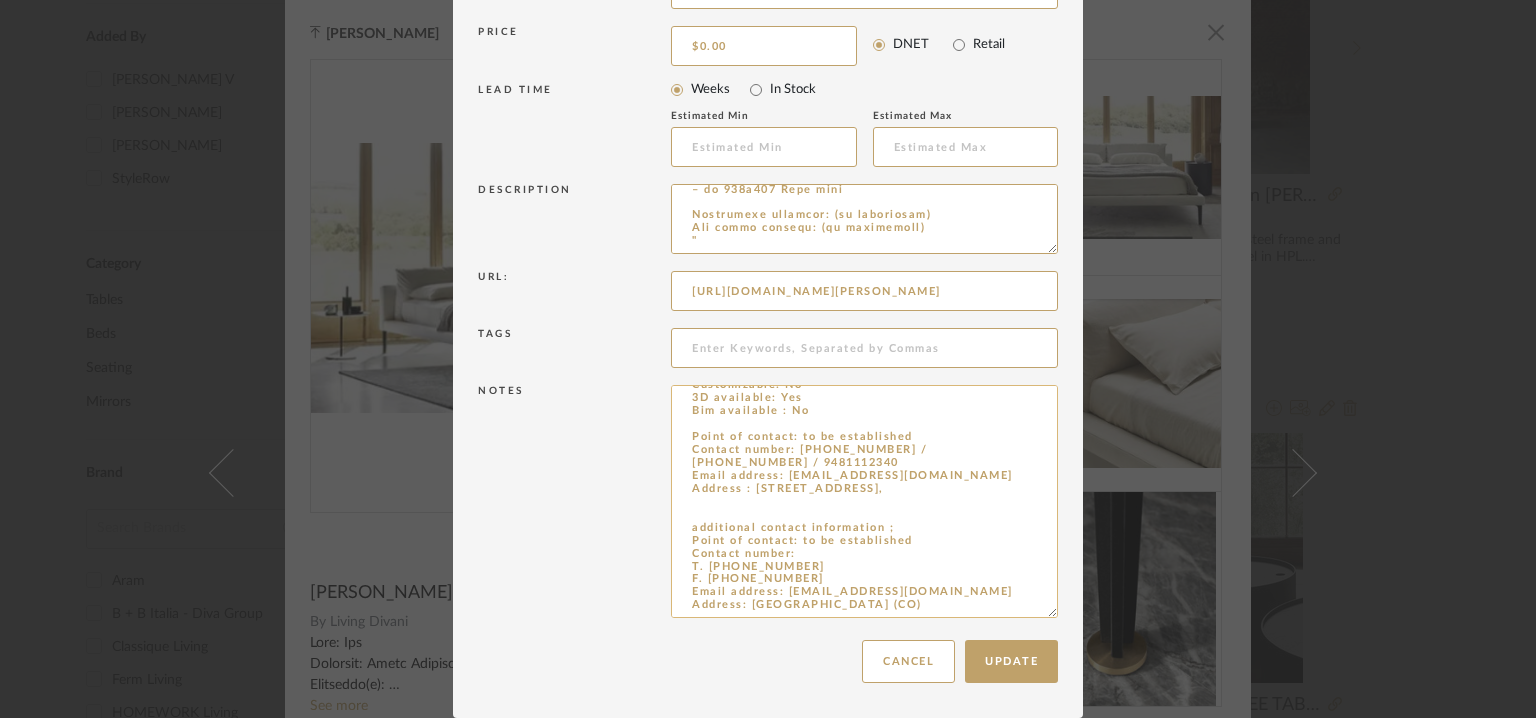 drag, startPoint x: 758, startPoint y: 606, endPoint x: 741, endPoint y: 598, distance: 18.788294 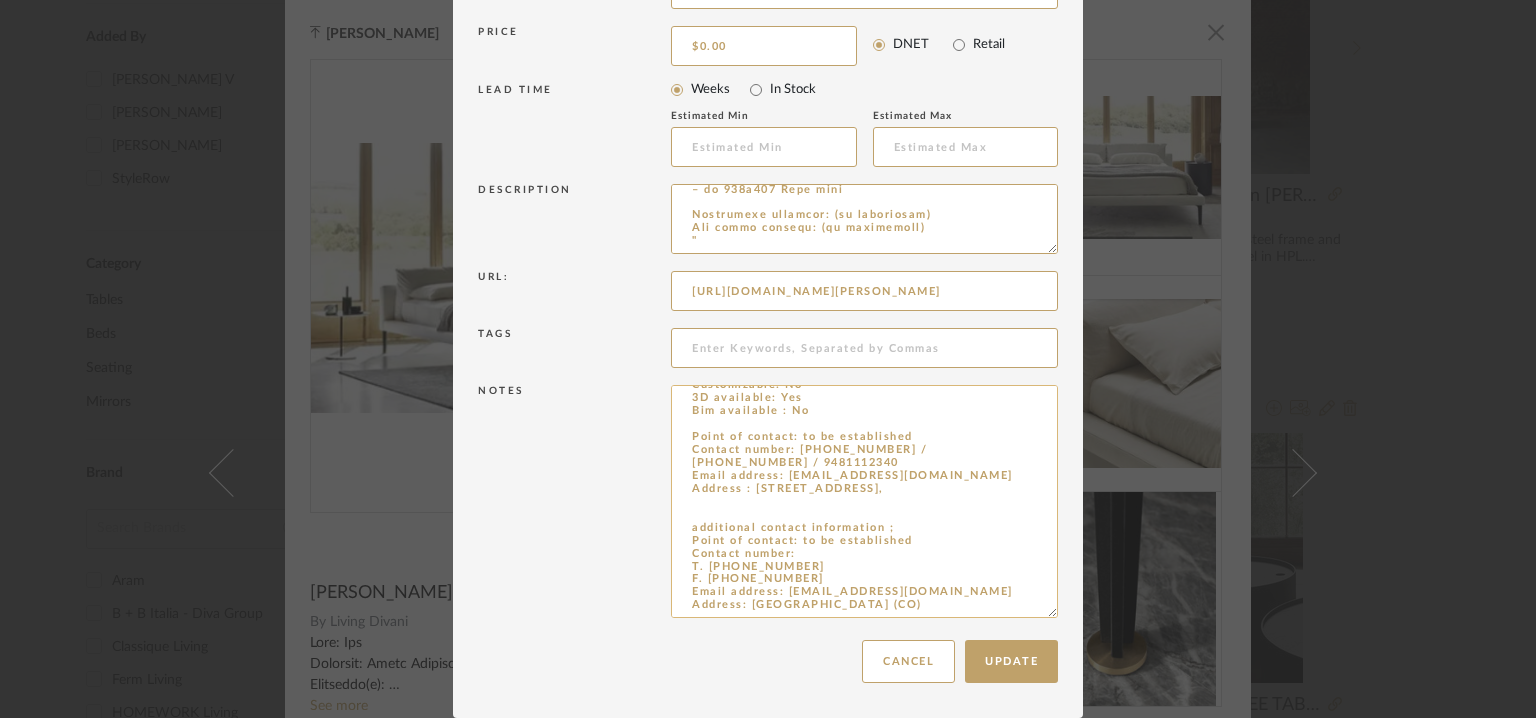 click on "Price:NA
Lead time:NA
Customizable: No
3D available: Yes
Bim available : No
Point of contact: to be established
Contact number: 080-65699990 / 080-25270217 / 9481112340
Email address: info@livingdivani.it
Address : LIVING ART INTERIORS LLP # 87, GROUND FLOOR, CENTRUM BUILDING, INFANTRY ROAD, BANGALORE – 560001,
additional contact information ;
Point of contact: to be established
Contact number:
T. +39 031 630954
F. +39 031 632590
Email address: info@livingdivani.it
Address: Strada del Cavolto 22040 — Anzano del Parco (CO)" at bounding box center (864, 501) 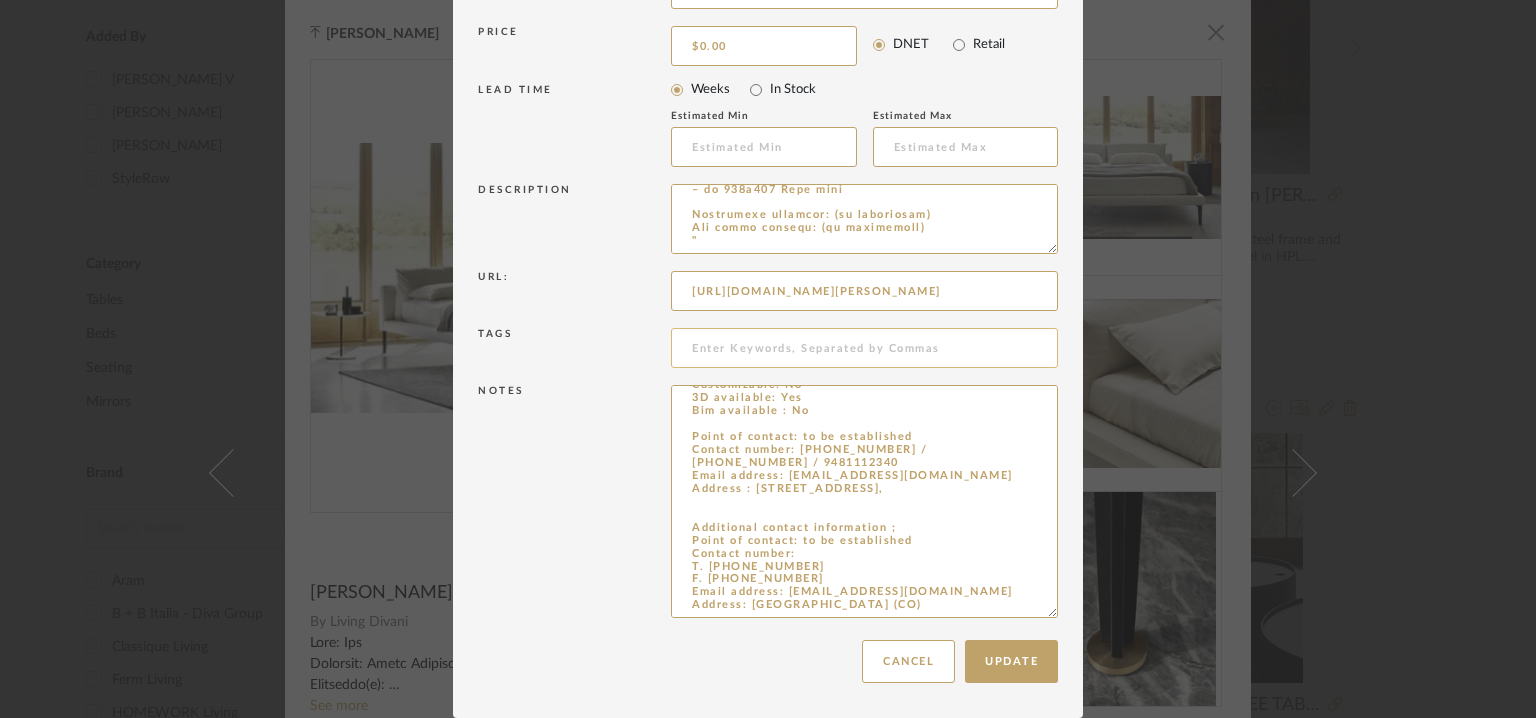 scroll, scrollTop: 0, scrollLeft: 0, axis: both 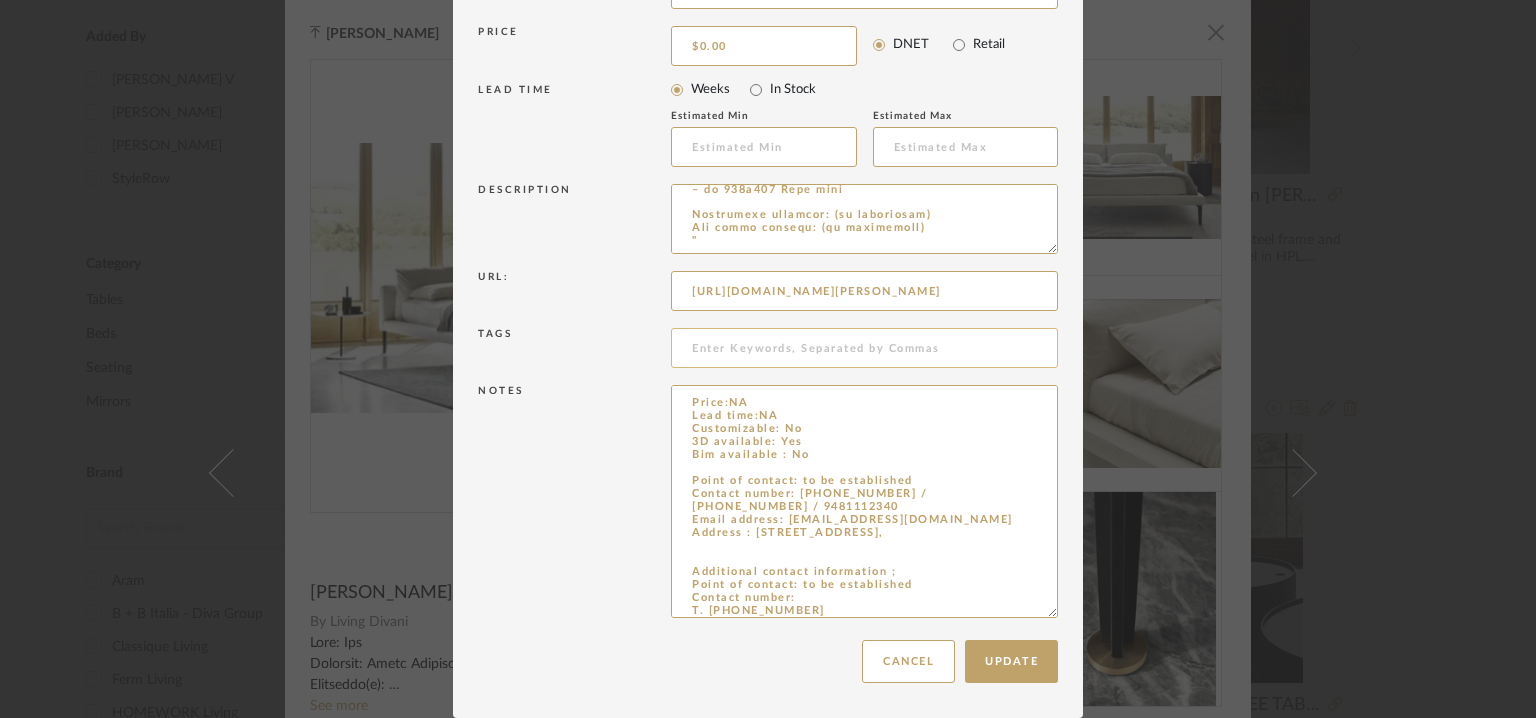 drag, startPoint x: 755, startPoint y: 588, endPoint x: 688, endPoint y: 338, distance: 258.82233 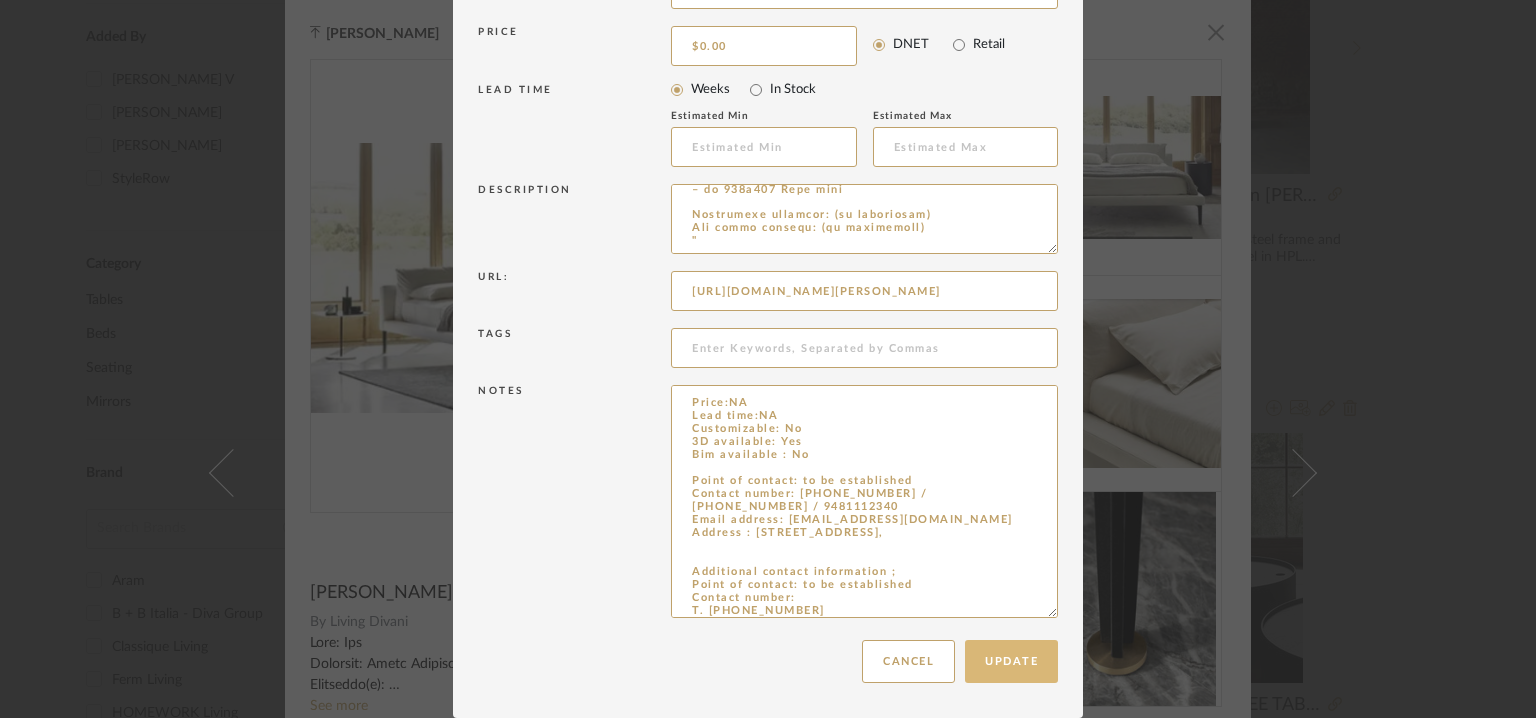 type on "Price:NA
Lead time:NA
Customizable: No
3D available: Yes
Bim available : No
Point of contact: to be established
Contact number: [PHONE_NUMBER] / [PHONE_NUMBER] / 9481112340
Email address: [EMAIL_ADDRESS][DOMAIN_NAME]
Address : [STREET_ADDRESS],
Additional contact information ;
Point of contact: to be established
Contact number:
T. [PHONE_NUMBER]
F. [PHONE_NUMBER]
Email address: [EMAIL_ADDRESS][DOMAIN_NAME]
Address: [GEOGRAPHIC_DATA] (CO)" 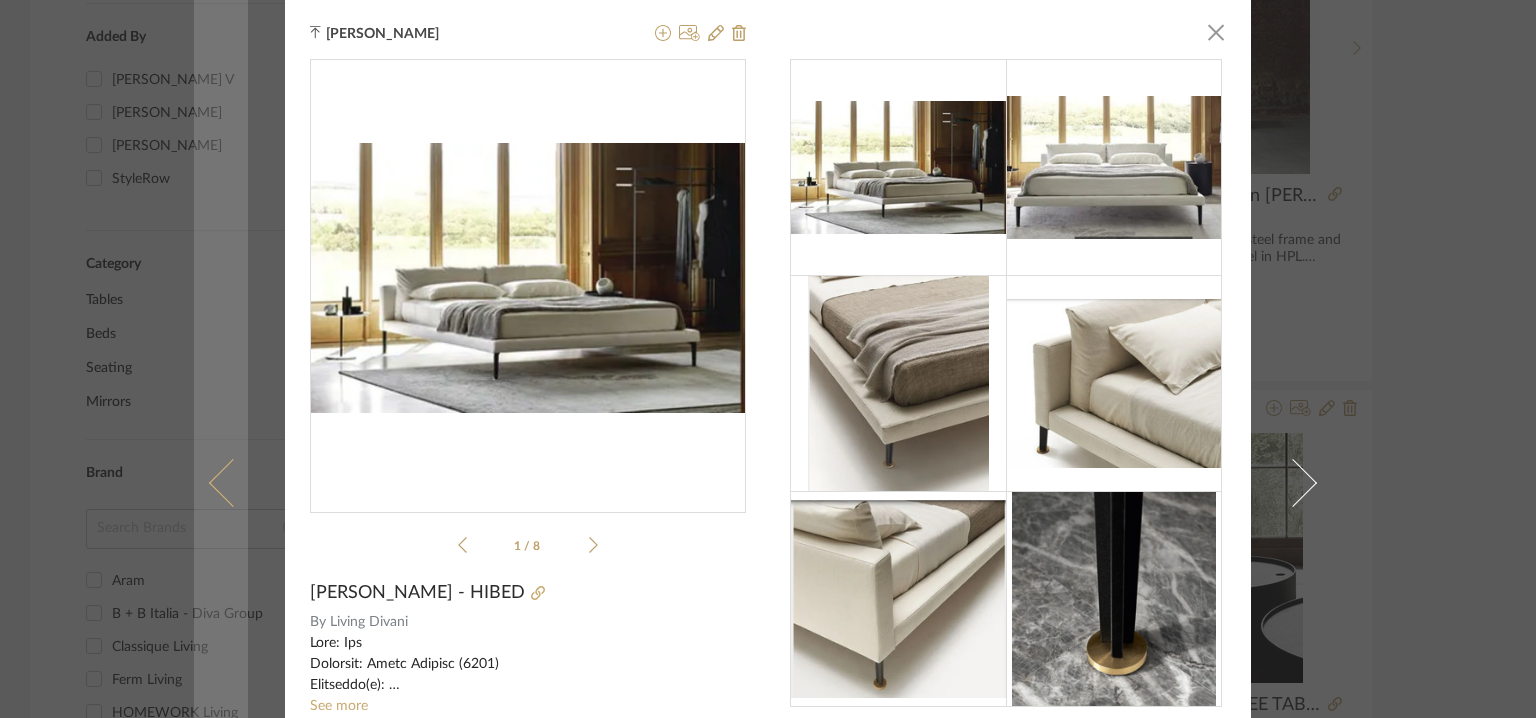 click at bounding box center [233, 483] 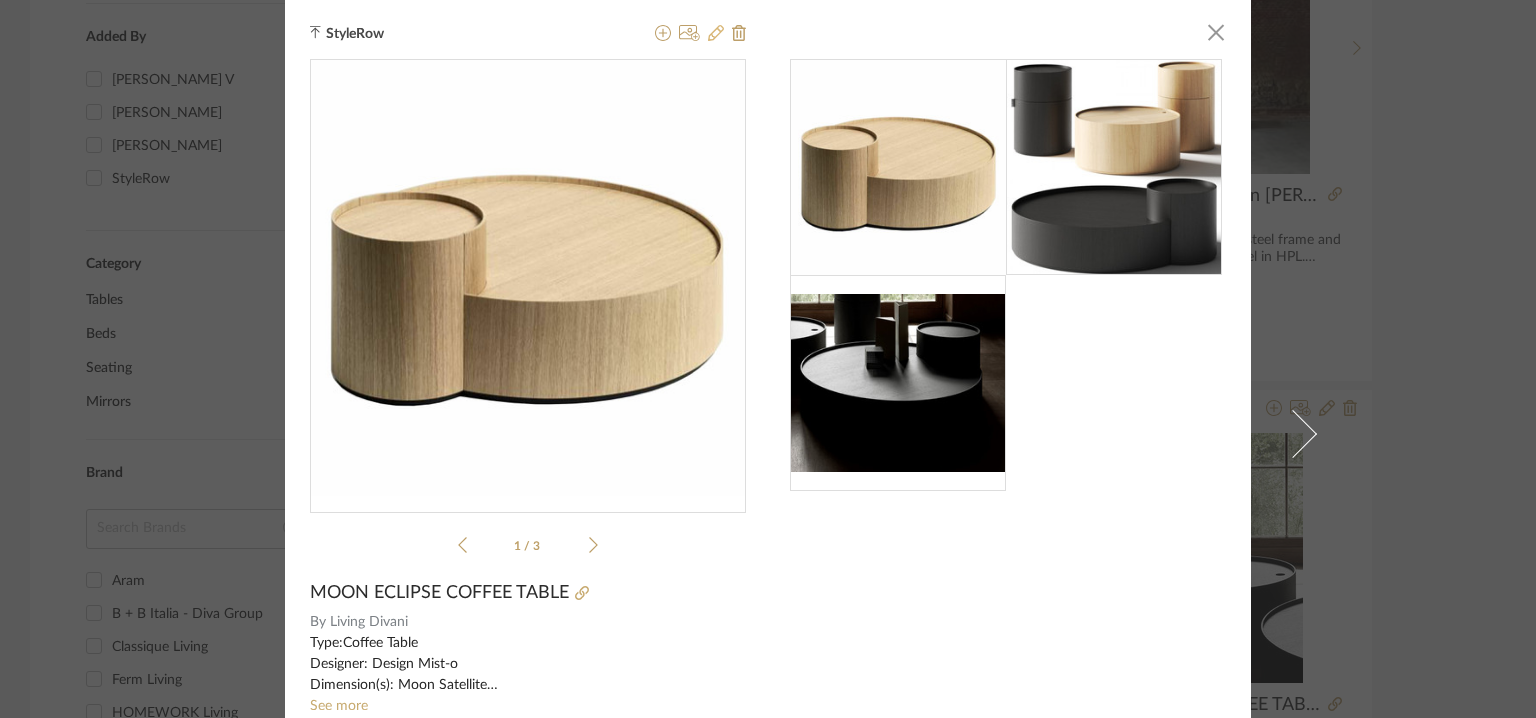 click 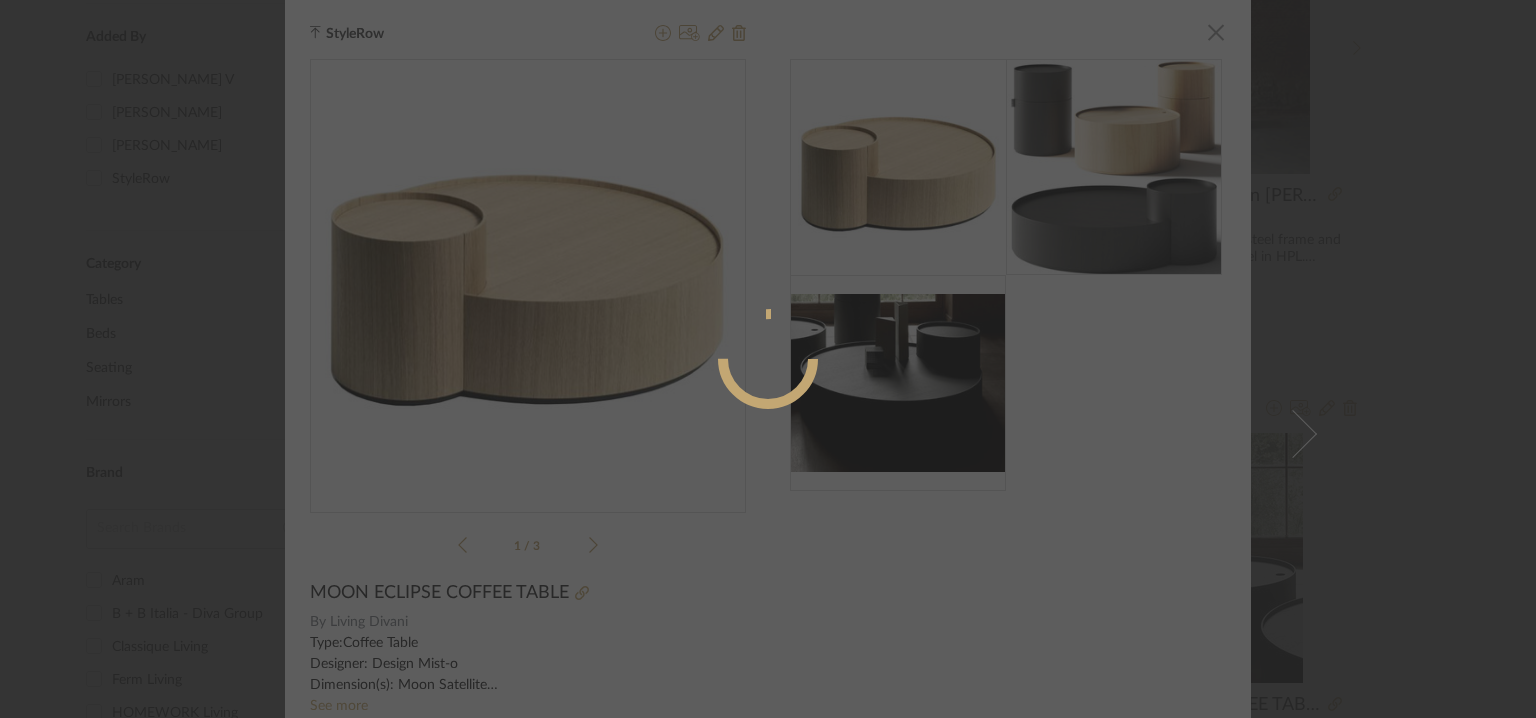 radio on "true" 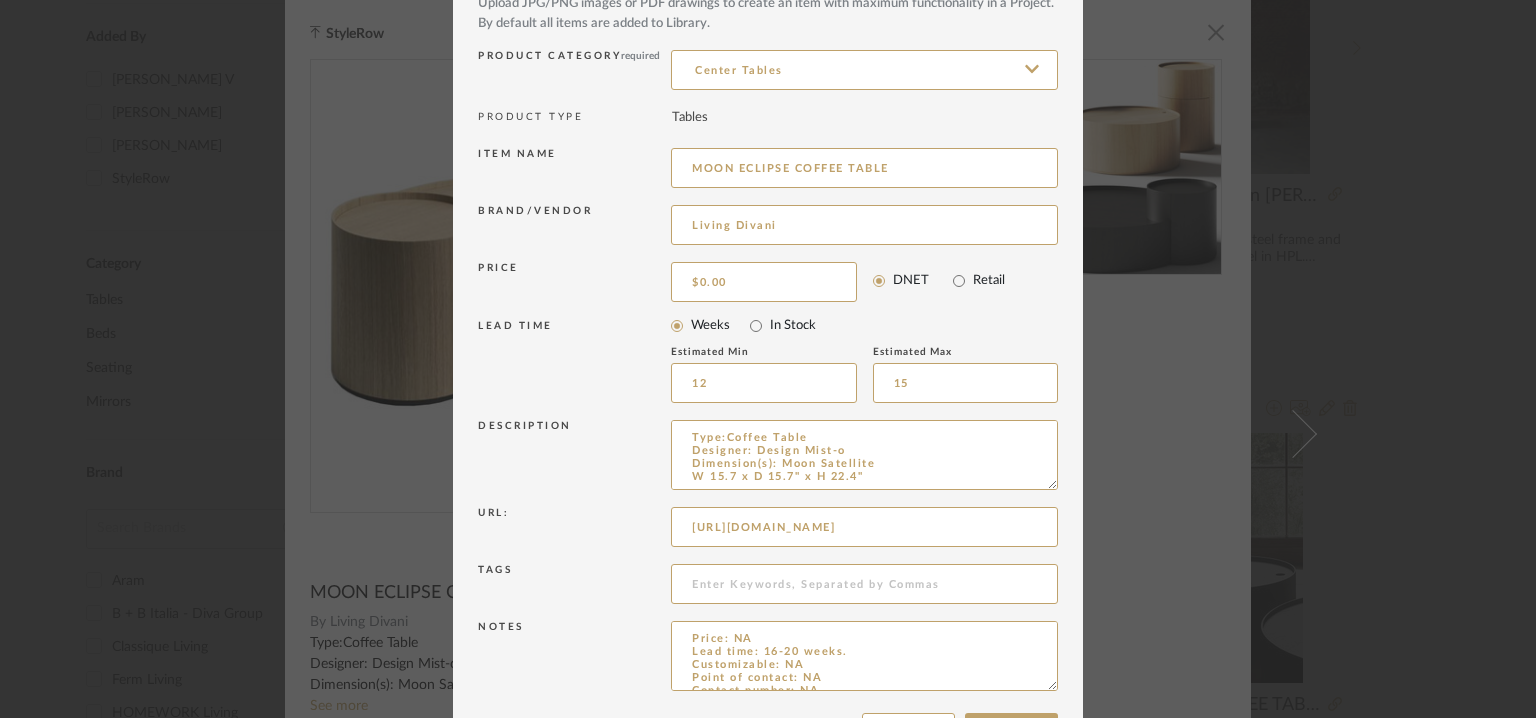 scroll, scrollTop: 192, scrollLeft: 0, axis: vertical 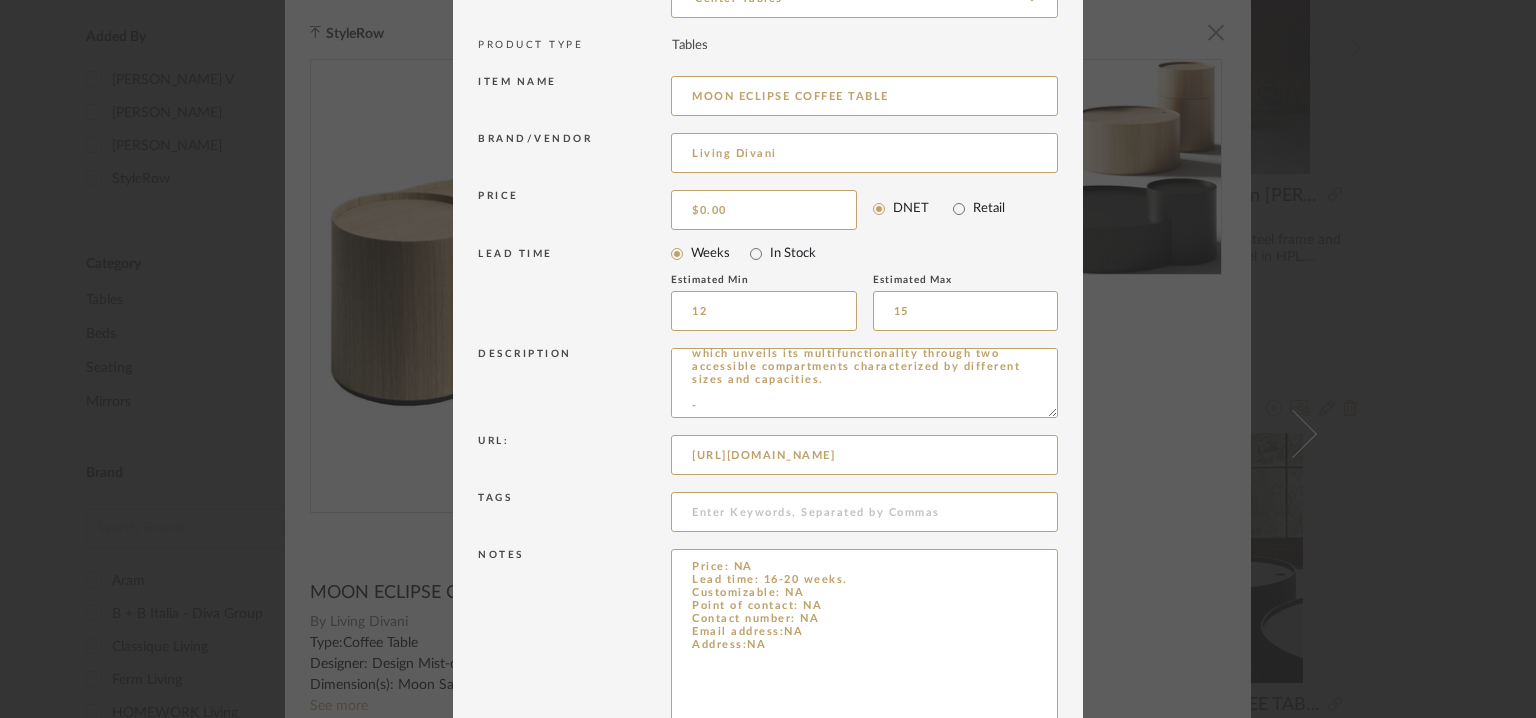drag, startPoint x: 1044, startPoint y: 610, endPoint x: 1057, endPoint y: 776, distance: 166.50826 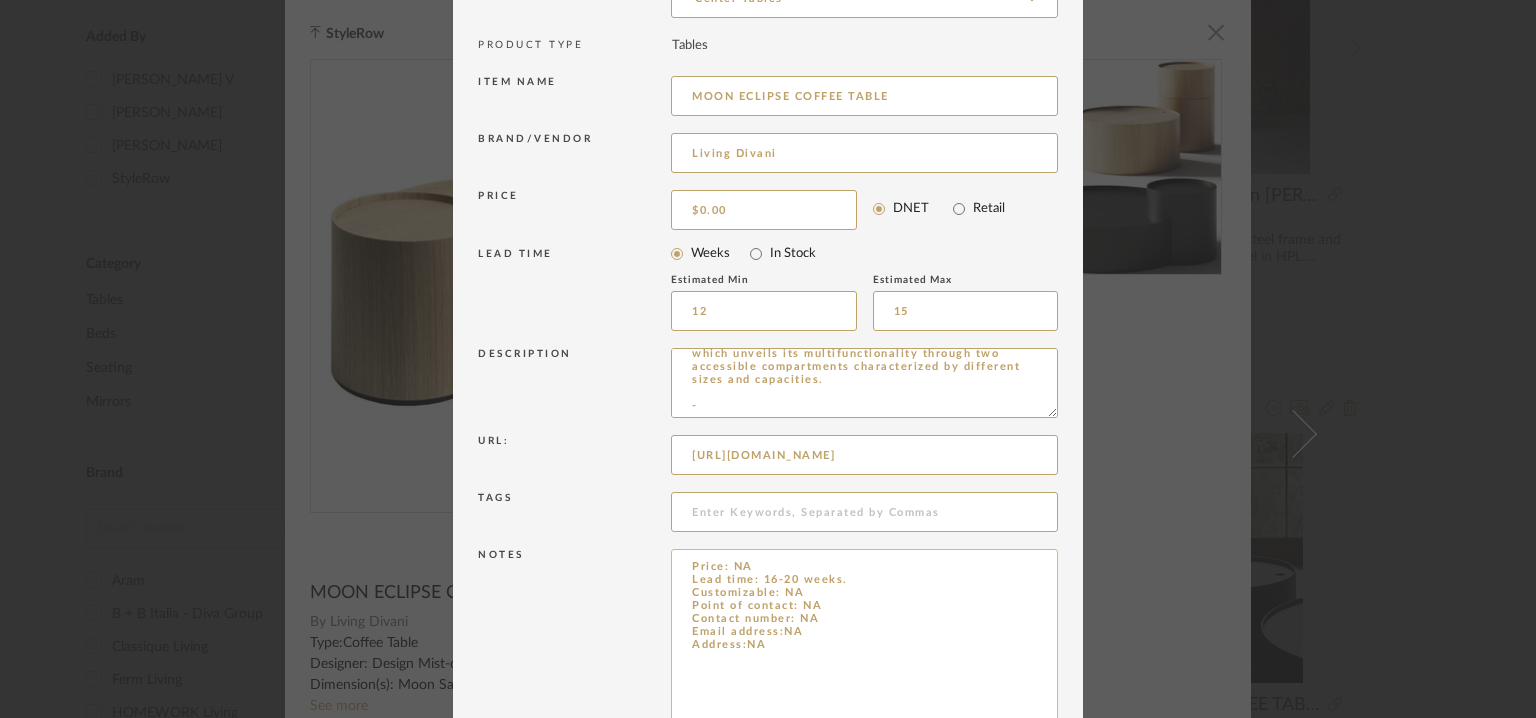drag, startPoint x: 792, startPoint y: 657, endPoint x: 673, endPoint y: 549, distance: 160.70158 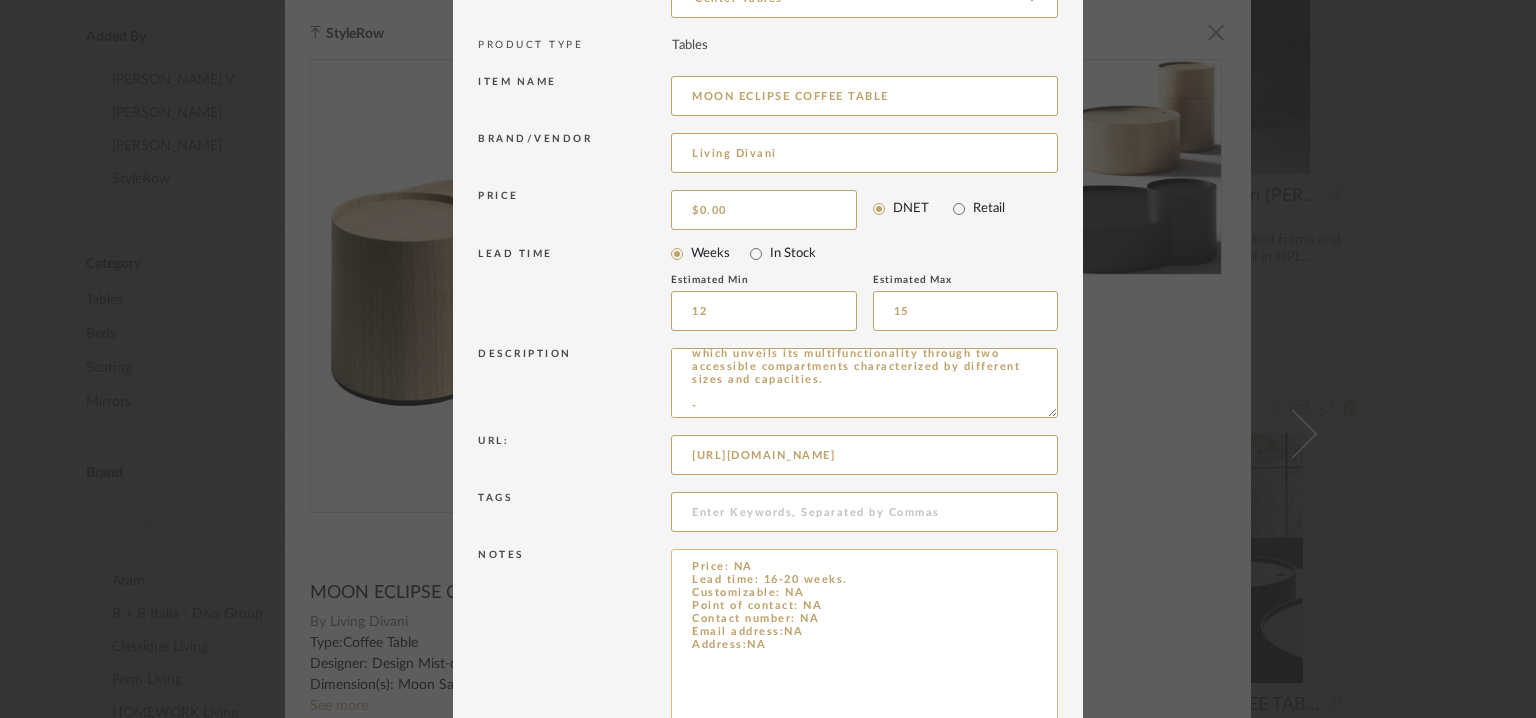 paste on "NA
Lead time:NA
Customizable: No
3D available: Yes
Bim available : No
Point of contact: to be established
Contact number: 080-65699990 / 080-25270217 / 9481112340
Email address: info@livingdivani.it
Address : LIVING ART INTERIORS LLP # 87, GROUND FLOOR, CENTRUM BUILDING, INFANTRY ROAD, BANGALORE – 560001,
Additional contact information ;
Point of contact: to be established
Contact number:
T. +39 031 630954
F. +39 031 632590
Email address: info@livingdivani.it
Address: Strada del Cavolto 22040 — Anzano del Parco (CO)" 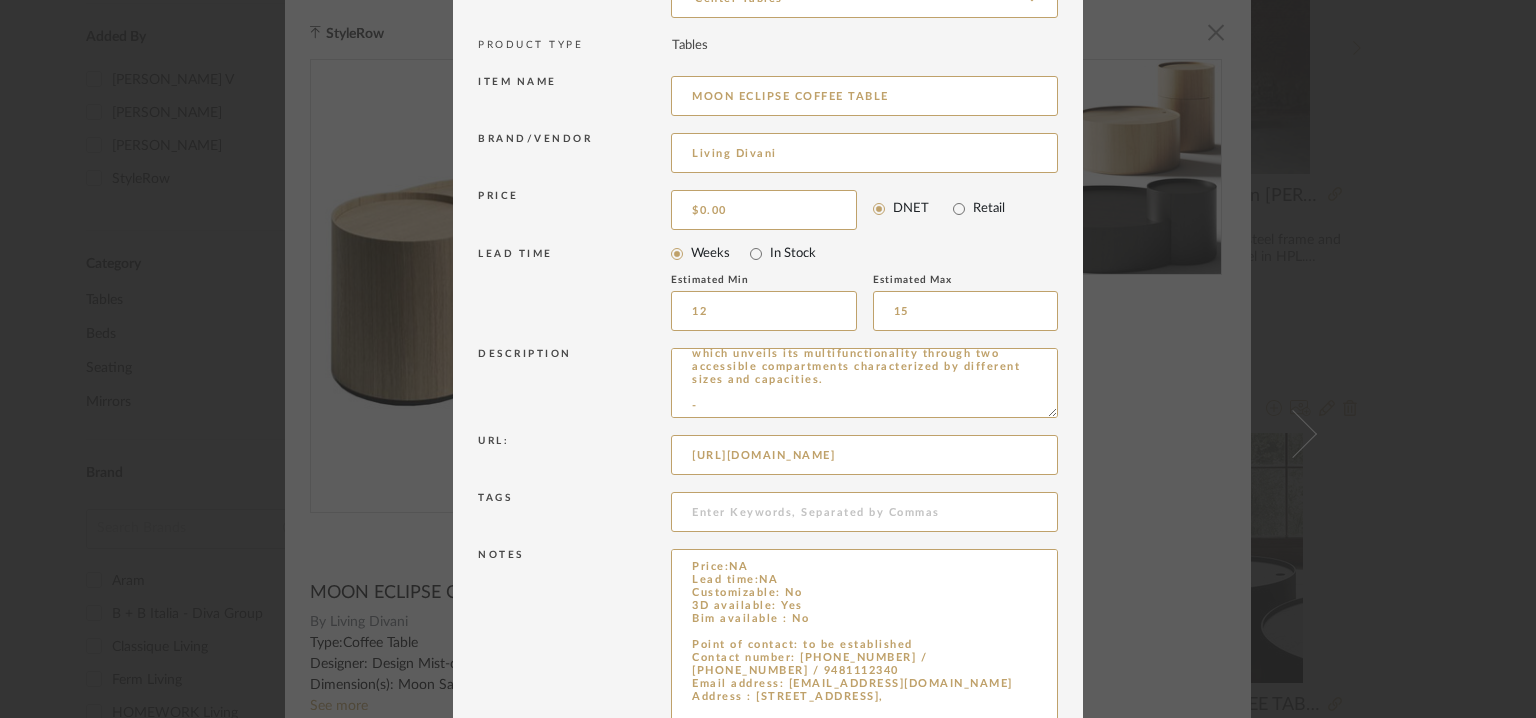 scroll, scrollTop: 88, scrollLeft: 0, axis: vertical 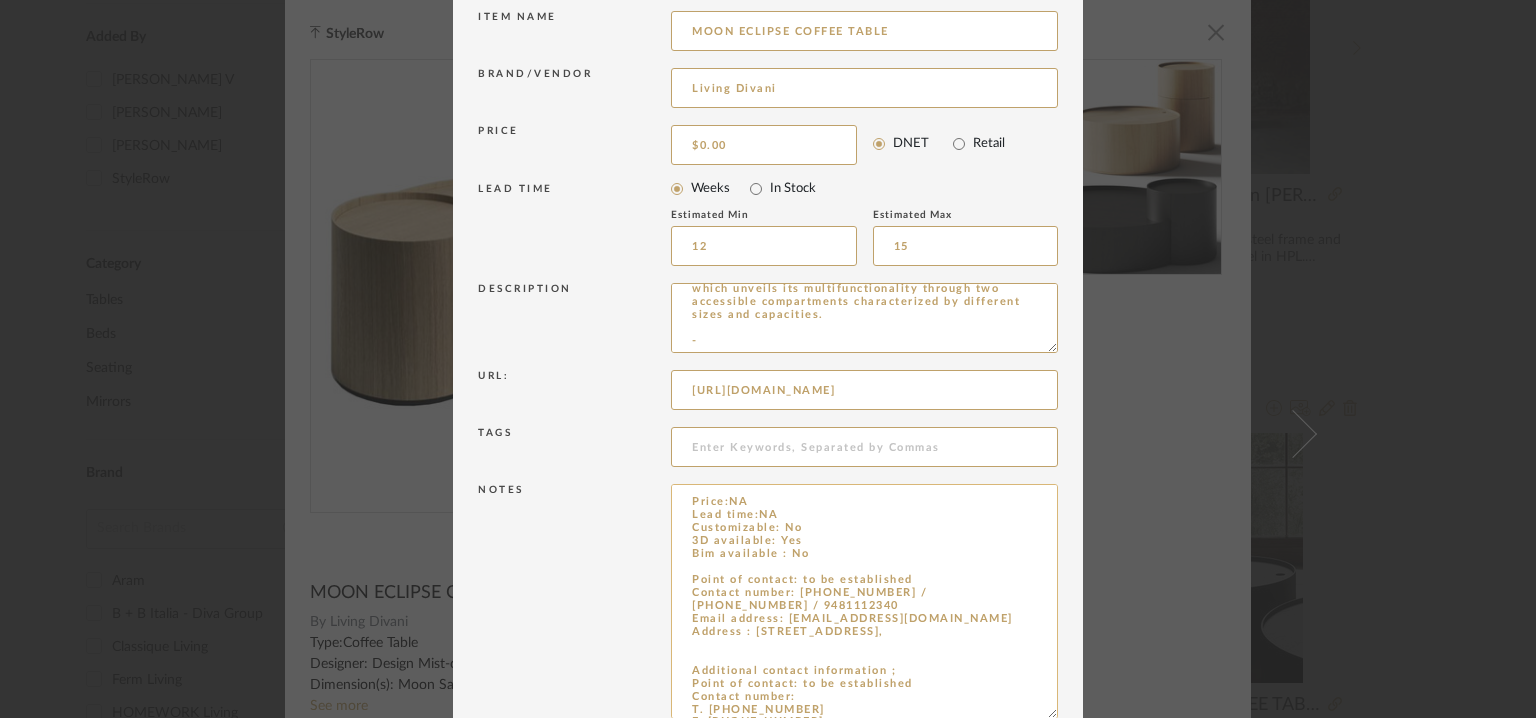 click on "Price:NA
Lead time:NA
Customizable: No
3D available: Yes
Bim available : No
Point of contact: to be established
Contact number: [PHONE_NUMBER] / [PHONE_NUMBER] / 9481112340
Email address: [EMAIL_ADDRESS][DOMAIN_NAME]
Address : [STREET_ADDRESS],
Additional contact information ;
Point of contact: to be established
Contact number:
T. [PHONE_NUMBER]
F. [PHONE_NUMBER]
Email address: [EMAIL_ADDRESS][DOMAIN_NAME]
Address: [GEOGRAPHIC_DATA] (CO)" at bounding box center (864, 601) 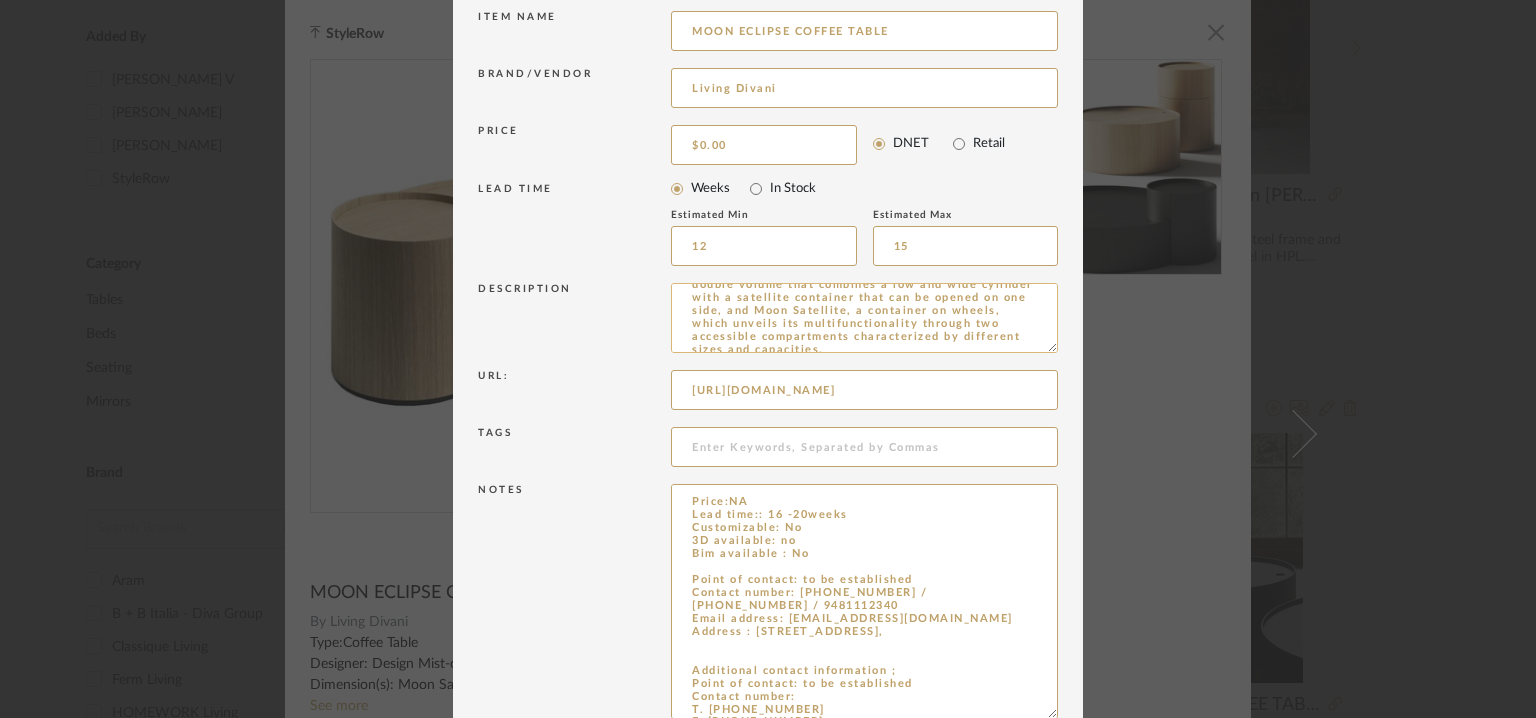 scroll, scrollTop: 0, scrollLeft: 0, axis: both 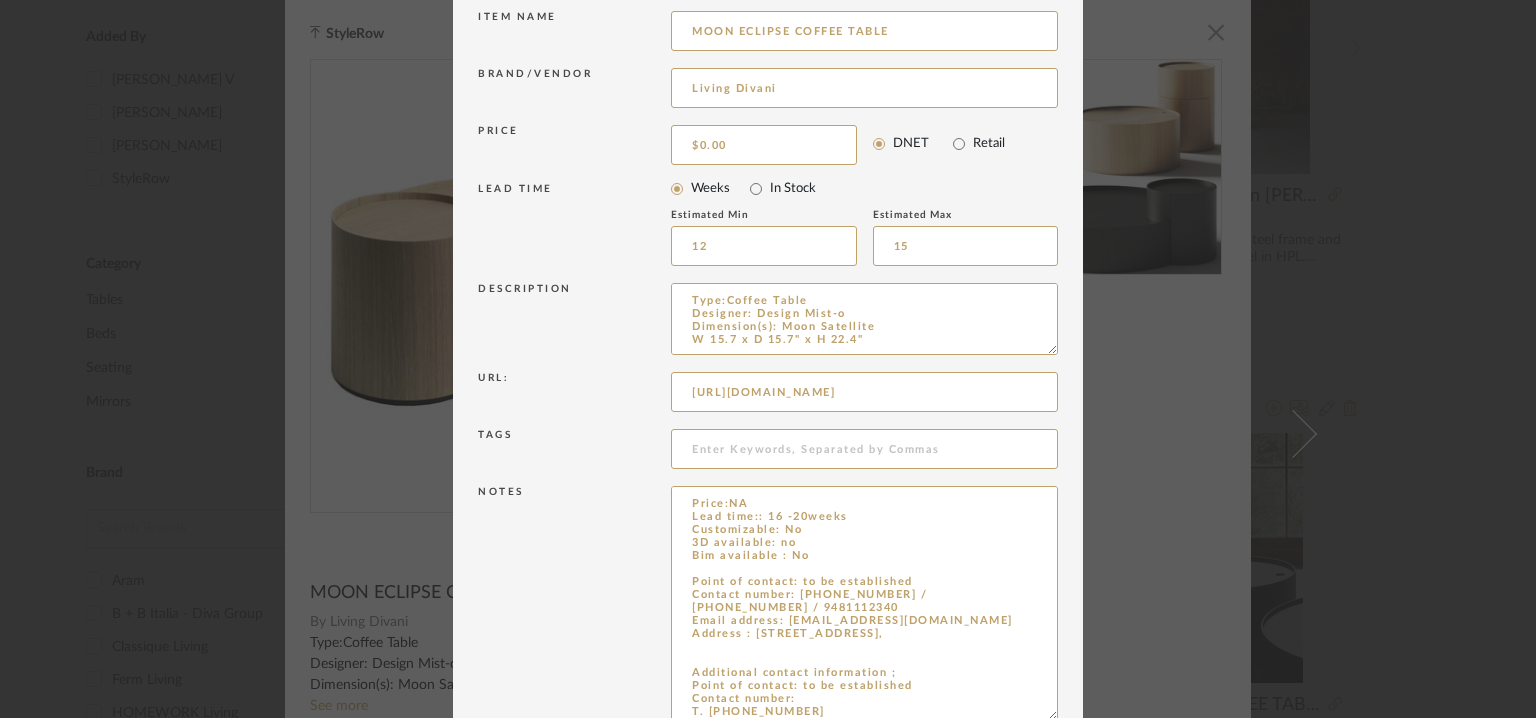drag, startPoint x: 1040, startPoint y: 349, endPoint x: 1066, endPoint y: 776, distance: 427.79083 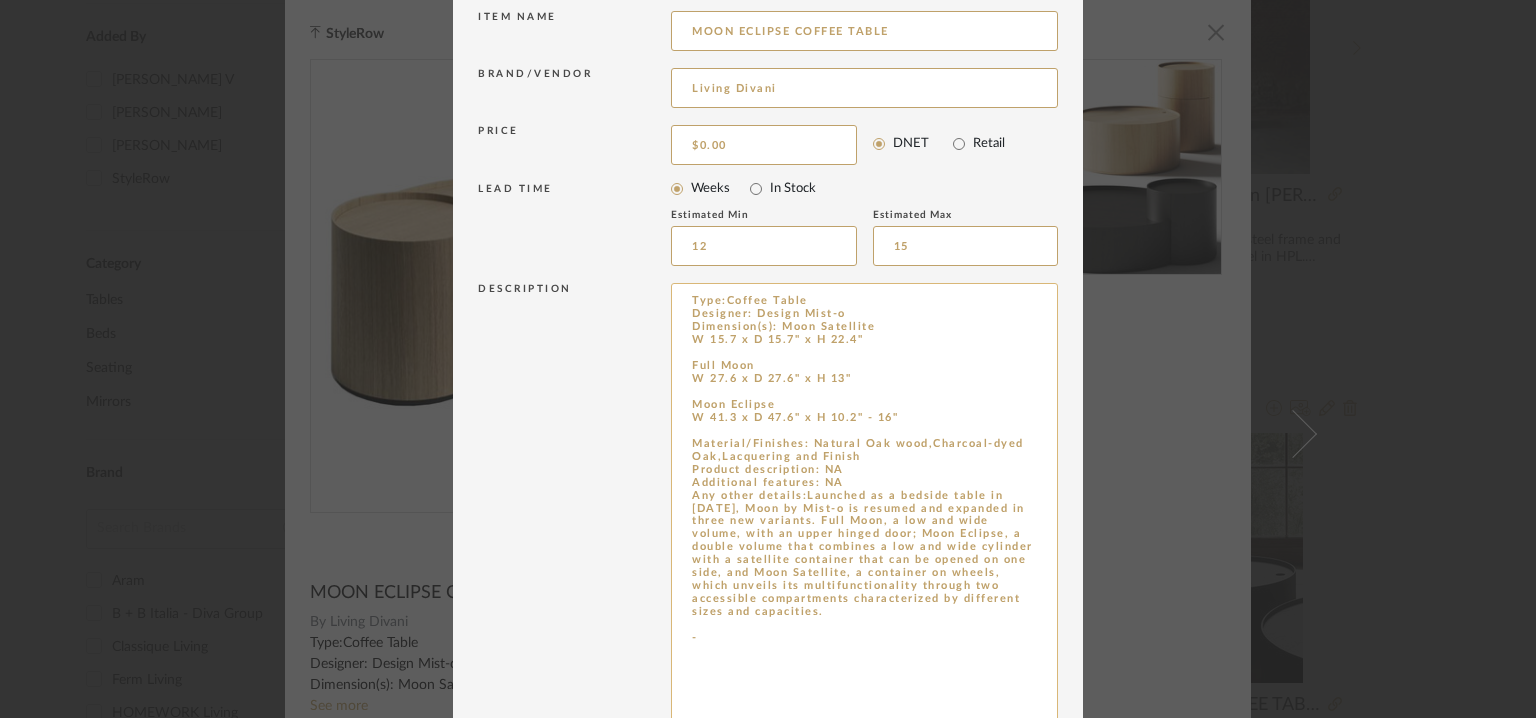 type on "Price:NA
Lead time:: 16 -20weeks
Customizable: No
3D available: no
Bim available : No
Point of contact: to be established
Contact number: 080-65699990 / 080-25270217 / 9481112340
Email address: info@livingdivani.it
Address : LIVING ART INTERIORS LLP # 87, GROUND FLOOR, CENTRUM BUILDING, INFANTRY ROAD, BANGALORE – 560001,
Additional contact information ;
Point of contact: to be established
Contact number:
T. +39 031 630954
F. +39 031 632590
Email address: info@livingdivani.it
Address: Strada del Cavolto 22040 — Anzano del Parco (CO)" 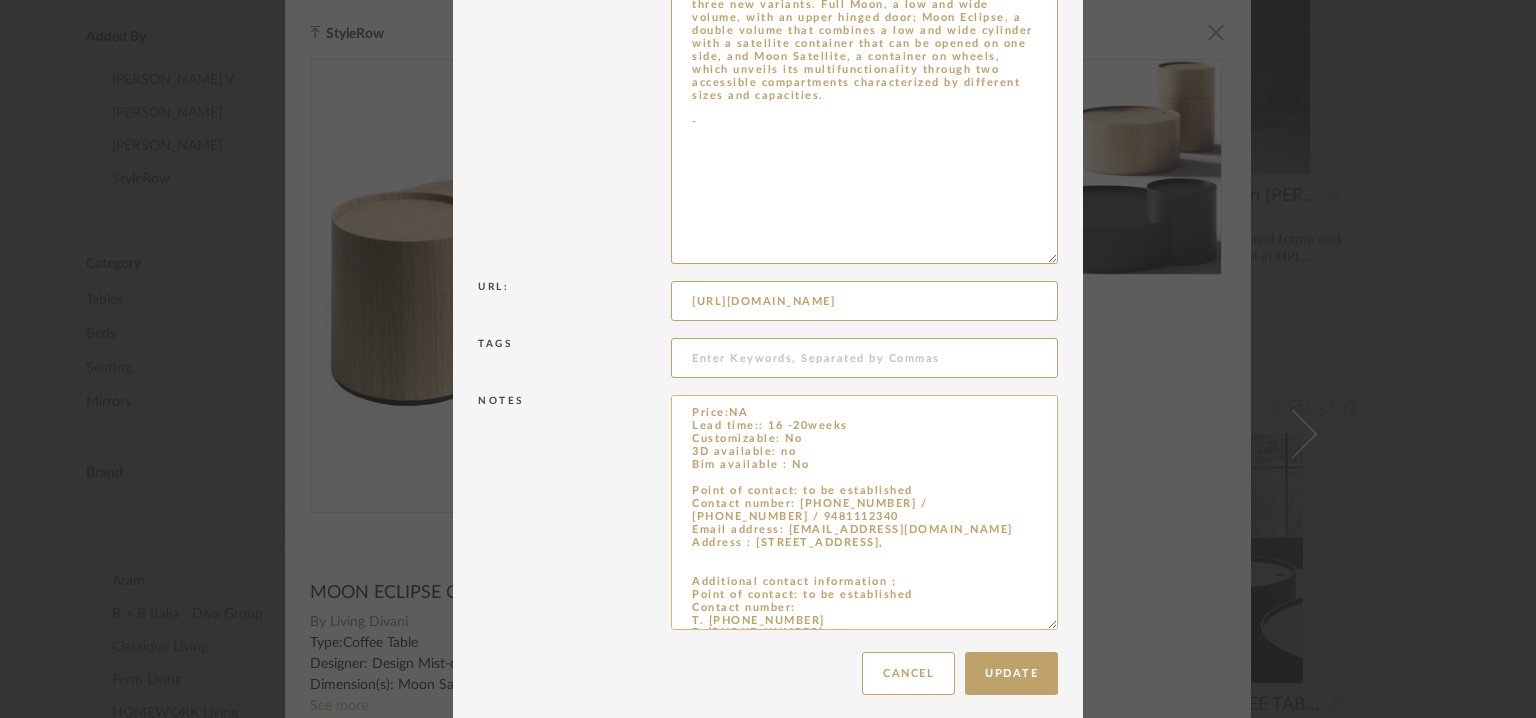scroll, scrollTop: 784, scrollLeft: 0, axis: vertical 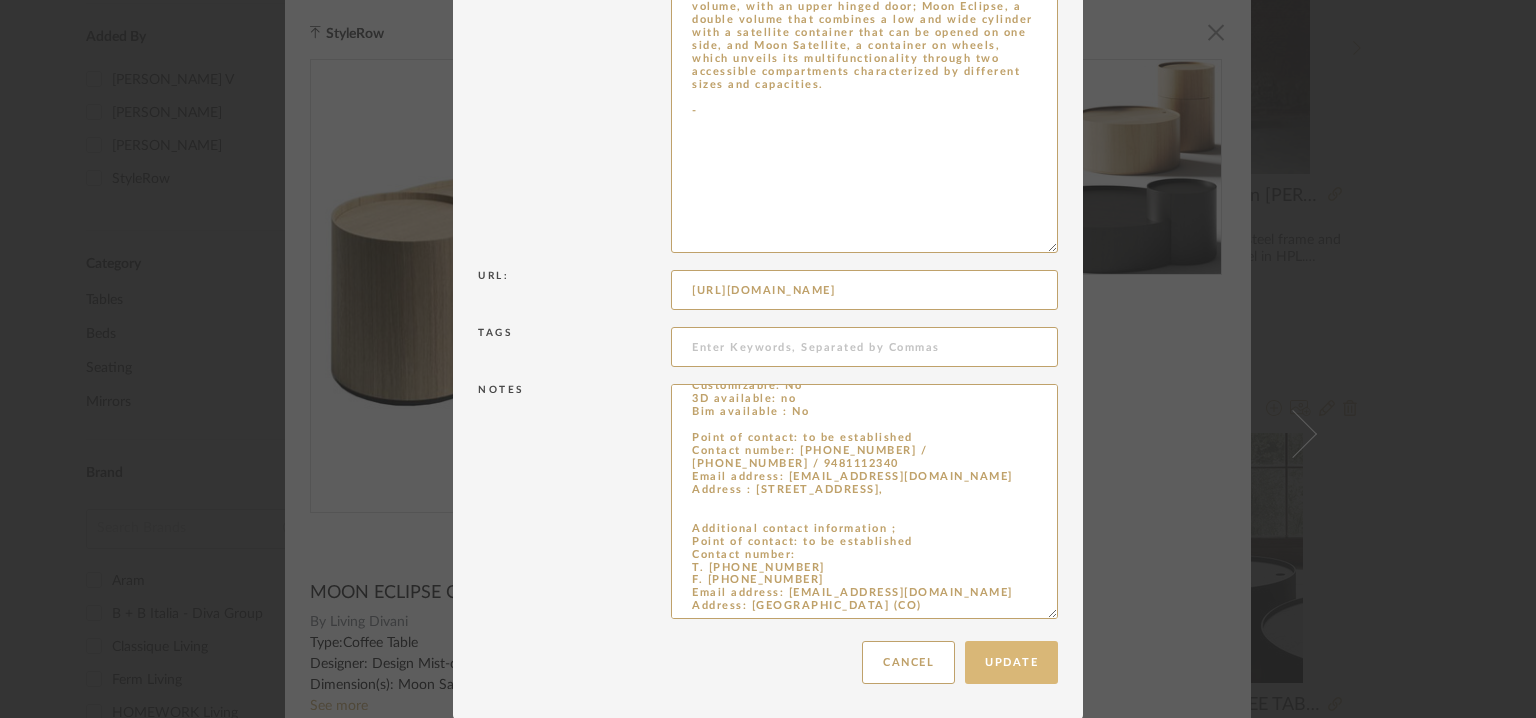 drag, startPoint x: 680, startPoint y: 396, endPoint x: 996, endPoint y: 649, distance: 404.80243 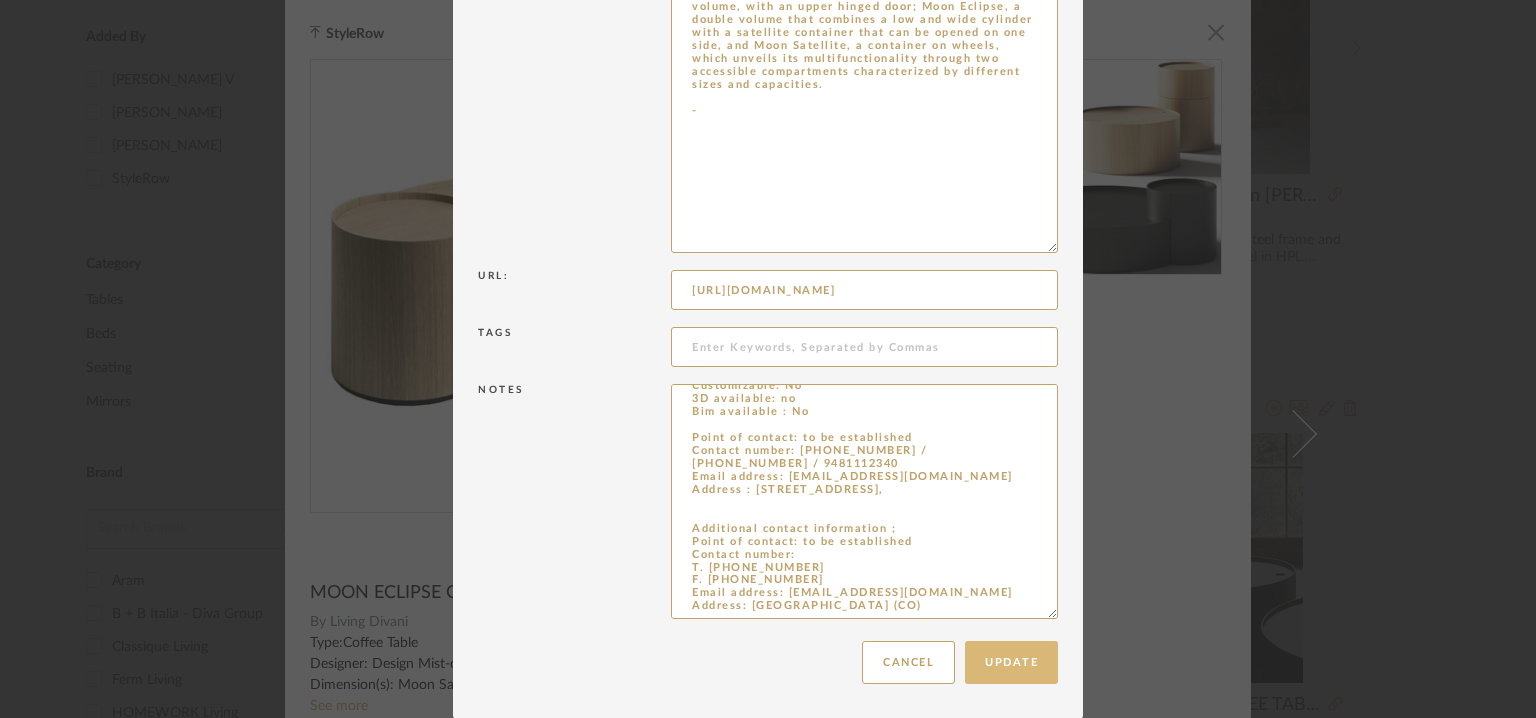 click on "Update" at bounding box center (1011, 662) 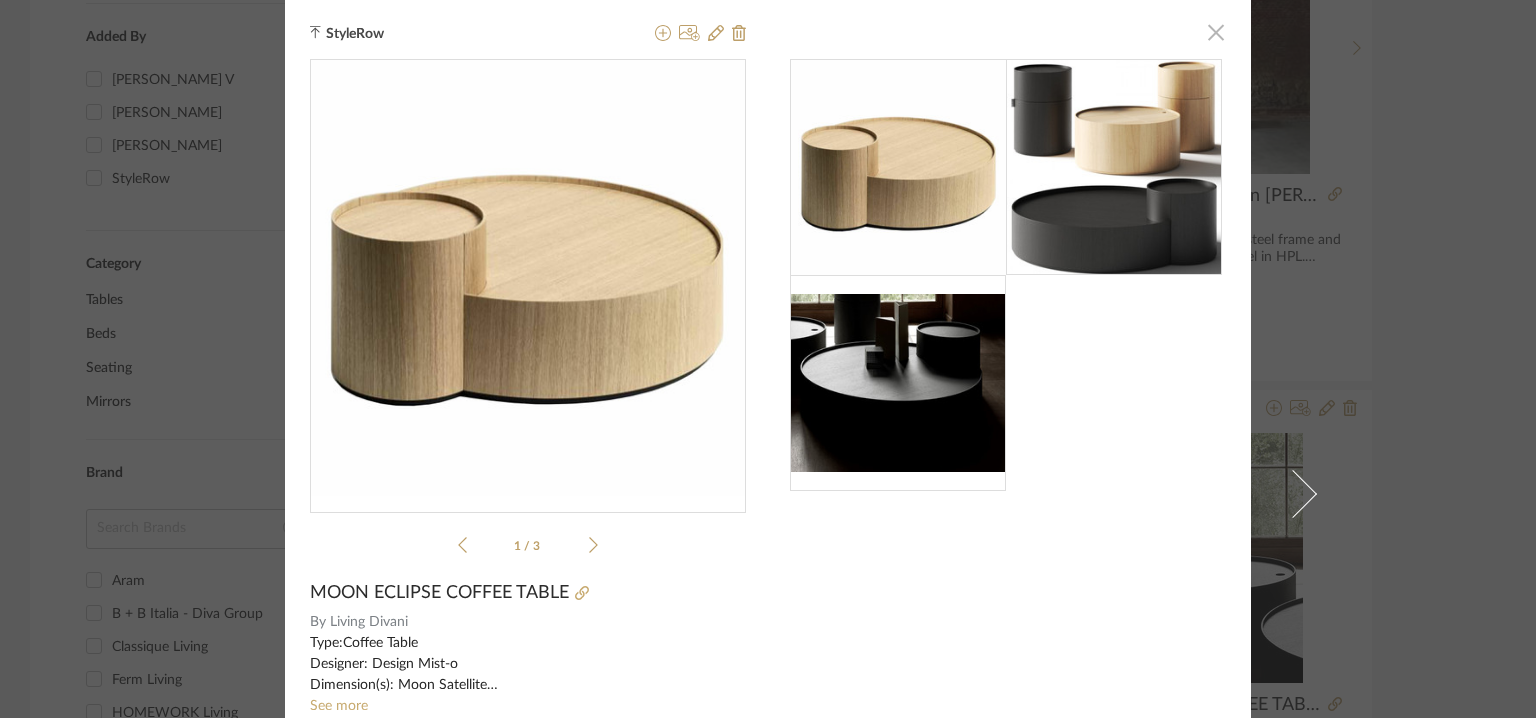 click 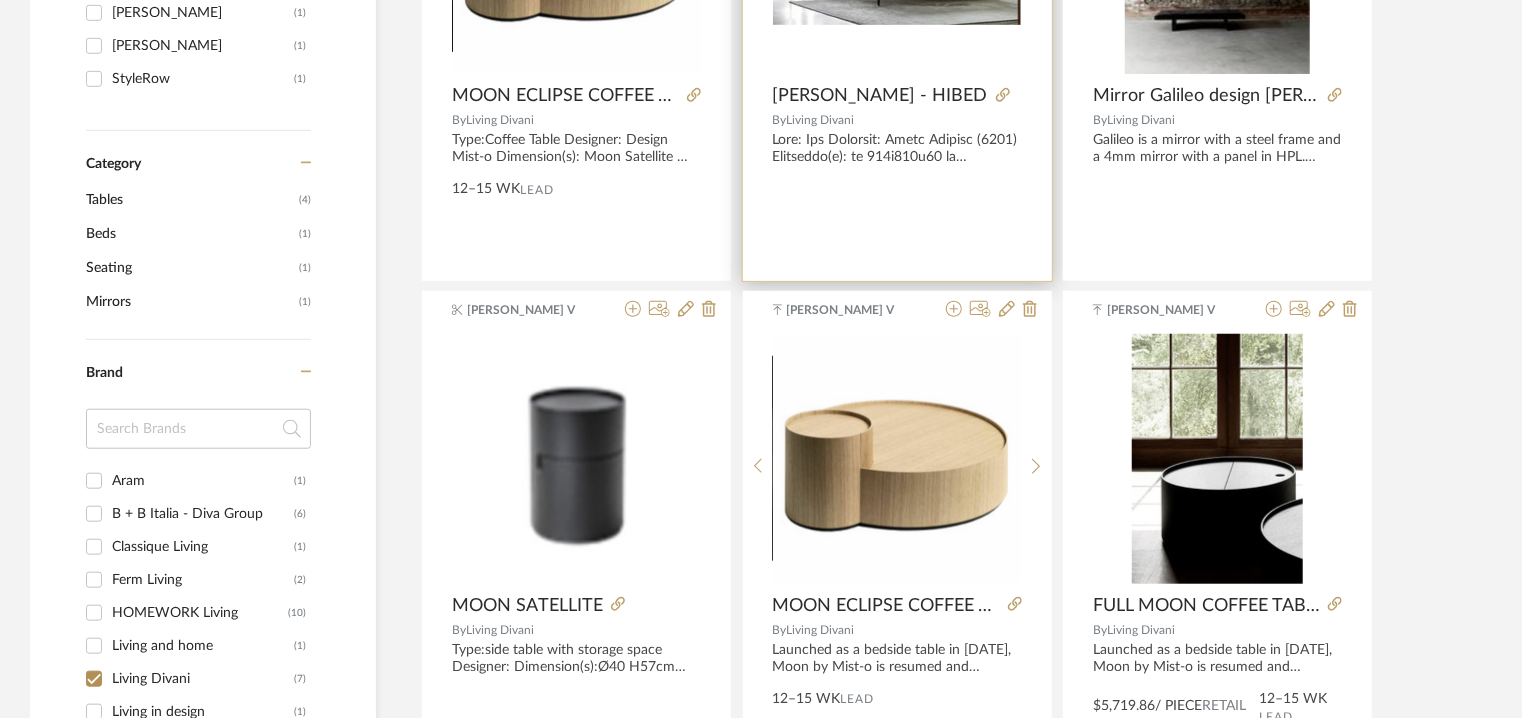 scroll, scrollTop: 762, scrollLeft: 0, axis: vertical 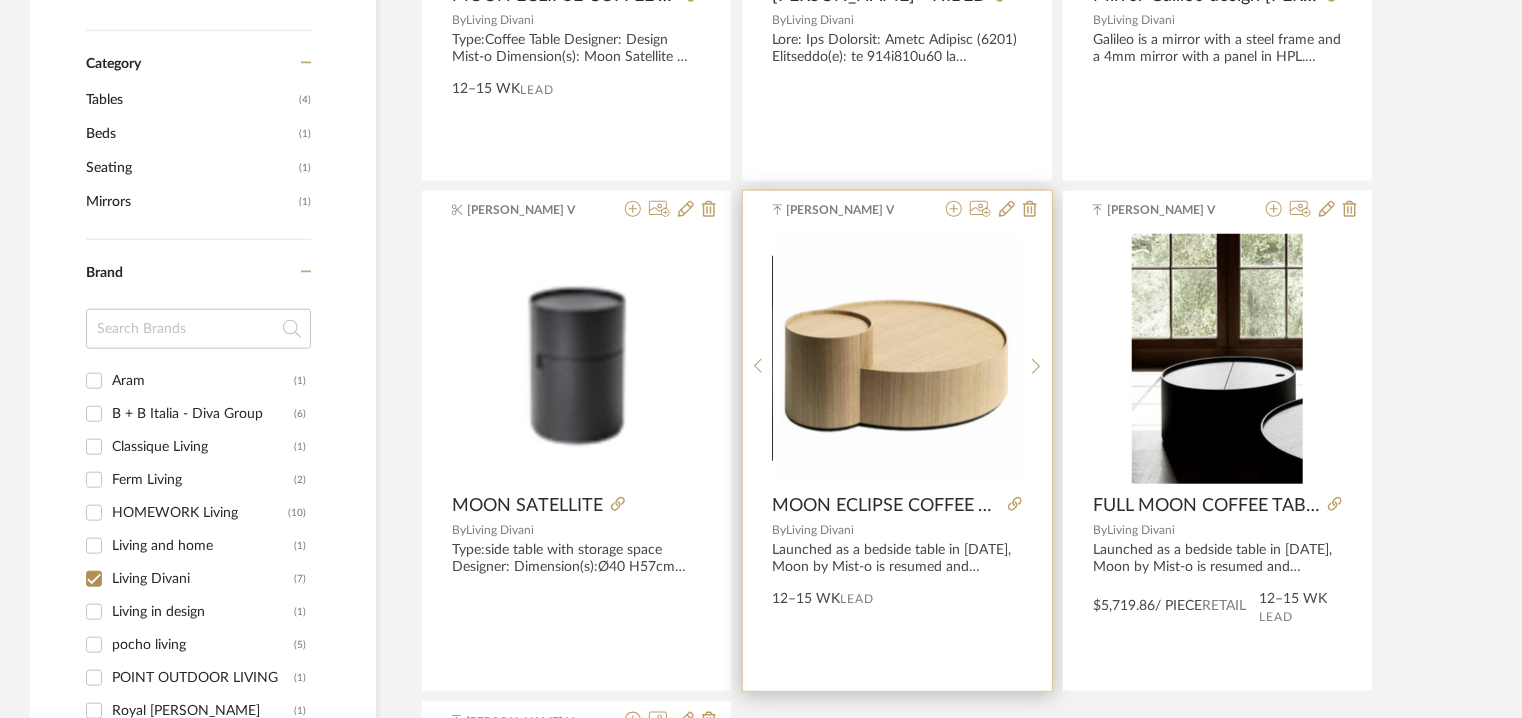 click at bounding box center (897, 359) 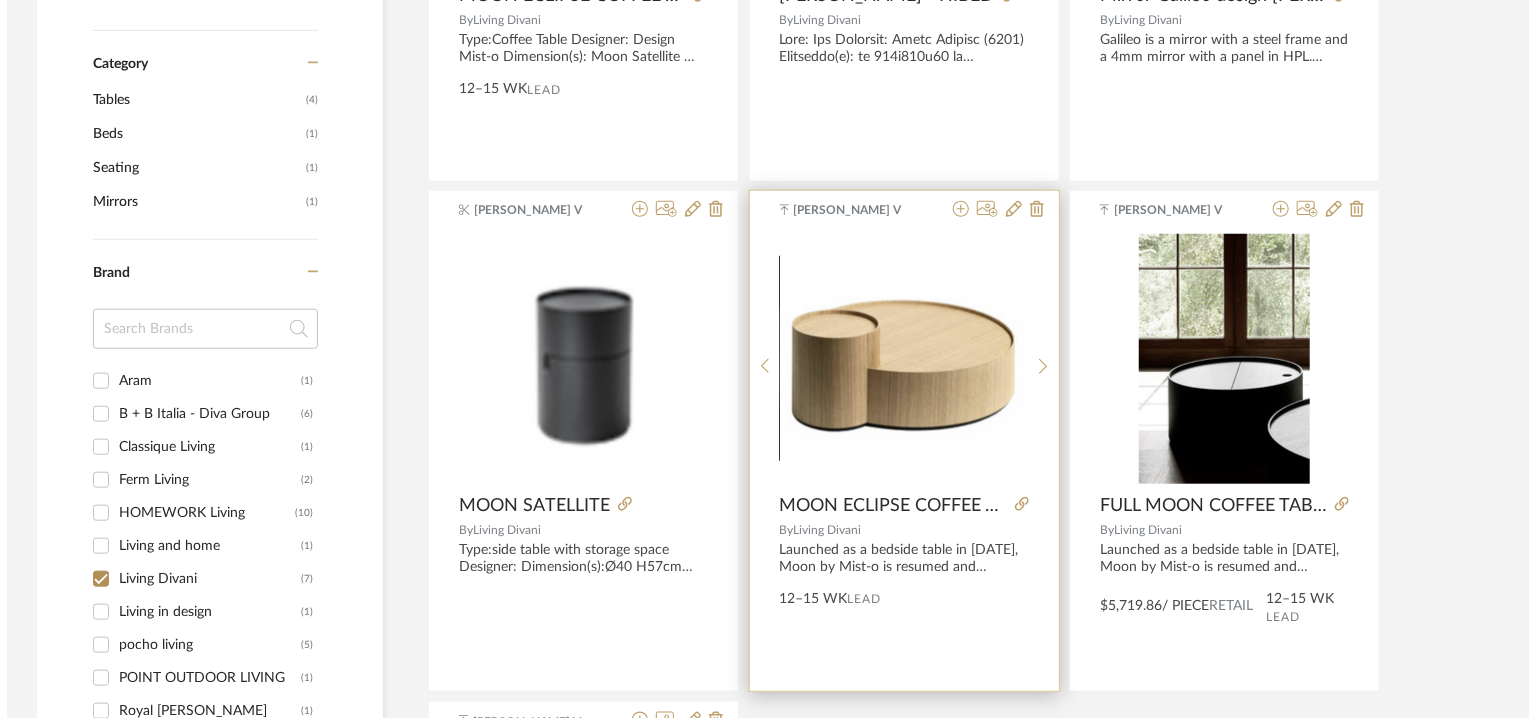 scroll, scrollTop: 0, scrollLeft: 0, axis: both 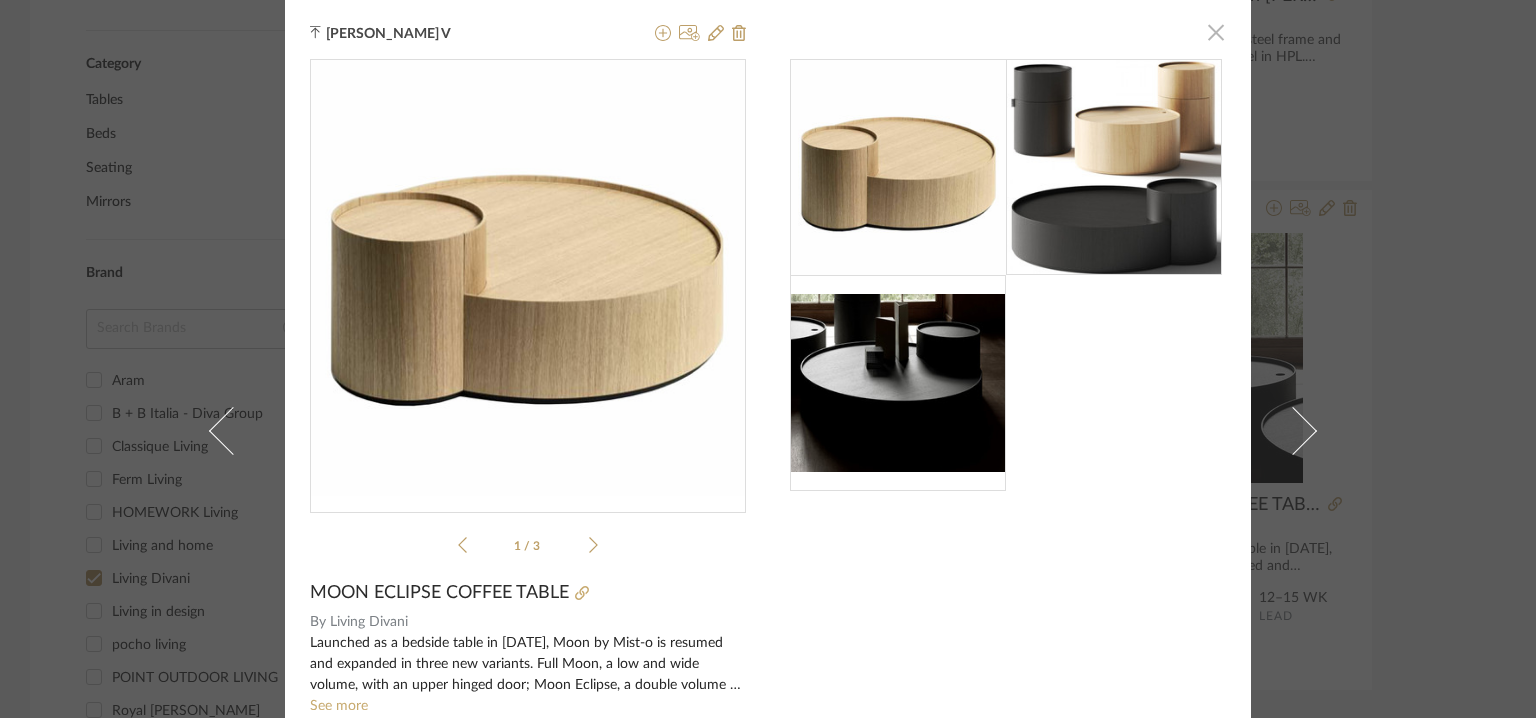 click 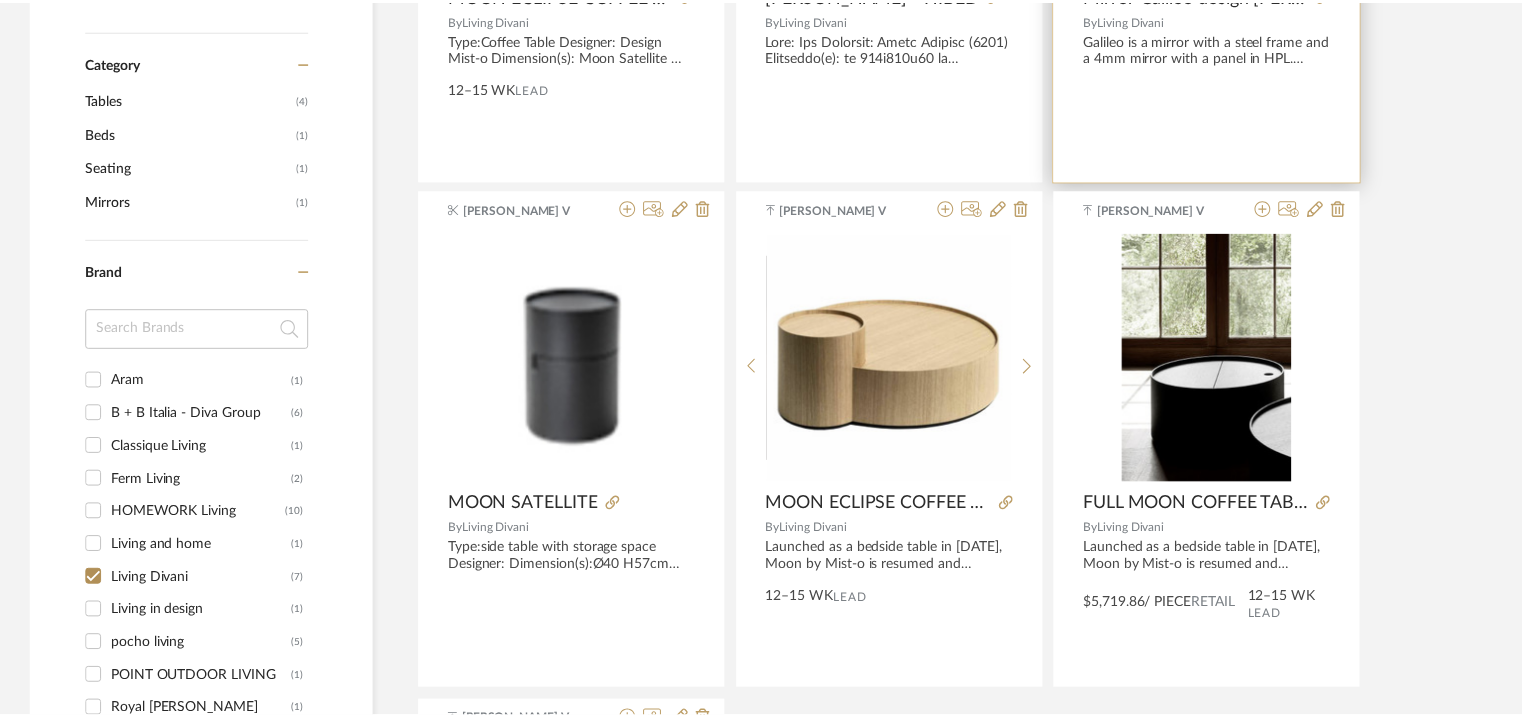 scroll, scrollTop: 762, scrollLeft: 0, axis: vertical 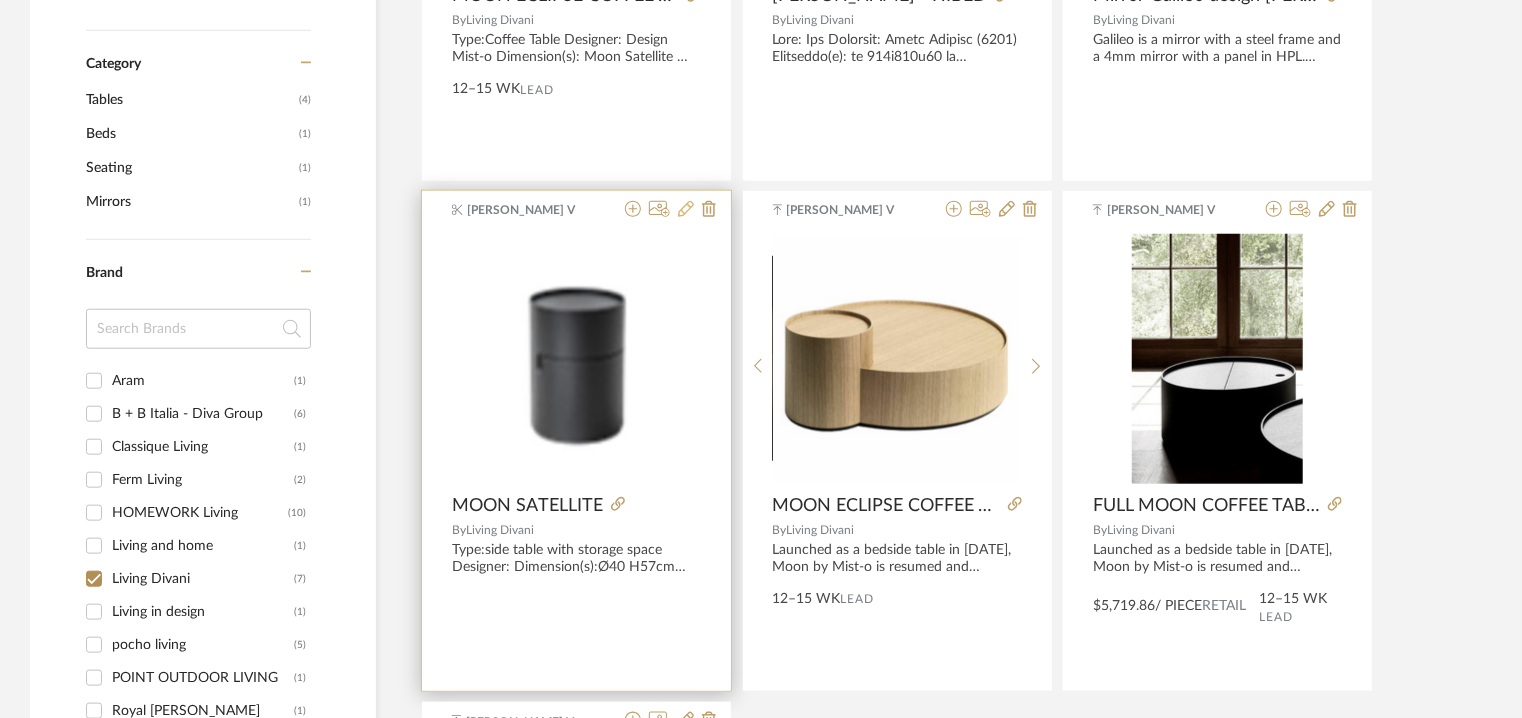 click 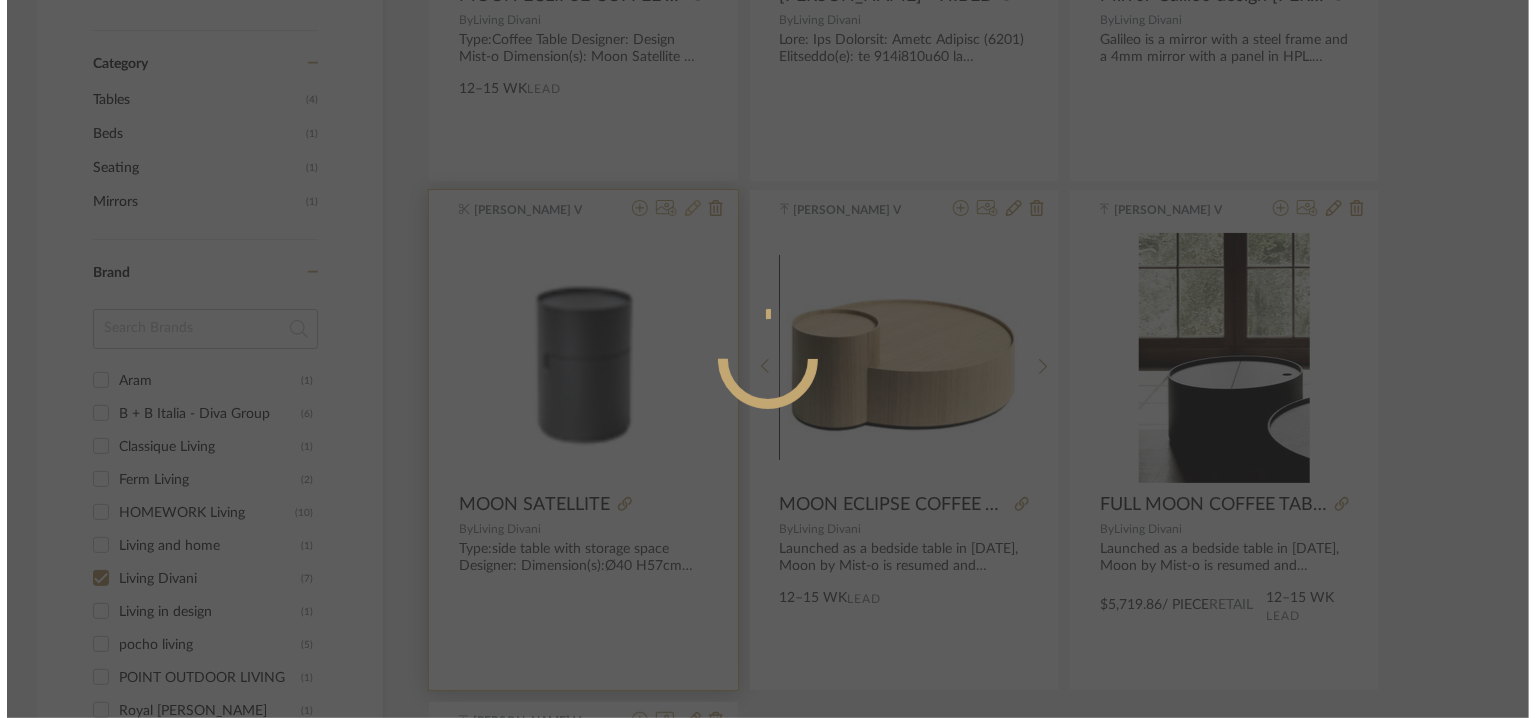 scroll, scrollTop: 0, scrollLeft: 0, axis: both 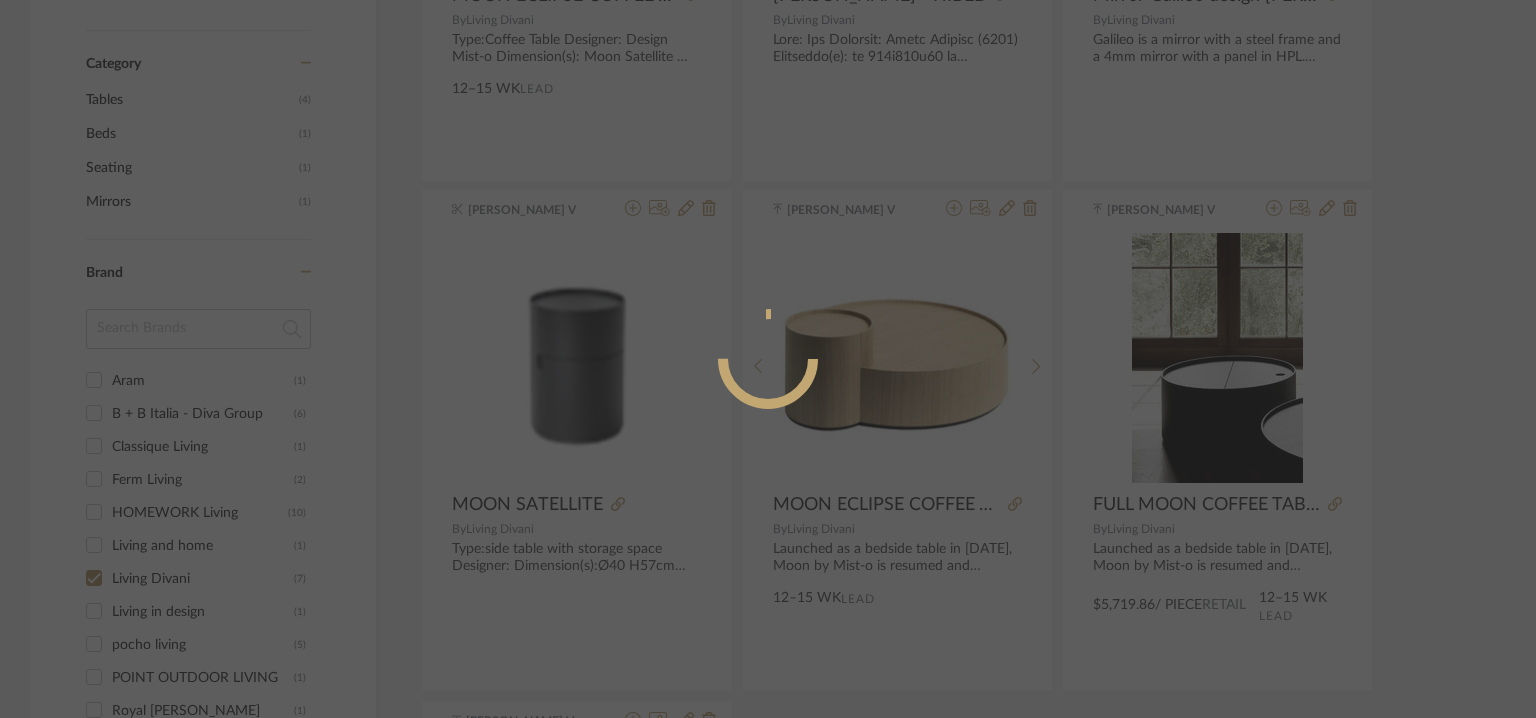radio on "true" 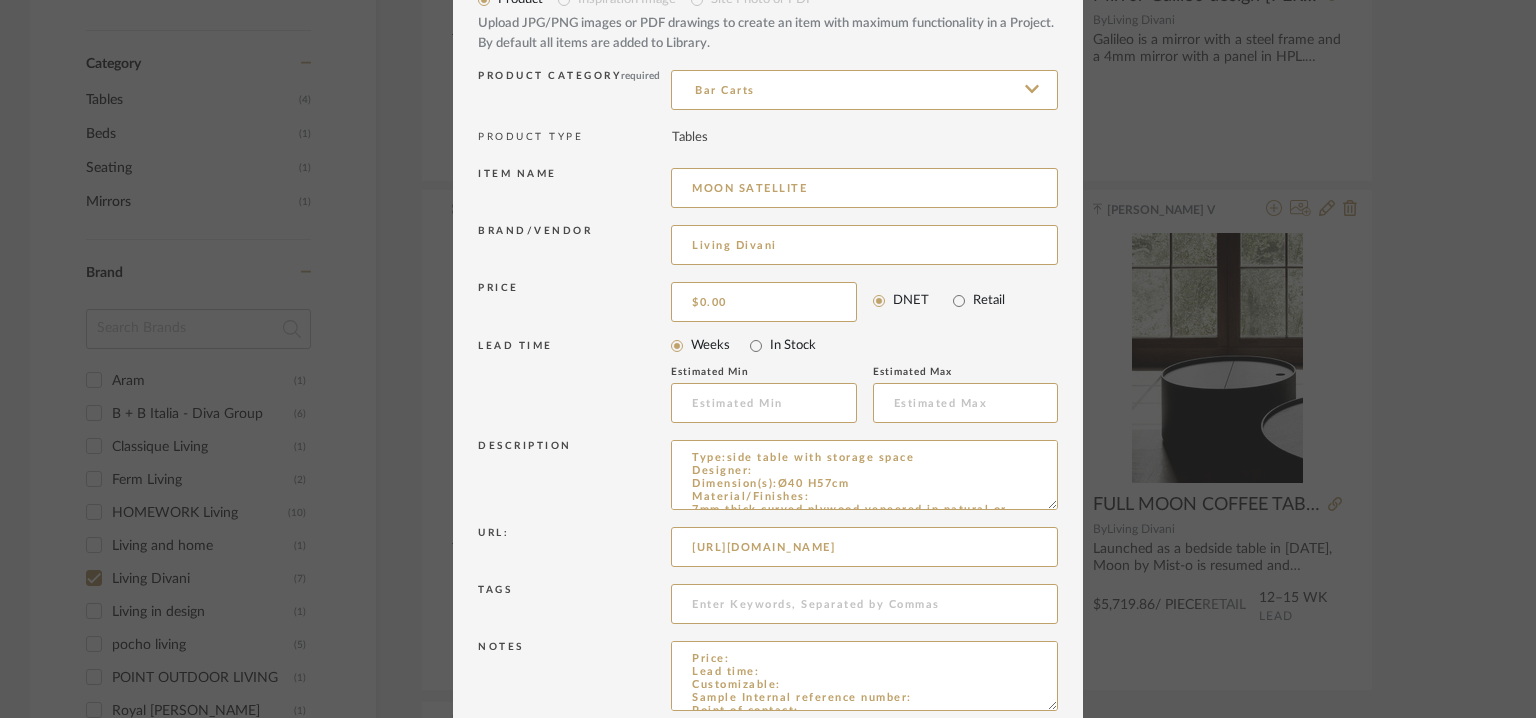 scroll, scrollTop: 192, scrollLeft: 0, axis: vertical 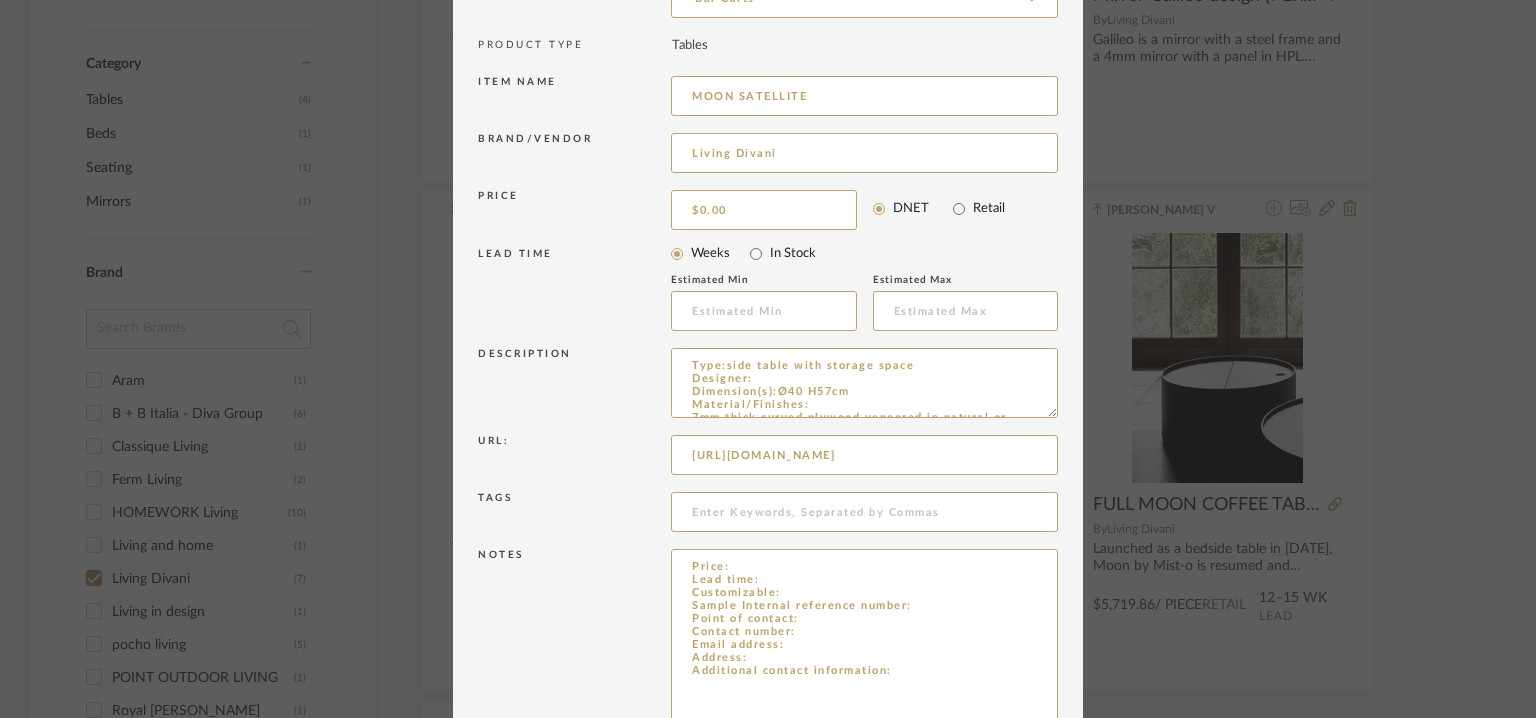 drag, startPoint x: 1044, startPoint y: 610, endPoint x: 1112, endPoint y: 776, distance: 179.38785 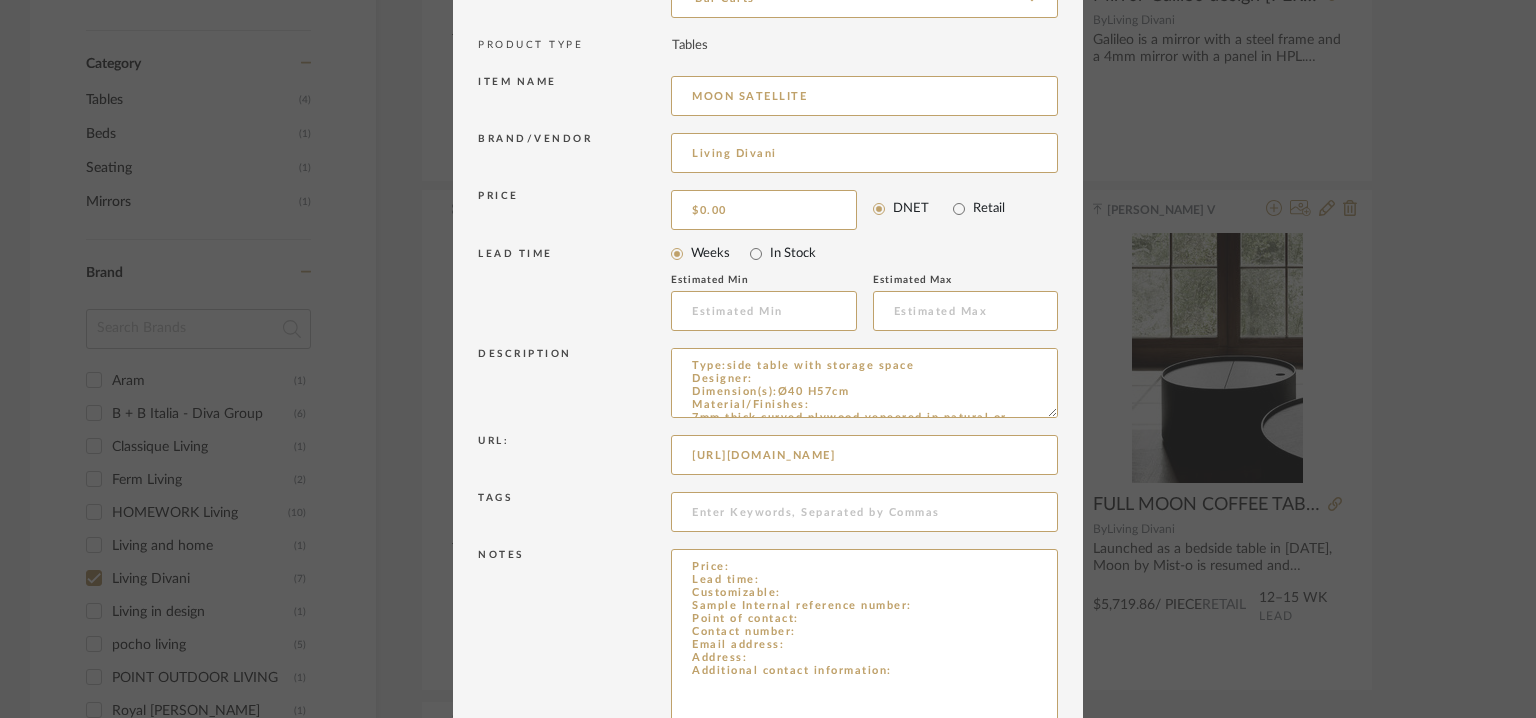 drag, startPoint x: 942, startPoint y: 677, endPoint x: 661, endPoint y: 559, distance: 304.77042 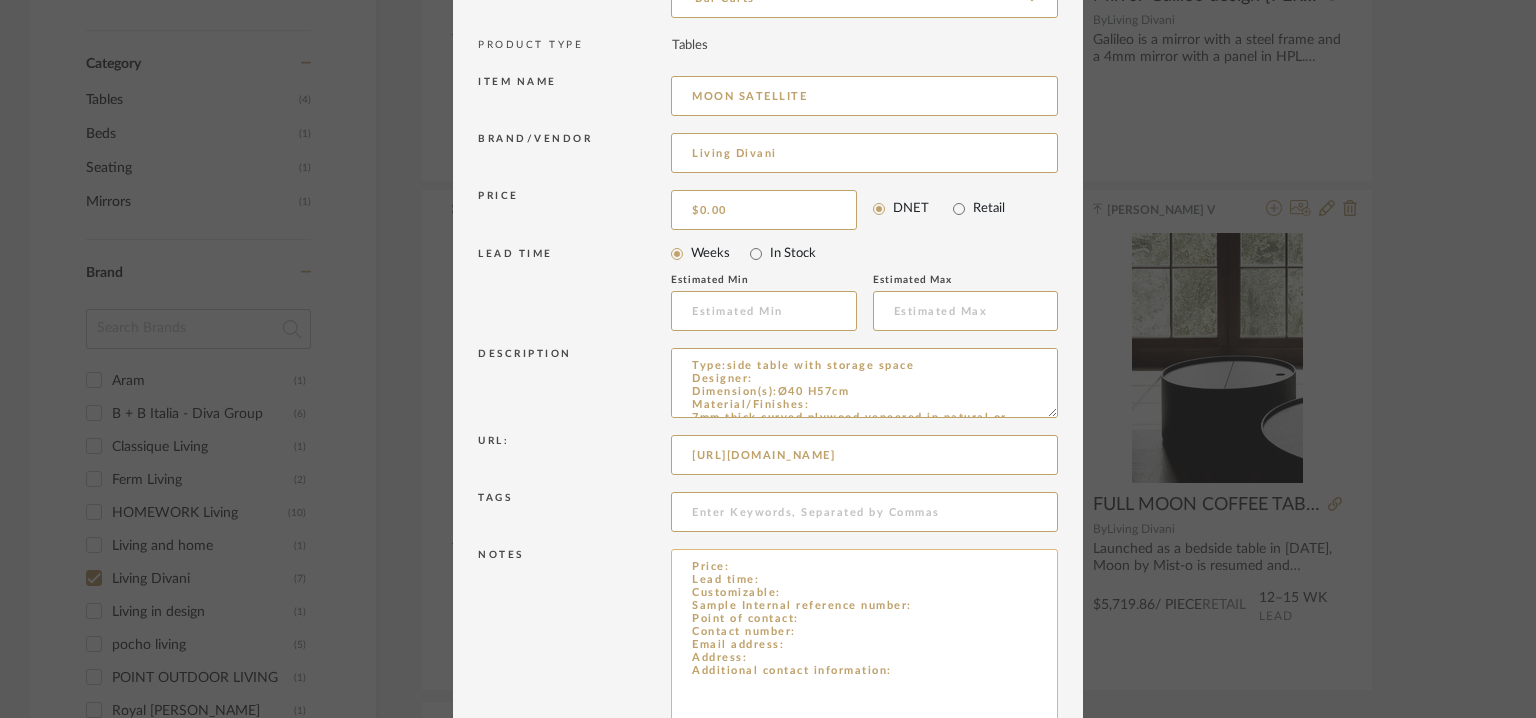 paste on "NA
Lead time:: 16 -20weeks
Customizable: No
3D available: no
Bim available : No
Point of contact: to be established
Contact number: 080-65699990 / 080-25270217 / 9481112340
Email address: info@livingdivani.it
Address : LIVING ART INTERIORS LLP # 87, GROUND FLOOR, CENTRUM BUILDING, INFANTRY ROAD, BANGALORE – 560001,
Additional contact information ;
Point of contact: to be established
Contact number:
T. +39 031 630954
F. +39 031 632590
Email address: info@livingdivani.it
Address: Strada del Cavolto 22040 — Anzano del Parco (CO)" 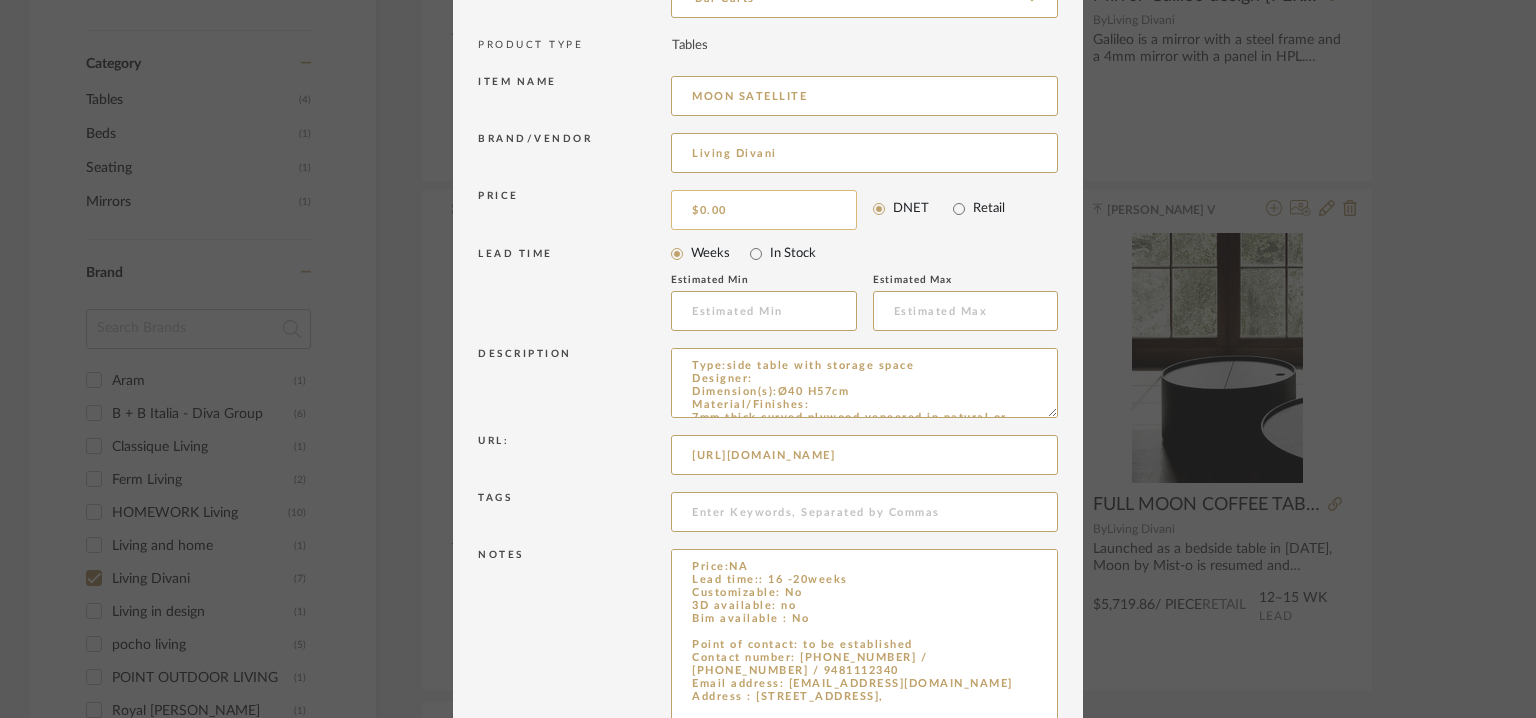 scroll, scrollTop: 75, scrollLeft: 0, axis: vertical 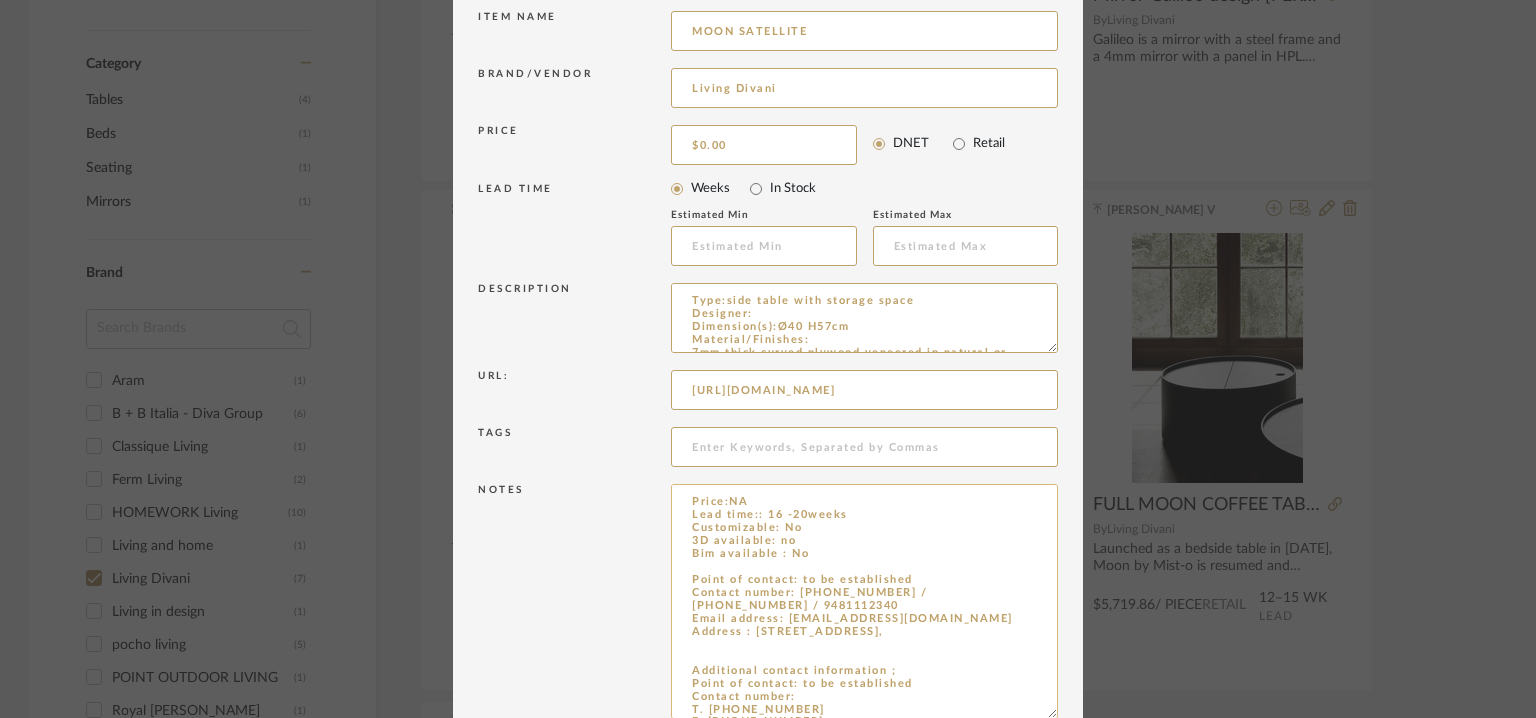 drag, startPoint x: 751, startPoint y: 513, endPoint x: 872, endPoint y: 517, distance: 121.0661 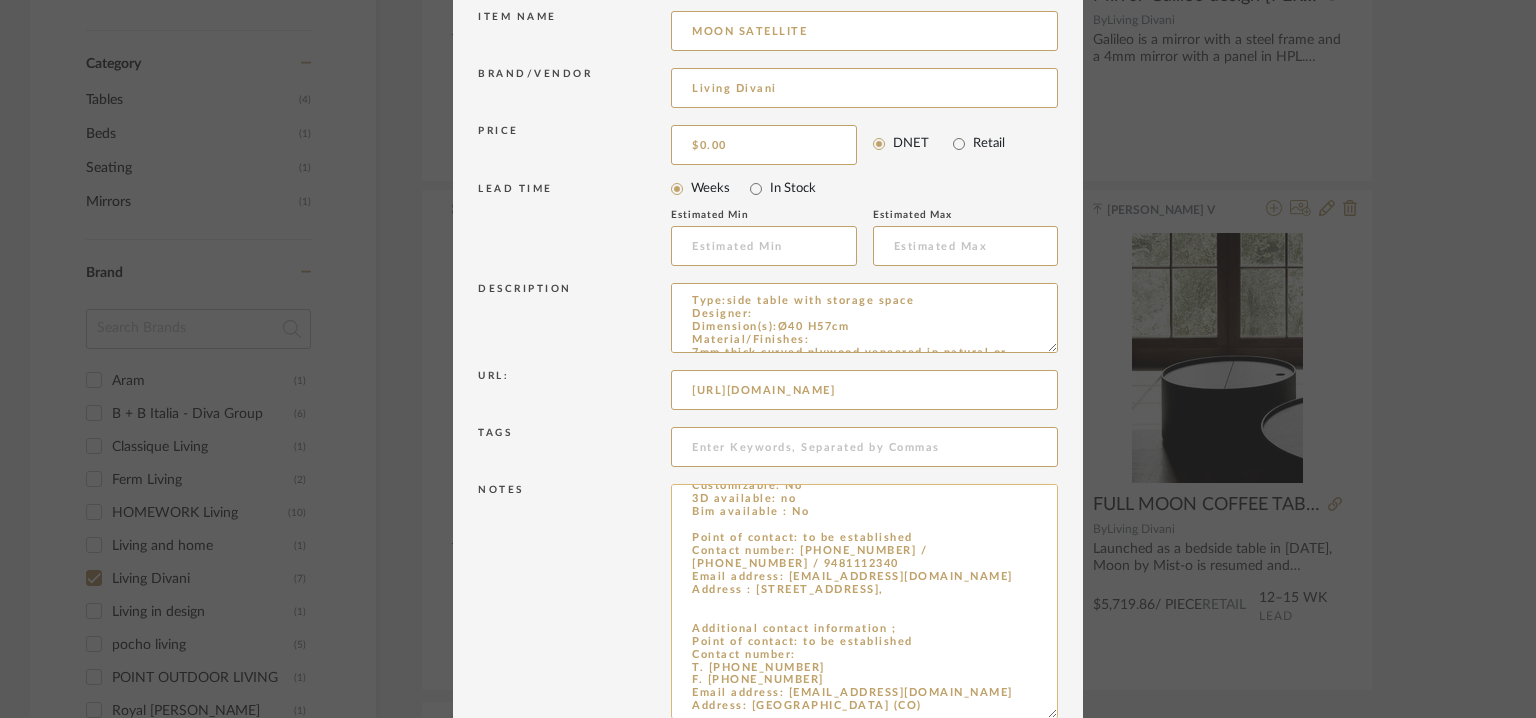 scroll, scrollTop: 80, scrollLeft: 0, axis: vertical 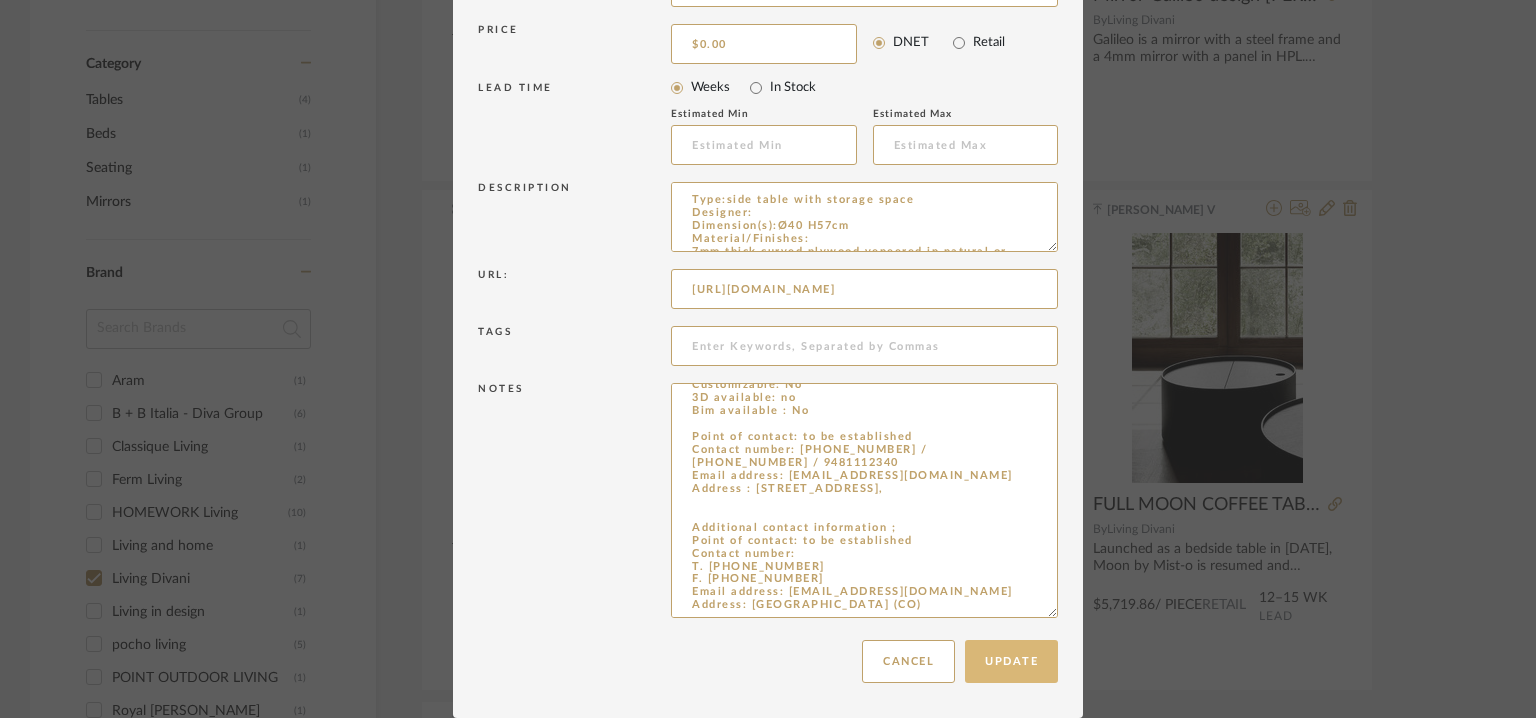 type on "Price:NA
Lead time:Na
Customizable: No
3D available: no
Bim available : No
Point of contact: to be established
Contact number: 080-65699990 / 080-25270217 / 9481112340
Email address: info@livingdivani.it
Address : LIVING ART INTERIORS LLP # 87, GROUND FLOOR, CENTRUM BUILDING, INFANTRY ROAD, BANGALORE – 560001,
Additional contact information ;
Point of contact: to be established
Contact number:
T. +39 031 630954
F. +39 031 632590
Email address: info@livingdivani.it
Address: Strada del Cavolto 22040 — Anzano del Parco (CO)" 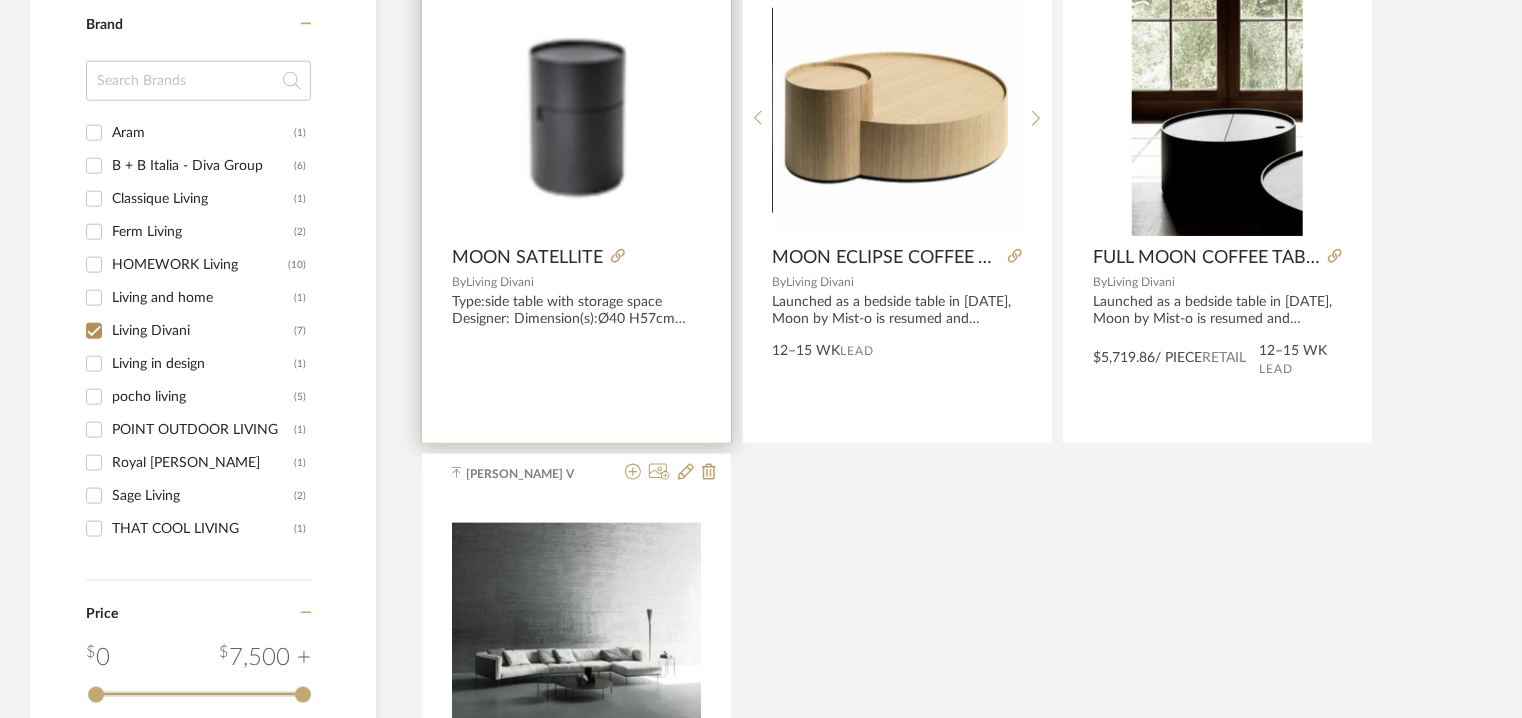 scroll, scrollTop: 962, scrollLeft: 0, axis: vertical 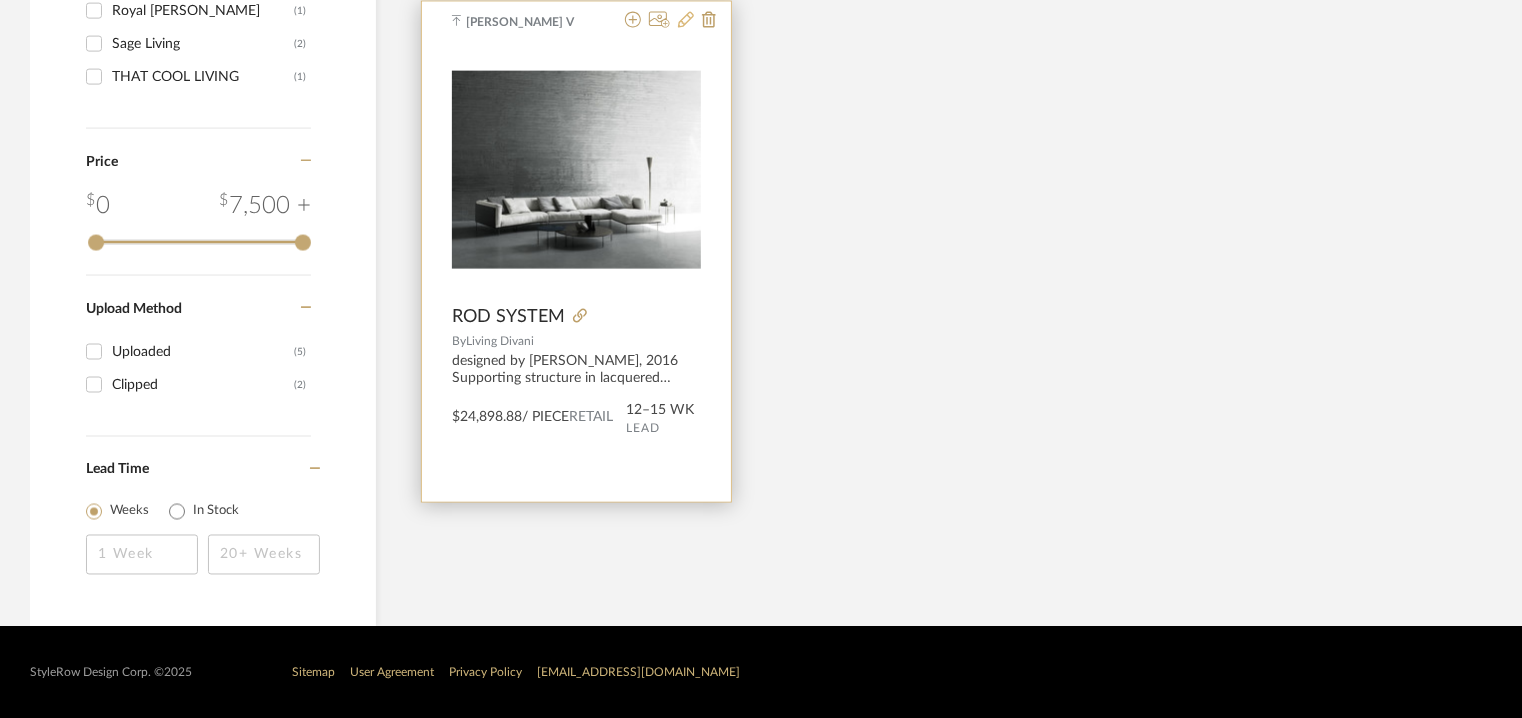 click 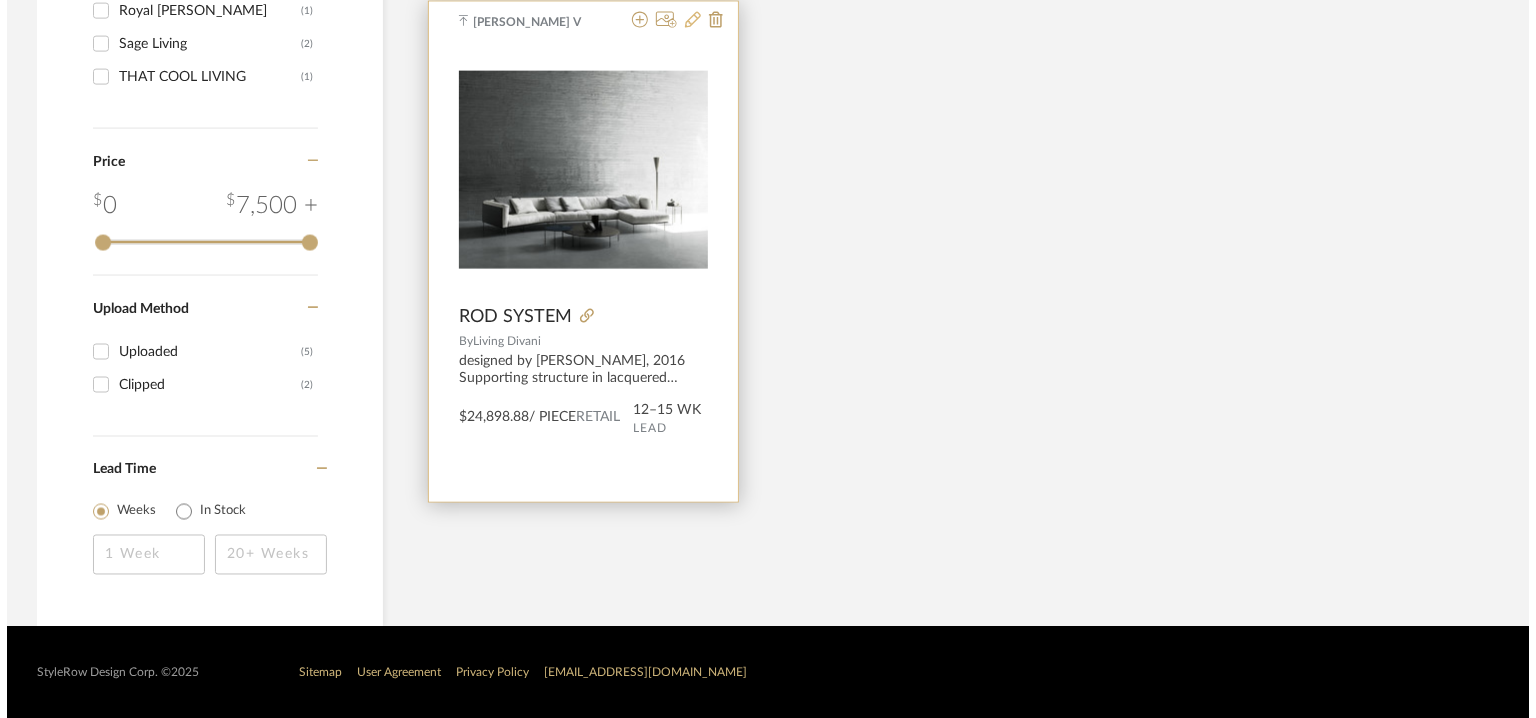 scroll, scrollTop: 0, scrollLeft: 0, axis: both 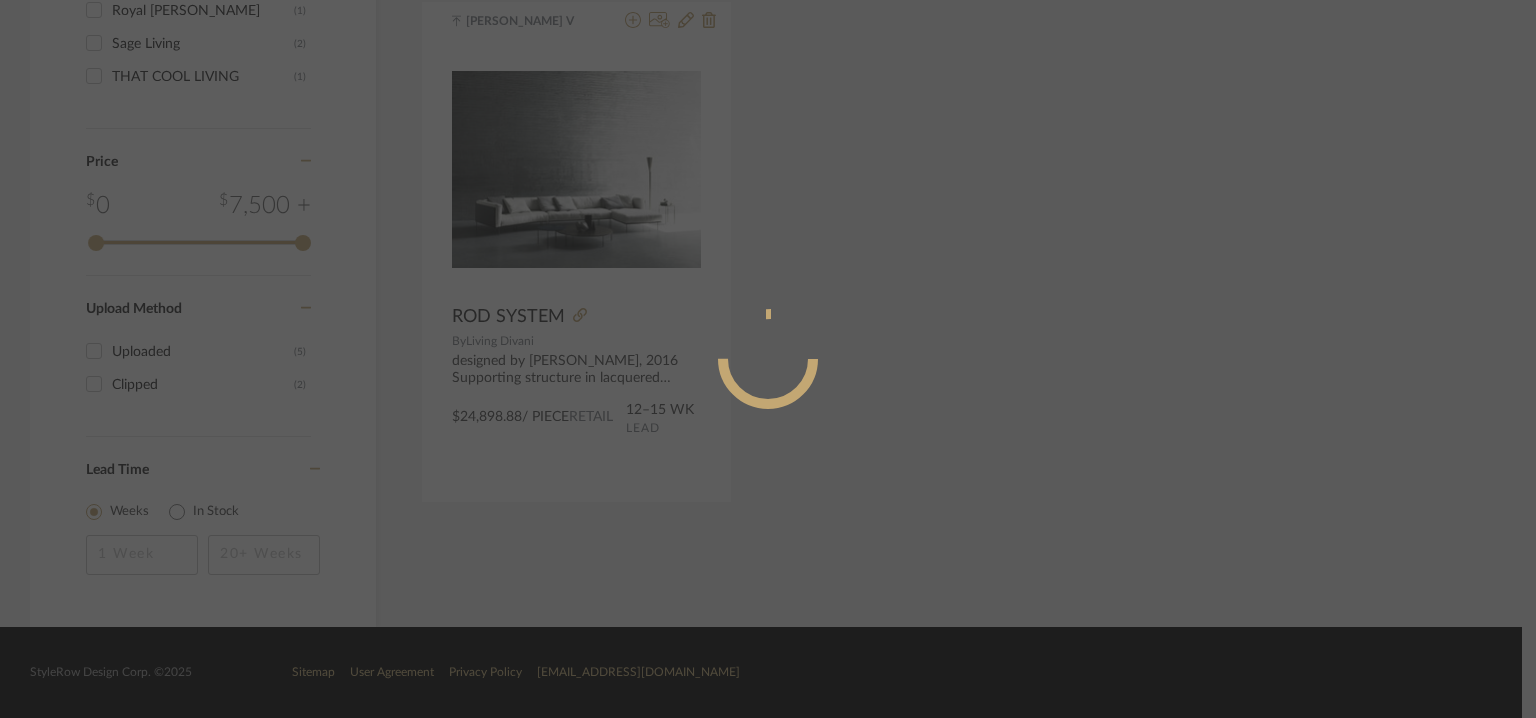radio on "true" 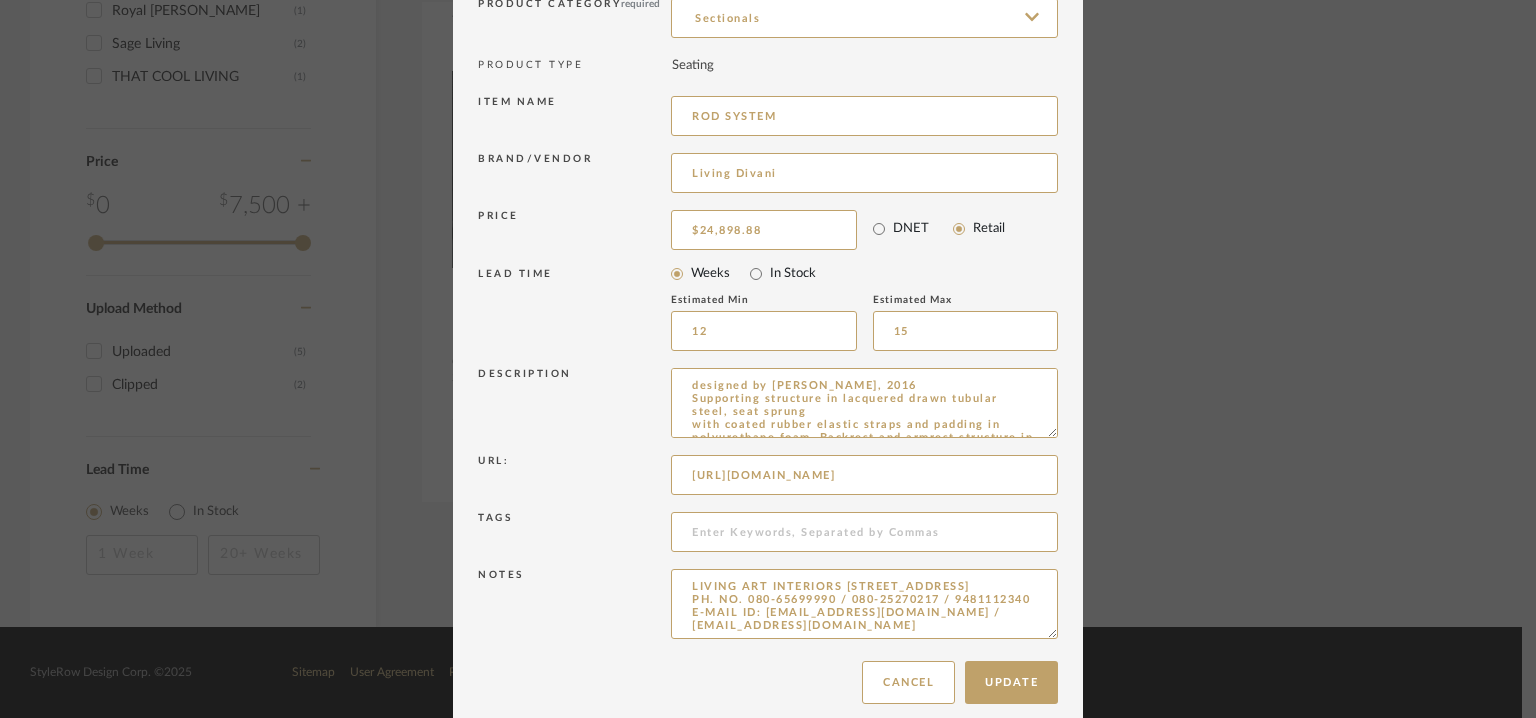 scroll, scrollTop: 192, scrollLeft: 0, axis: vertical 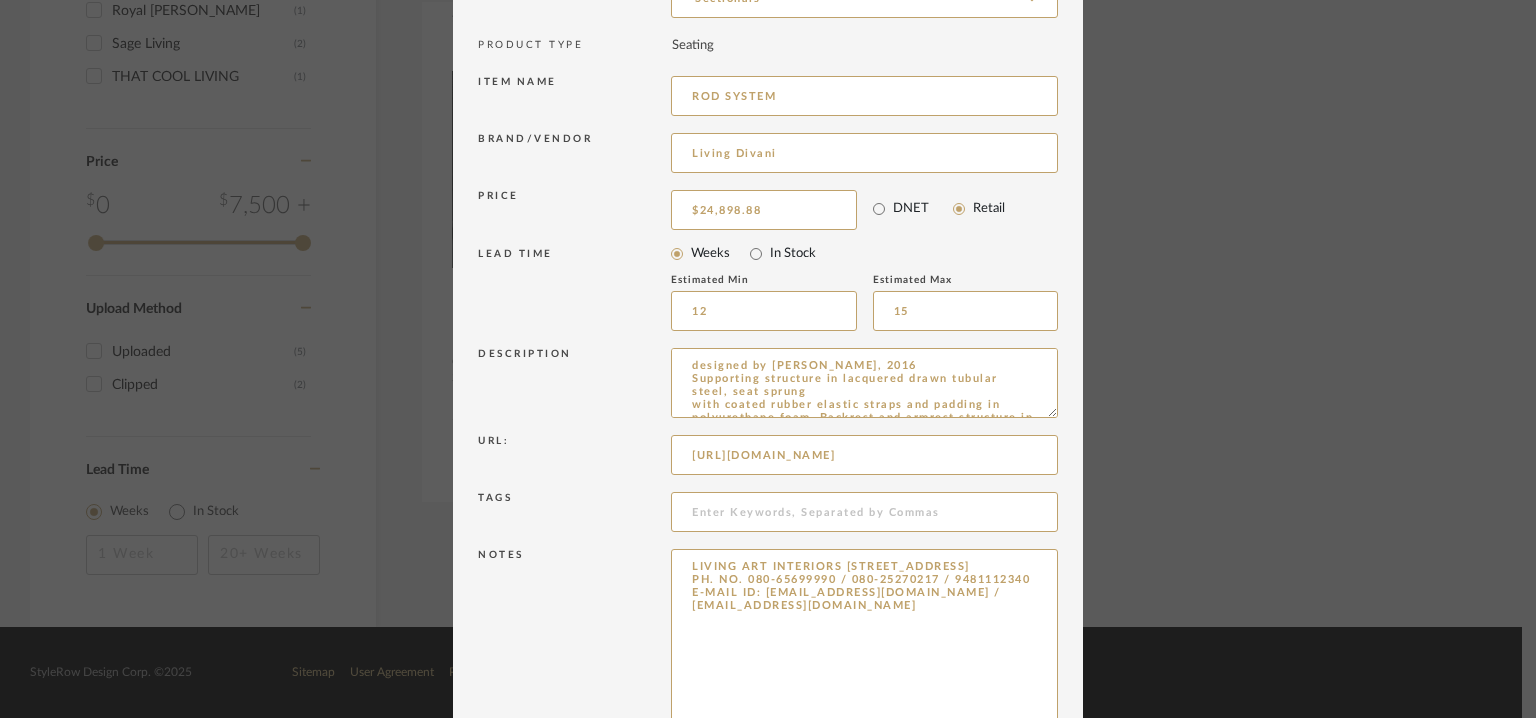 drag, startPoint x: 1036, startPoint y: 613, endPoint x: 1105, endPoint y: 776, distance: 177.00282 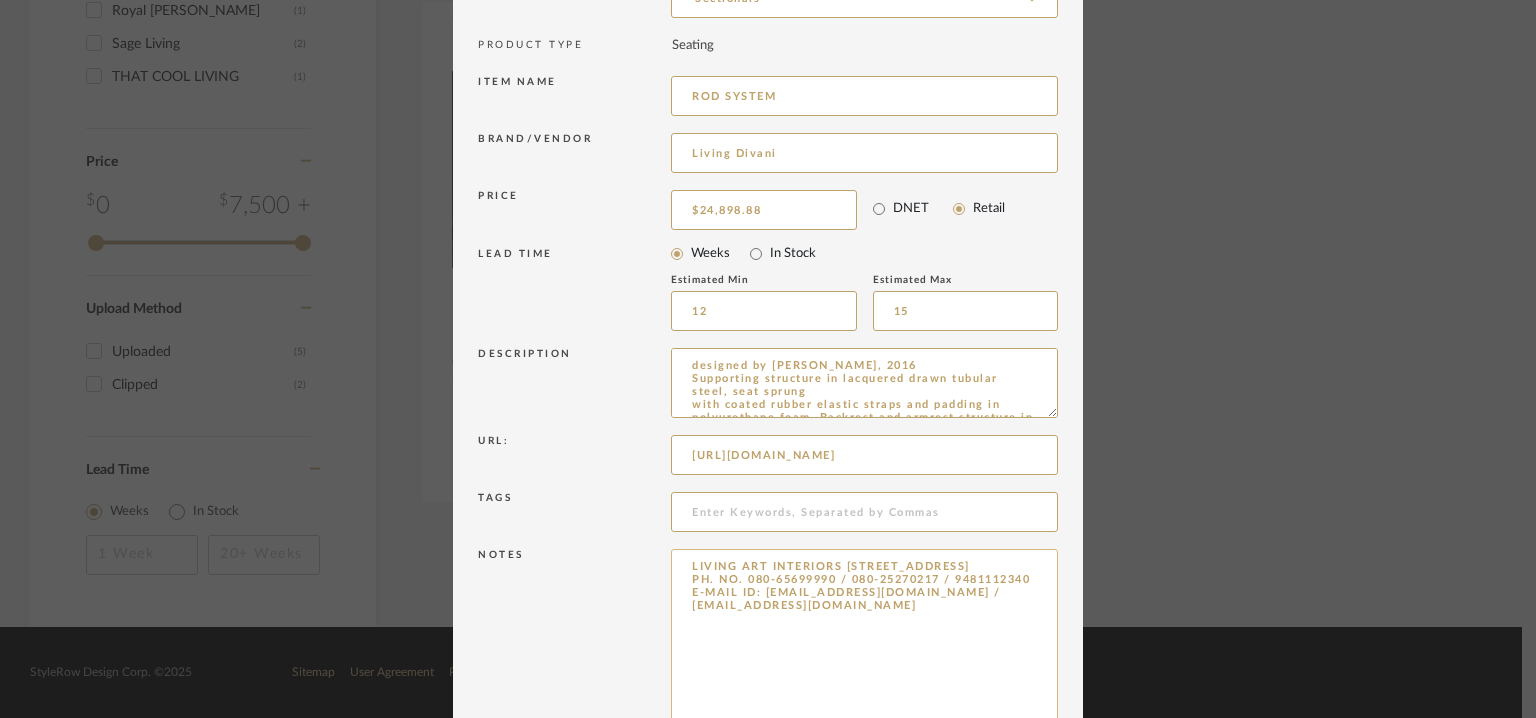 drag, startPoint x: 880, startPoint y: 662, endPoint x: 680, endPoint y: 561, distance: 224.0558 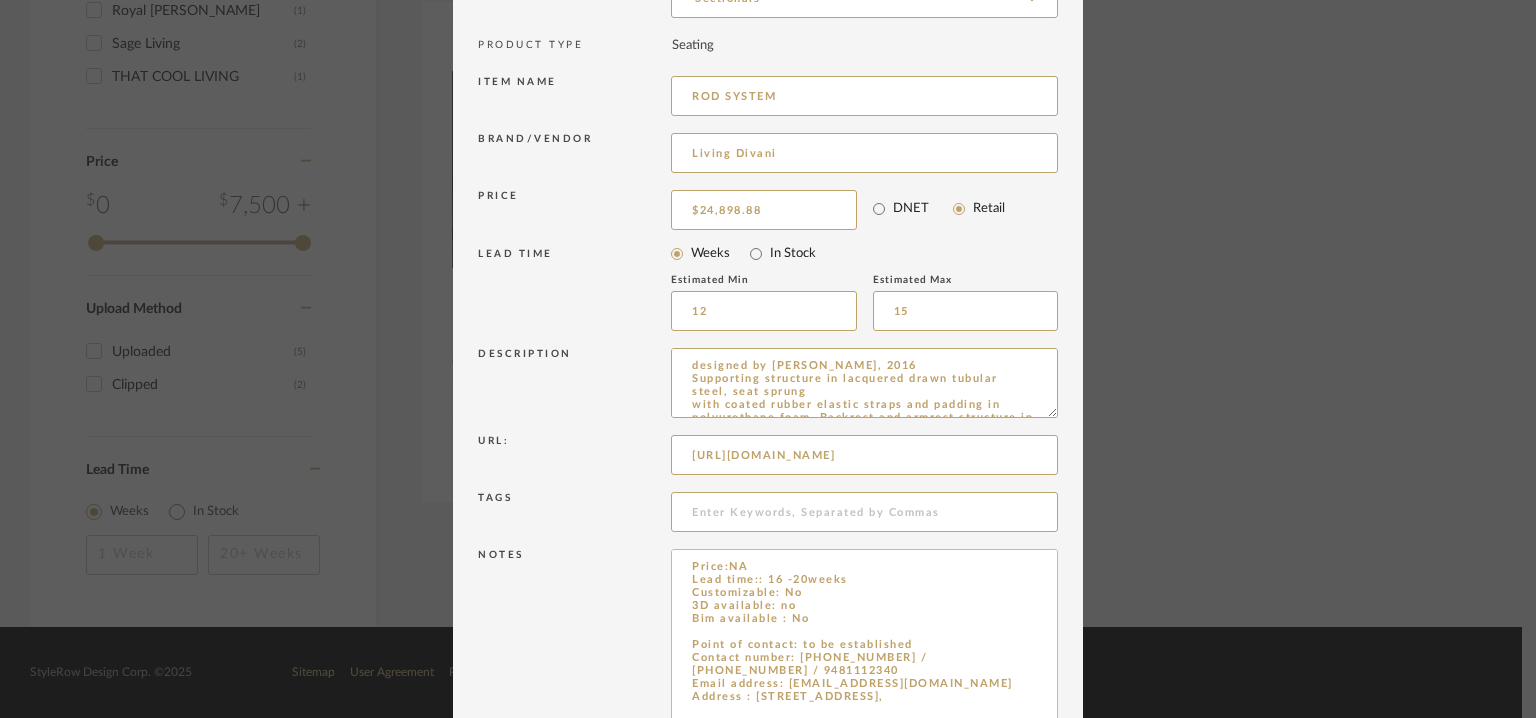 scroll, scrollTop: 78, scrollLeft: 0, axis: vertical 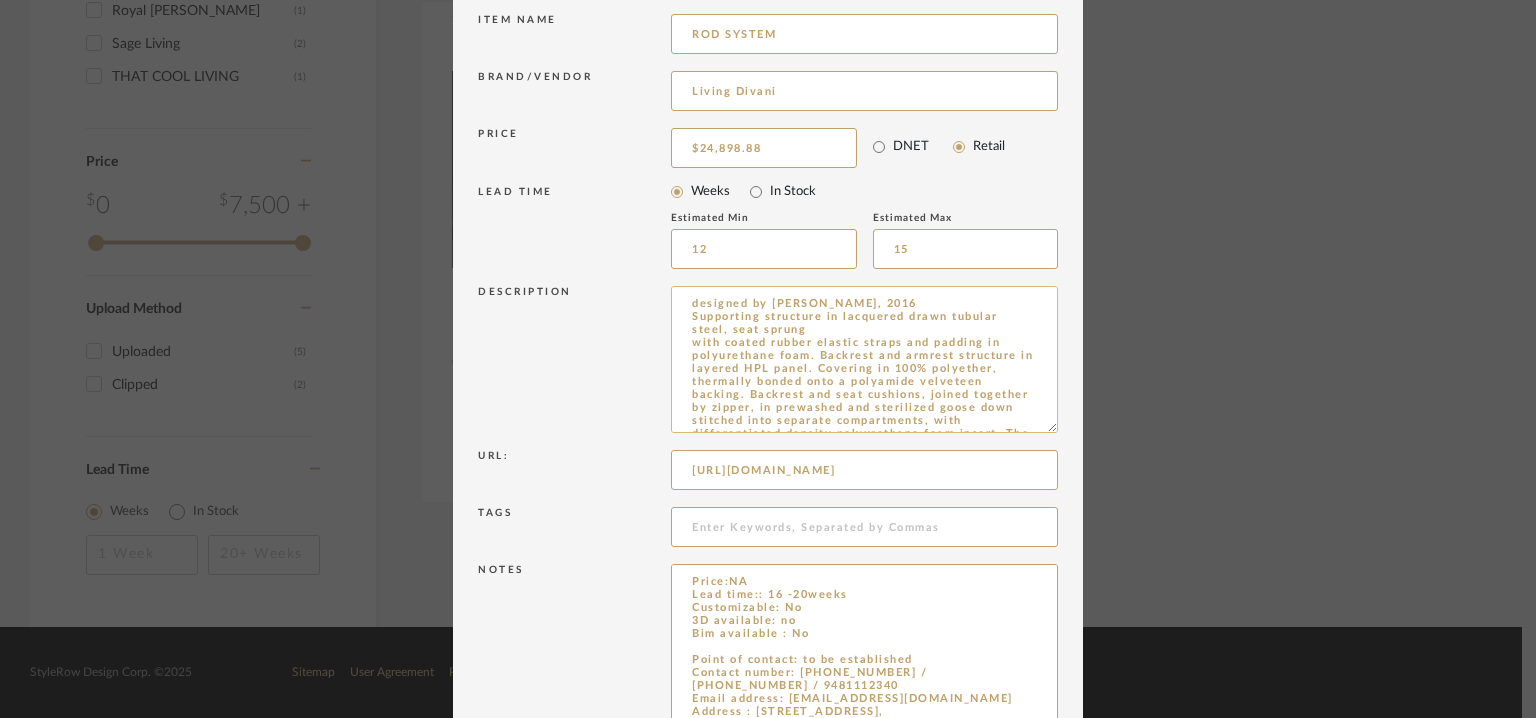 drag, startPoint x: 1043, startPoint y: 351, endPoint x: 1045, endPoint y: 451, distance: 100.02 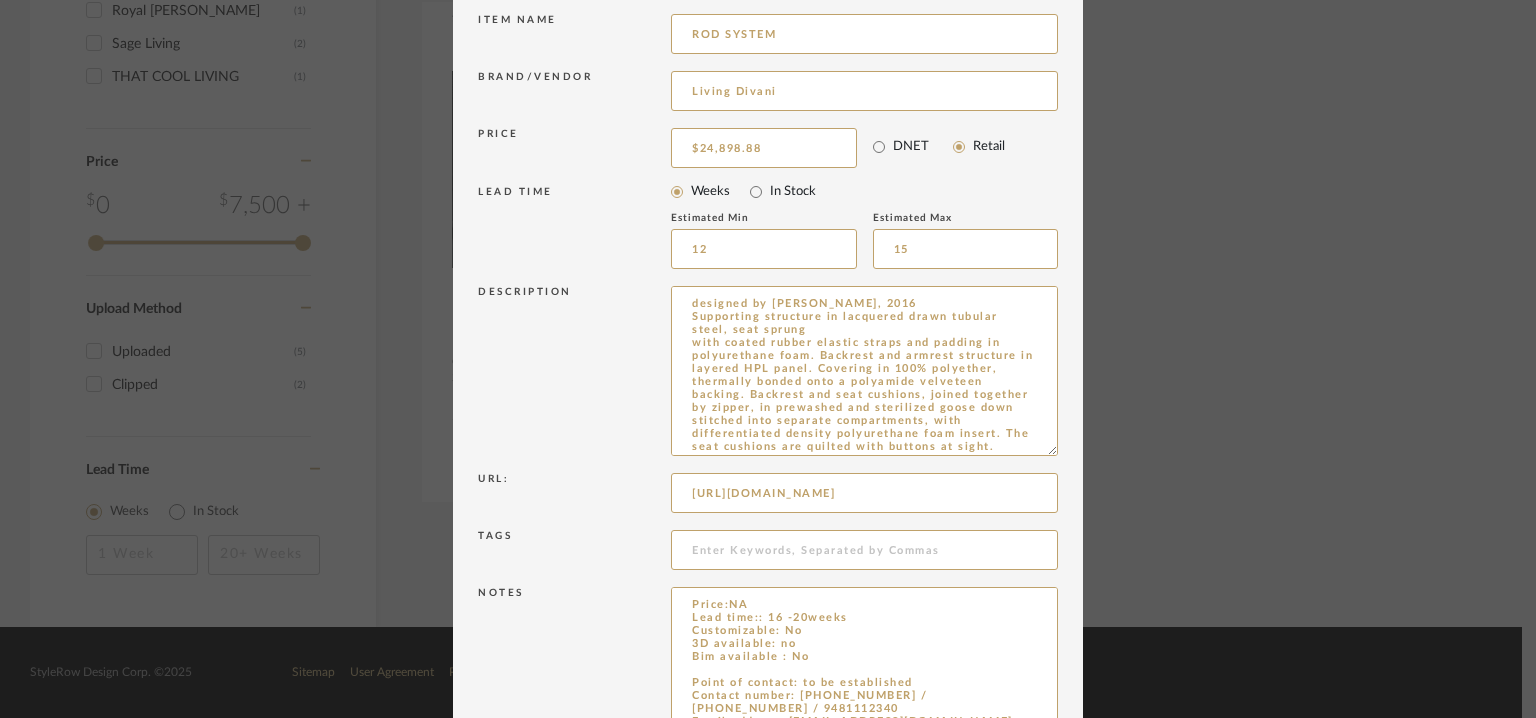 type on "Price:NA
Lead time:: 16 -20weeks
Customizable: No
3D available: no
Bim available : No
Point of contact: to be established
Contact number: 080-65699990 / 080-25270217 / 9481112340
Email address: info@livingdivani.it
Address : LIVING ART INTERIORS LLP # 87, GROUND FLOOR, CENTRUM BUILDING, INFANTRY ROAD, BANGALORE – 560001,
Additional contact information ;
Point of contact: to be established
Contact number:
T. +39 031 630954
F. +39 031 632590
Email address: info@livingdivani.it
Address: Strada del Cavolto 22040 — Anzano del Parco (CO)" 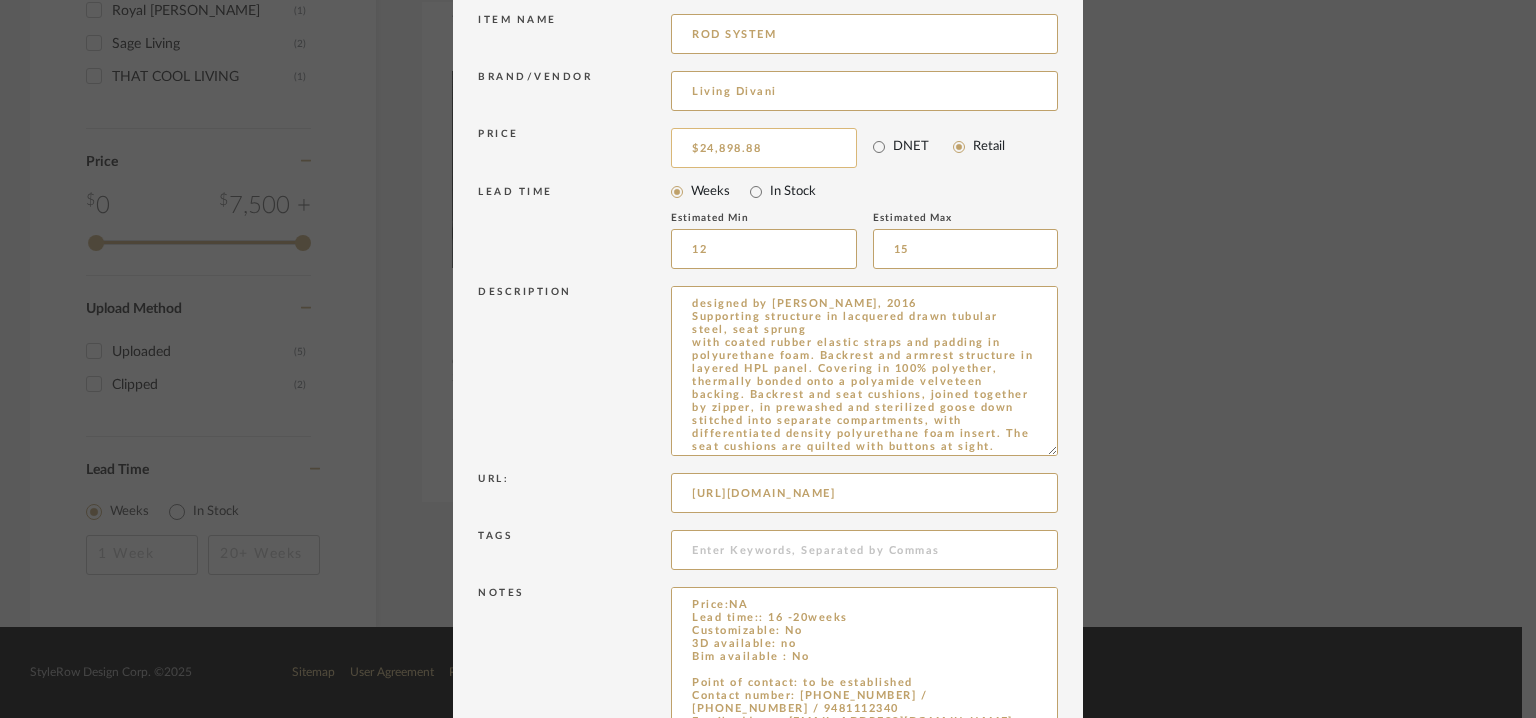 type on "24898.88" 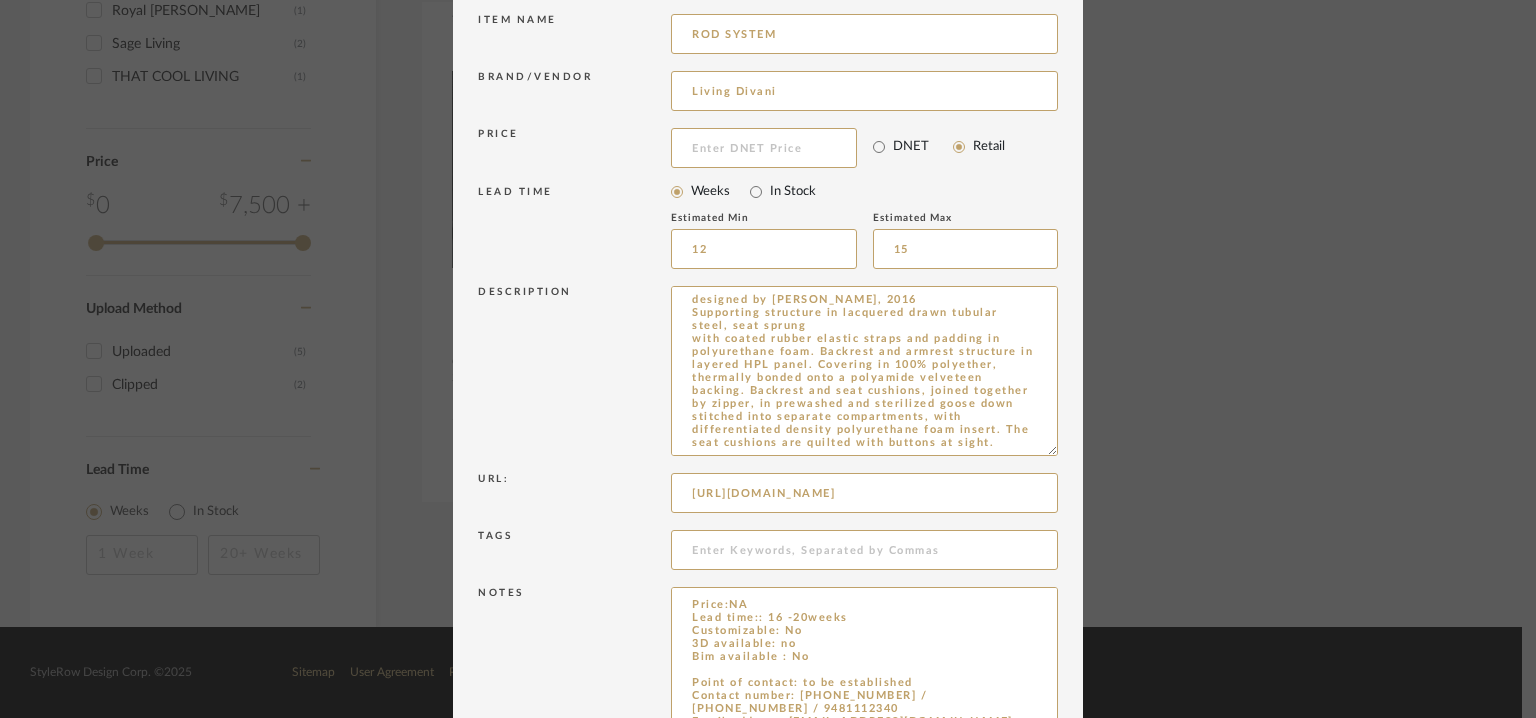 scroll, scrollTop: 16, scrollLeft: 0, axis: vertical 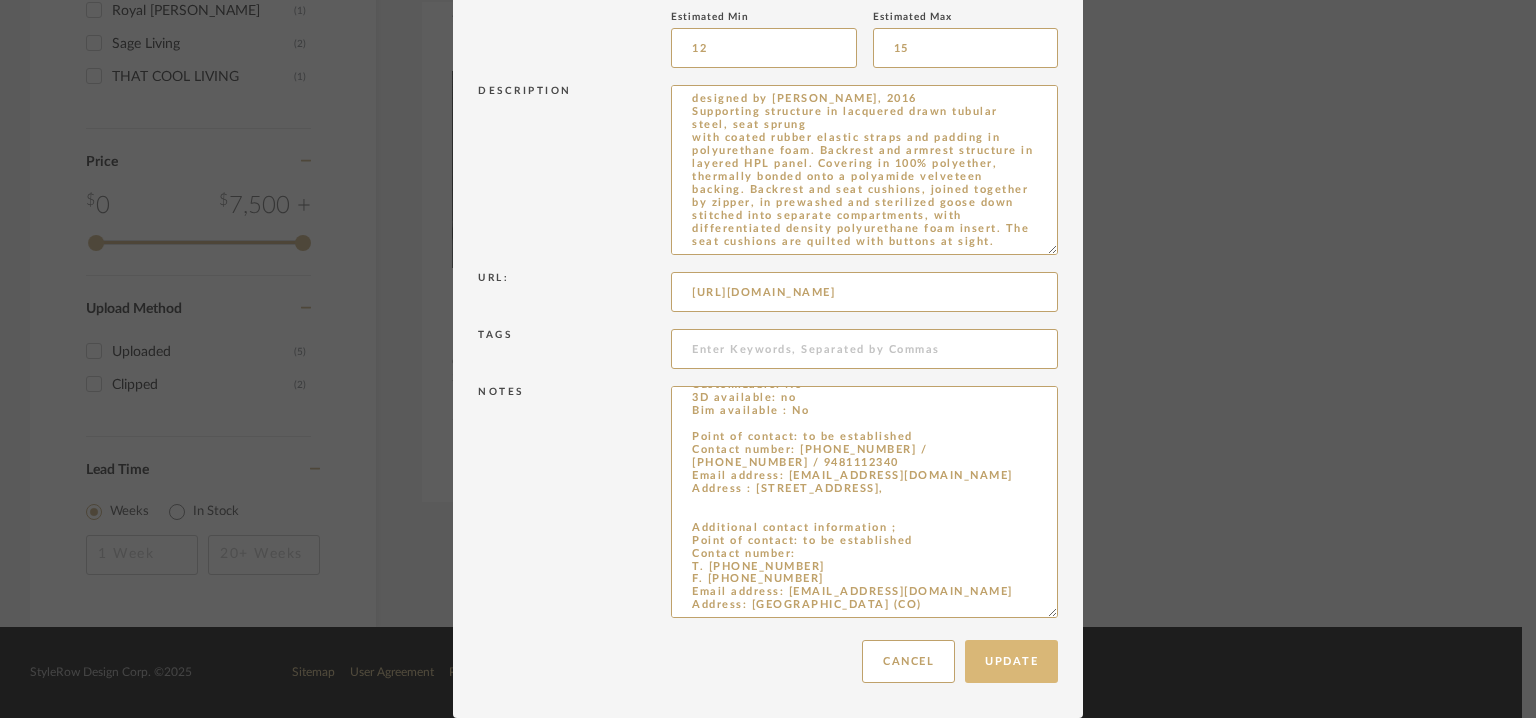 type 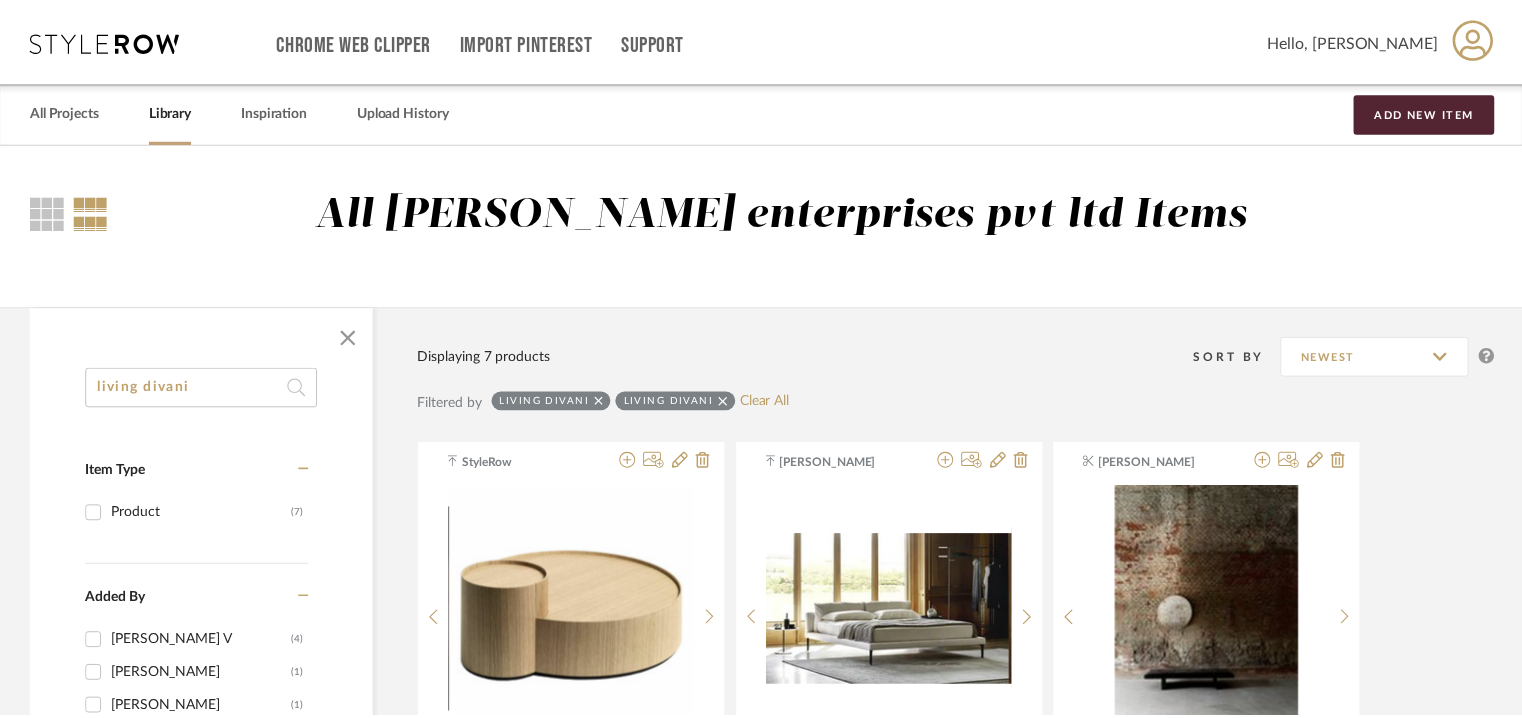 scroll, scrollTop: 1462, scrollLeft: 0, axis: vertical 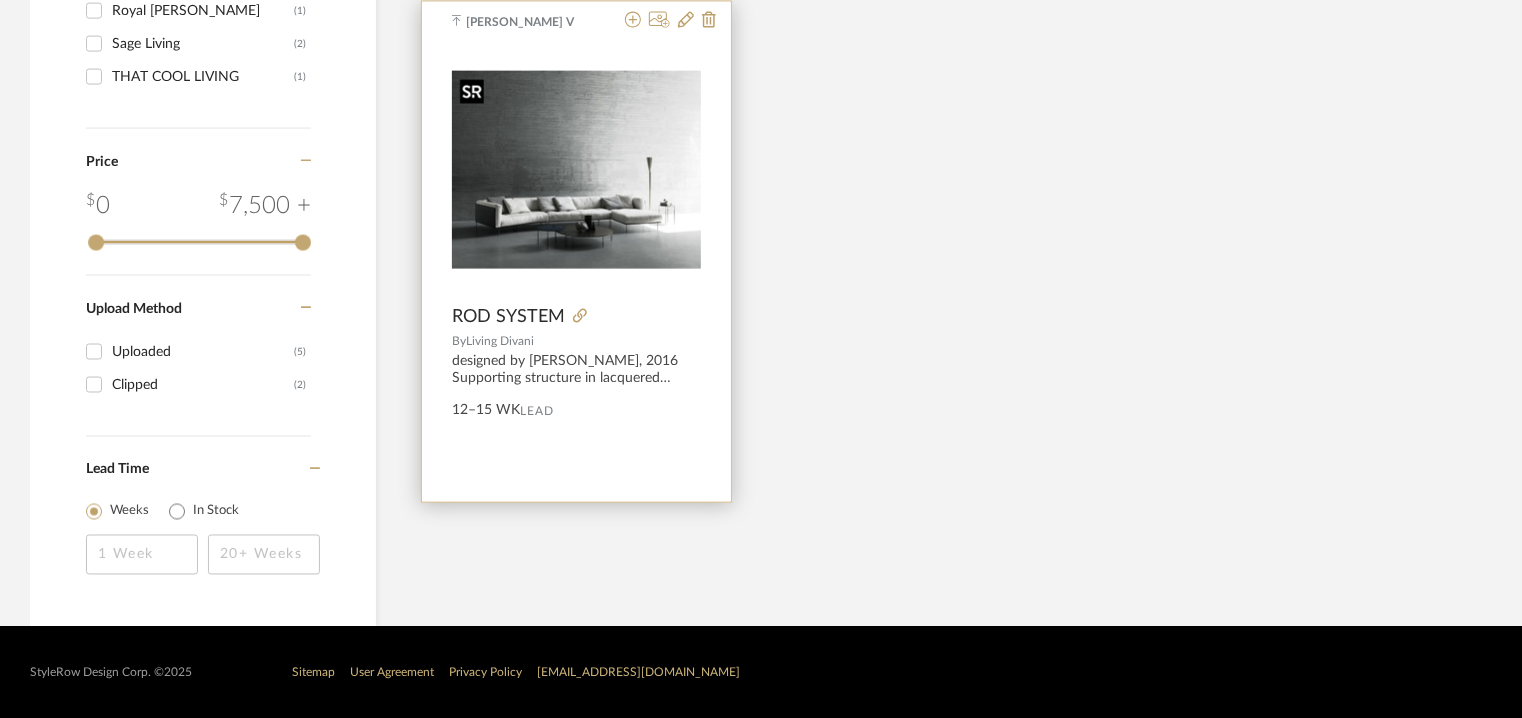 click at bounding box center (576, 169) 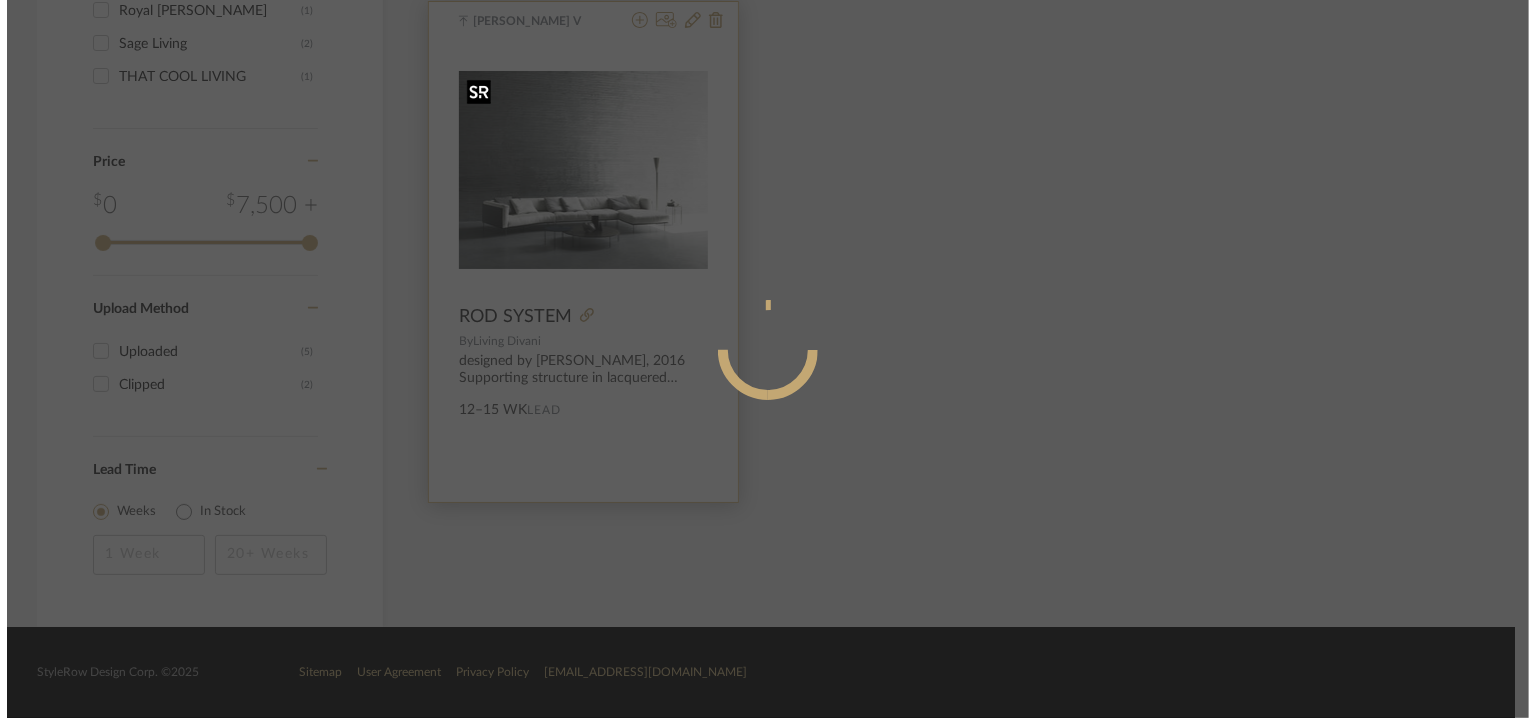 scroll, scrollTop: 0, scrollLeft: 0, axis: both 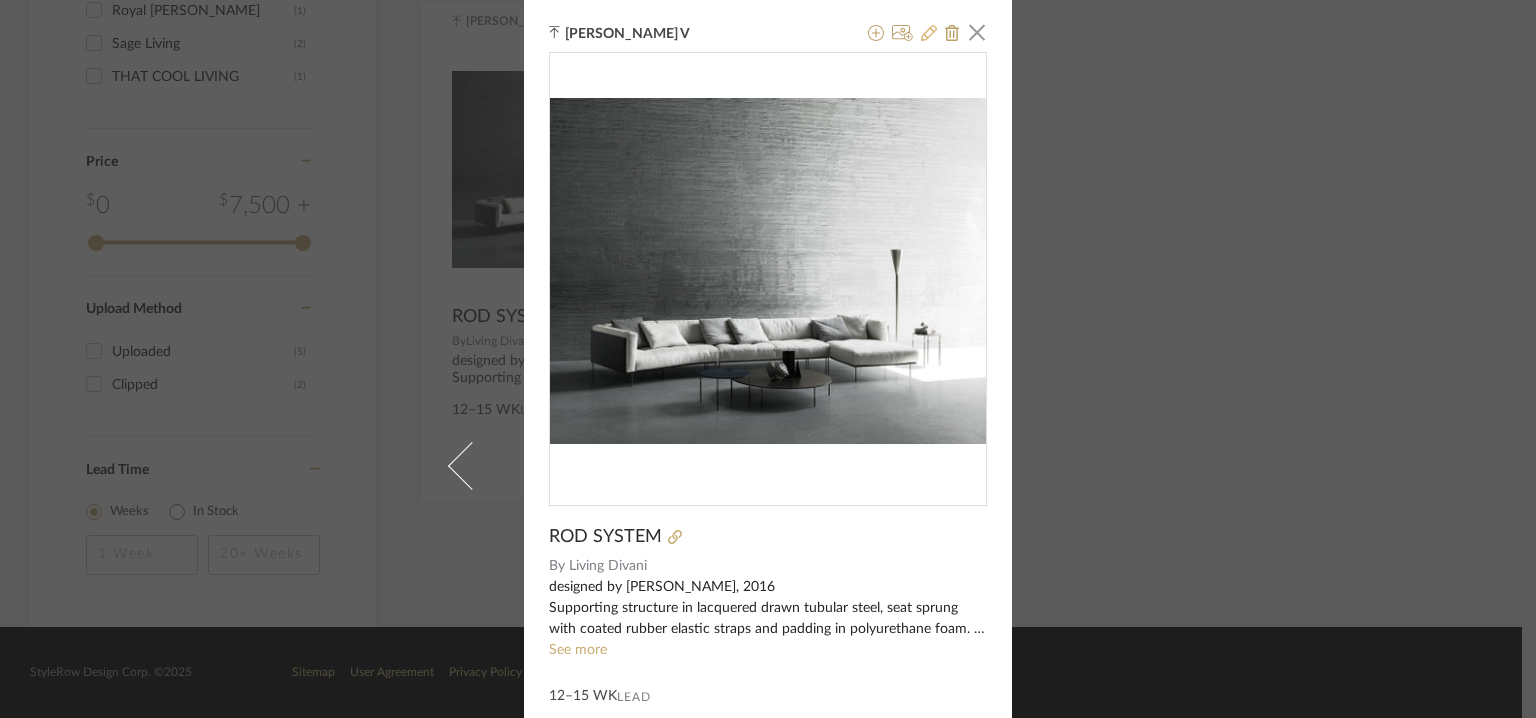 click 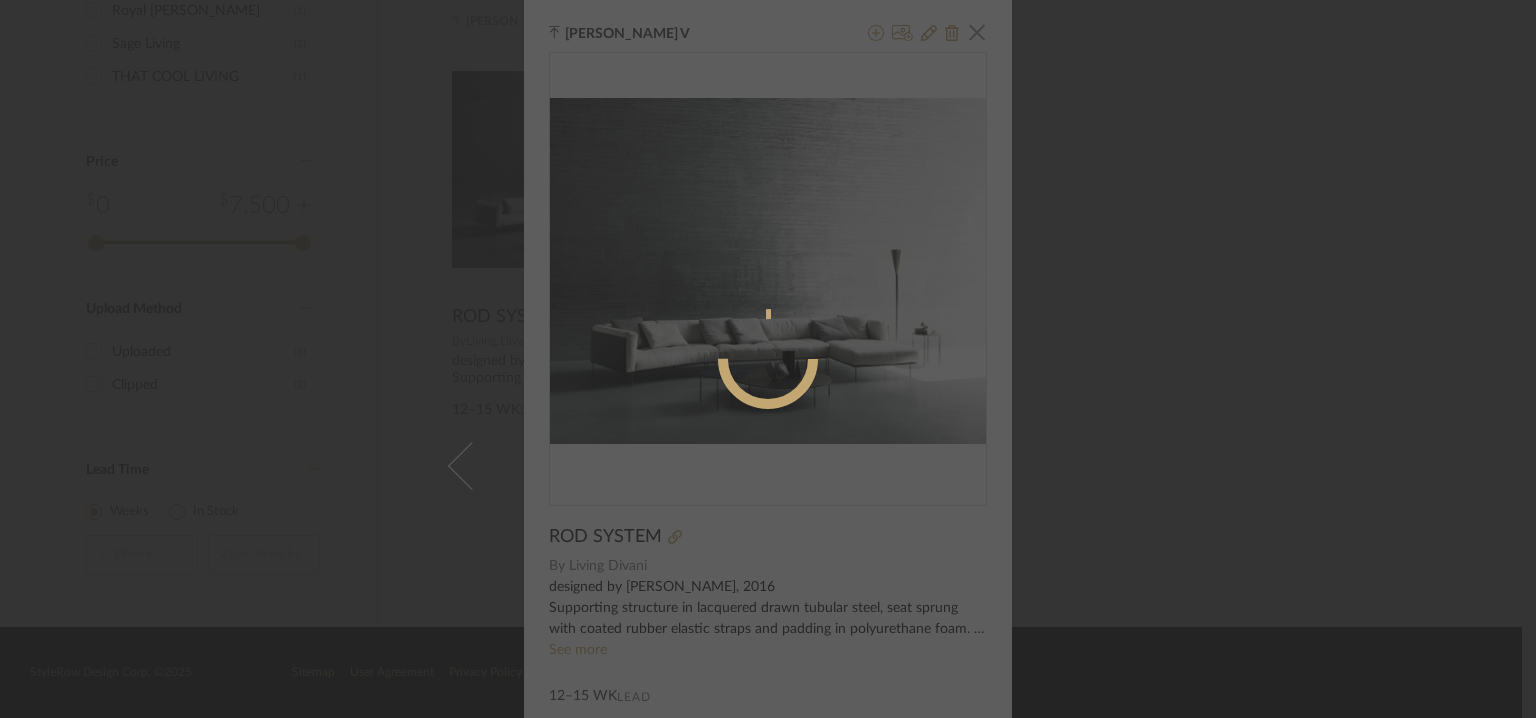 radio on "true" 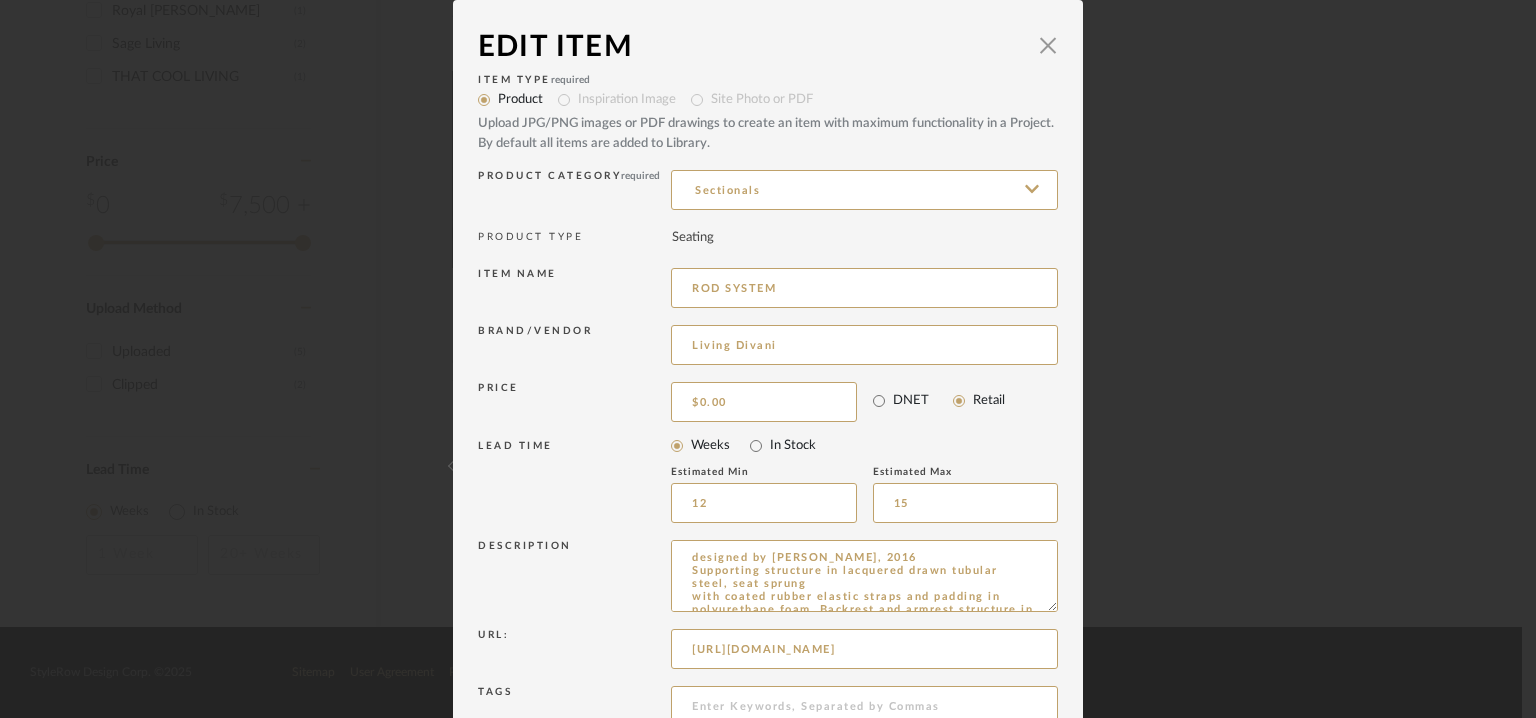 drag, startPoint x: 1042, startPoint y: 605, endPoint x: 1113, endPoint y: 776, distance: 185.15399 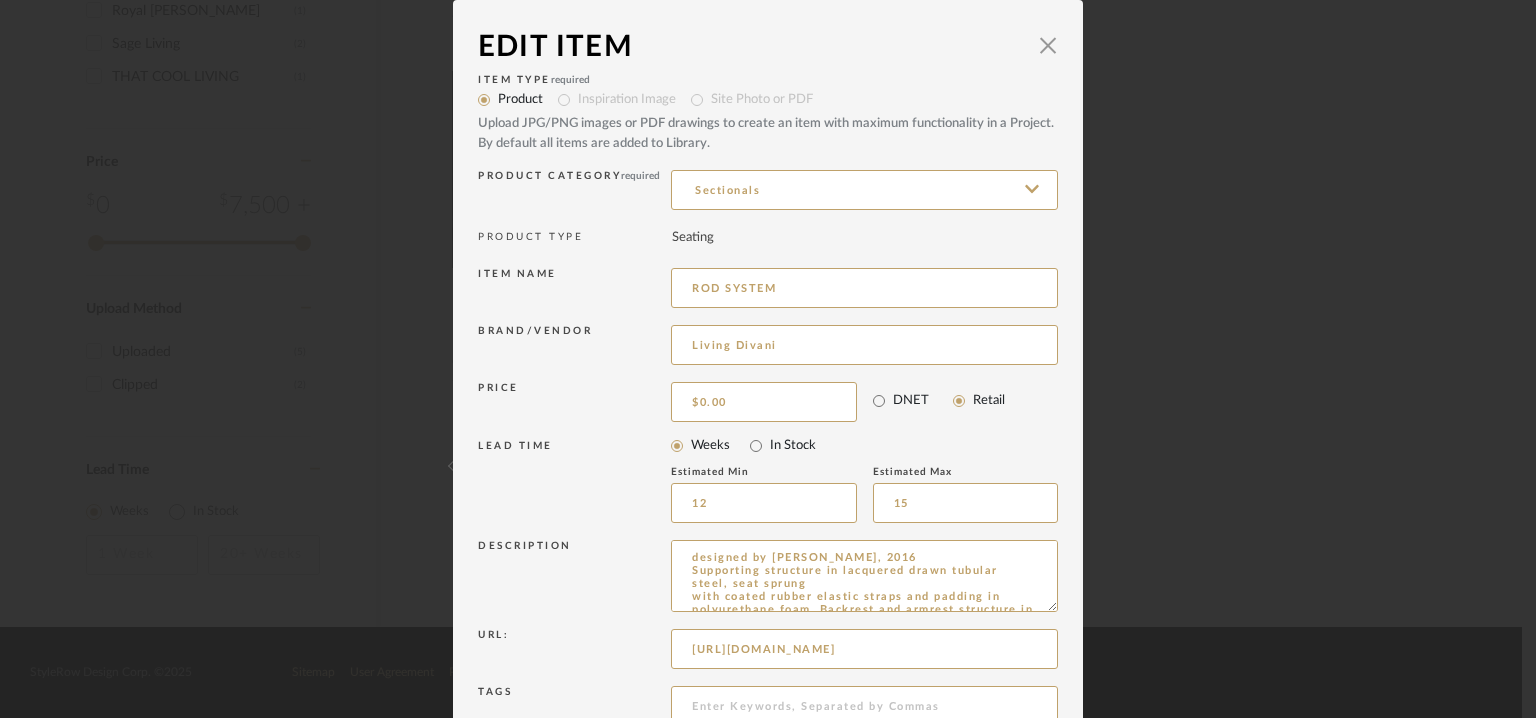 click on "Chrome Web Clipper   Import Pinterest   Support   All Projects   Library   Inspiration   Upload History   Add New Item  Hello, Tehseen  All Mancini enterprises pvt ltd Items living divani Item Type Product  (7)  Added By Avinav V  (4)  Tehseen Mukadam  (1)  Nishi Shah  (1)  StyleRow   (1)  Category  Tables   (4)   Beds    (1)   Seating   (1)   Mirrors   (1)  Brand Aram  (1)  B + B Italia - Diva Group  (6)  Classique Living  (1)  Ferm Living  (2)  HOMEWORK Living  (10)  Living and home  (1)  Living Divani  (7)  Living in design  (1)  pocho living  (5)  POINT OUTDOOR LIVING  (1)  Royal Diana  (1)  Sage Living  (2)  THAT COOL LIVING  (1)  Price 0  7,500 +  0 7500 Upload Method Uploaded  (5)  Clipped  (2)  Lead Time Weeks In Stock Displaying 7 products  Sort By  Newest Filtered by living divani Living Divani  Clear All  StyleRow  MOON ECLIPSE COFFEE TABLE By   Living Divani   12–15 WK   Lead Tehseen Mukadam  LIVINGDI...33b16662.pdf   LIVINGDI...33b16662.pdf  FLOYD - HIBED By   Living Divani  Nishi Shah" at bounding box center [768, -1103] 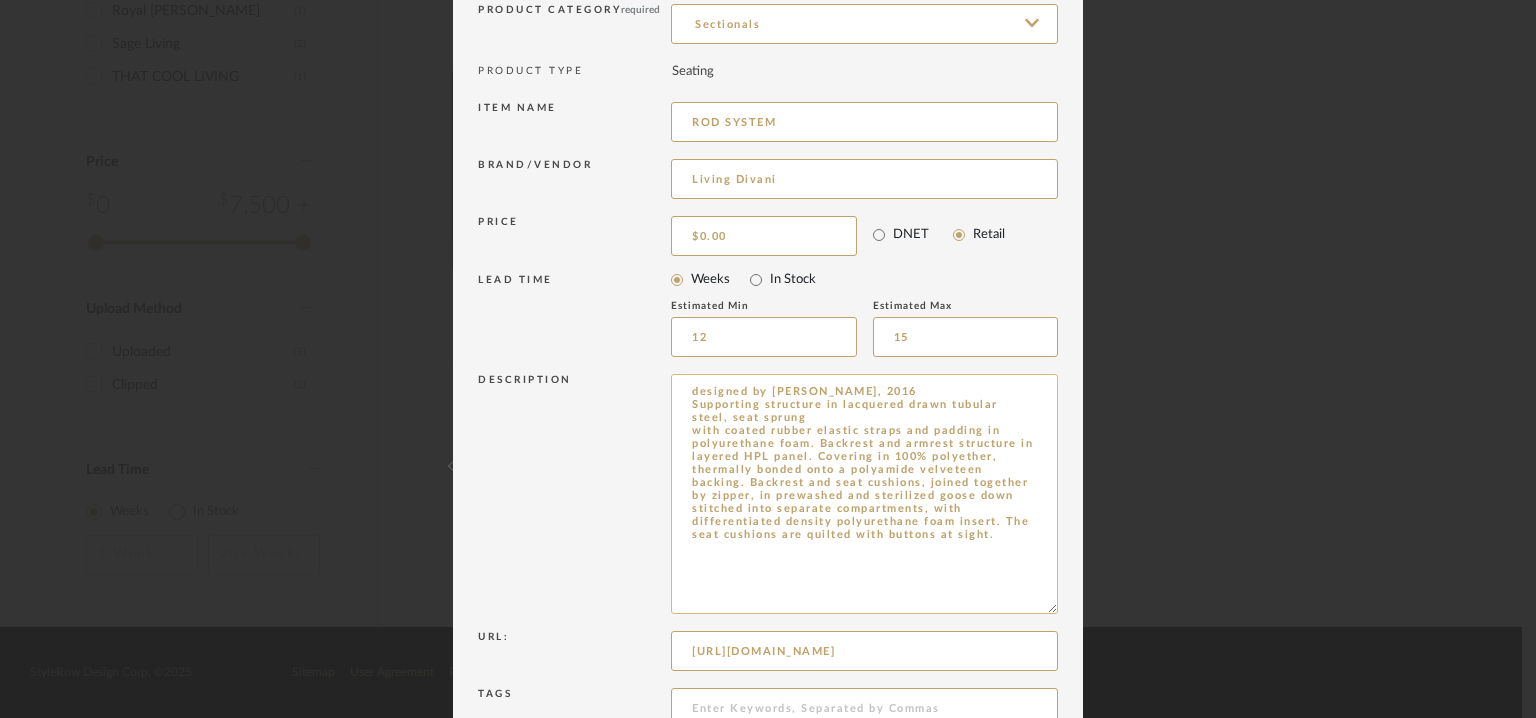 scroll, scrollTop: 363, scrollLeft: 0, axis: vertical 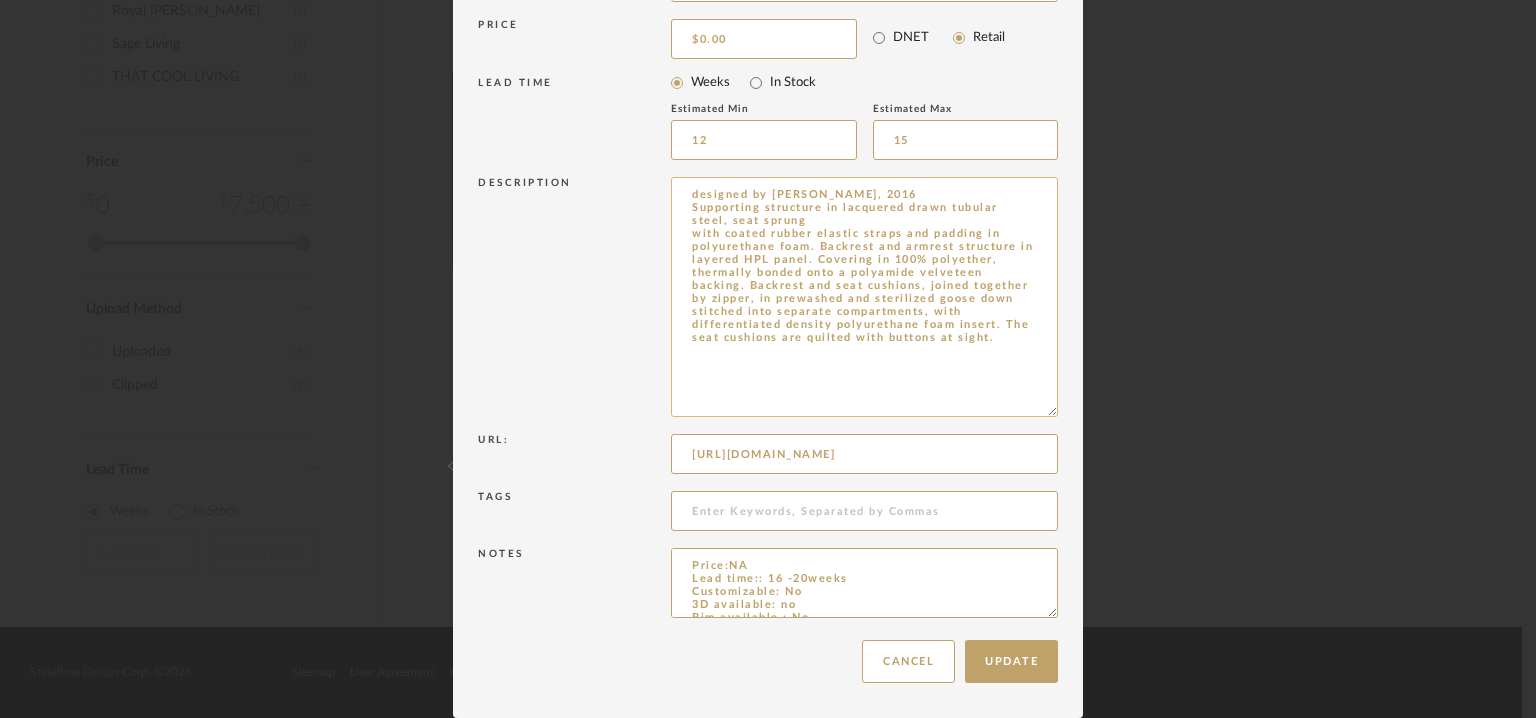 click on "designed by [PERSON_NAME], 2016
Supporting structure in lacquered drawn tubular steel, seat sprung
with coated rubber elastic straps and padding in polyurethane foam. Backrest and armrest structure in layered HPL panel. Covering in 100% polyether, thermally bonded onto a polyamide velveteen backing. Backrest and seat cushions, joined together by zipper, in prewashed and sterilized goose down stitched into separate compartments, with differentiated density polyurethane foam insert. The seat cushions are quilted with buttons at sight." at bounding box center [864, 297] 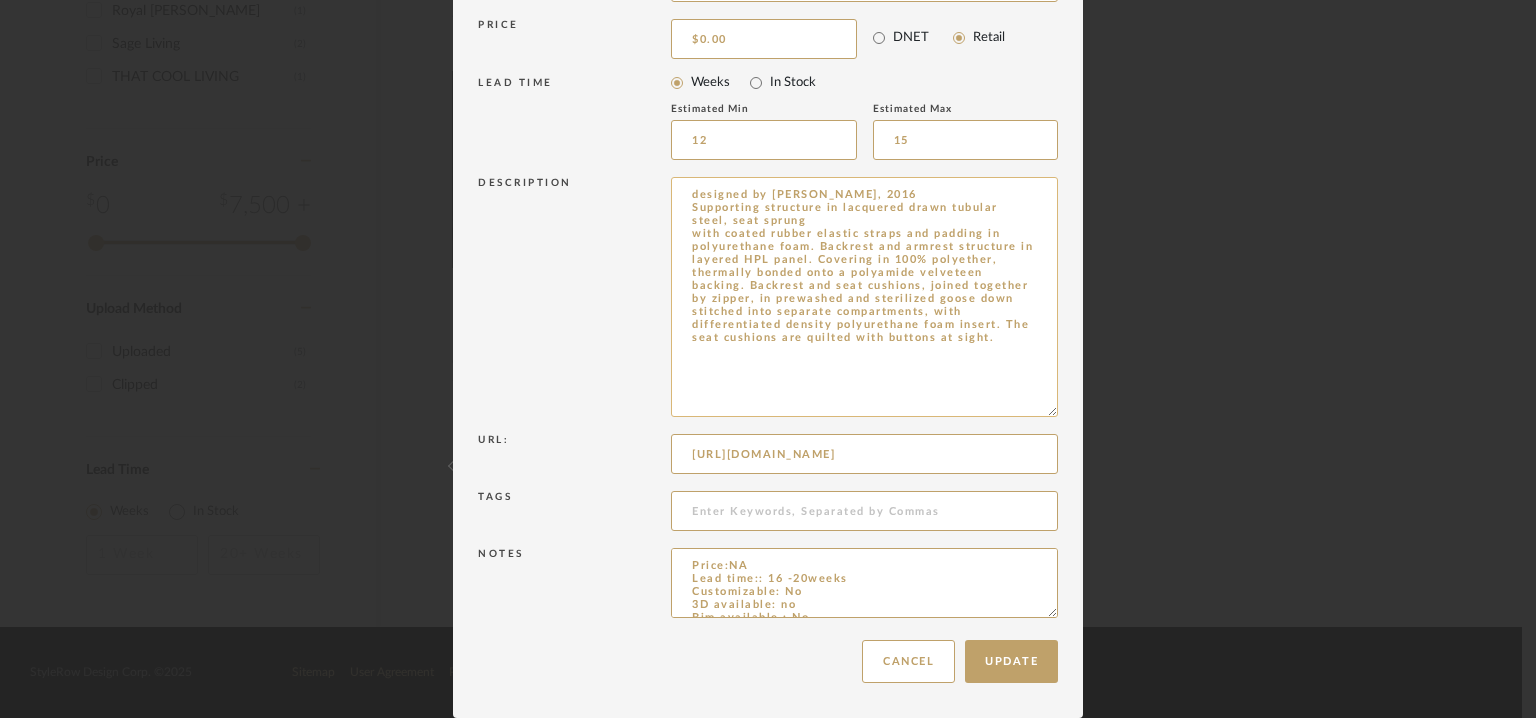 drag, startPoint x: 880, startPoint y: 340, endPoint x: 684, endPoint y: 214, distance: 233.00644 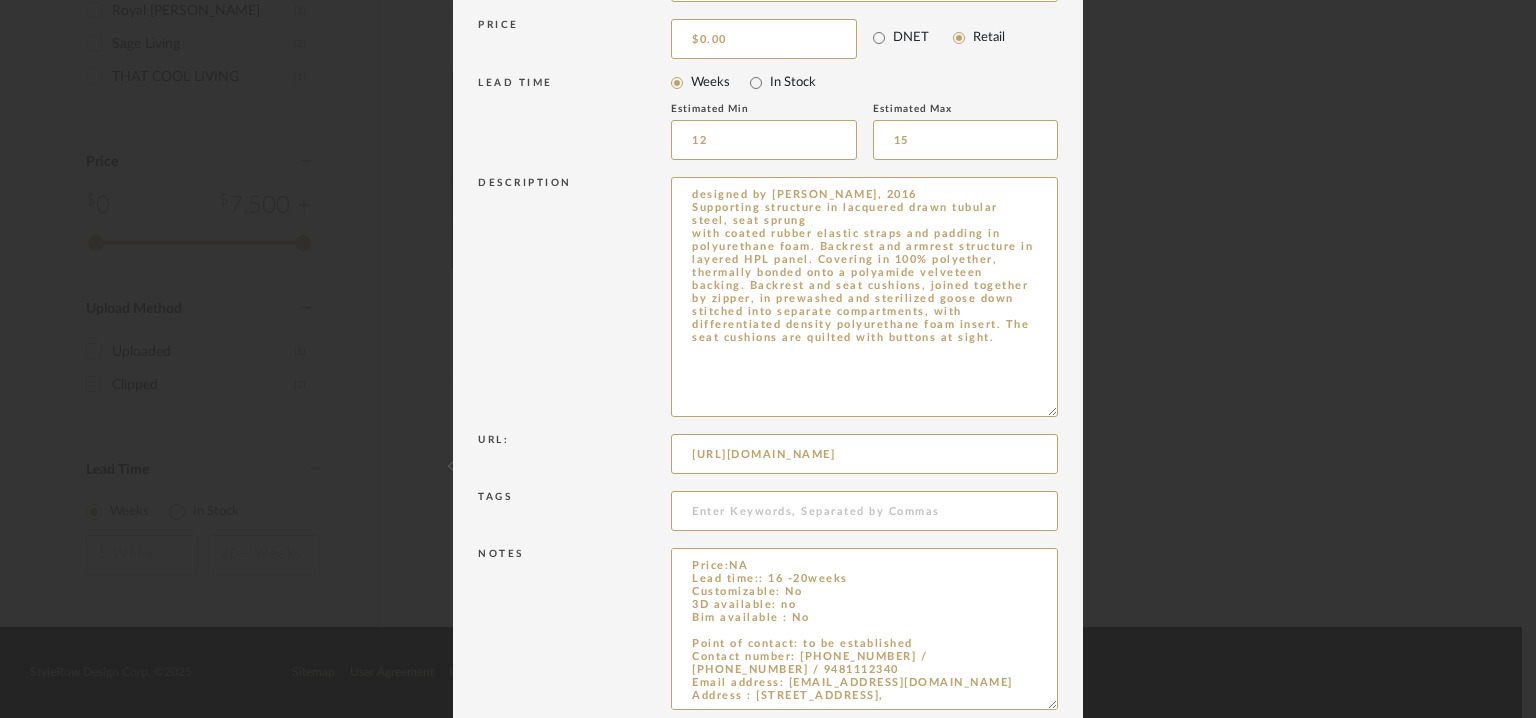 drag, startPoint x: 1042, startPoint y: 623, endPoint x: 1051, endPoint y: 774, distance: 151.26797 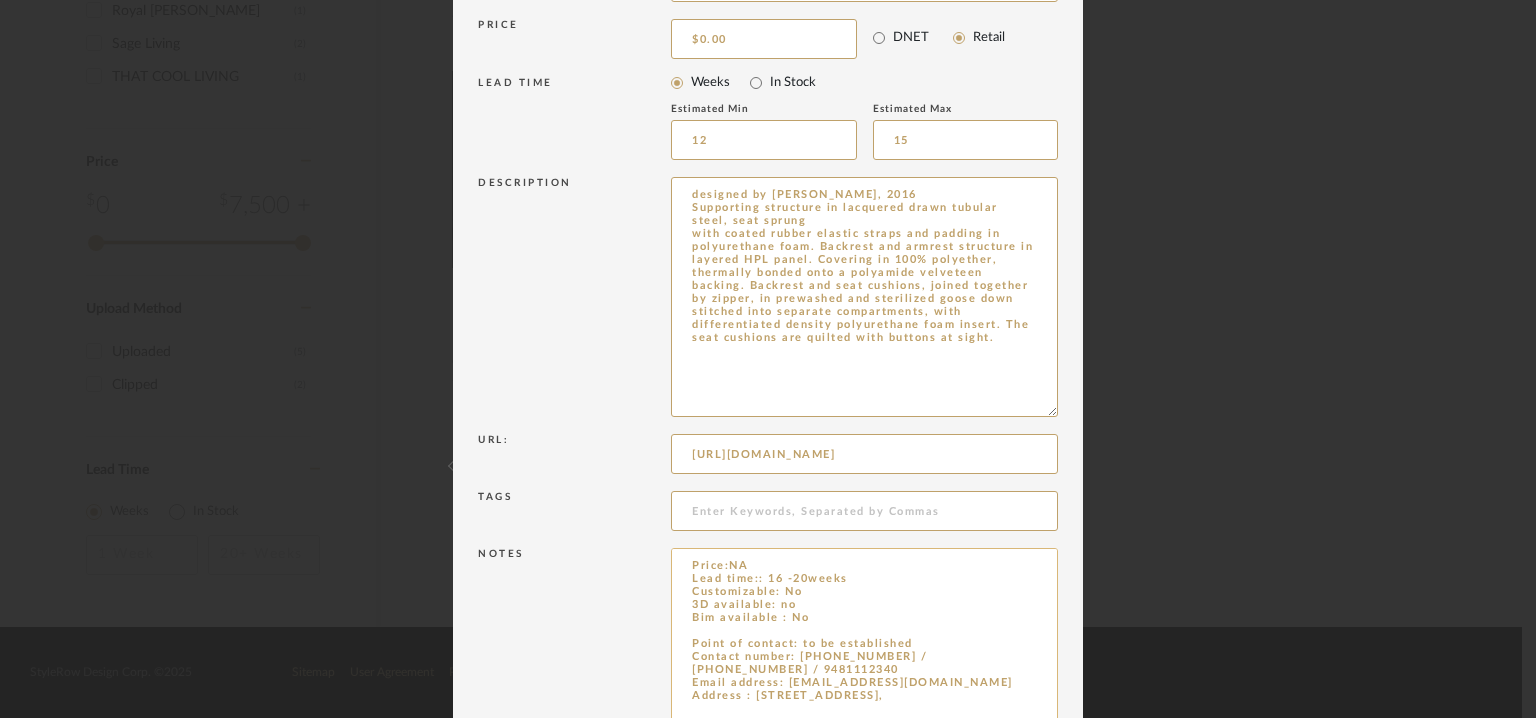 drag, startPoint x: 794, startPoint y: 614, endPoint x: 676, endPoint y: 564, distance: 128.15616 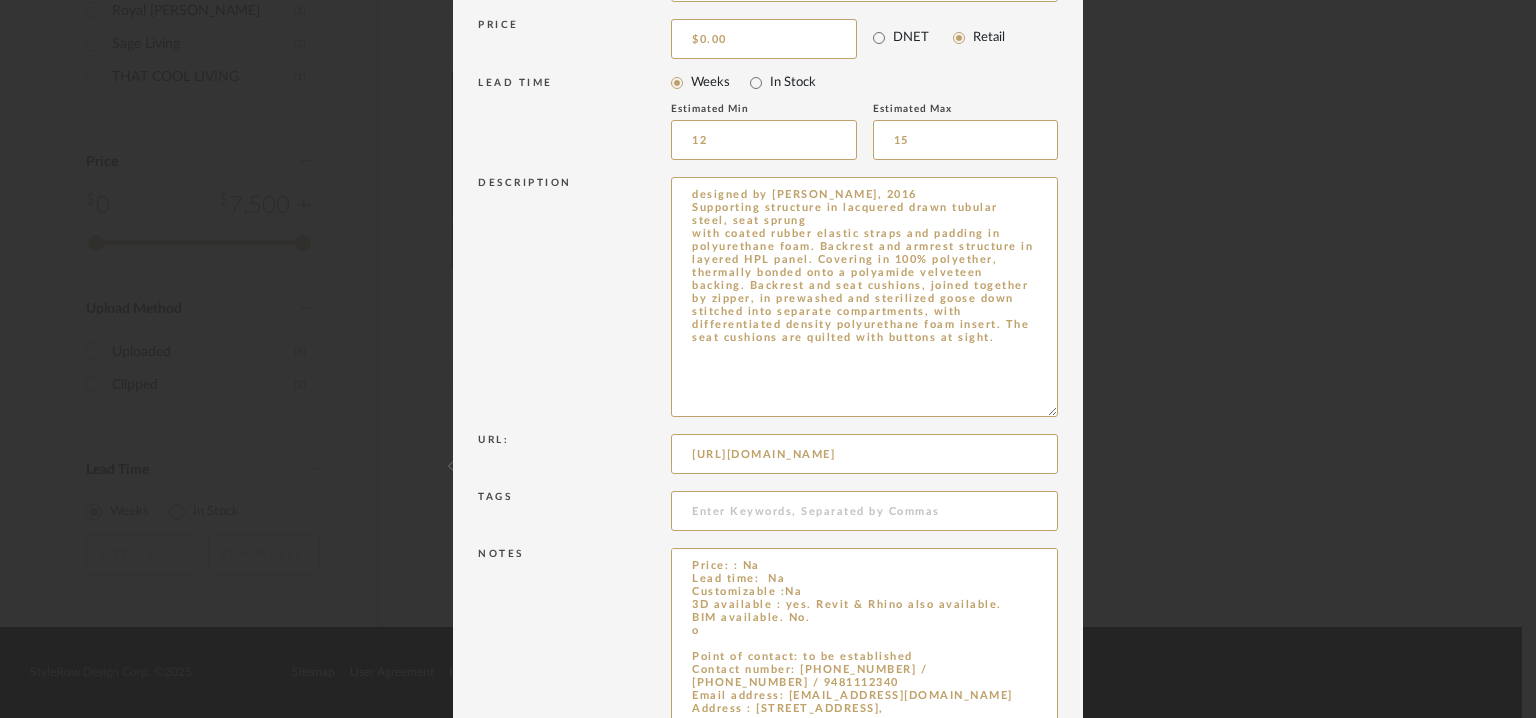 type on "Price: : Na
Lead time:  Na
Customizable :Na
3D available : yes. Revit & Rhino also available.
BIM available. No.
o
Point of contact: to be established
Contact number: 080-65699990 / 080-25270217 / 9481112340
Email address: info@livingdivani.it
Address : LIVING ART INTERIORS LLP # 87, GROUND FLOOR, CENTRUM BUILDING, INFANTRY ROAD, BANGALORE – 560001,
Additional contact information ;
Point of contact: to be established
Contact number:
T. +39 031 630954
F. +39 031 632590
Email address: info@livingdivani.it
Address: Strada del Cavolto 22040 — Anzano del Parco (CO)" 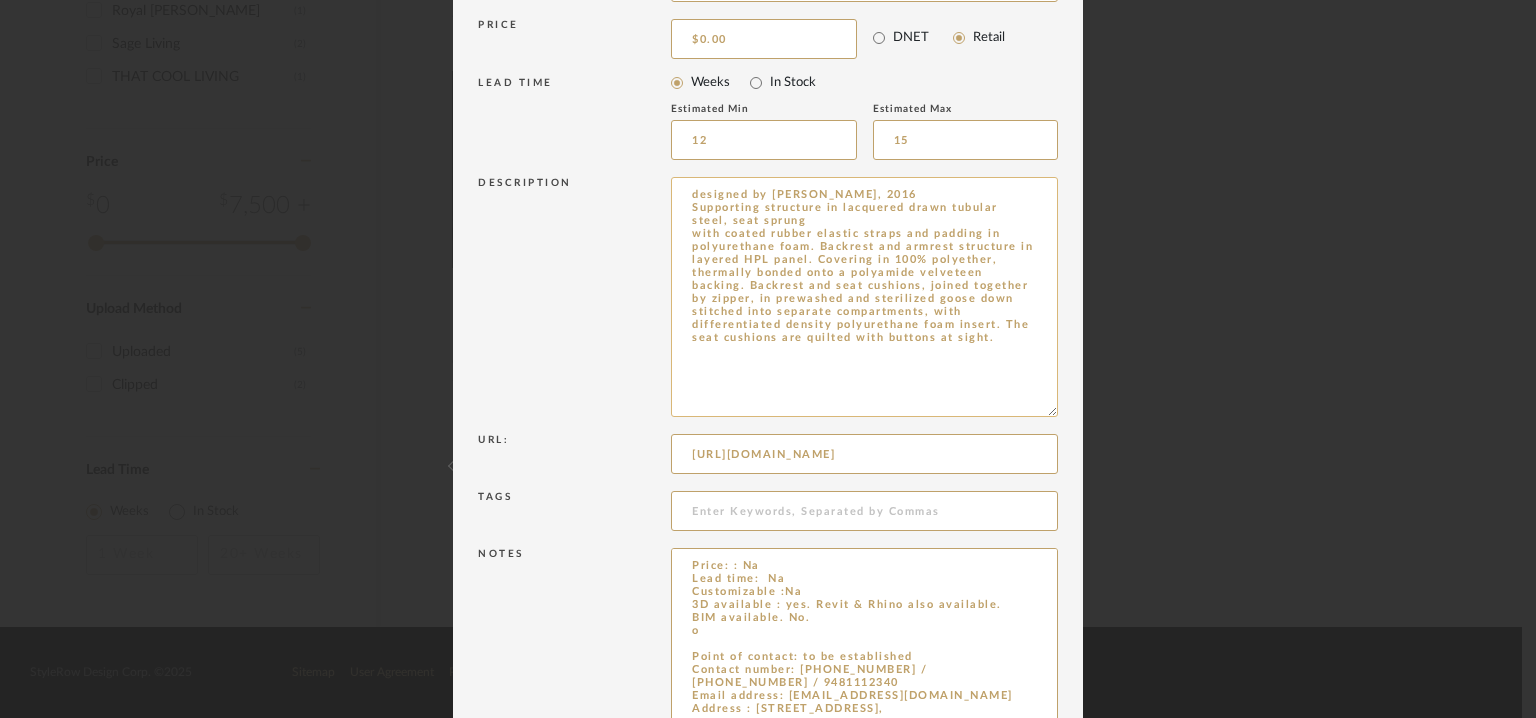 click on "designed by [PERSON_NAME], 2016
Supporting structure in lacquered drawn tubular steel, seat sprung
with coated rubber elastic straps and padding in polyurethane foam. Backrest and armrest structure in layered HPL panel. Covering in 100% polyether, thermally bonded onto a polyamide velveteen backing. Backrest and seat cushions, joined together by zipper, in prewashed and sterilized goose down stitched into separate compartments, with differentiated density polyurethane foam insert. The seat cushions are quilted with buttons at sight." at bounding box center [864, 297] 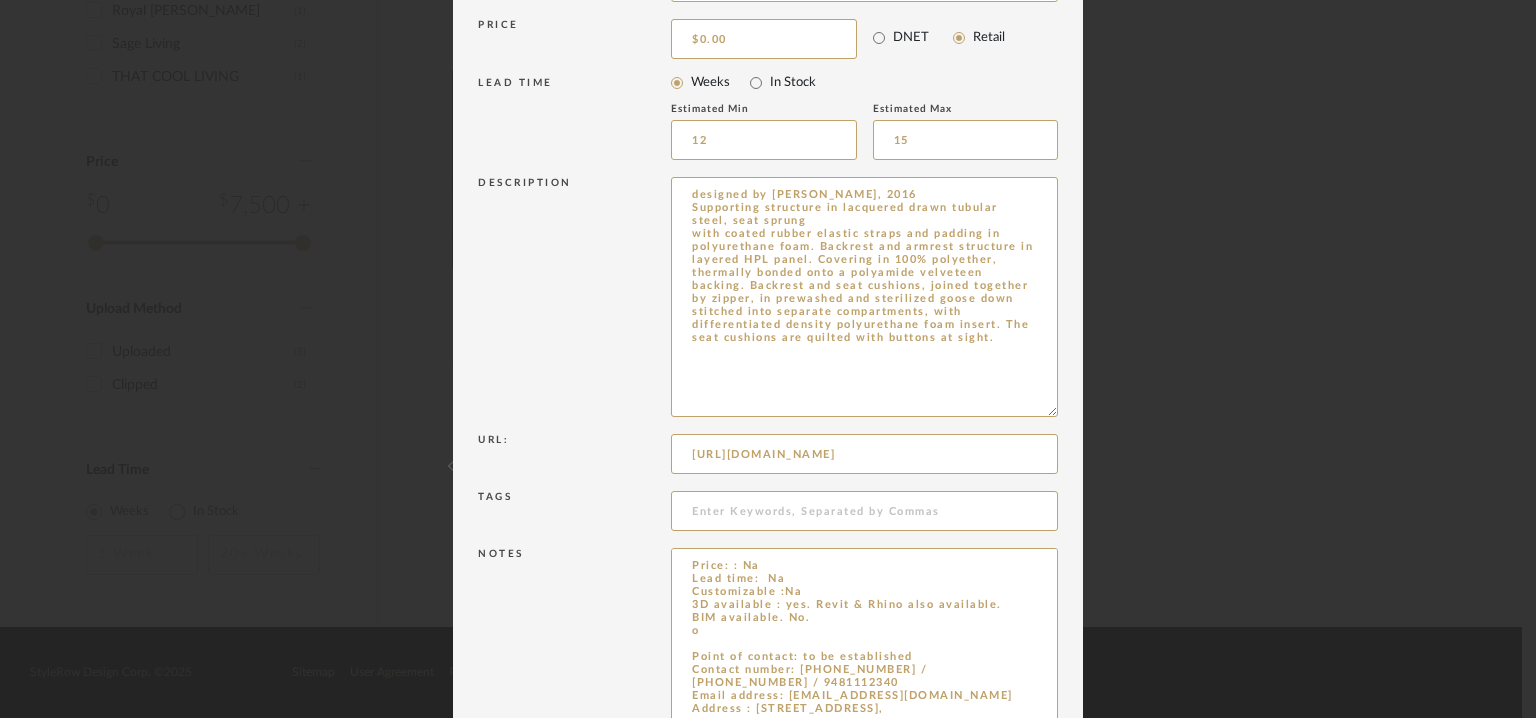 drag, startPoint x: 927, startPoint y: 377, endPoint x: 658, endPoint y: 185, distance: 330.49207 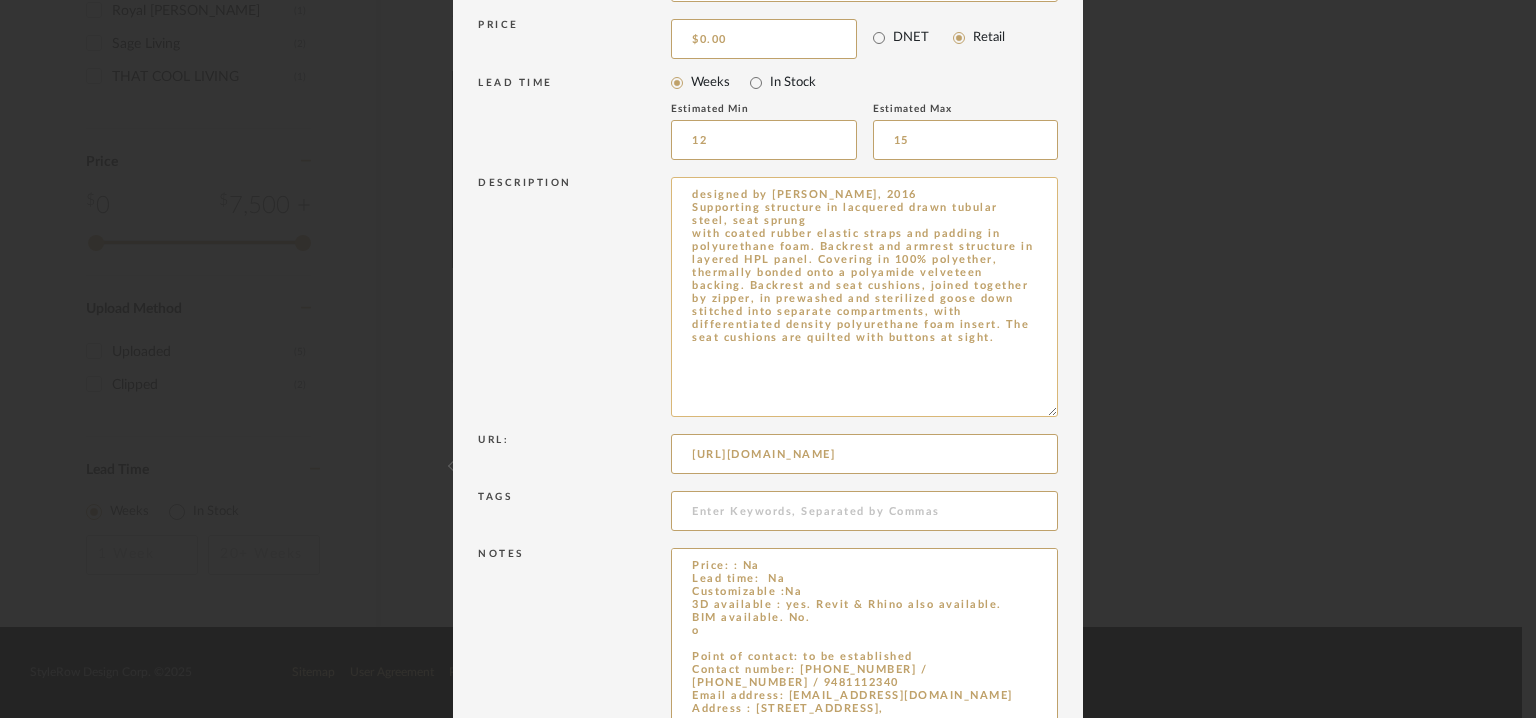 paste on "Type: Sofa
Designer : Piero Lissoni, 2016
Dimensions :  Please refer to attached pdf.
Material & Finishes :
*Supporting structure in lacquered drawn tubular steel, seat sprung with coated rubber elastic straps and padding in polyurethane foam.
*Backrest and armrest structure in layered HPL panel. Covering in 100% polyether, thermally bonded onto a polyamide velveteen backing.
*Backrest and seat cushions, joined together by zipper, in prewashed and sterilized goose down stitched into separate compartments, with differentiated density polyurethane foam insert.
*The seat cushions are quilted with buttons at sight.
Product description :  Rod, characterized by slender back and light, airy shell, lined with inviting cushions enhanced with quilted details and buttons at sights, is available in the modular version to build different spatial solutions and original compositions.
Additional details : Na
Any other details : Na" 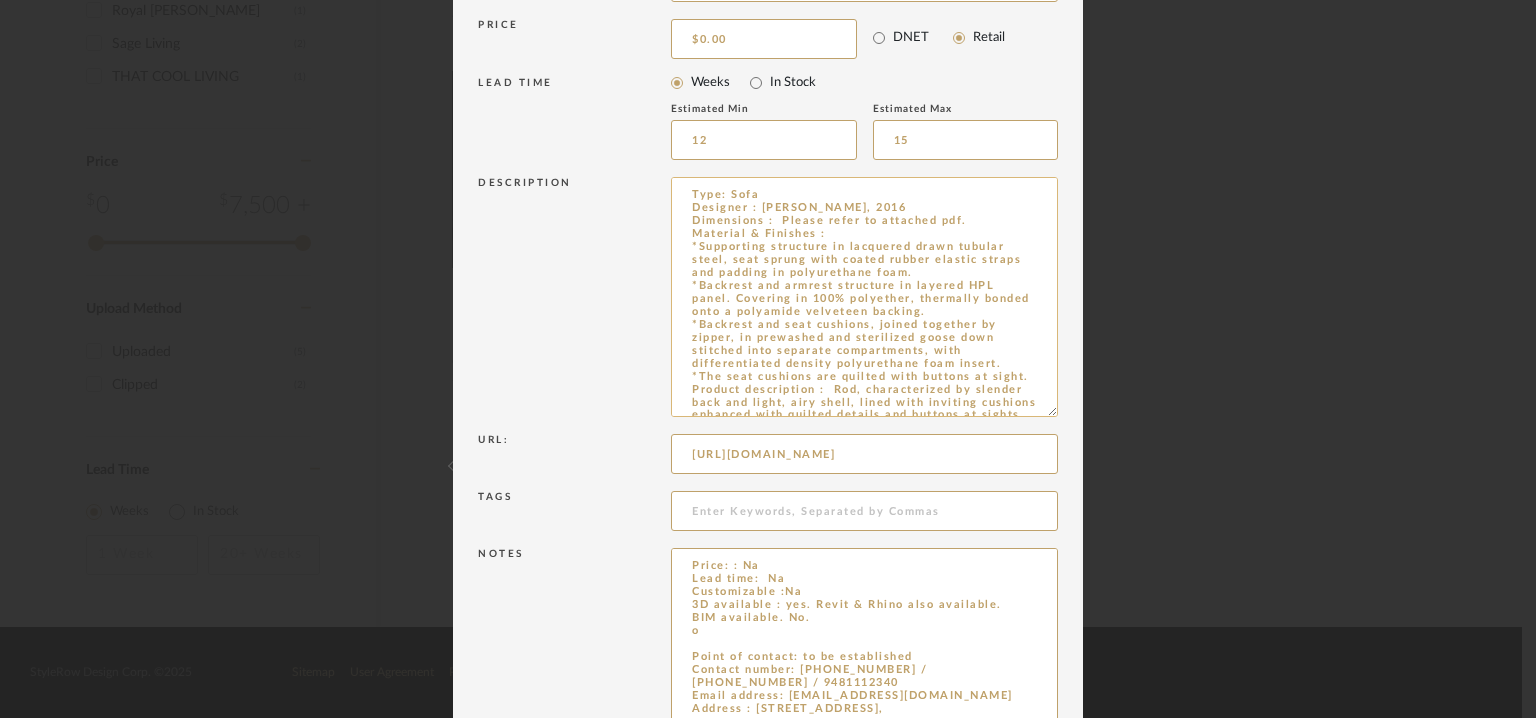 scroll, scrollTop: 122, scrollLeft: 0, axis: vertical 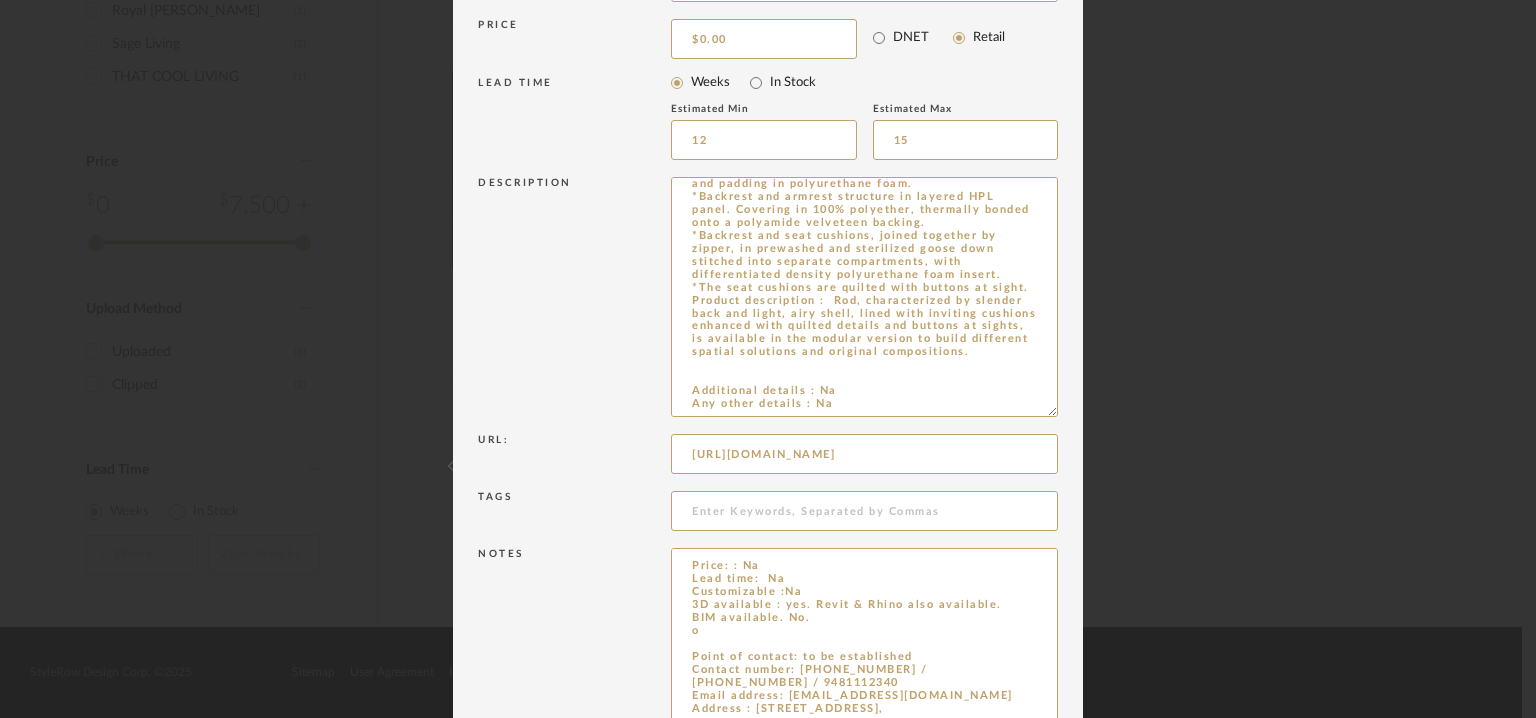 type on "Type: Sofa
Designer : Piero Lissoni, 2016
Dimensions :  Please refer to attached pdf.
Material & Finishes :
*Supporting structure in lacquered drawn tubular steel, seat sprung with coated rubber elastic straps and padding in polyurethane foam.
*Backrest and armrest structure in layered HPL panel. Covering in 100% polyether, thermally bonded onto a polyamide velveteen backing.
*Backrest and seat cushions, joined together by zipper, in prewashed and sterilized goose down stitched into separate compartments, with differentiated density polyurethane foam insert.
*The seat cushions are quilted with buttons at sight.
Product description :  Rod, characterized by slender back and light, airy shell, lined with inviting cushions enhanced with quilted details and buttons at sights, is available in the modular version to build different spatial solutions and original compositions.
Additional details : Na
Any other details : Na" 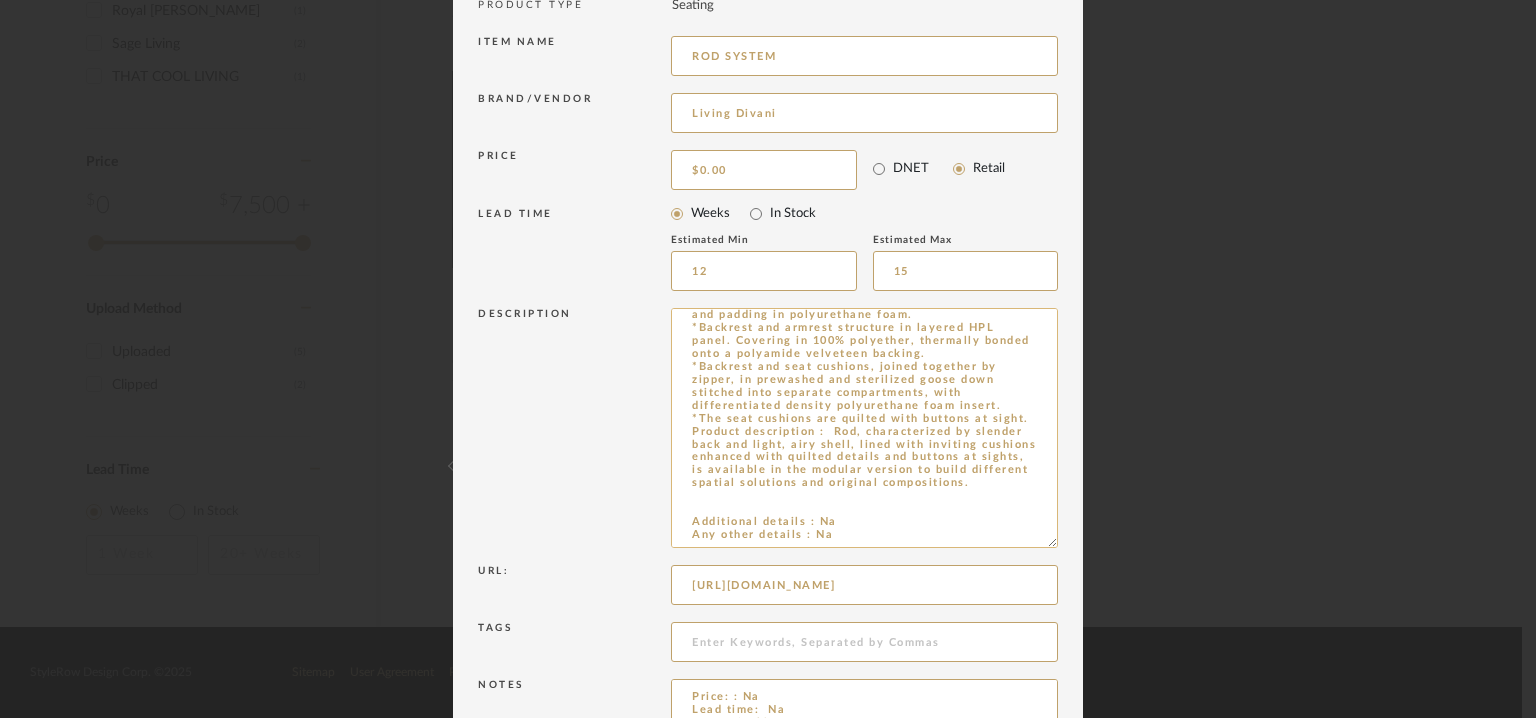 scroll, scrollTop: 228, scrollLeft: 0, axis: vertical 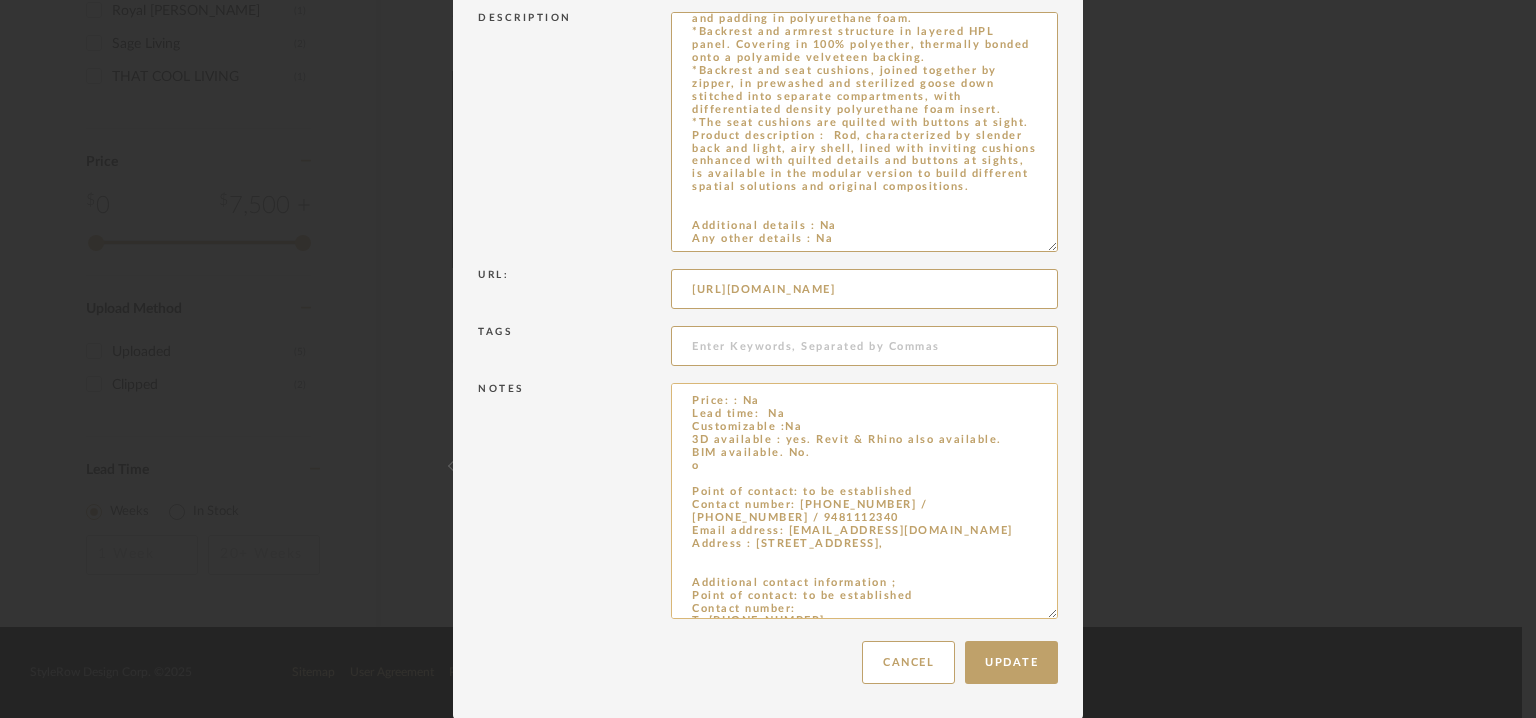 click on "Price: : Na
Lead time:  Na
Customizable :Na
3D available : yes. Revit & Rhino also available.
BIM available. No.
o
Point of contact: to be established
Contact number: 080-65699990 / 080-25270217 / 9481112340
Email address: info@livingdivani.it
Address : LIVING ART INTERIORS LLP # 87, GROUND FLOOR, CENTRUM BUILDING, INFANTRY ROAD, BANGALORE – 560001,
Additional contact information ;
Point of contact: to be established
Contact number:
T. +39 031 630954
F. +39 031 632590
Email address: info@livingdivani.it
Address: Strada del Cavolto 22040 — Anzano del Parco (CO)" at bounding box center (864, 501) 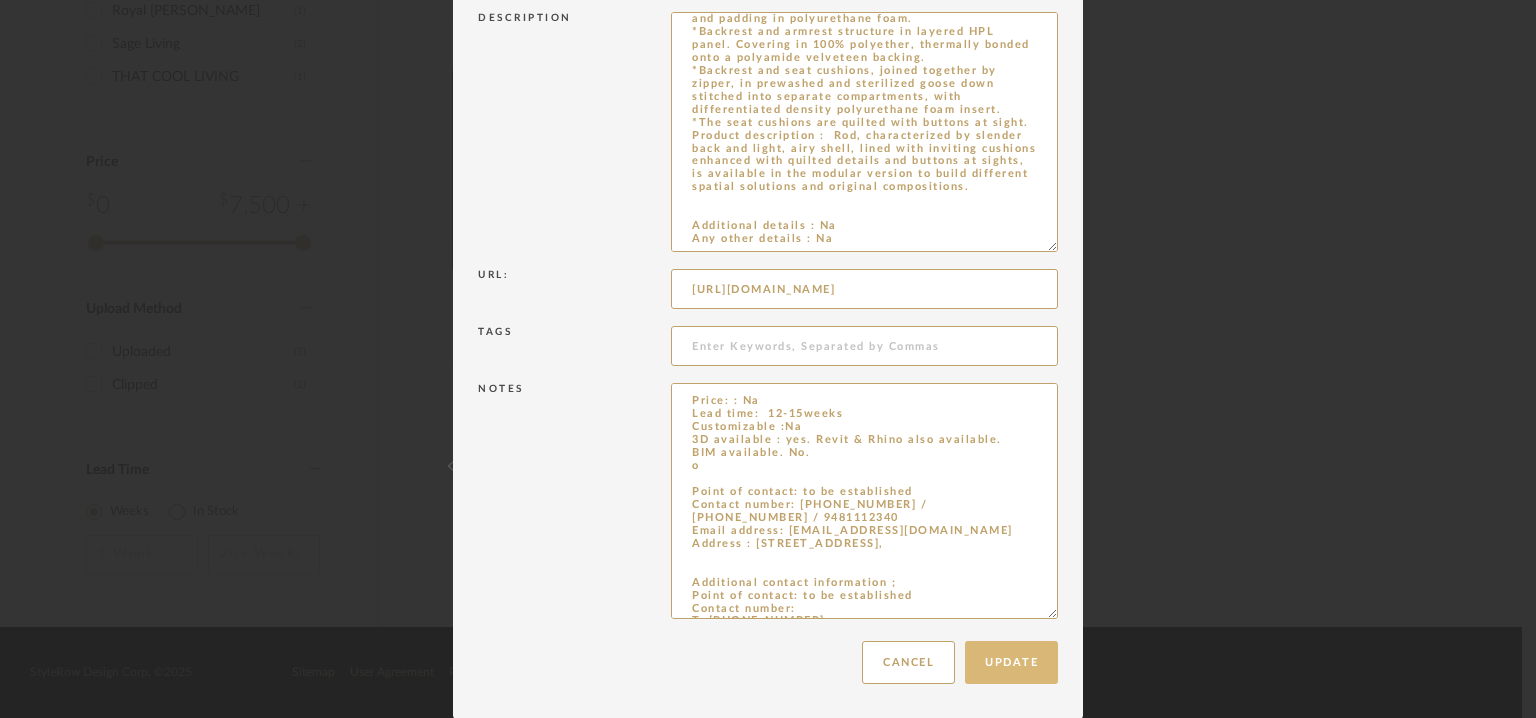 type on "Price: : Na
Lead time:  12-15weeks
Customizable :Na
3D available : yes. Revit & Rhino also available.
BIM available. No.
o
Point of contact: to be established
Contact number: [PHONE_NUMBER] / [PHONE_NUMBER] / 9481112340
Email address: [EMAIL_ADDRESS][DOMAIN_NAME]
Address : [STREET_ADDRESS],
Additional contact information ;
Point of contact: to be established
Contact number:
T. [PHONE_NUMBER]
F. [PHONE_NUMBER]
Email address: [EMAIL_ADDRESS][DOMAIN_NAME]
Address: [GEOGRAPHIC_DATA] (CO)" 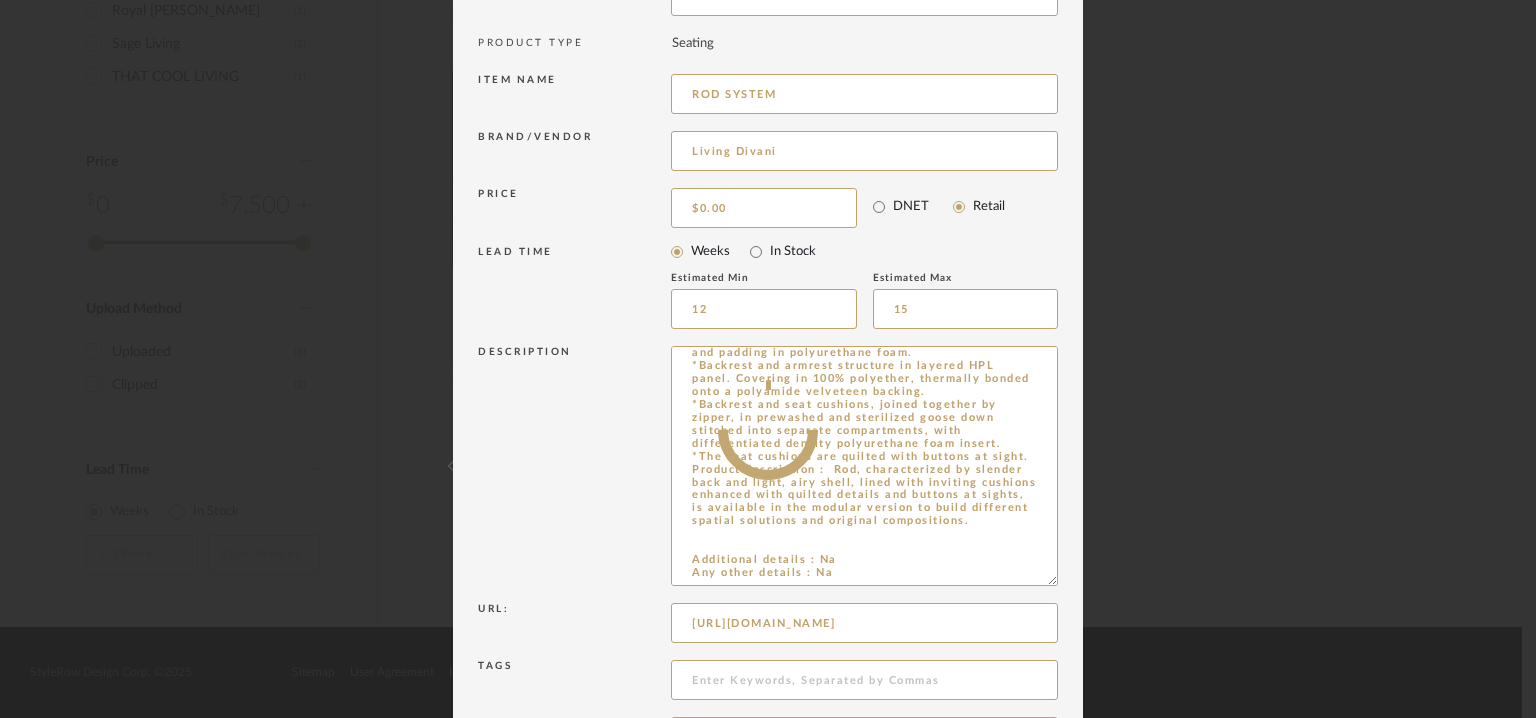 scroll, scrollTop: 0, scrollLeft: 0, axis: both 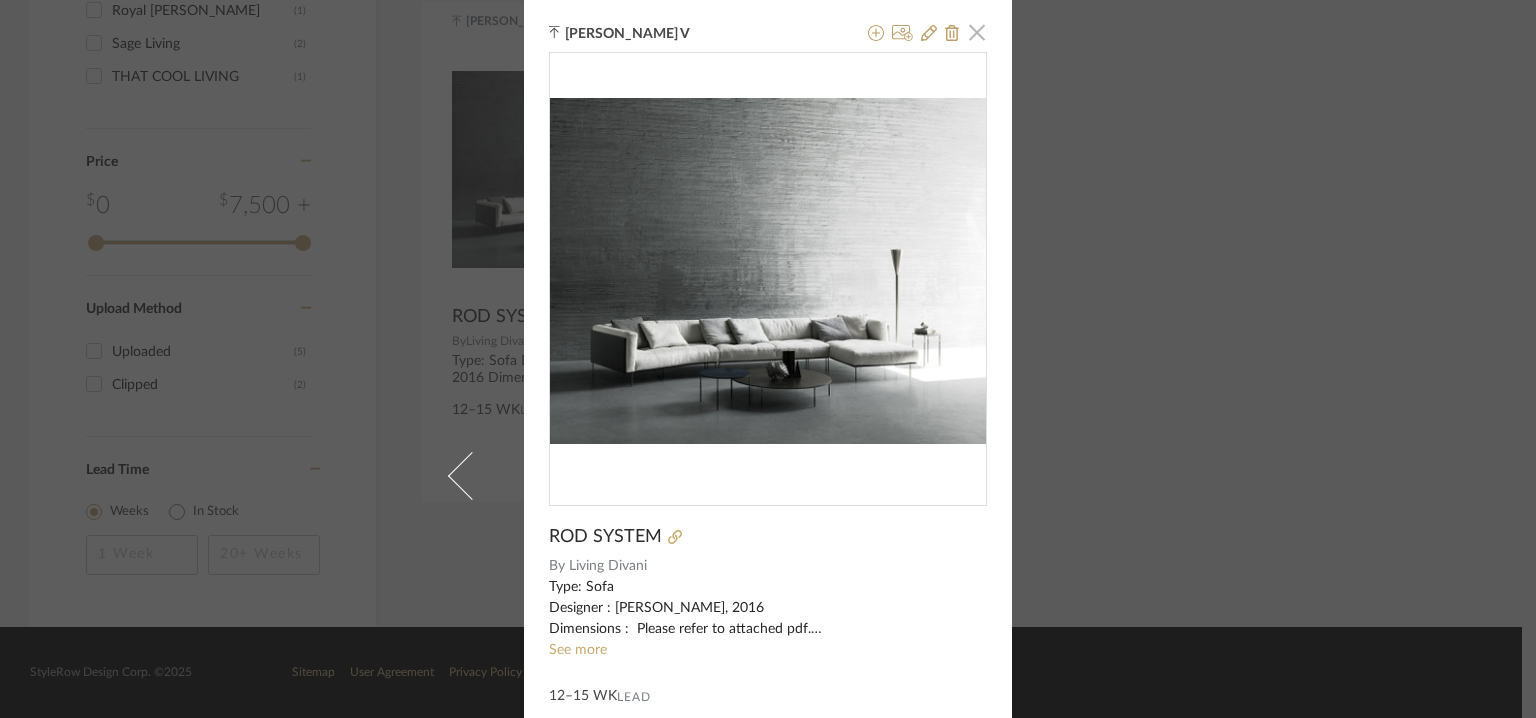 click 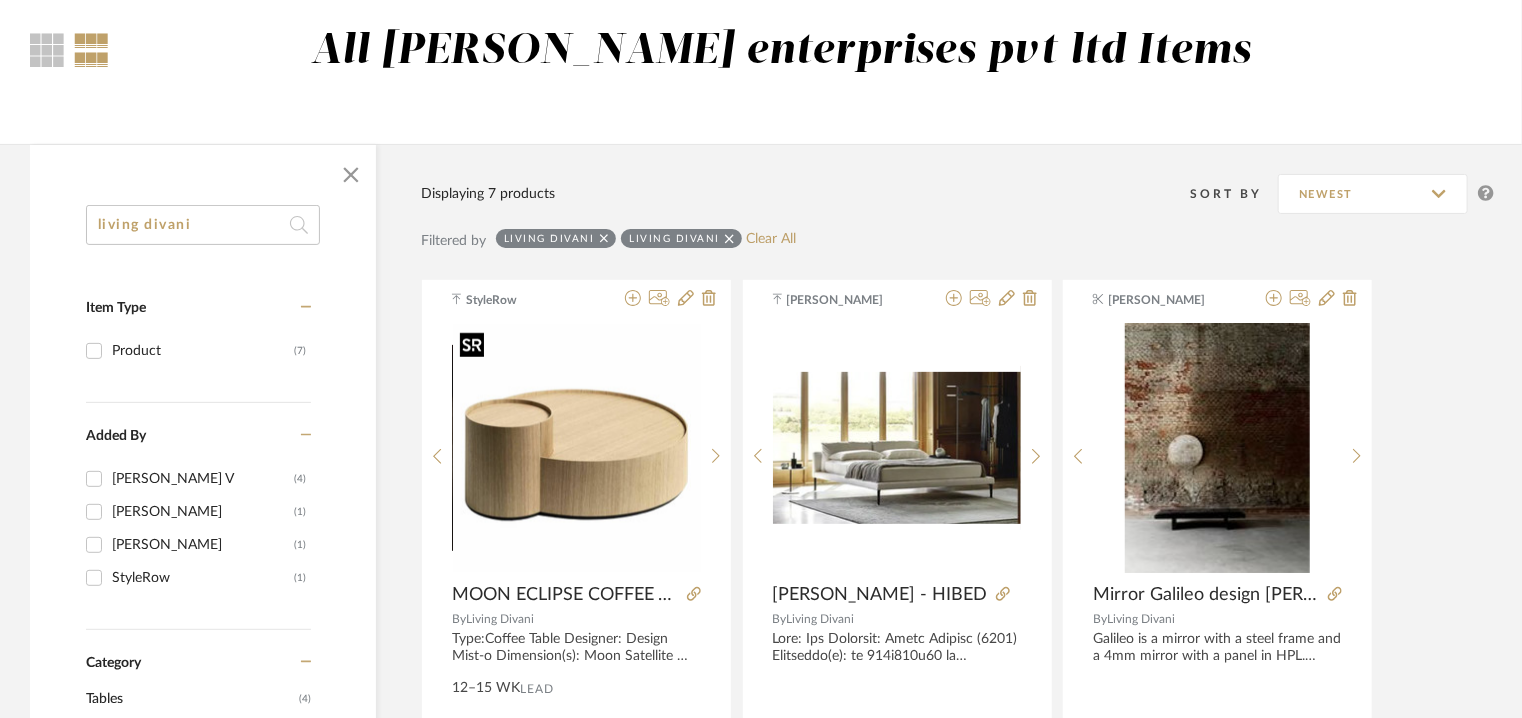scroll, scrollTop: 162, scrollLeft: 0, axis: vertical 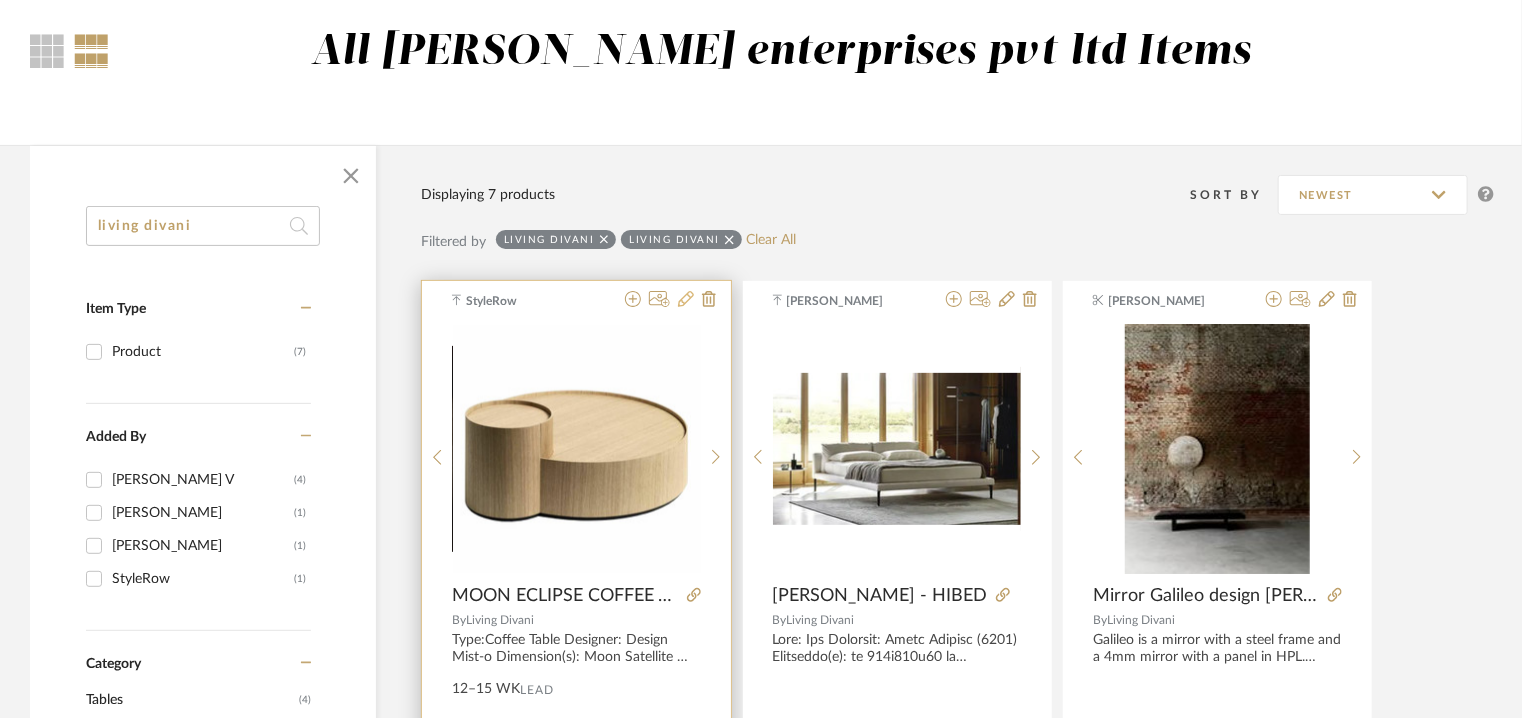 click 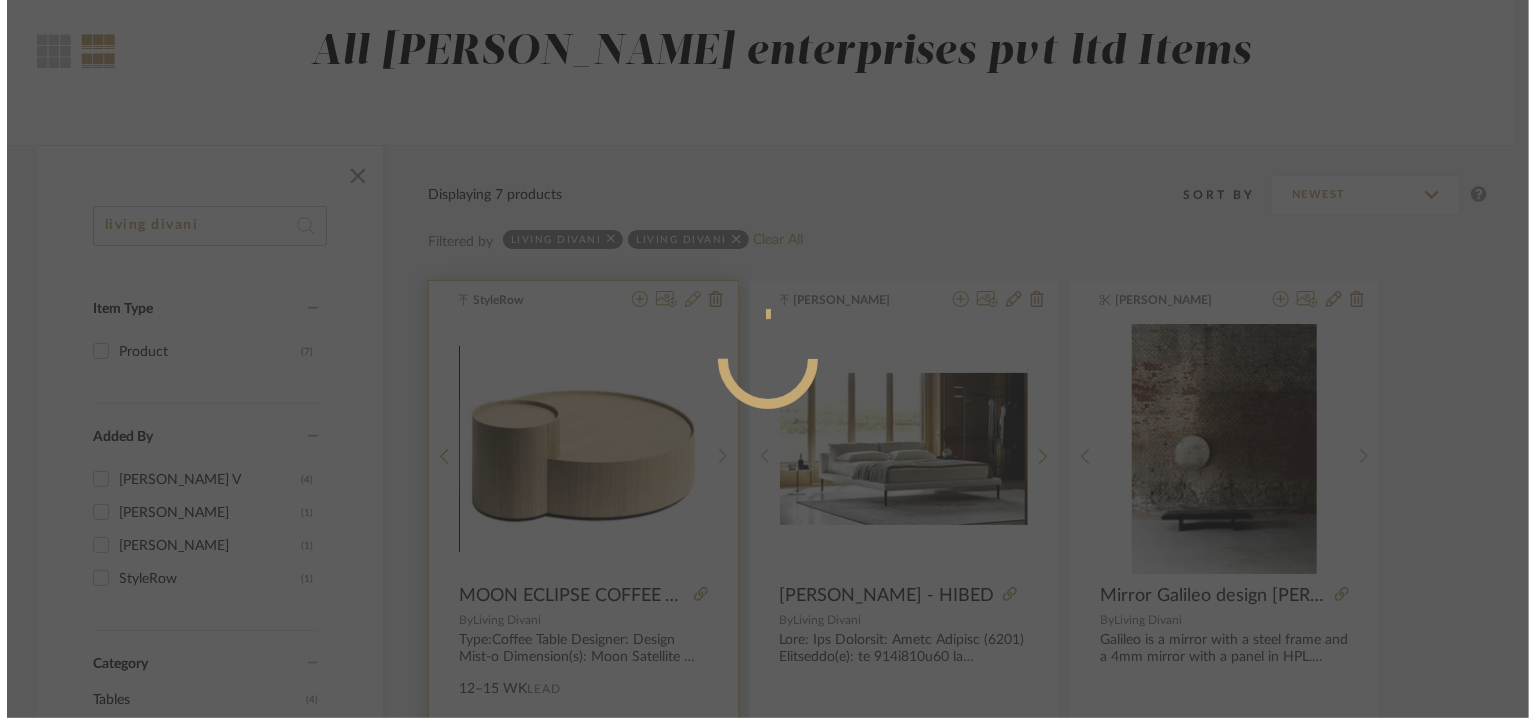 scroll, scrollTop: 0, scrollLeft: 0, axis: both 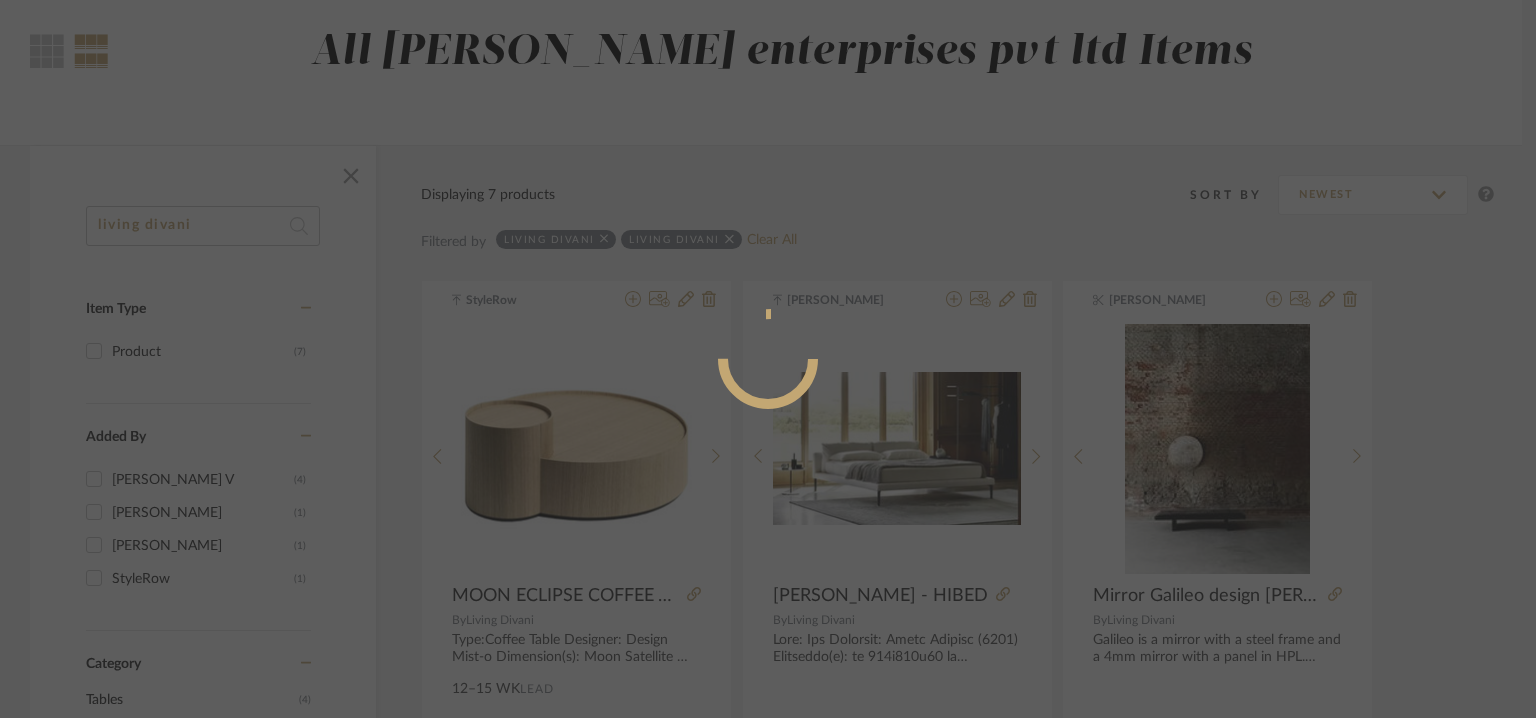 radio on "true" 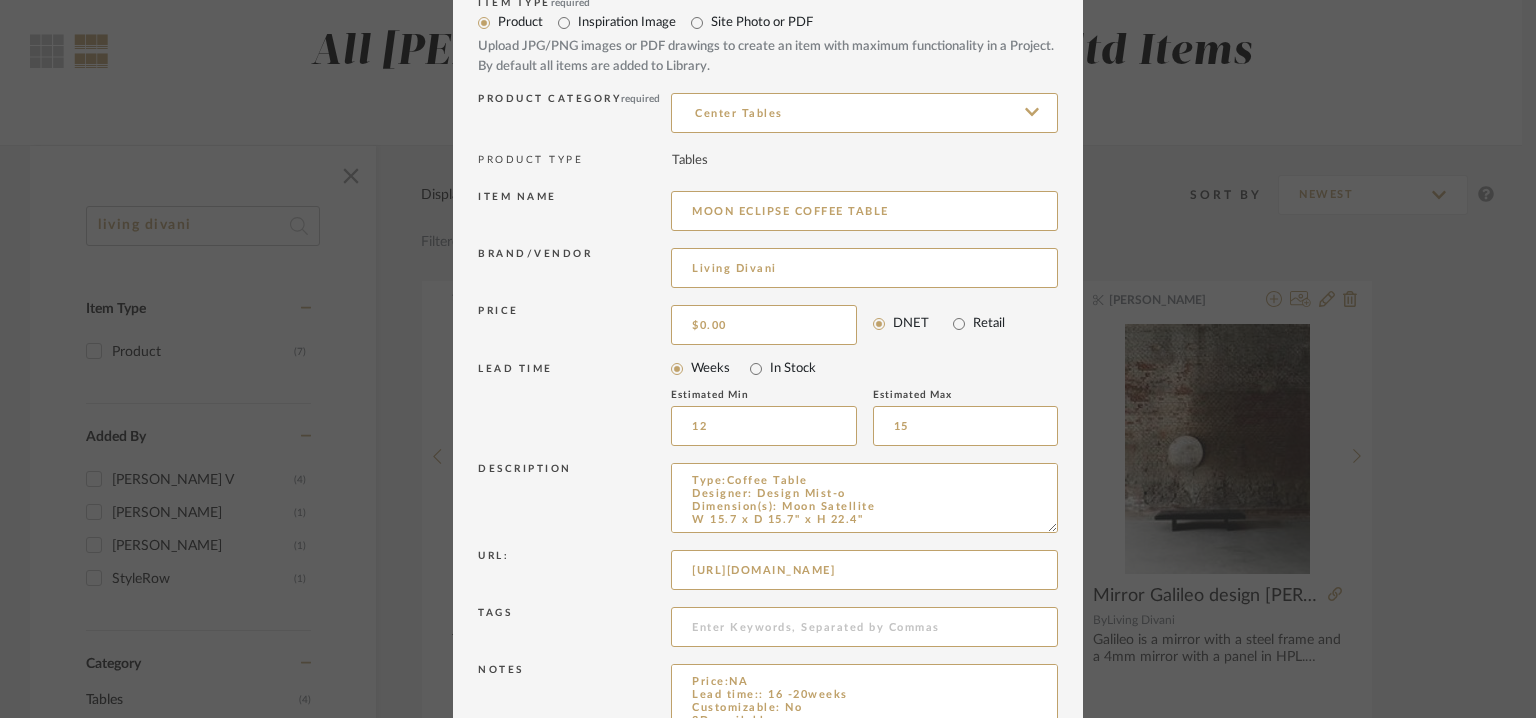 scroll, scrollTop: 0, scrollLeft: 0, axis: both 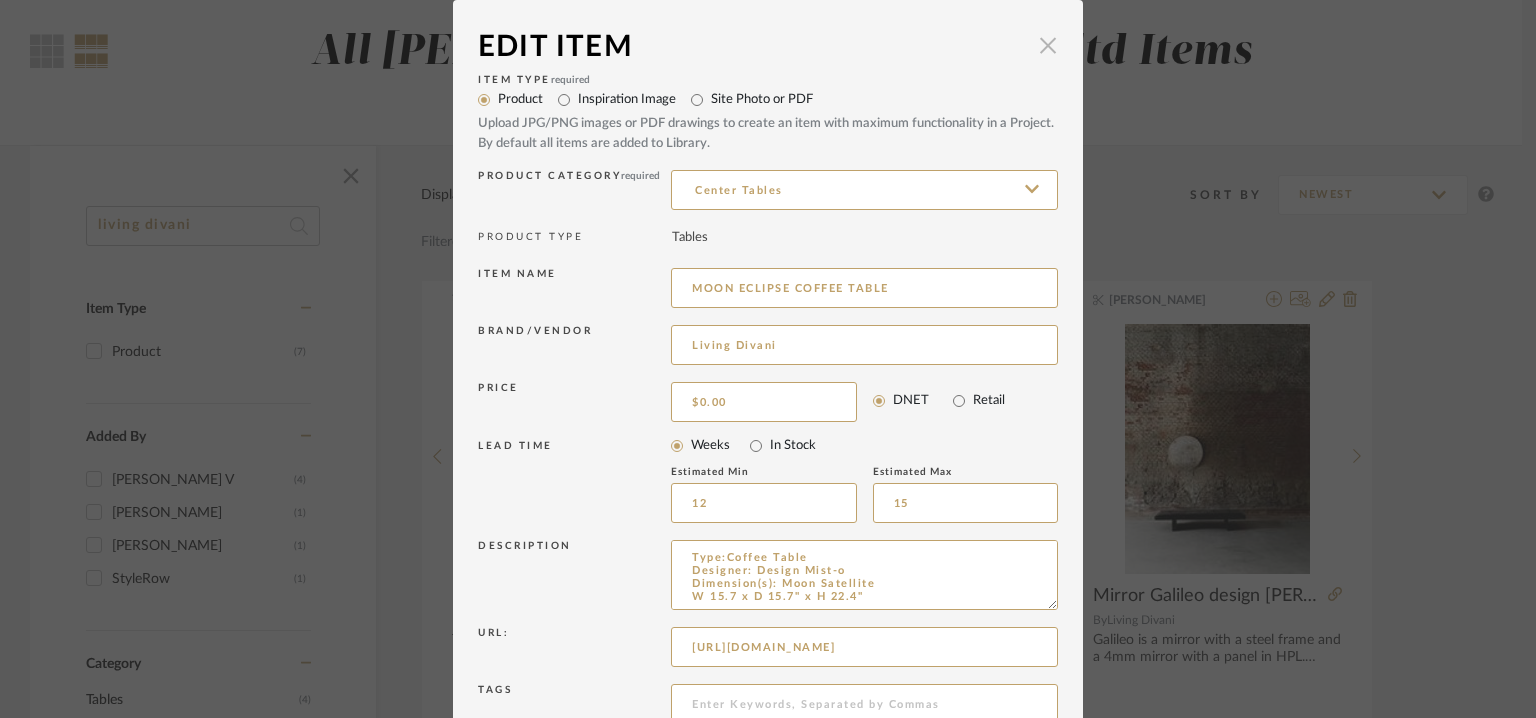 click at bounding box center [1048, 45] 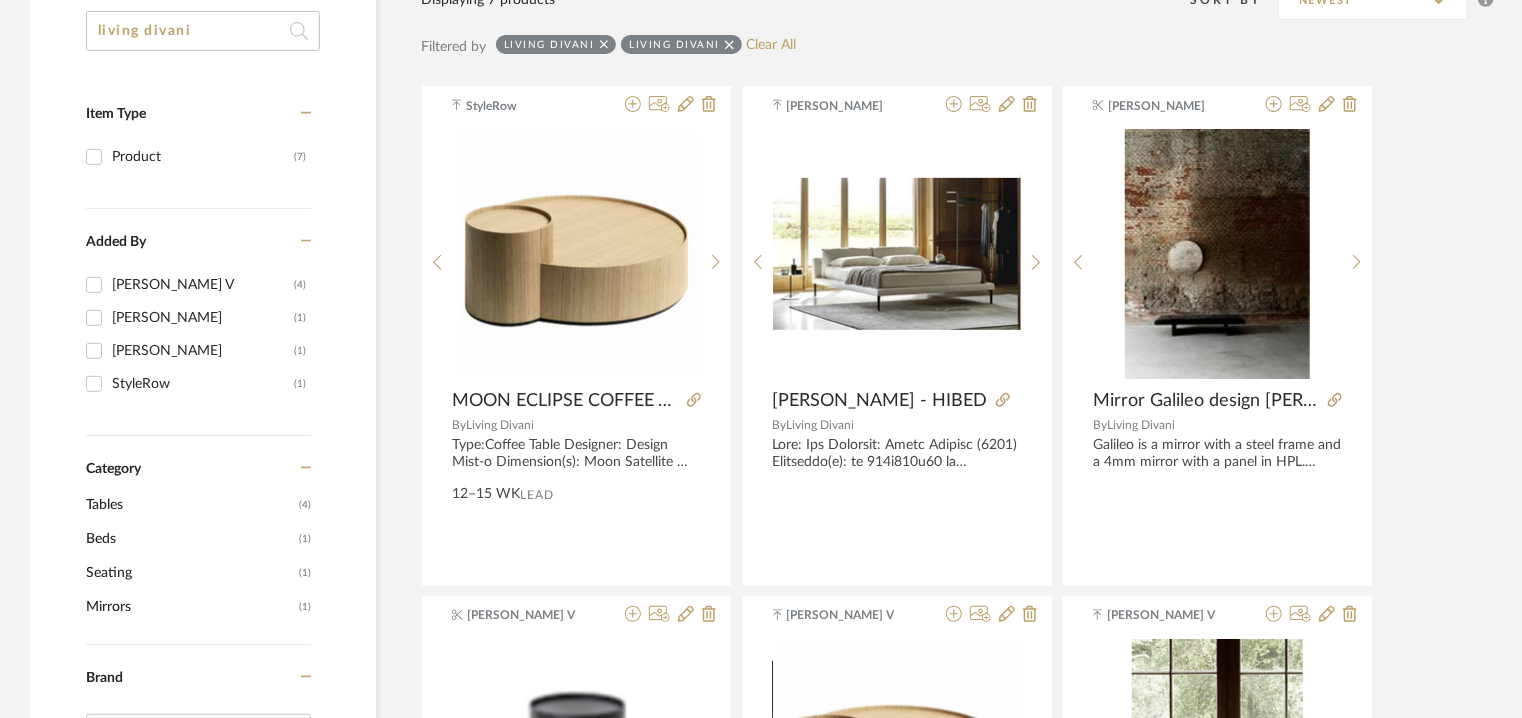 scroll, scrollTop: 400, scrollLeft: 0, axis: vertical 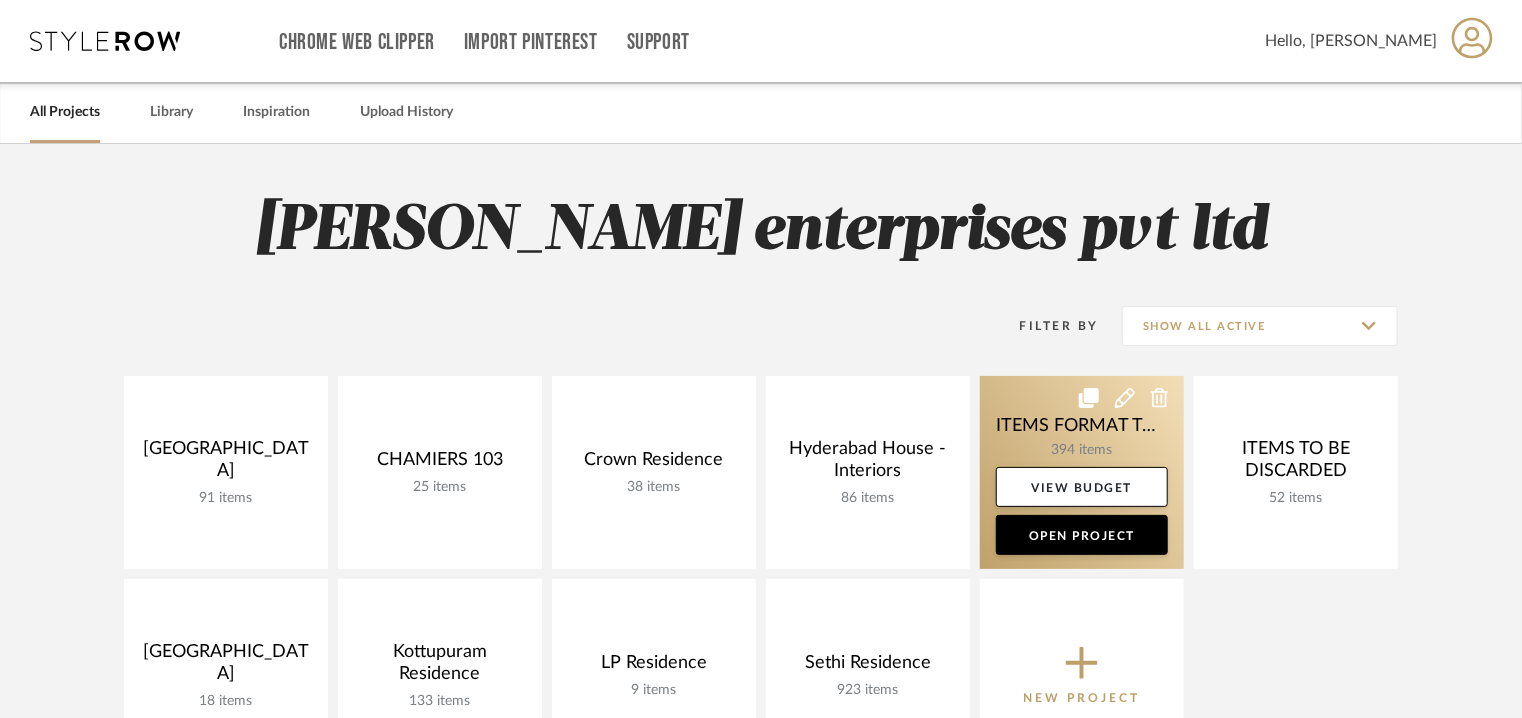 click 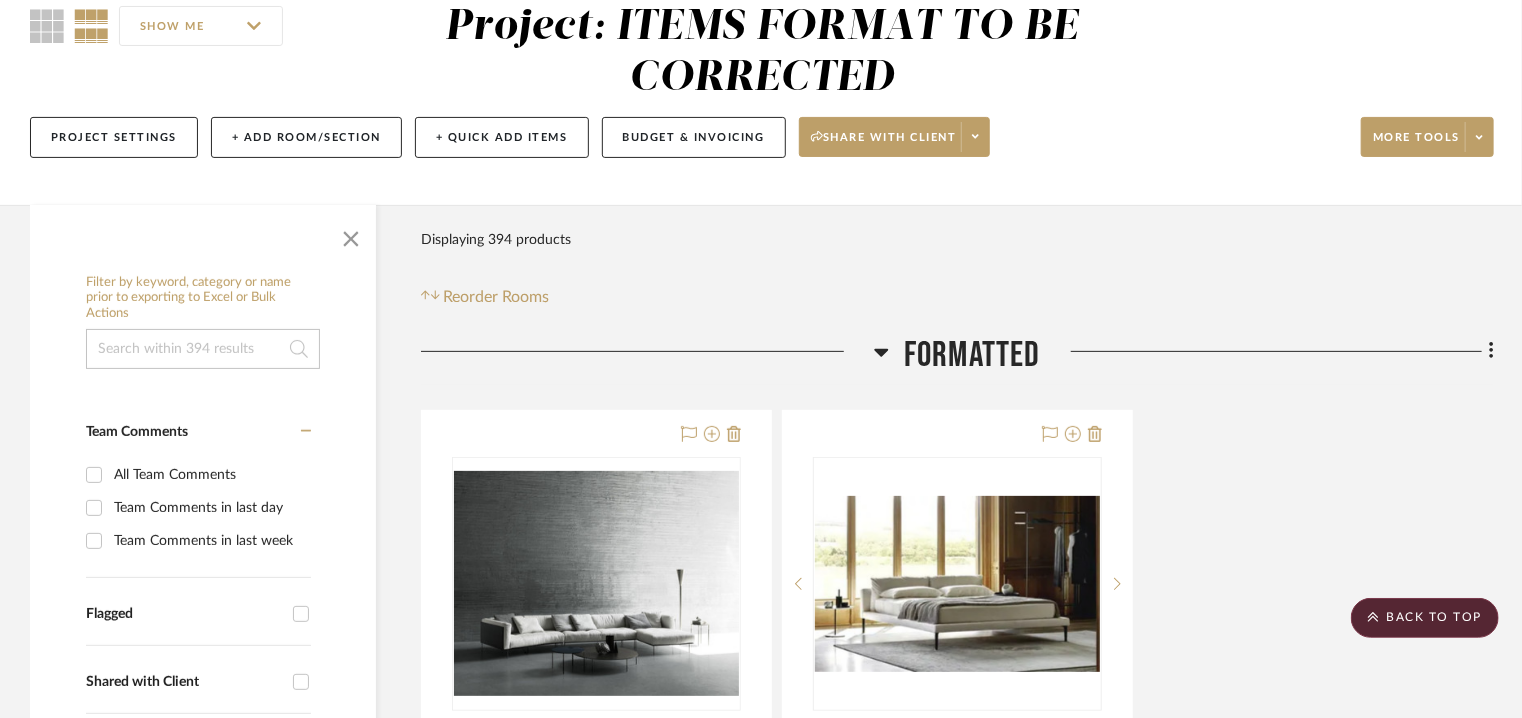 scroll, scrollTop: 0, scrollLeft: 0, axis: both 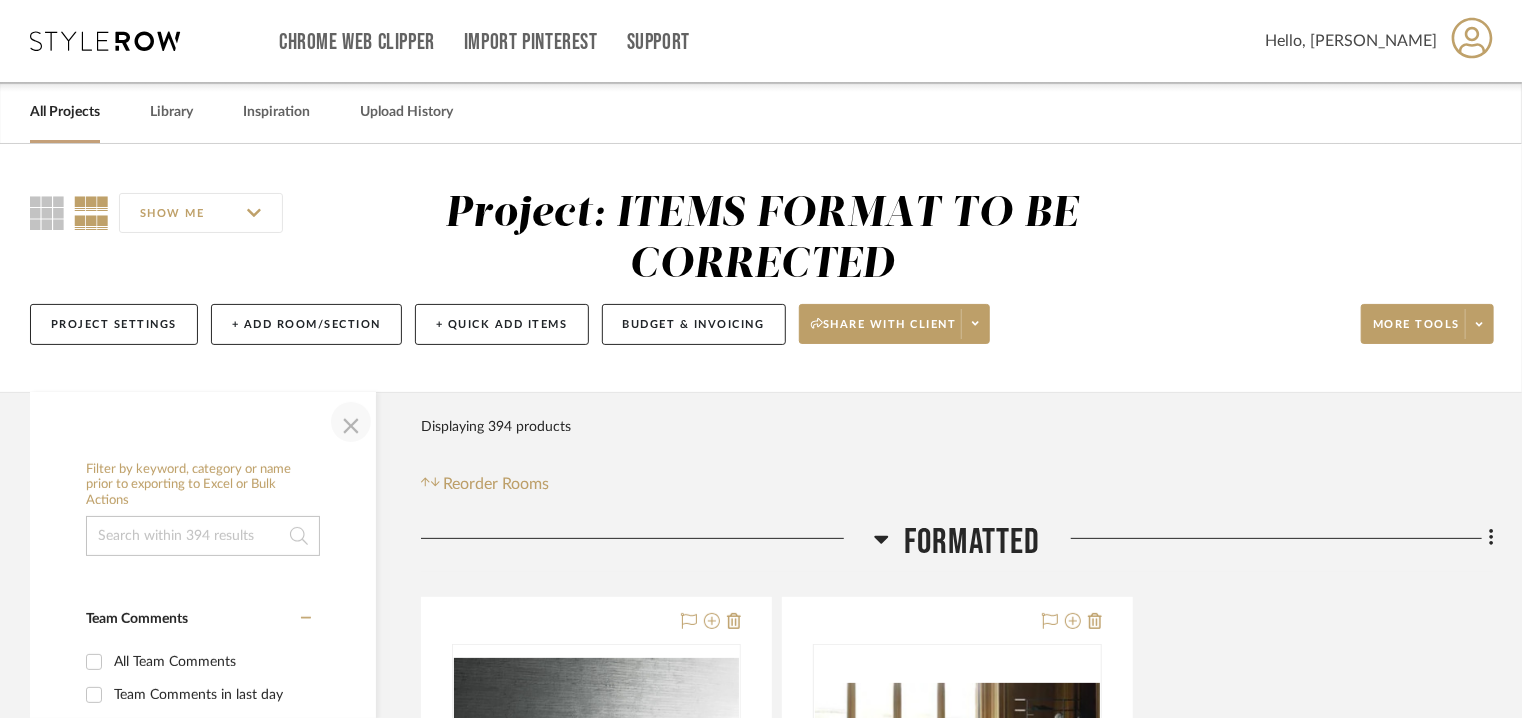 click 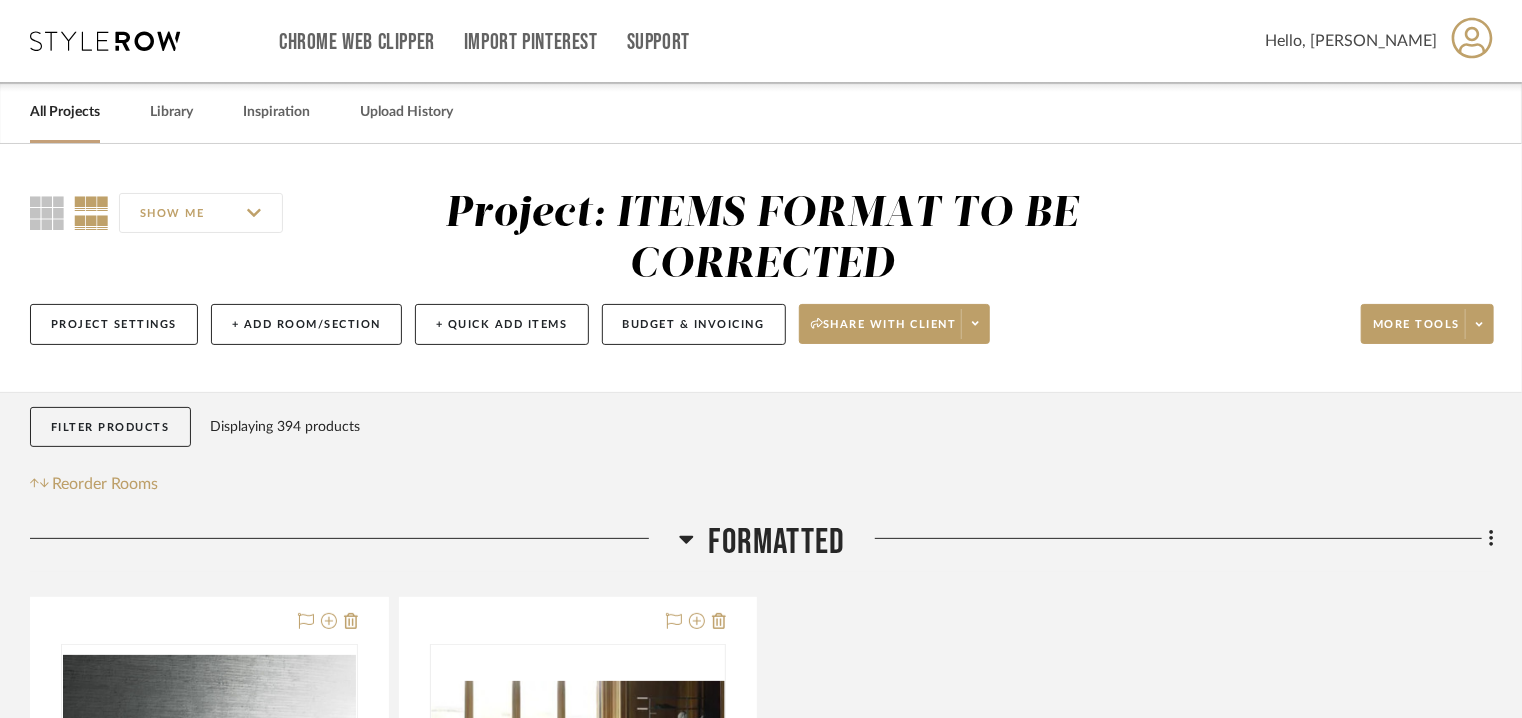 type 